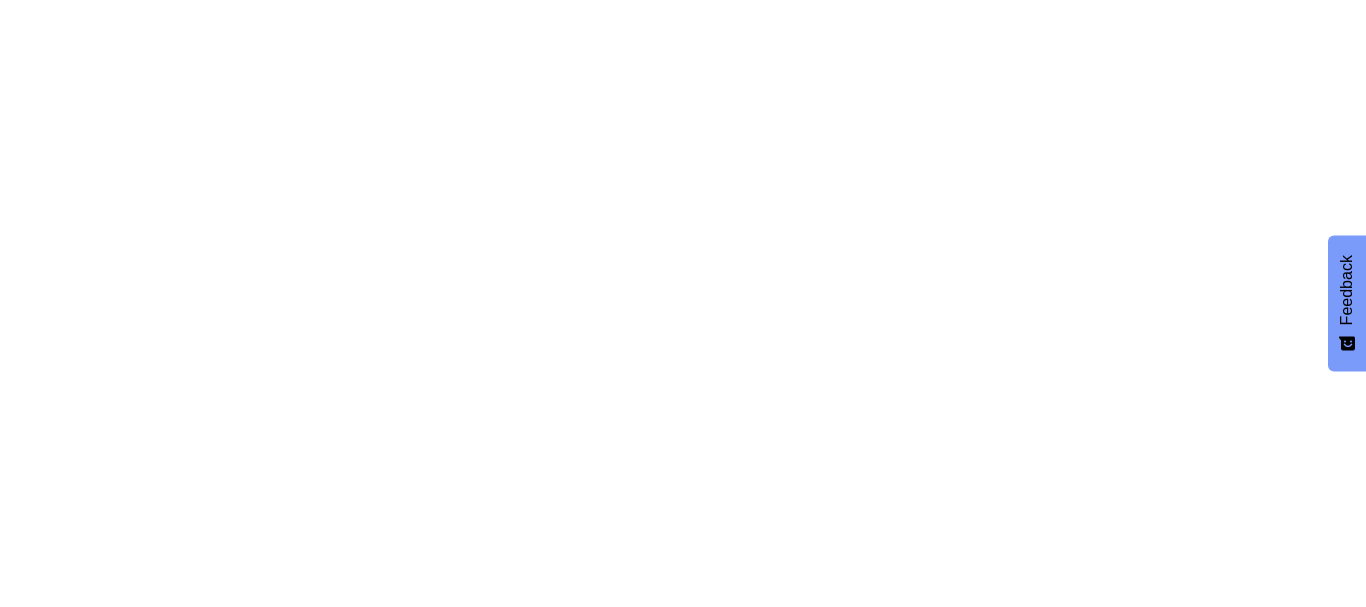 scroll, scrollTop: 0, scrollLeft: 0, axis: both 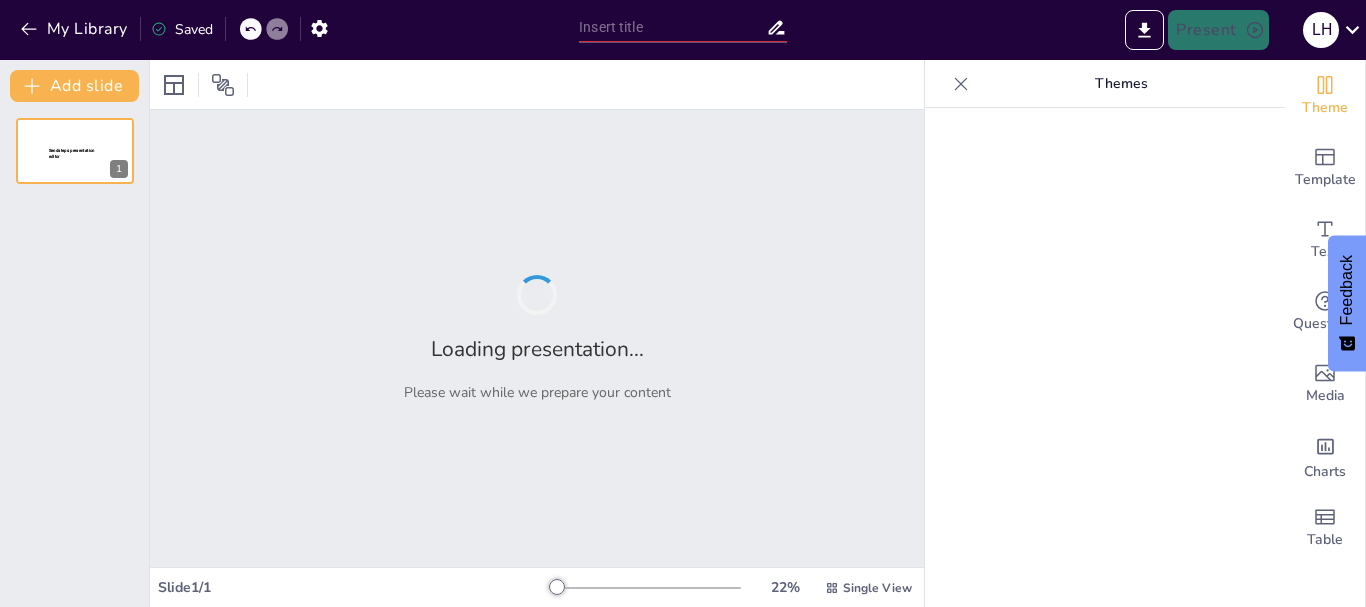 type on "New Sendsteps" 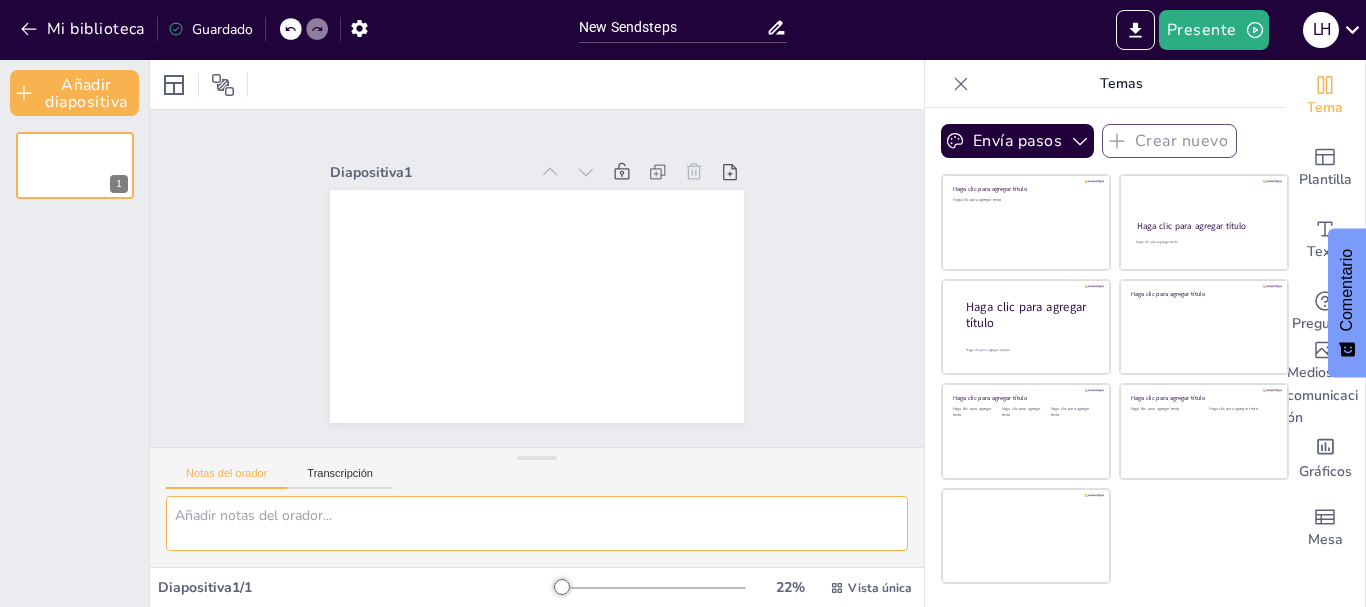 click at bounding box center [537, 523] 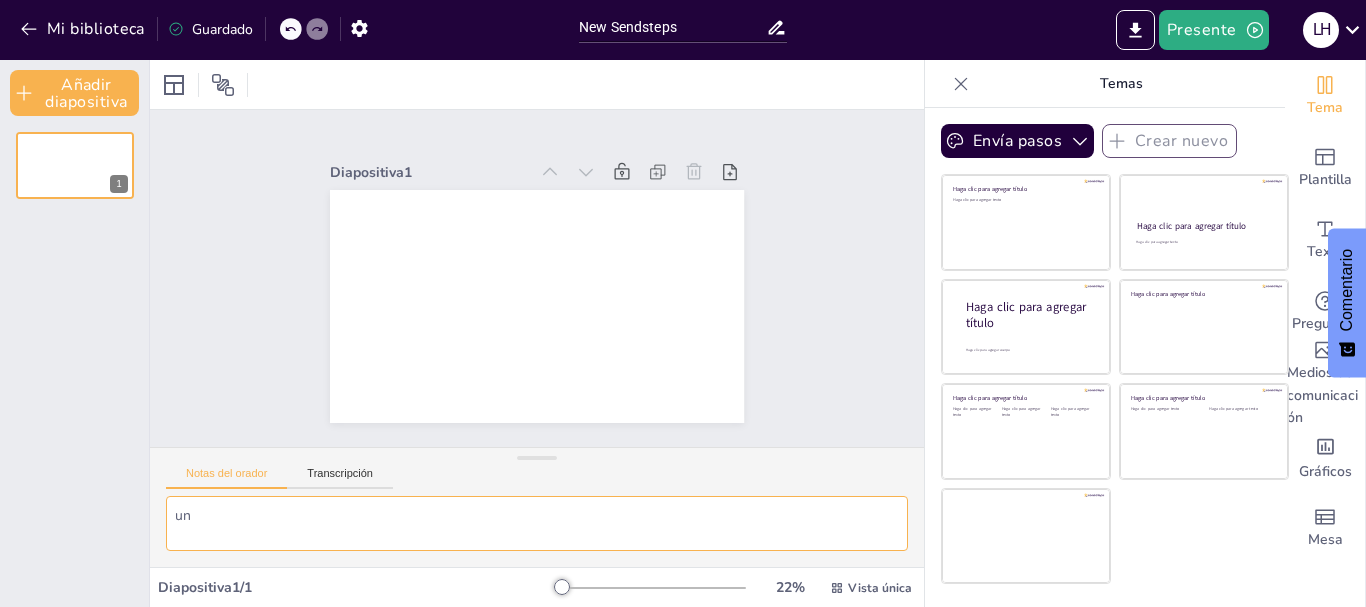 type on "u" 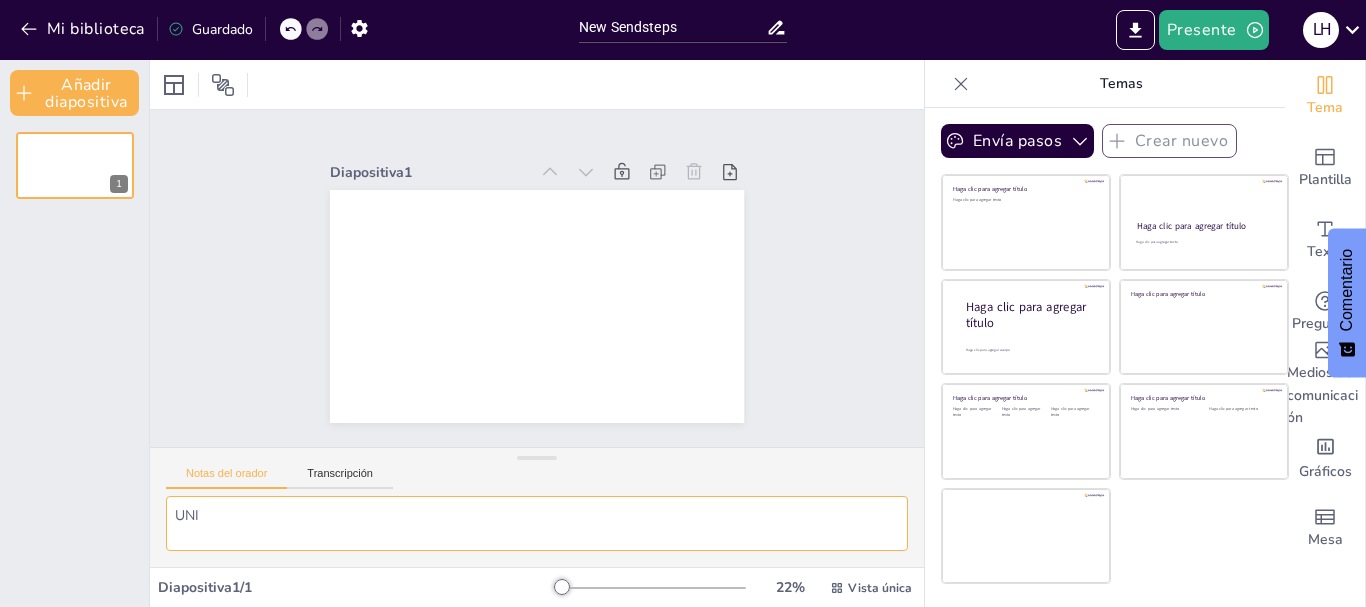 type on "UNID" 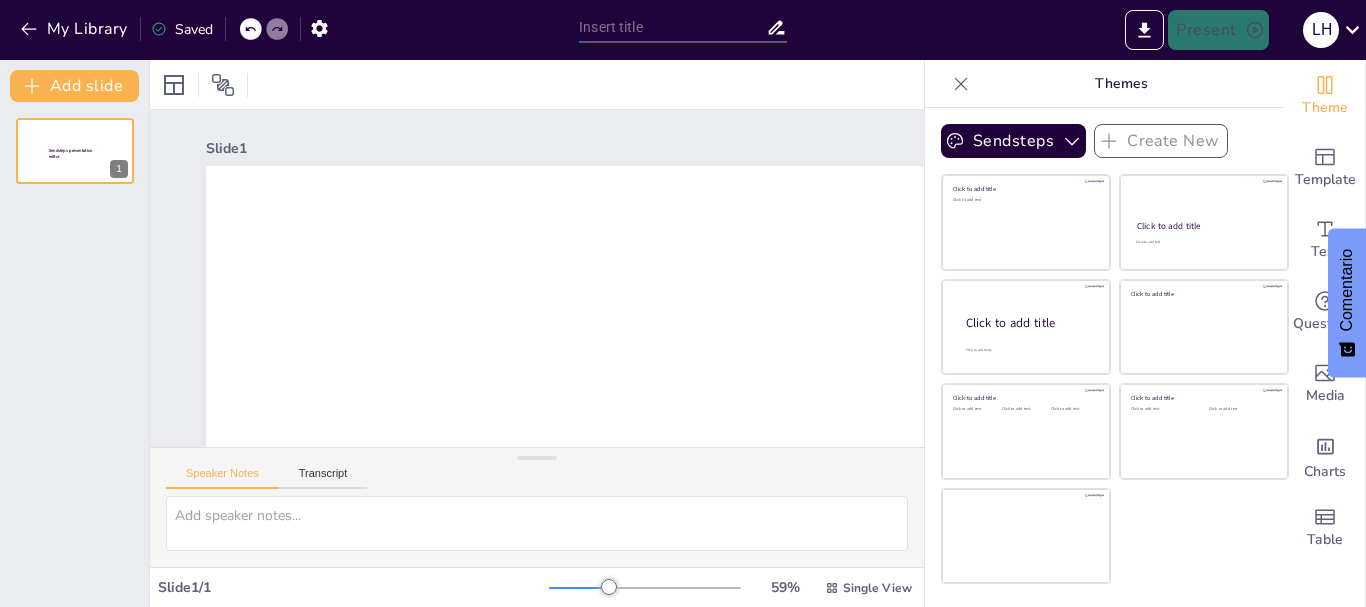 scroll, scrollTop: 188, scrollLeft: 0, axis: vertical 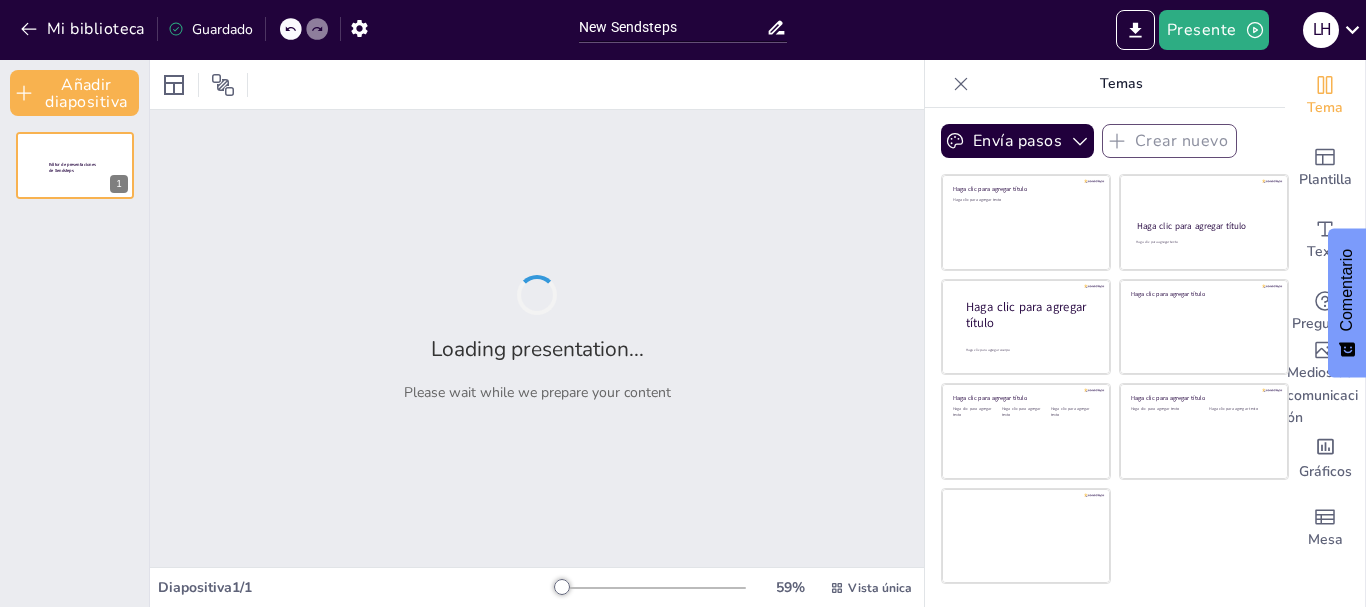 type on "New Sendsteps" 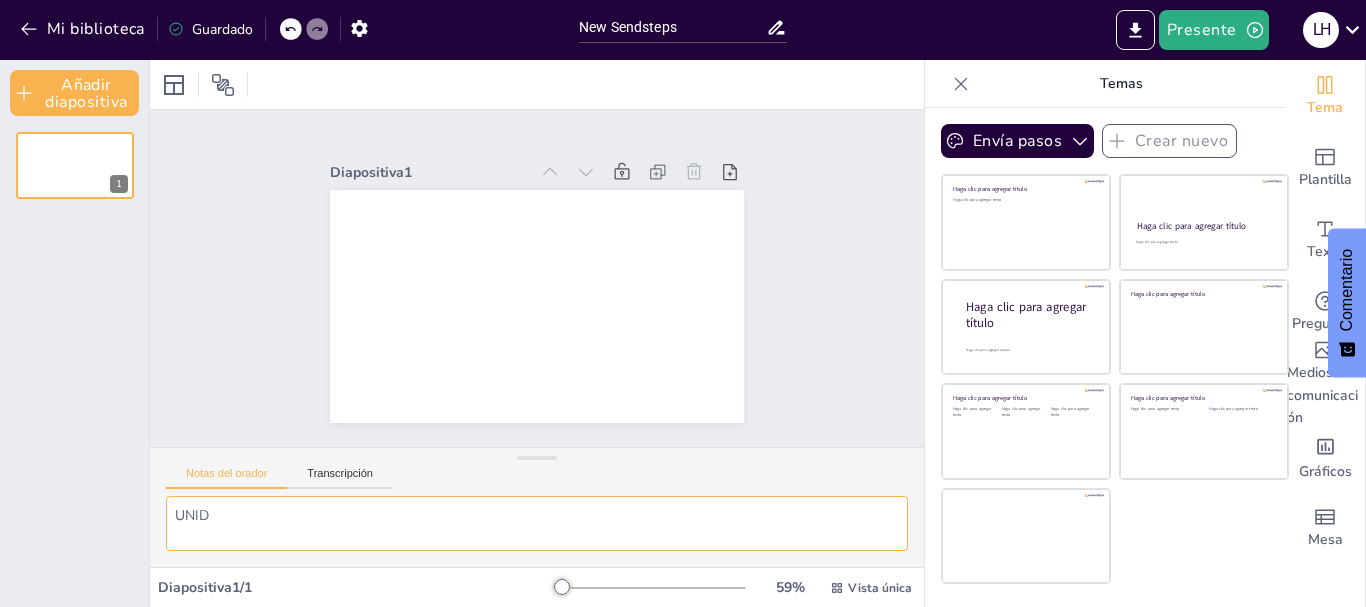 click on "UNID" at bounding box center (537, 523) 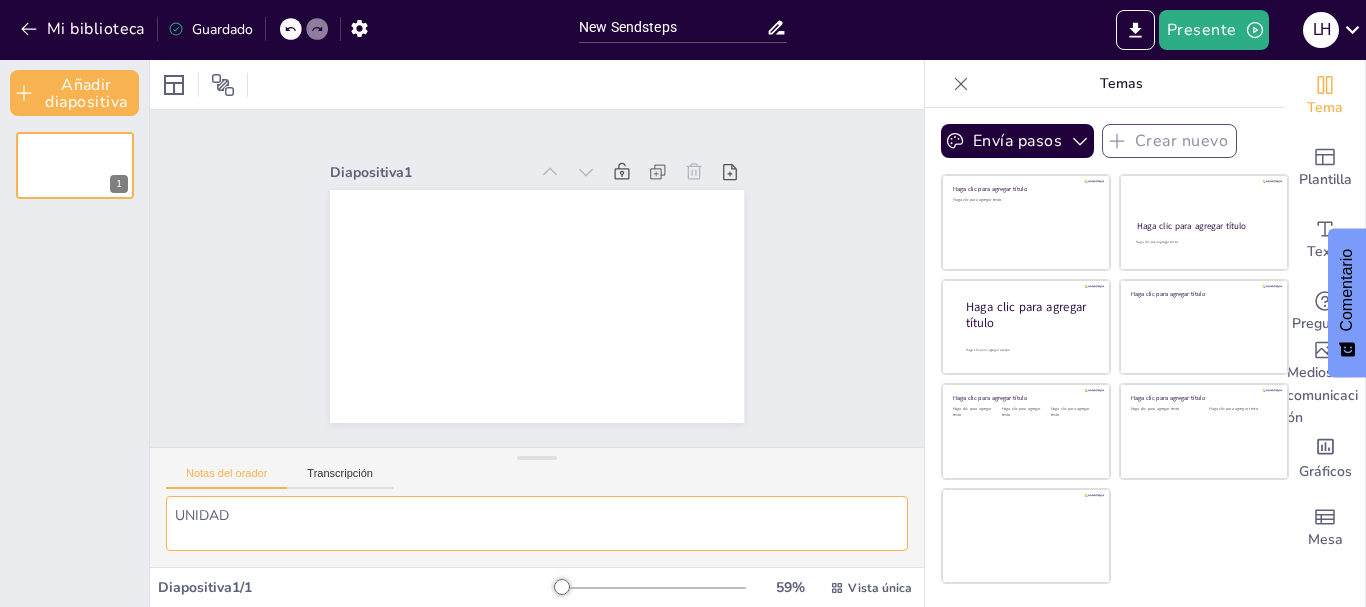 type on "UNIDAD 1" 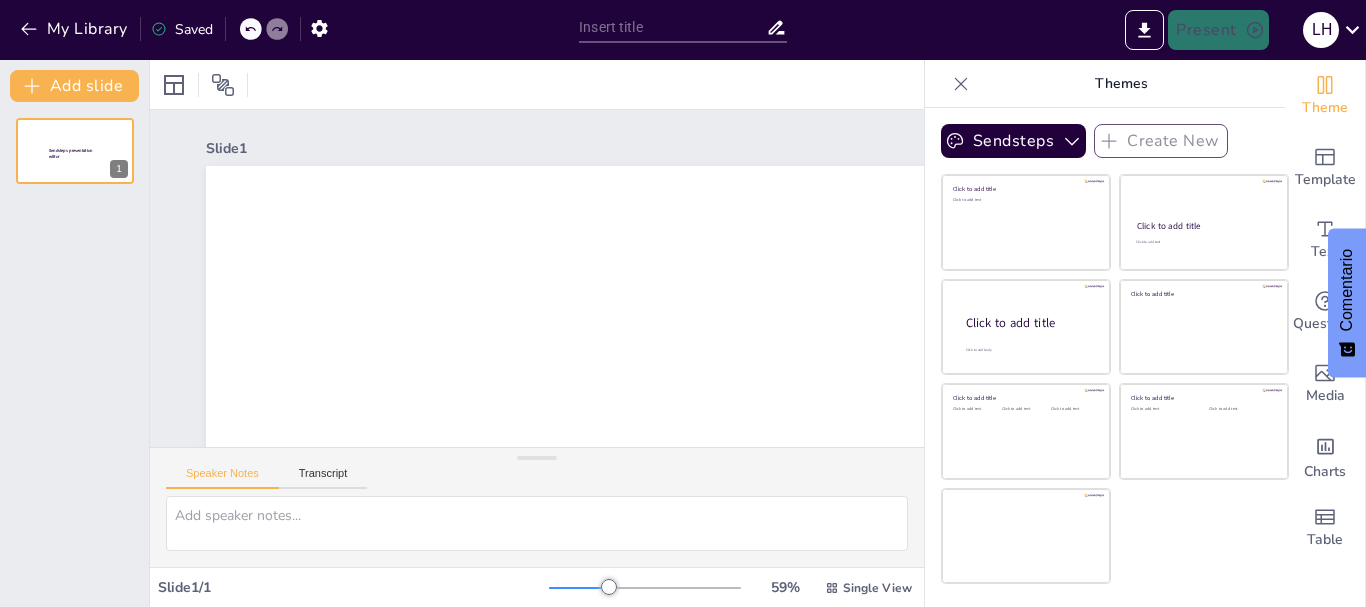 scroll, scrollTop: 0, scrollLeft: 0, axis: both 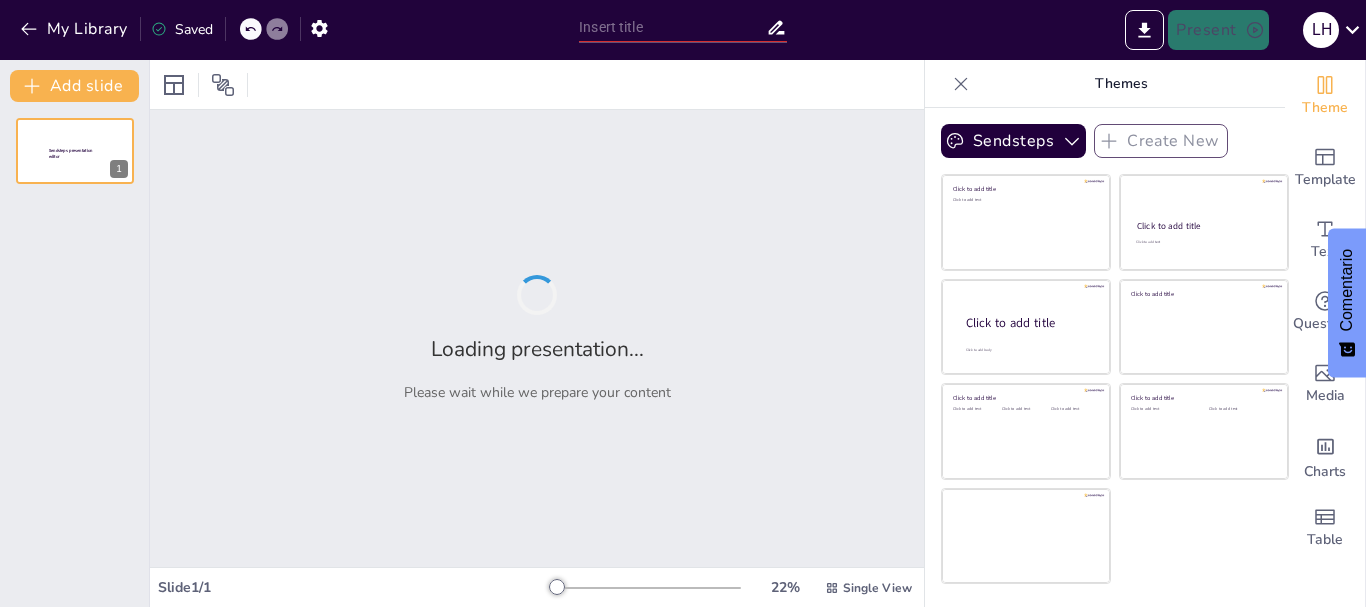 type on "New Sendsteps" 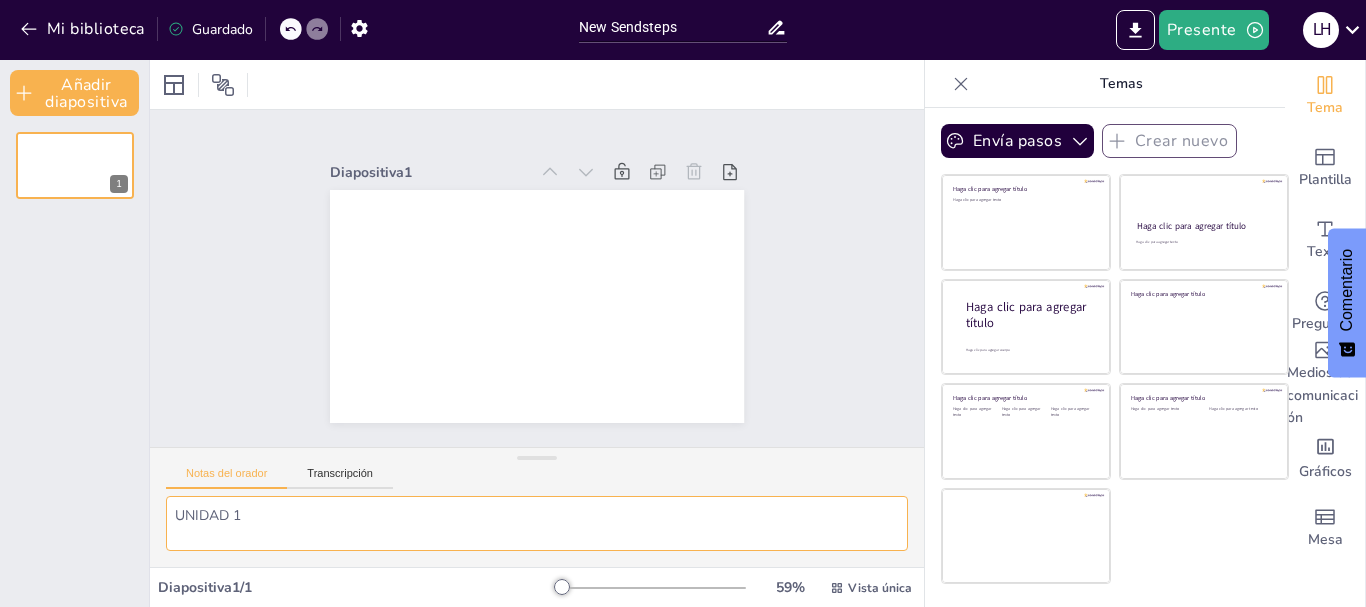 click on "UNIDAD 1" at bounding box center [537, 523] 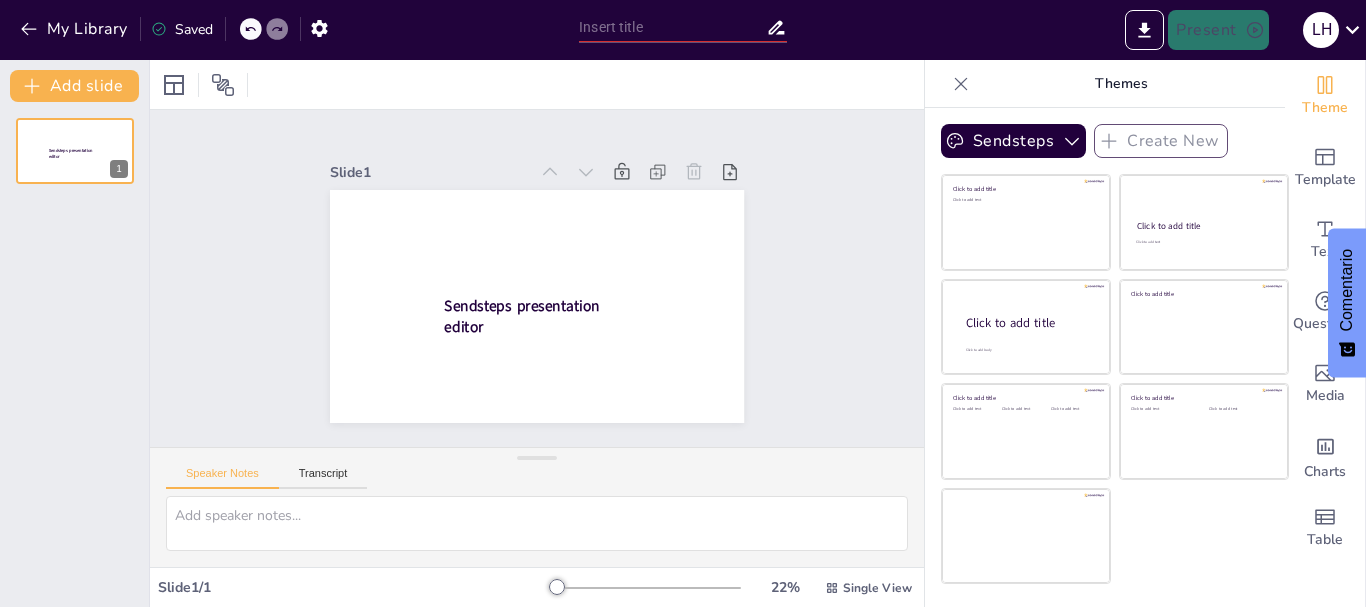 scroll, scrollTop: 0, scrollLeft: 0, axis: both 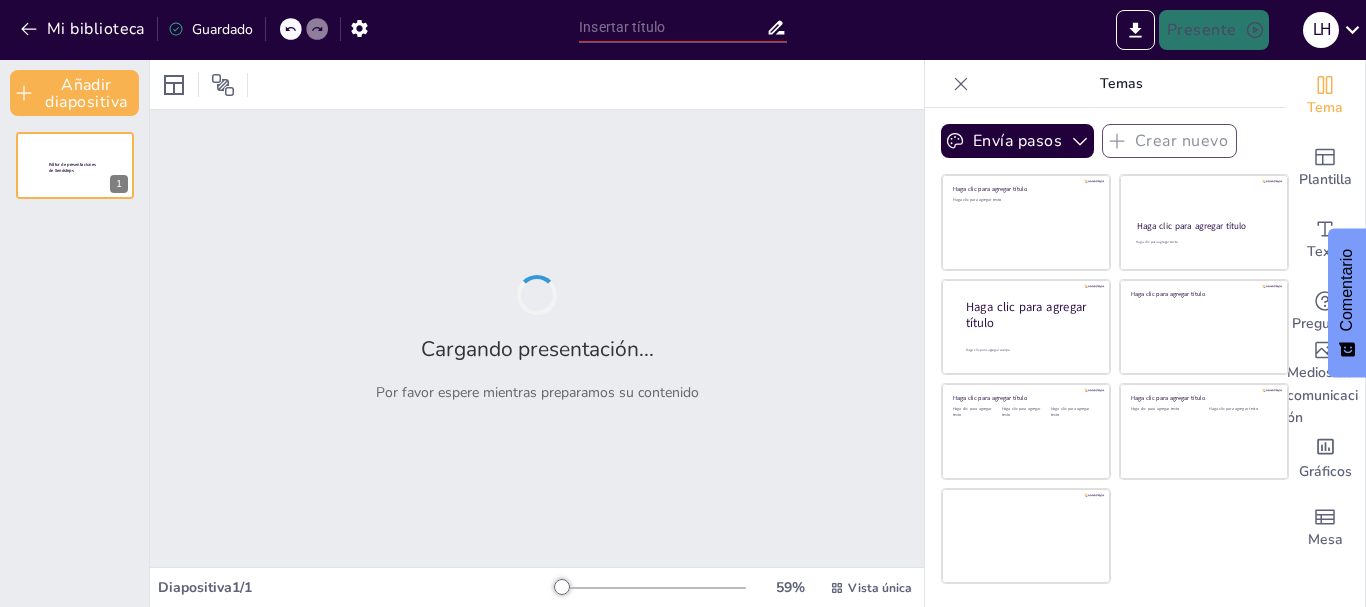type on "New Sendsteps" 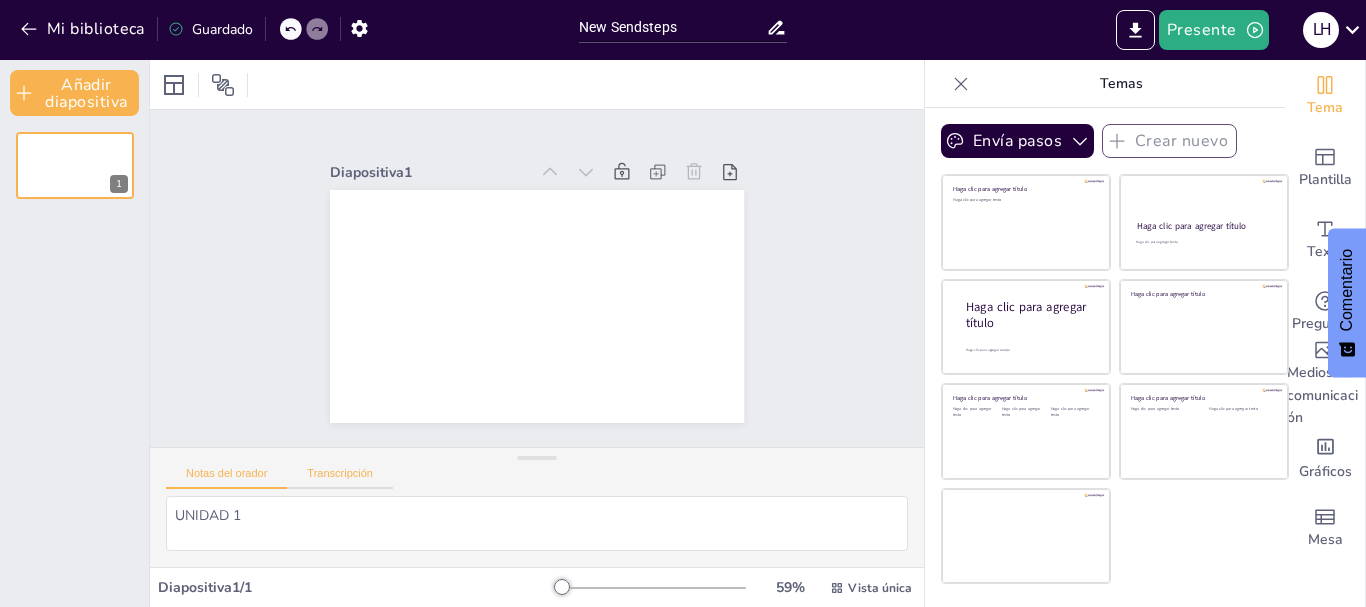 click on "Transcripción" at bounding box center (340, 473) 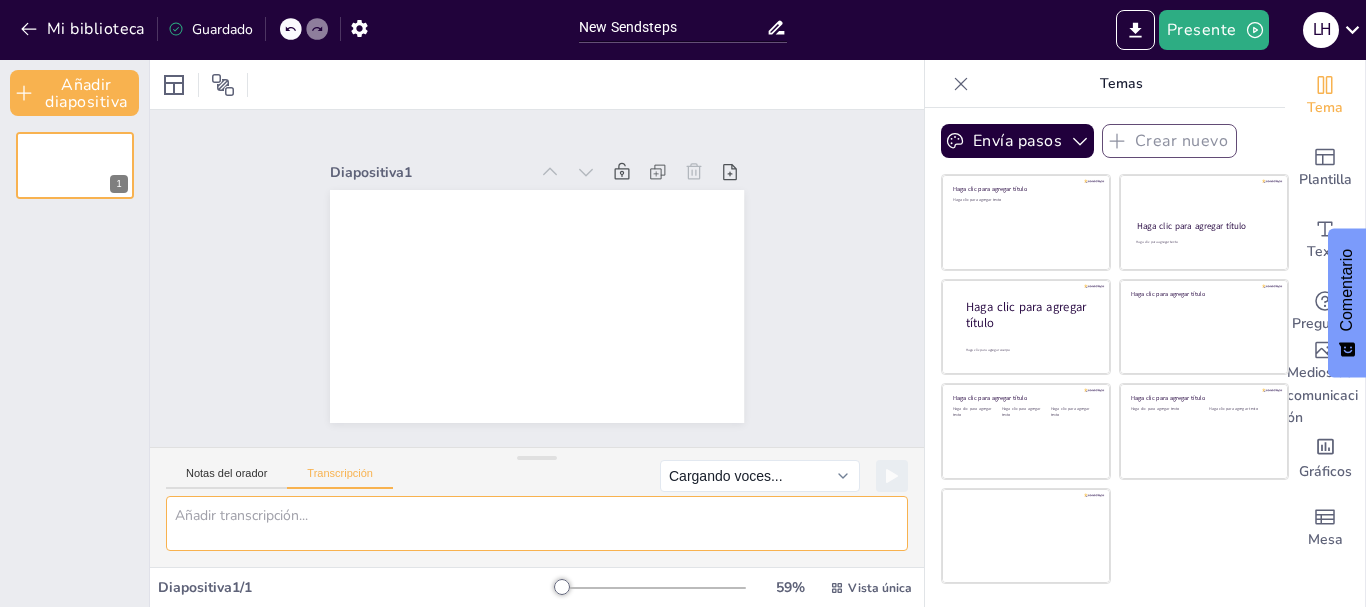 click at bounding box center [537, 523] 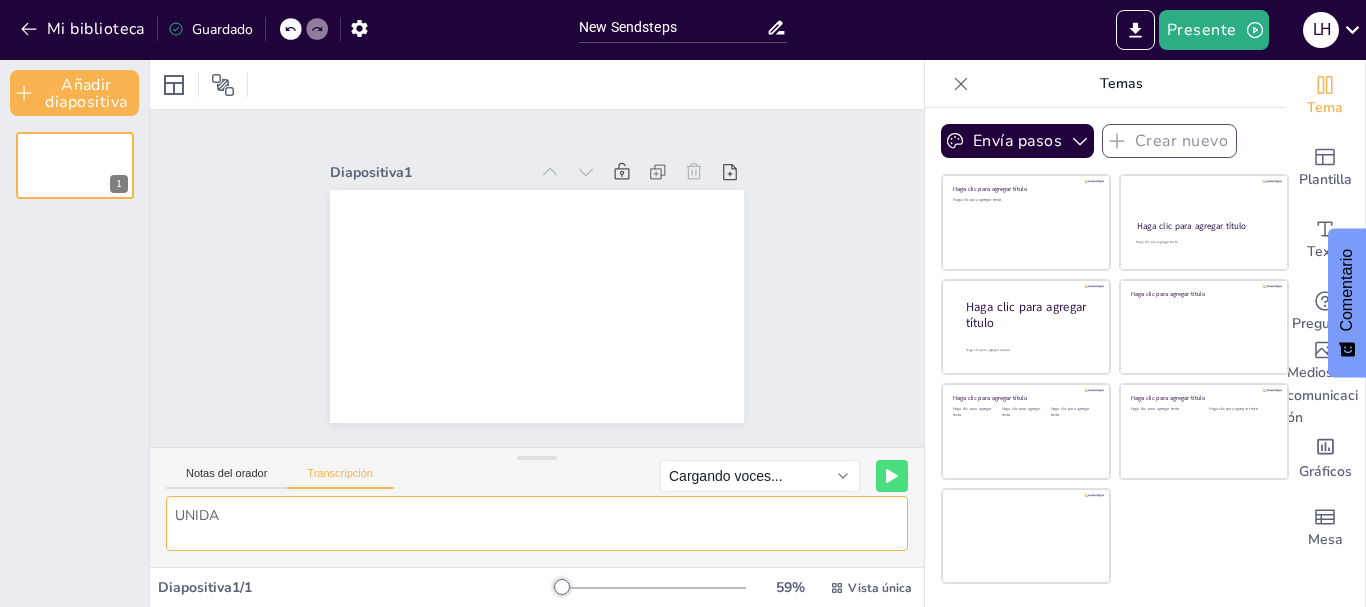 type on "UNIDAD" 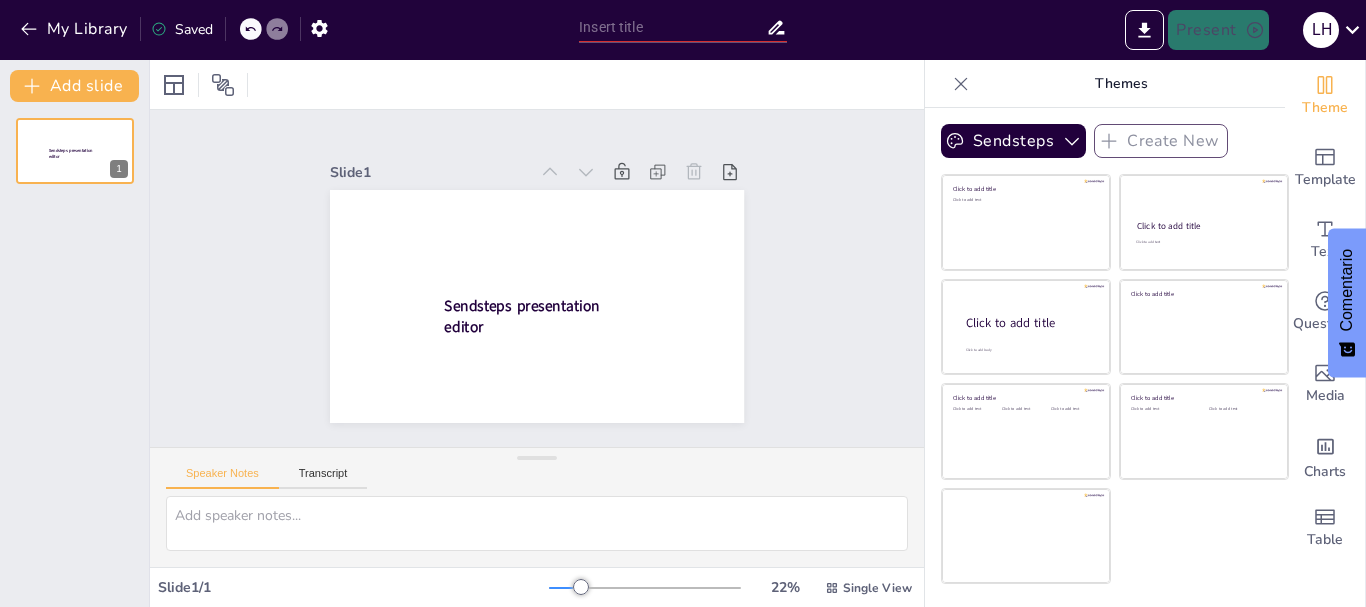 scroll, scrollTop: 0, scrollLeft: 0, axis: both 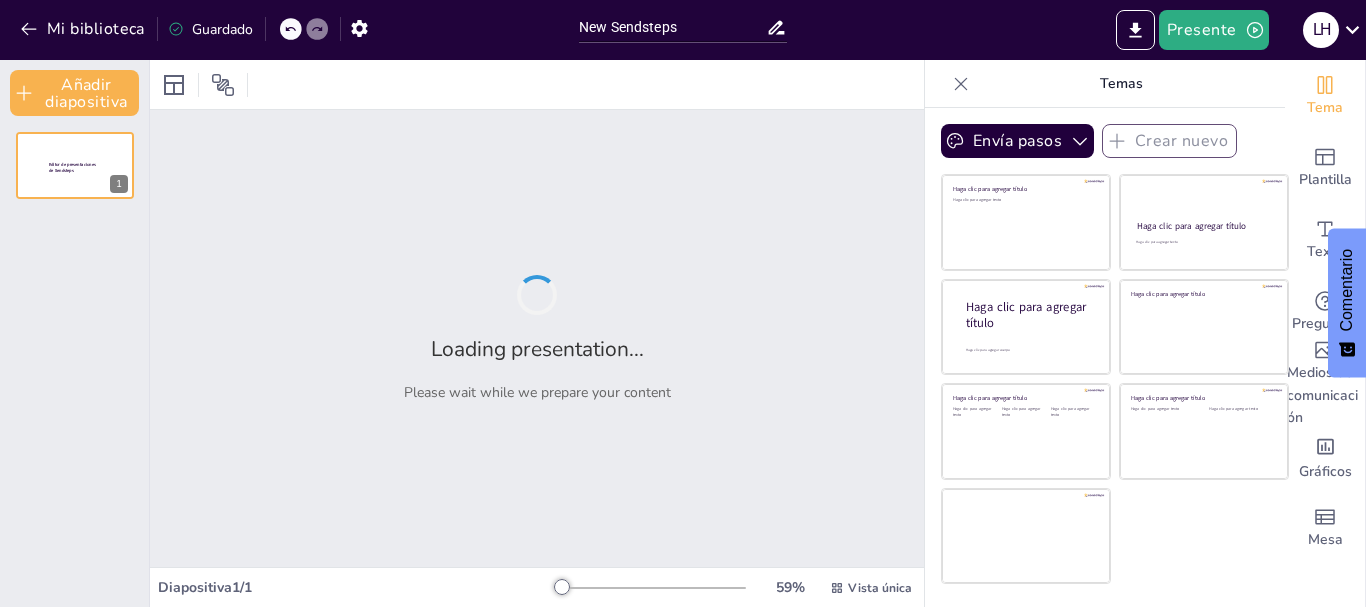 type on "New Sendsteps" 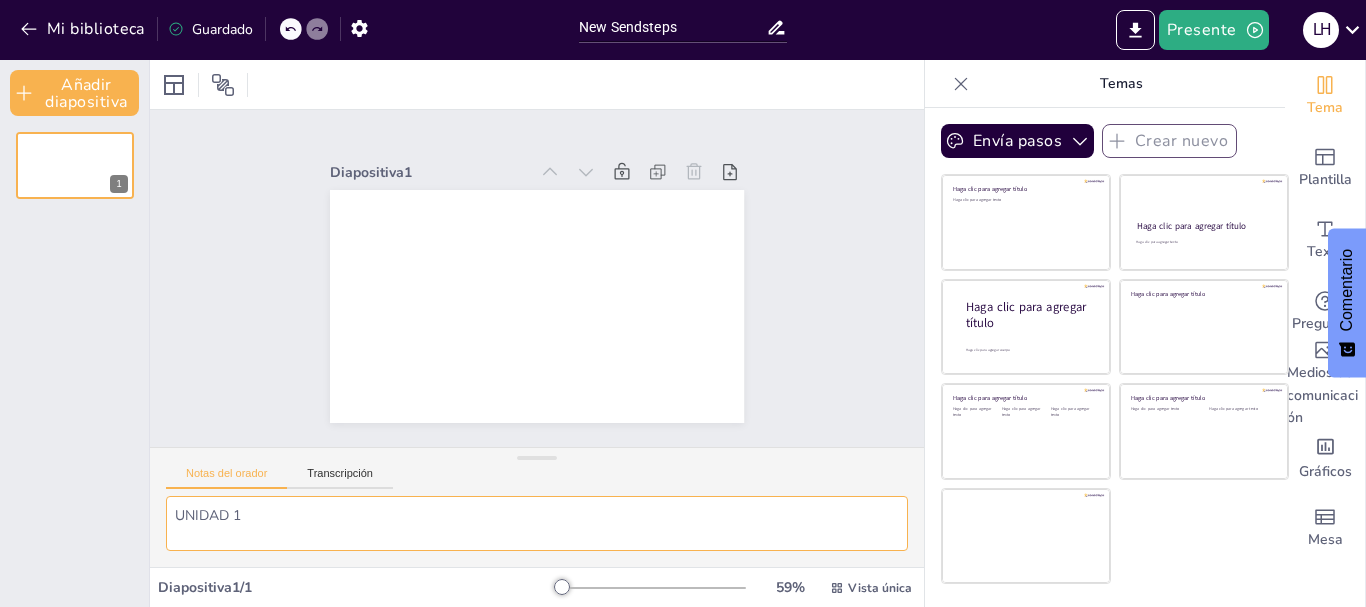 scroll, scrollTop: 5, scrollLeft: 0, axis: vertical 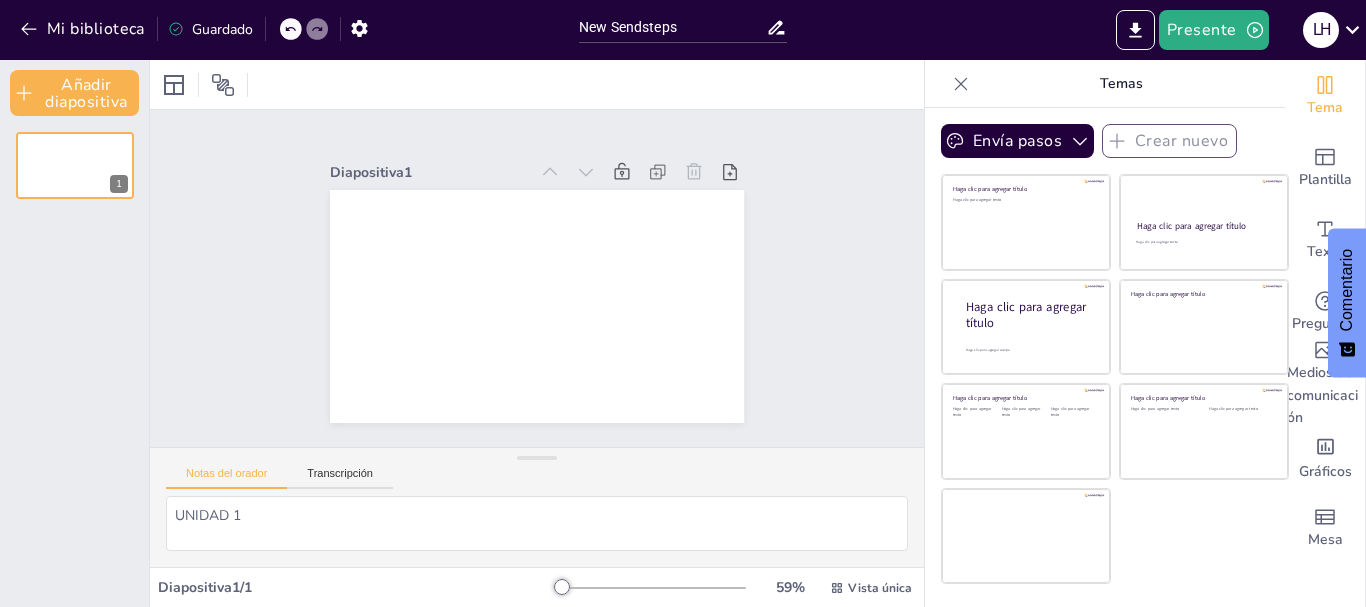 click 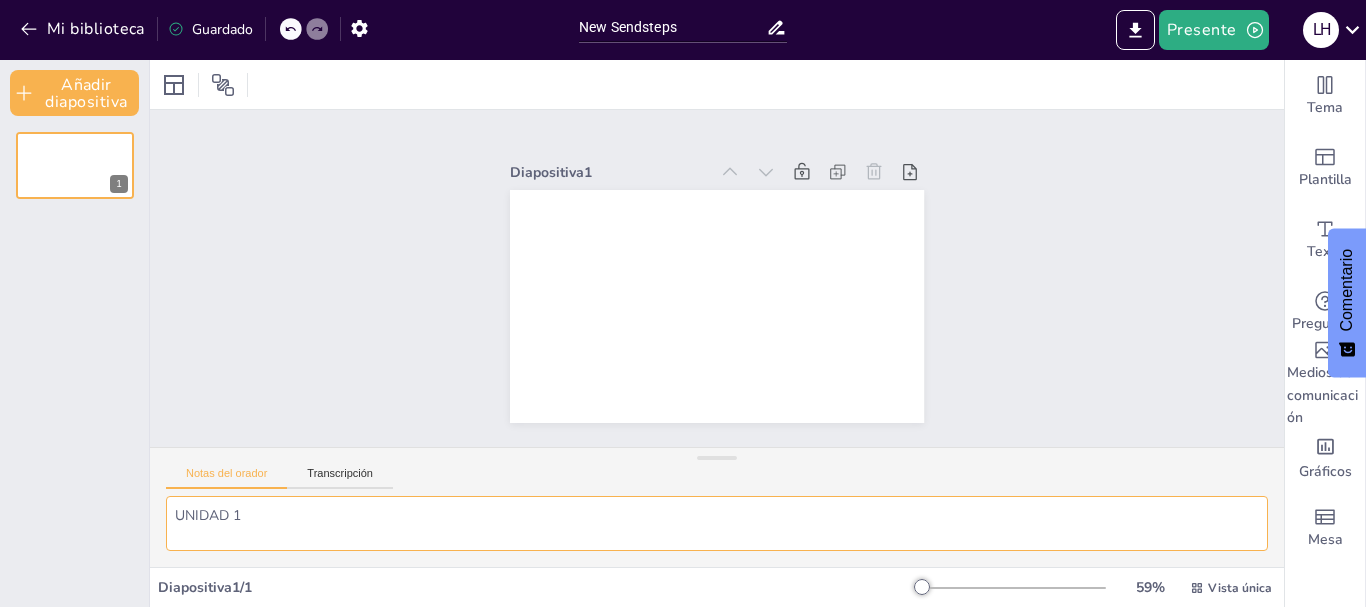 click on "UNIDAD 1" at bounding box center [717, 523] 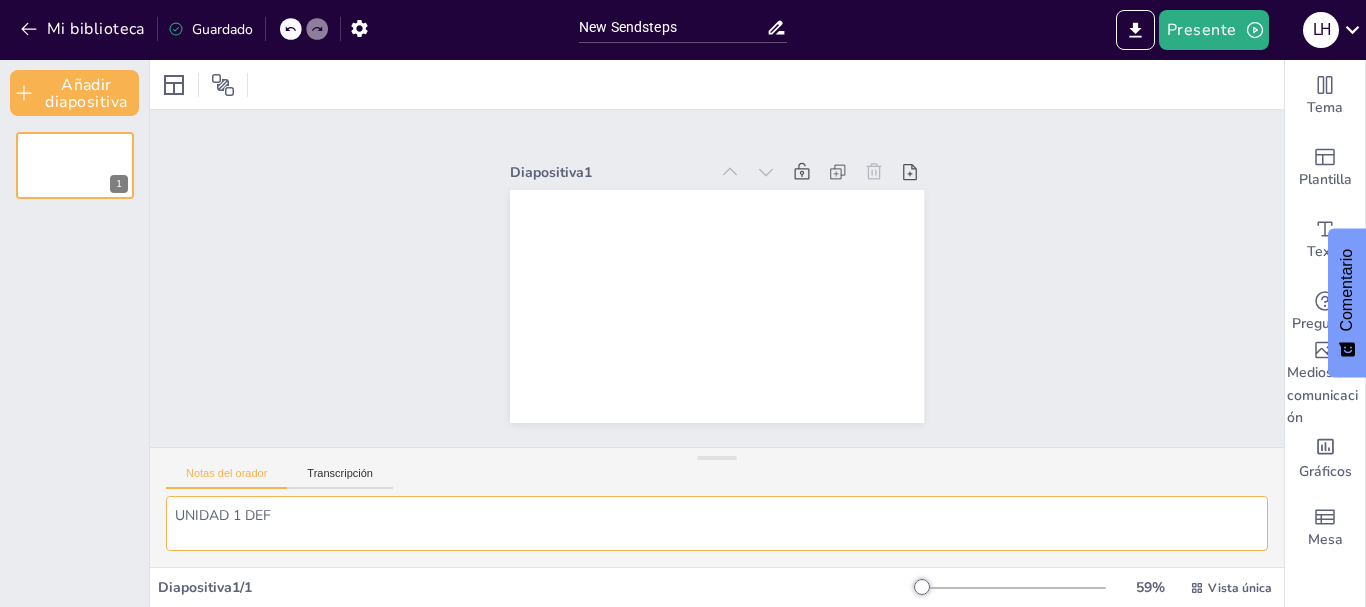 type on "UNIDAD 1 DEFI" 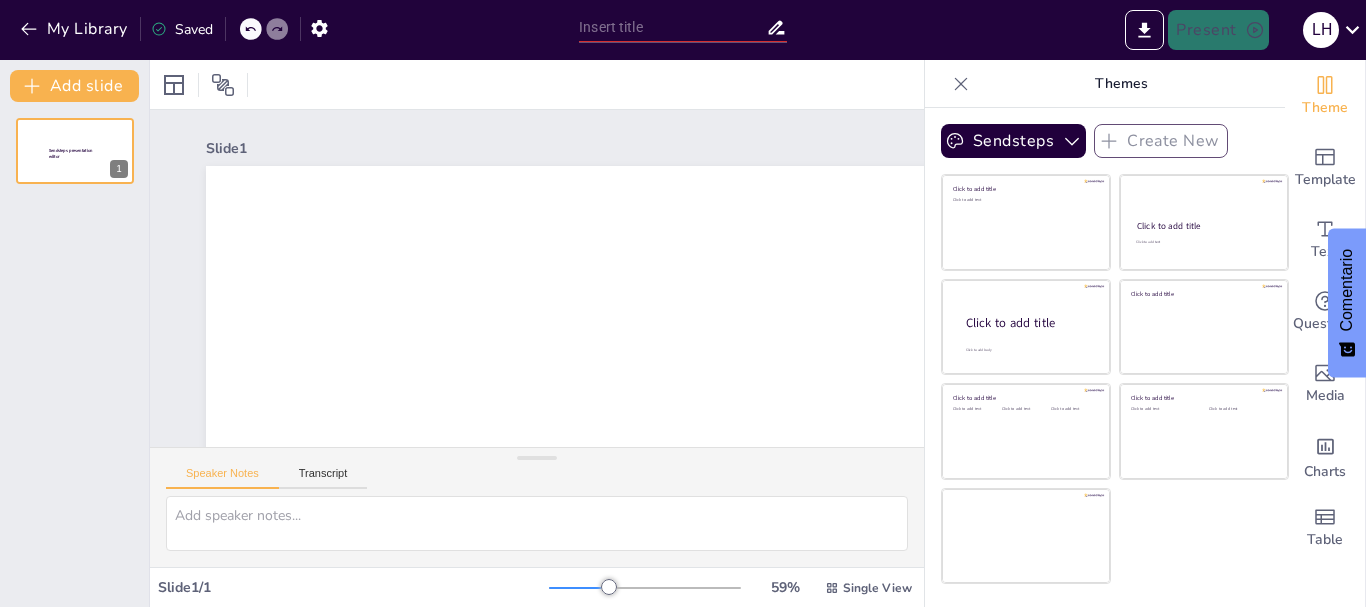 scroll, scrollTop: 0, scrollLeft: 0, axis: both 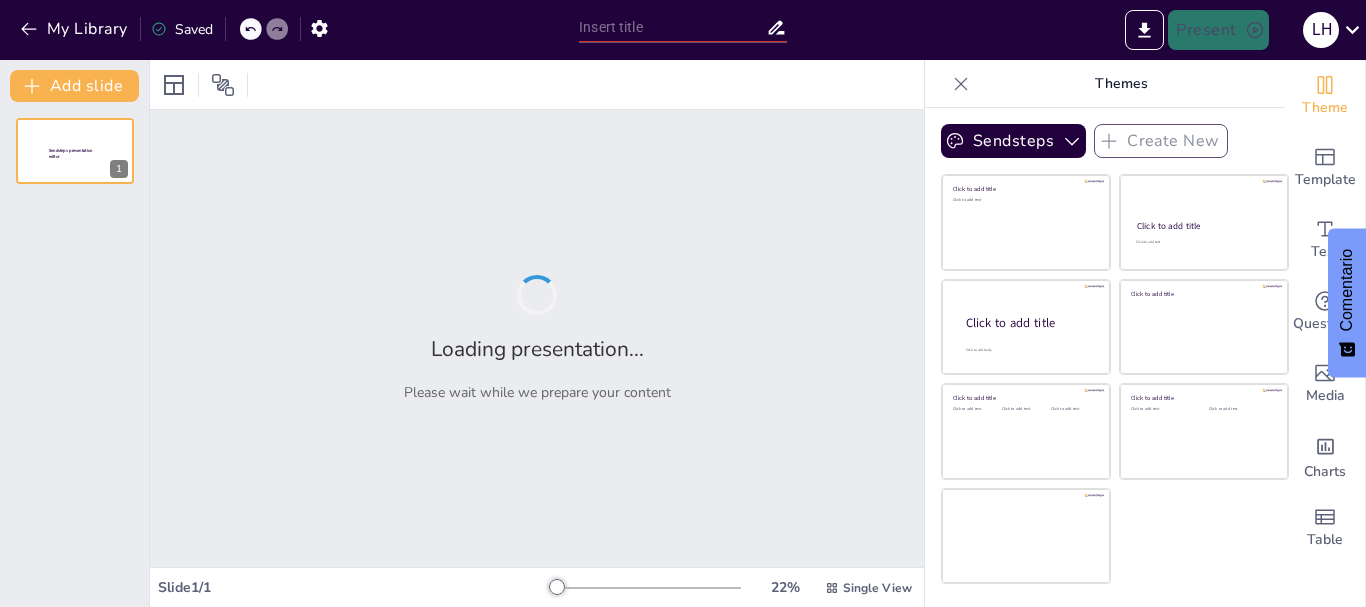 type on "New Sendsteps" 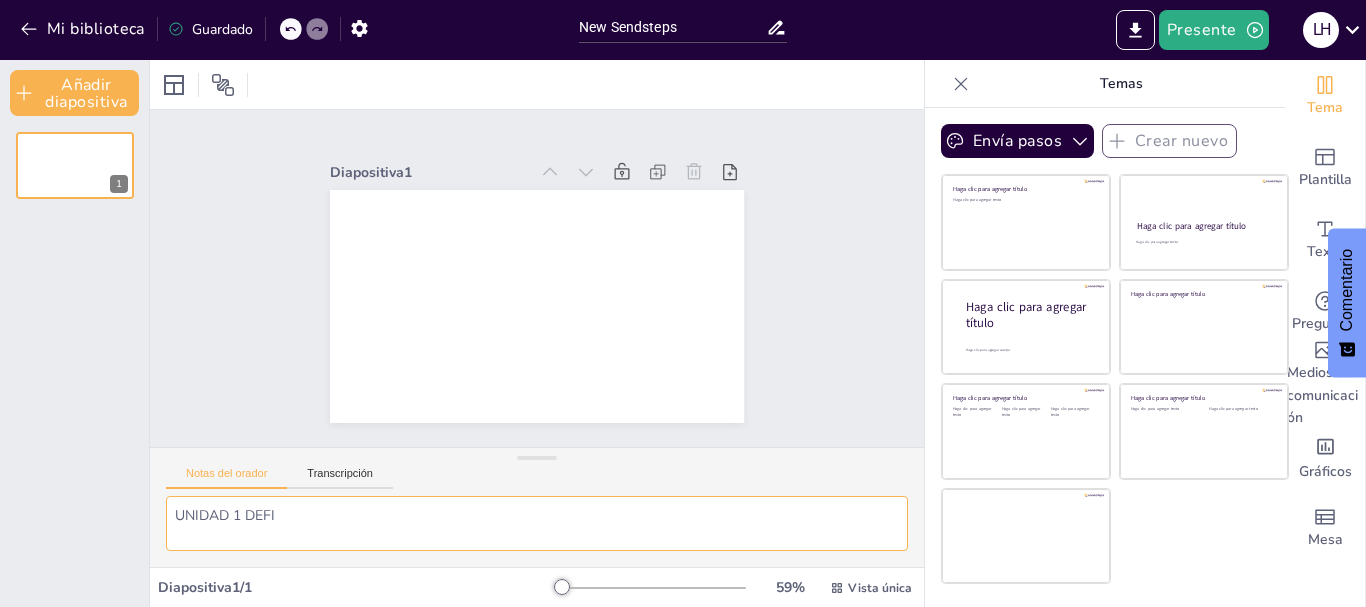 click on "UNIDAD 1 DEFI" at bounding box center [537, 523] 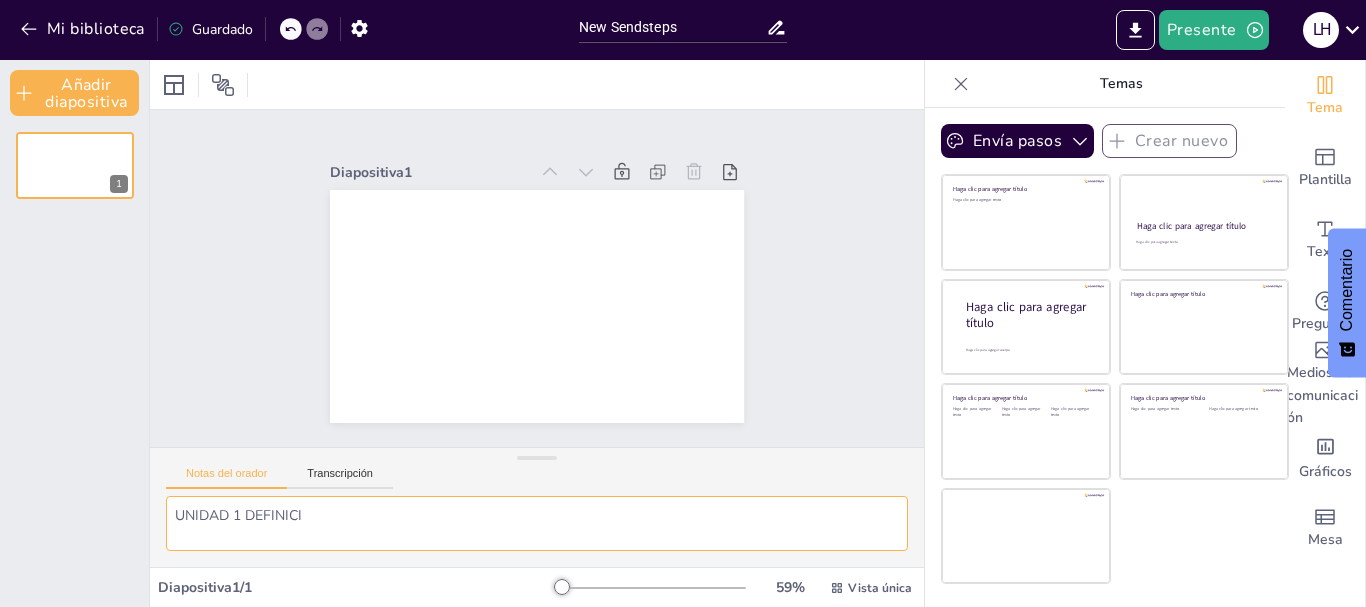 type on "UNIDAD 1 DEFINICIO" 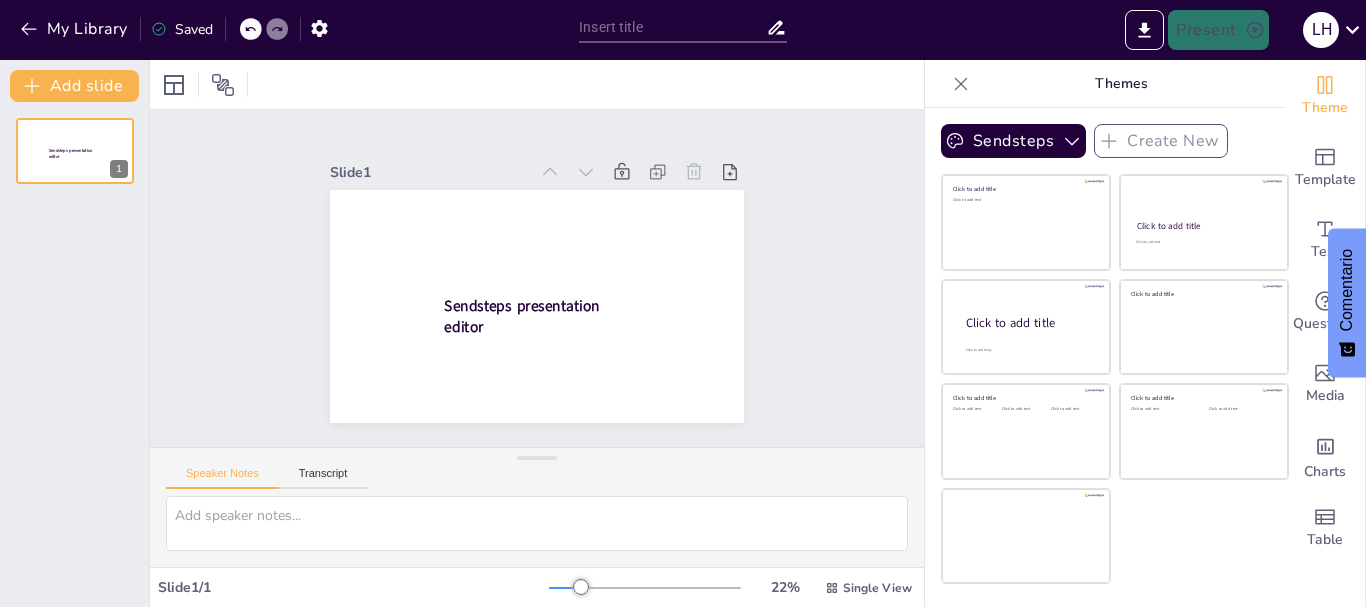 scroll, scrollTop: 0, scrollLeft: 0, axis: both 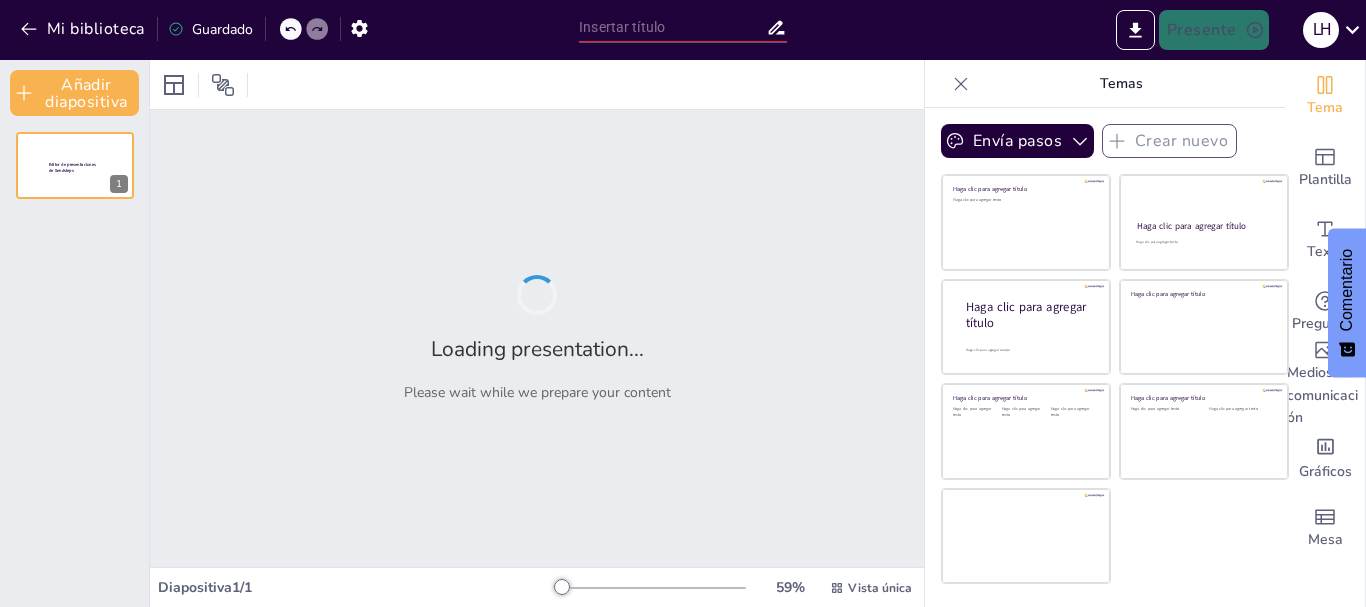 type on "New Sendsteps" 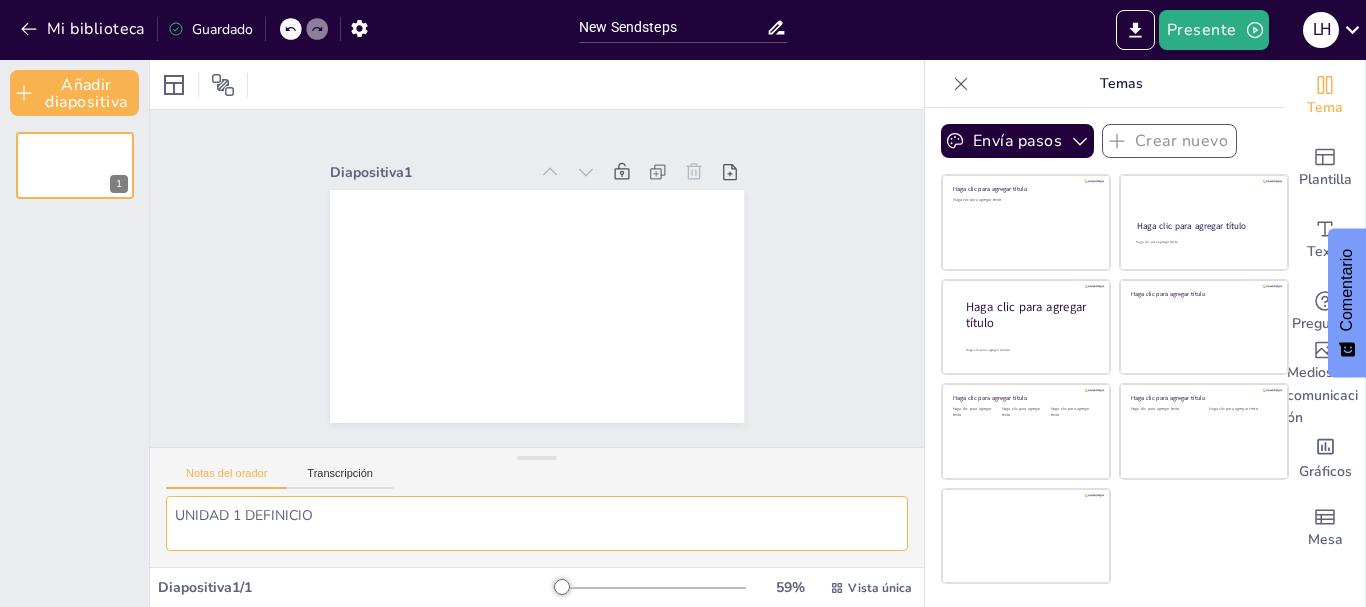 click on "UNIDAD 1 DEFINICIO" at bounding box center (537, 523) 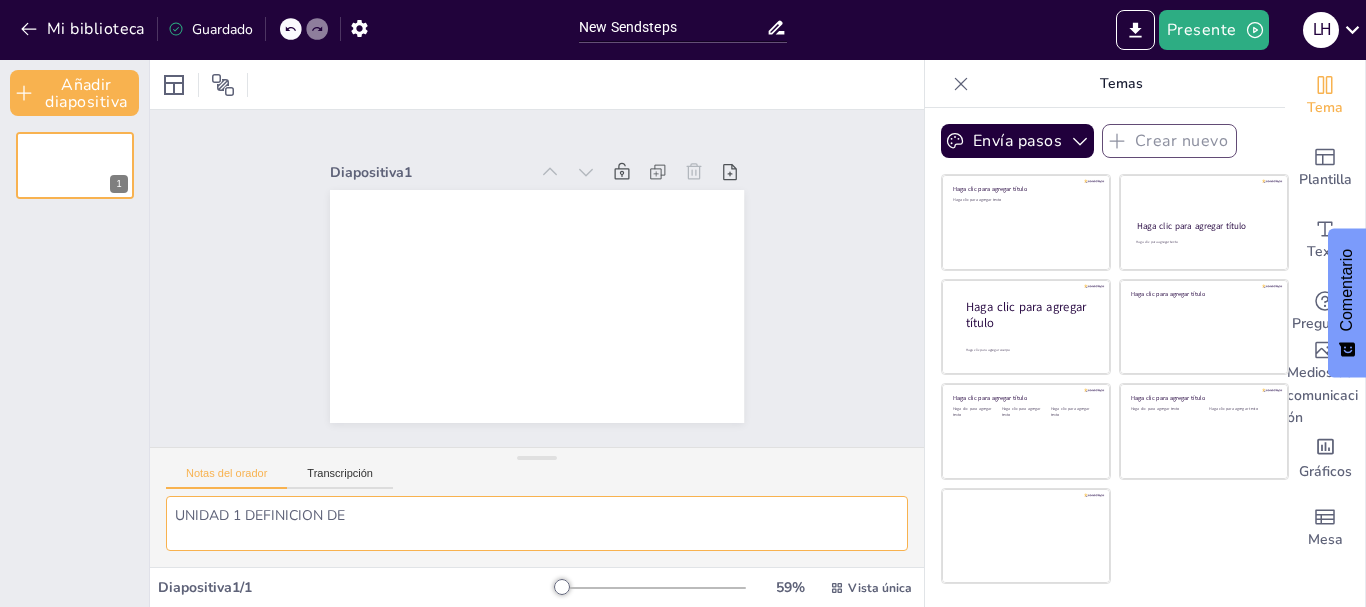 type on "UNIDAD 1 DEFINICION DE" 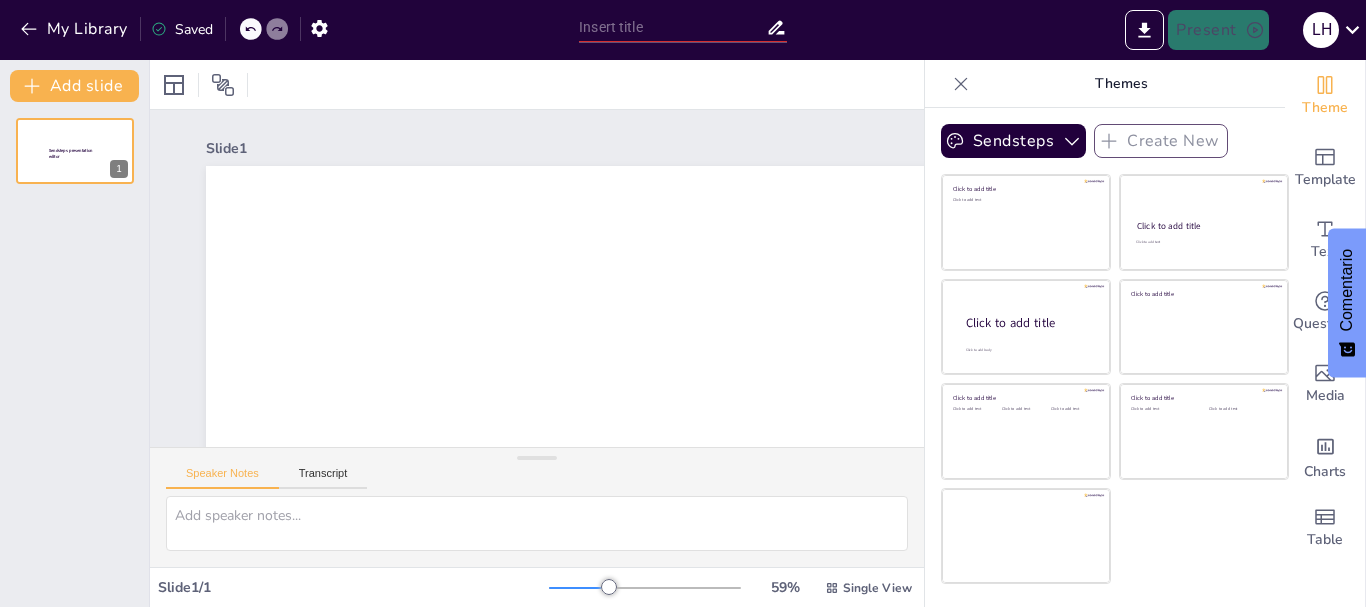 scroll, scrollTop: 0, scrollLeft: 0, axis: both 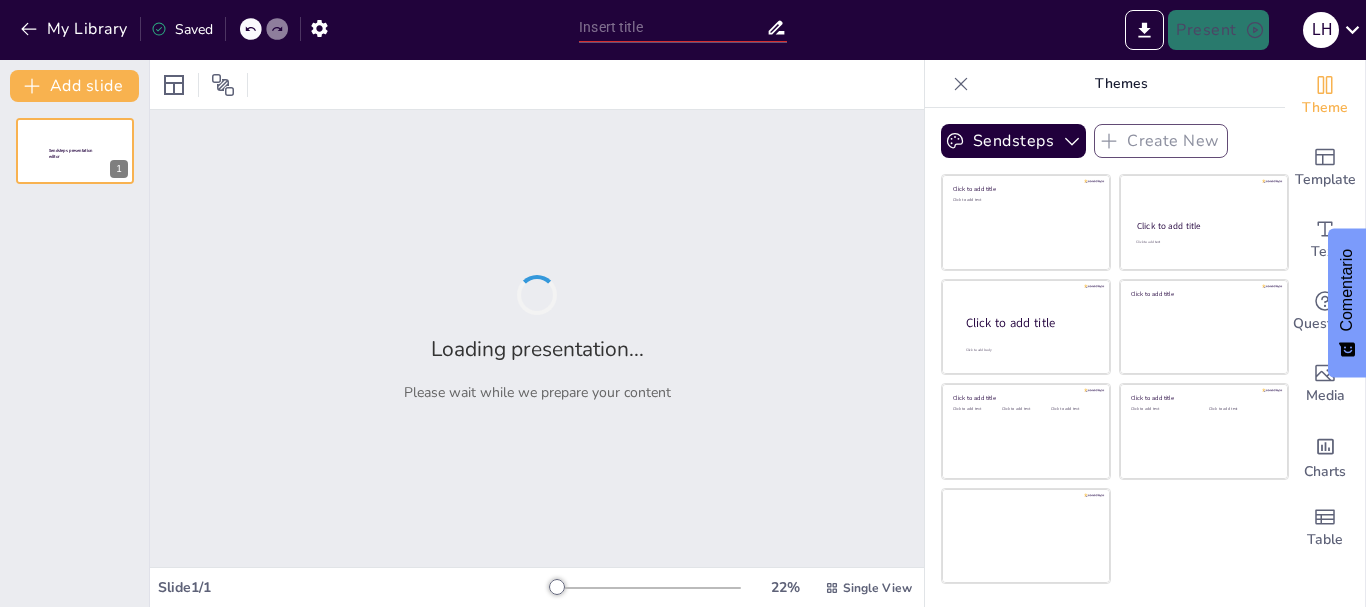 type on "New Sendsteps" 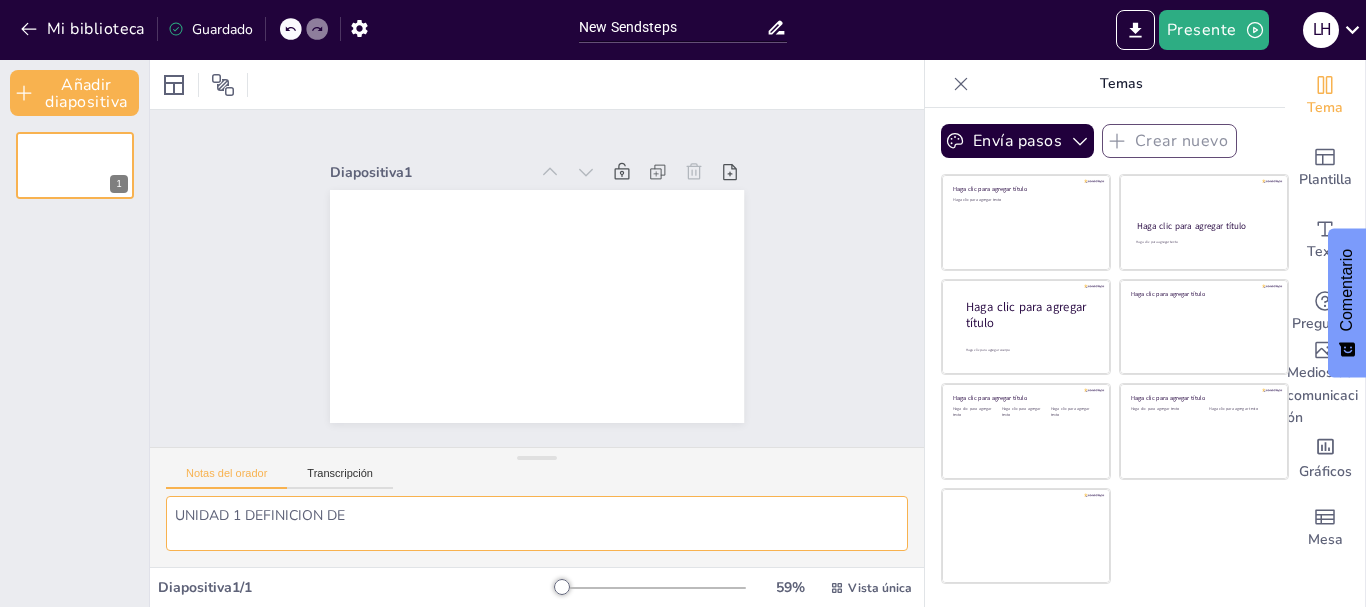 click on "UNIDAD 1 DEFINICION DE" at bounding box center [537, 523] 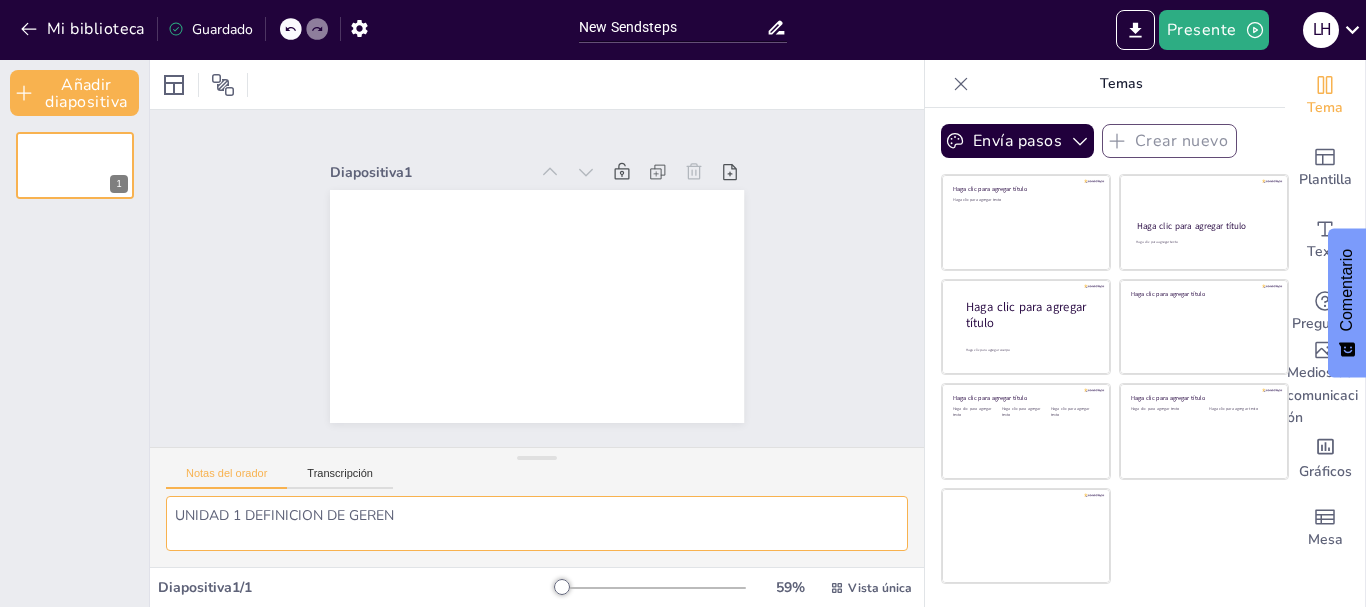 type on "UNIDAD 1 DEFINICION DE GERENC" 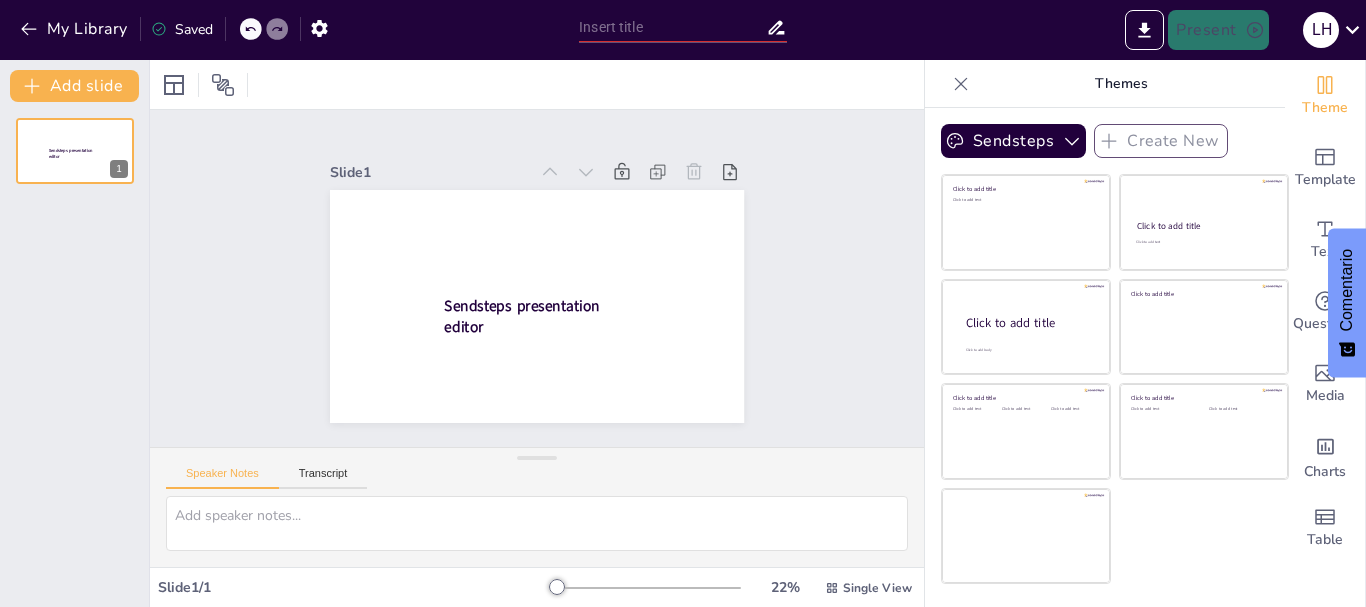 scroll, scrollTop: 0, scrollLeft: 0, axis: both 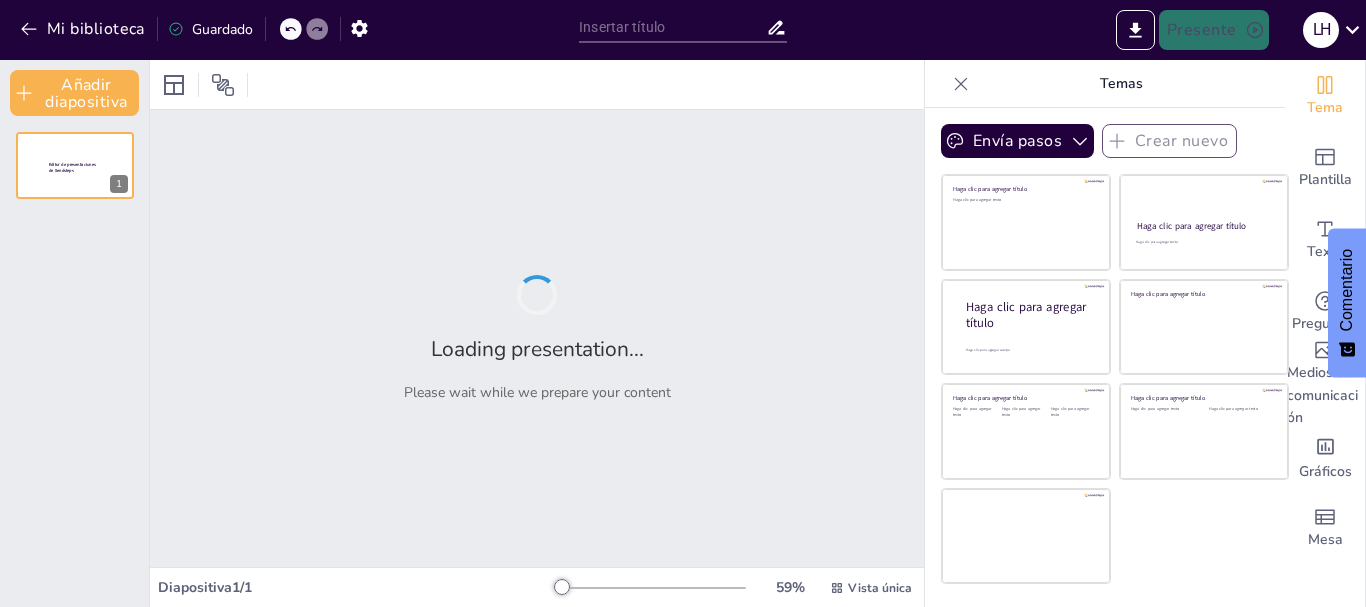 type on "New Sendsteps" 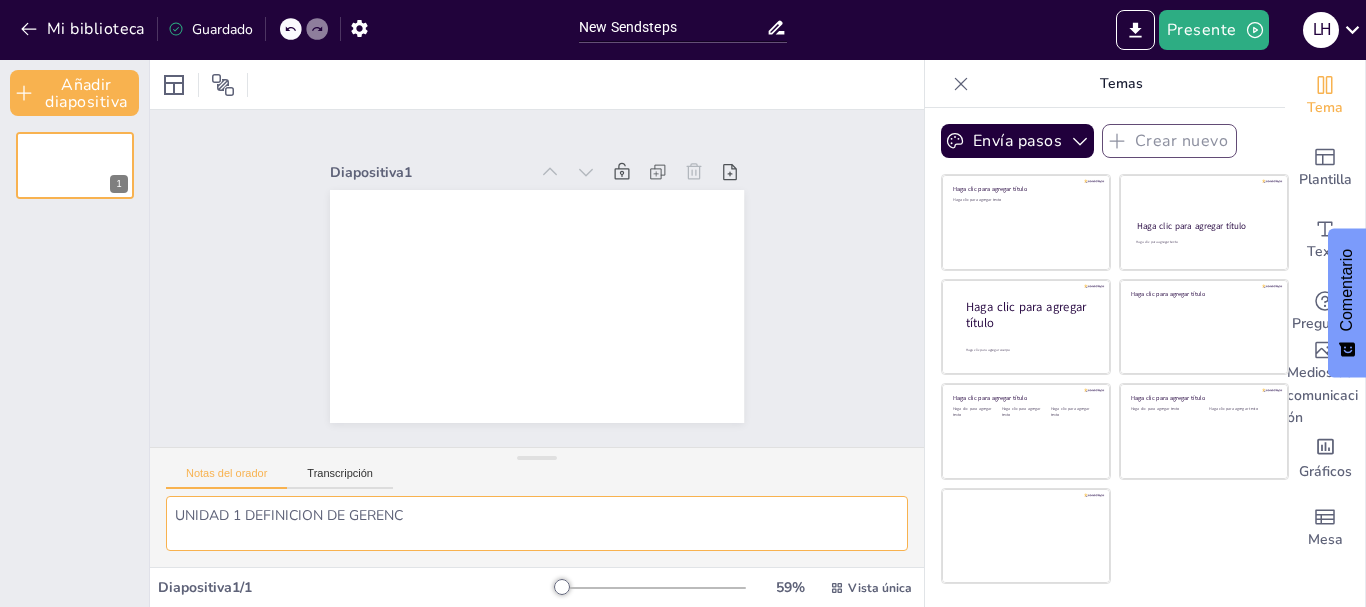 click on "UNIDAD 1 DEFINICION DE GERENC" at bounding box center (537, 523) 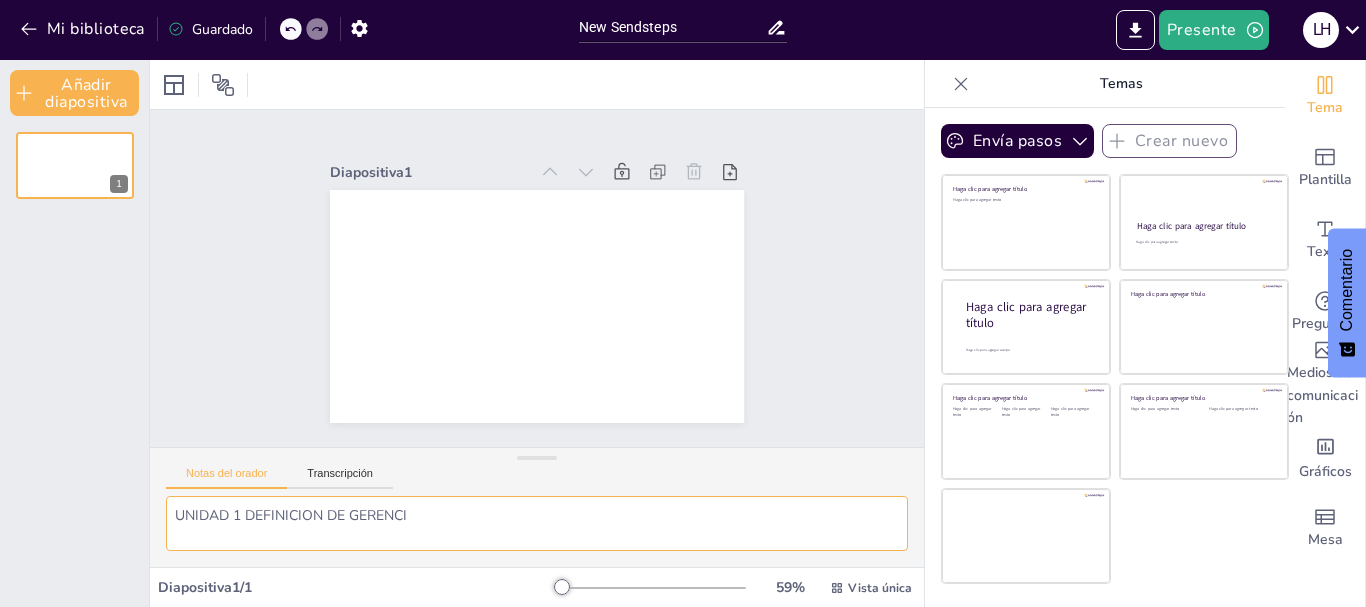 type on "UNIDAD 1 DEFINICION DE GERENCIA" 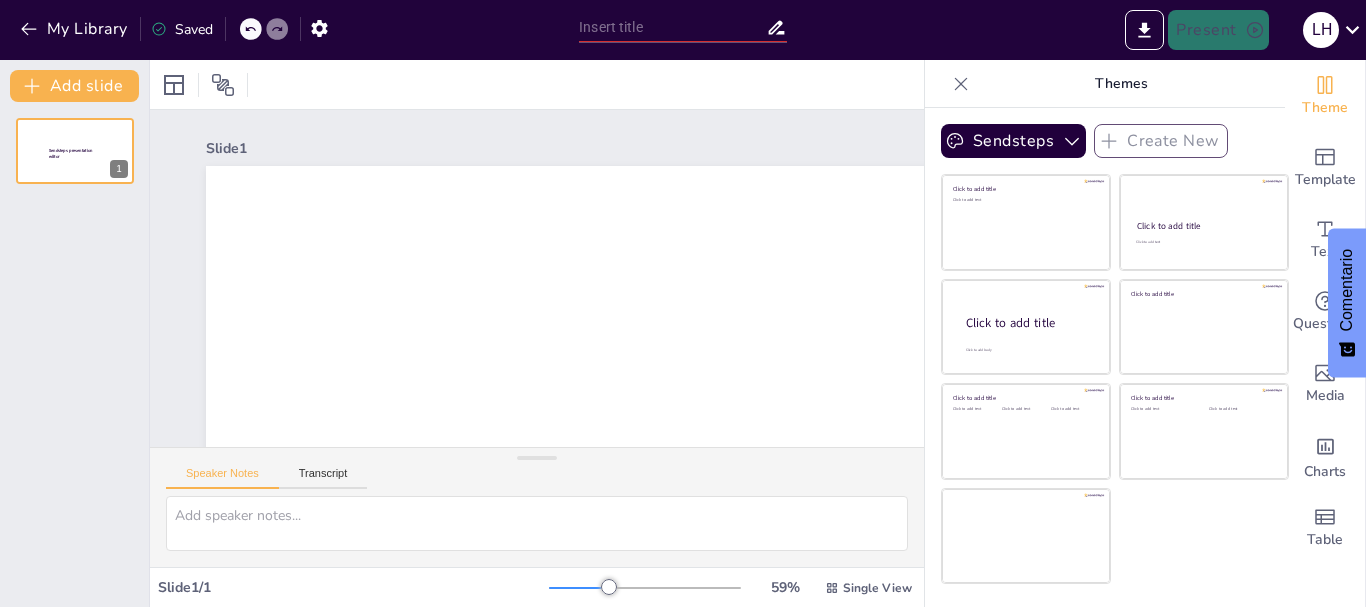 scroll, scrollTop: 0, scrollLeft: 0, axis: both 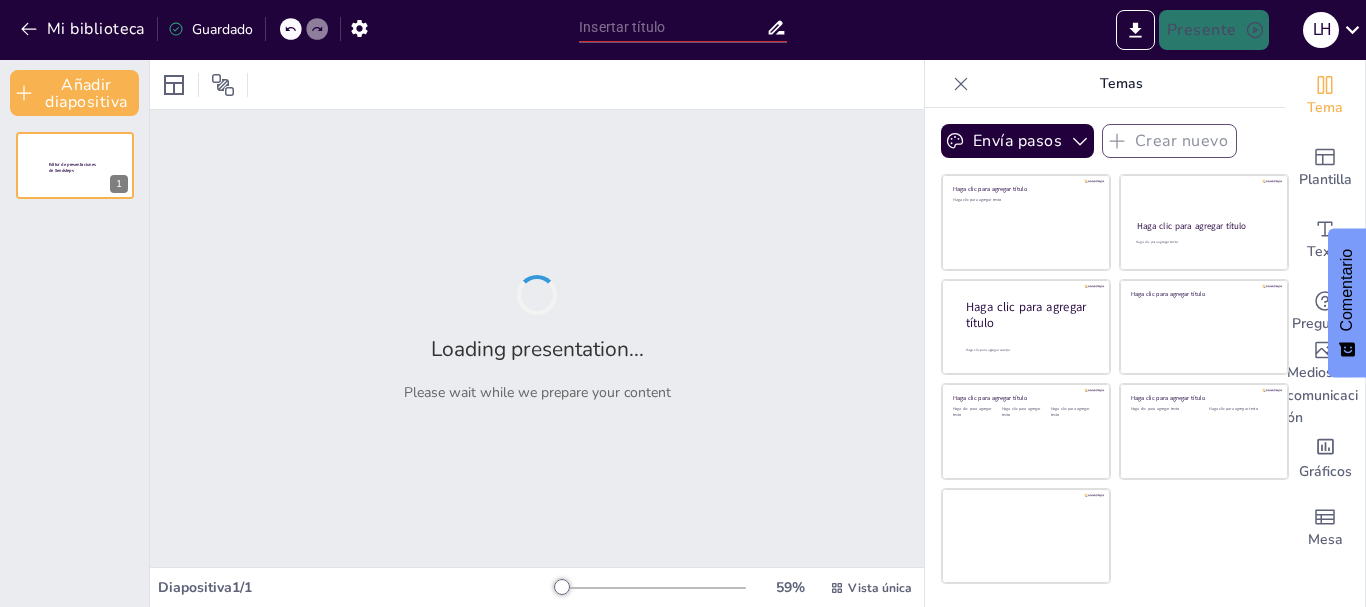 type on "New Sendsteps" 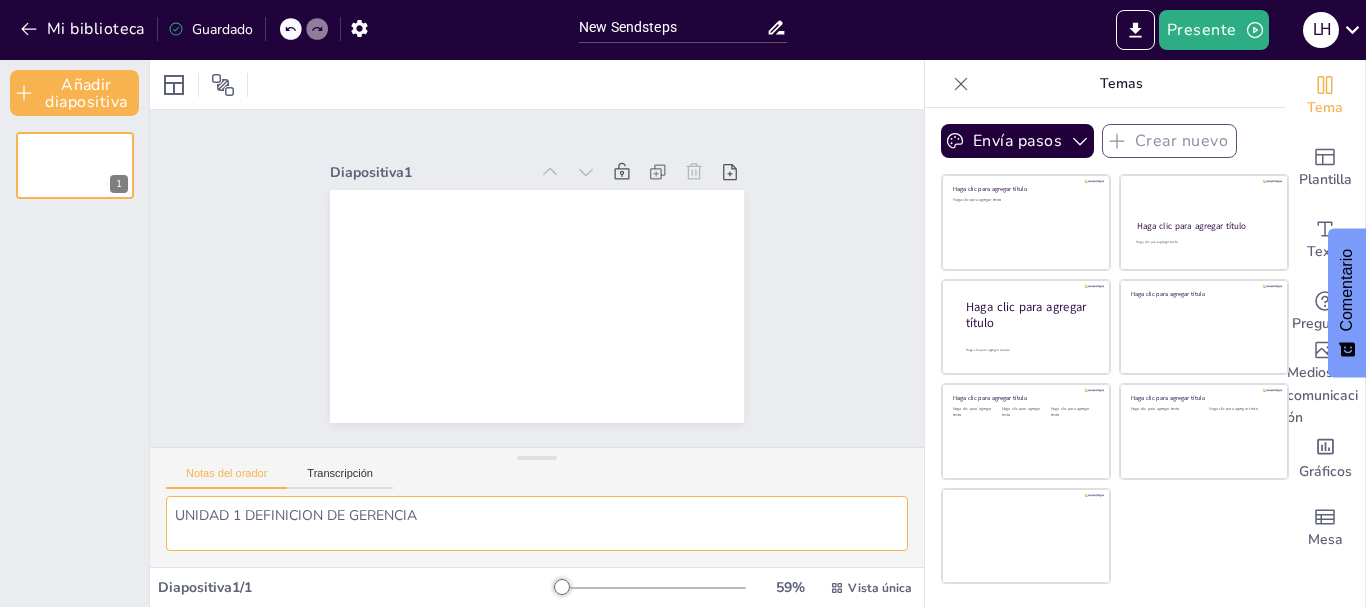scroll, scrollTop: 5, scrollLeft: 0, axis: vertical 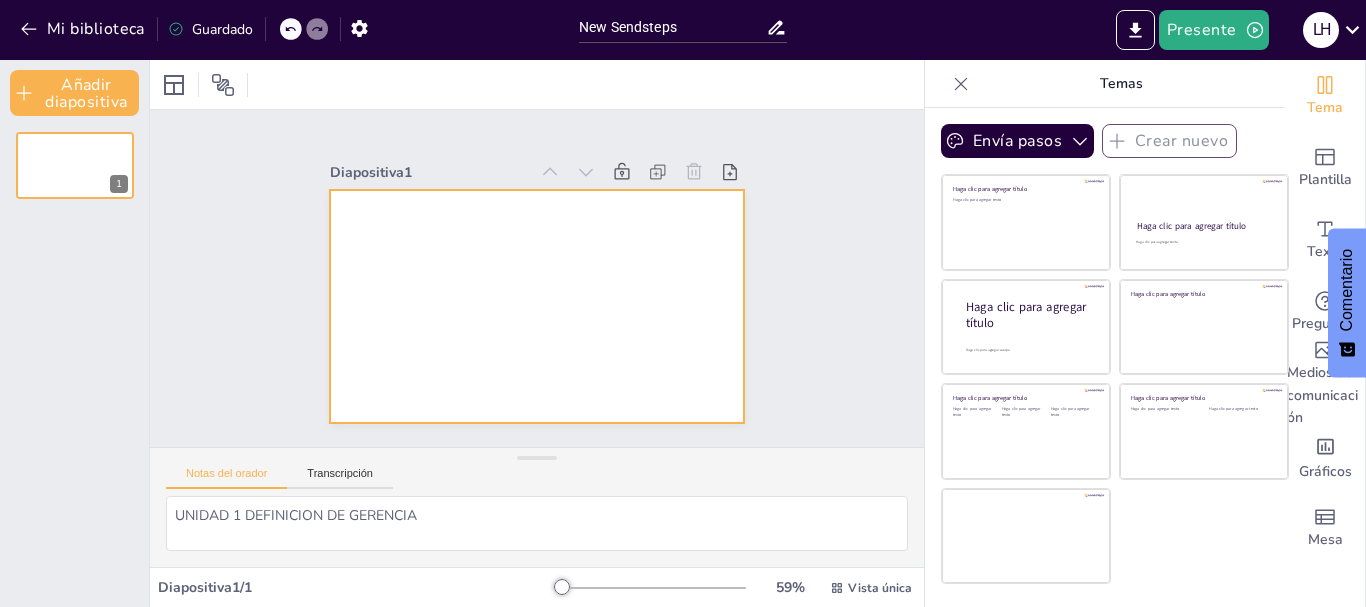 click at bounding box center (537, 306) 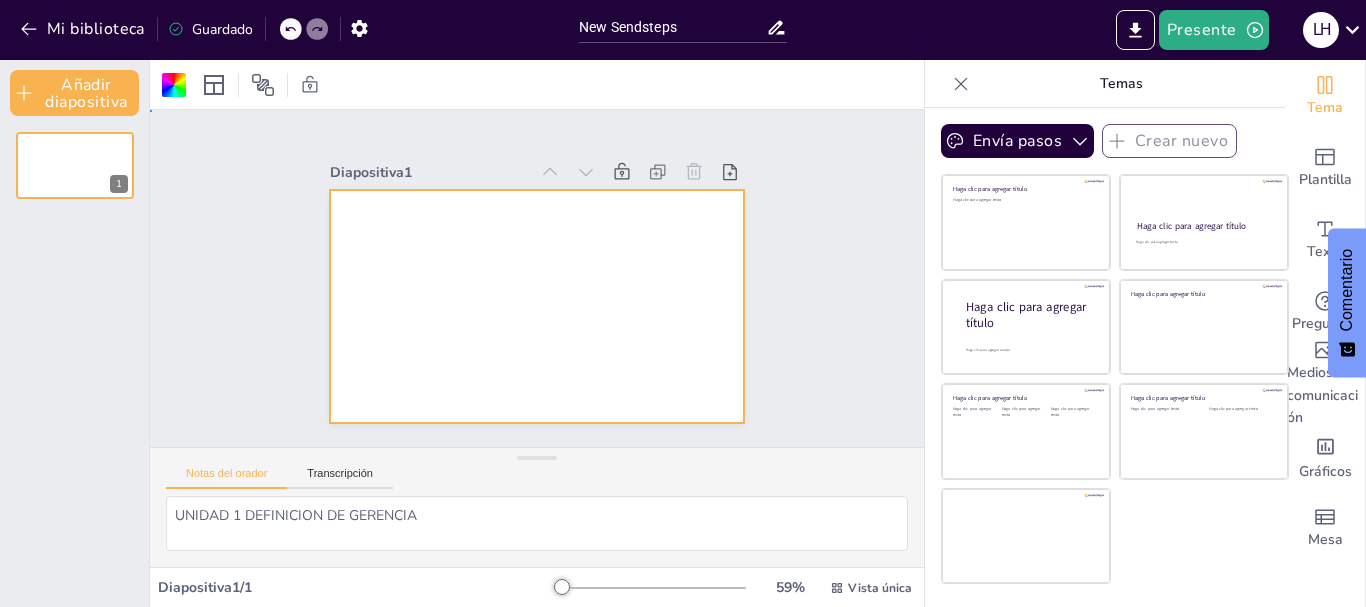click at bounding box center [537, 306] 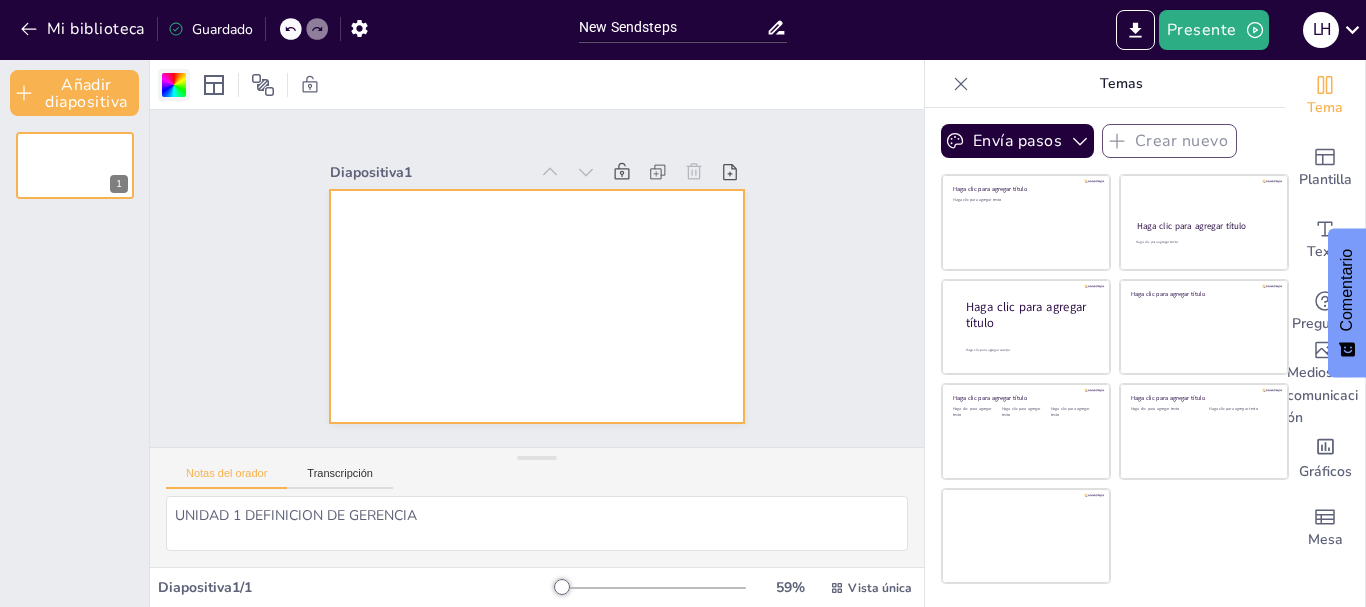 click at bounding box center (174, 85) 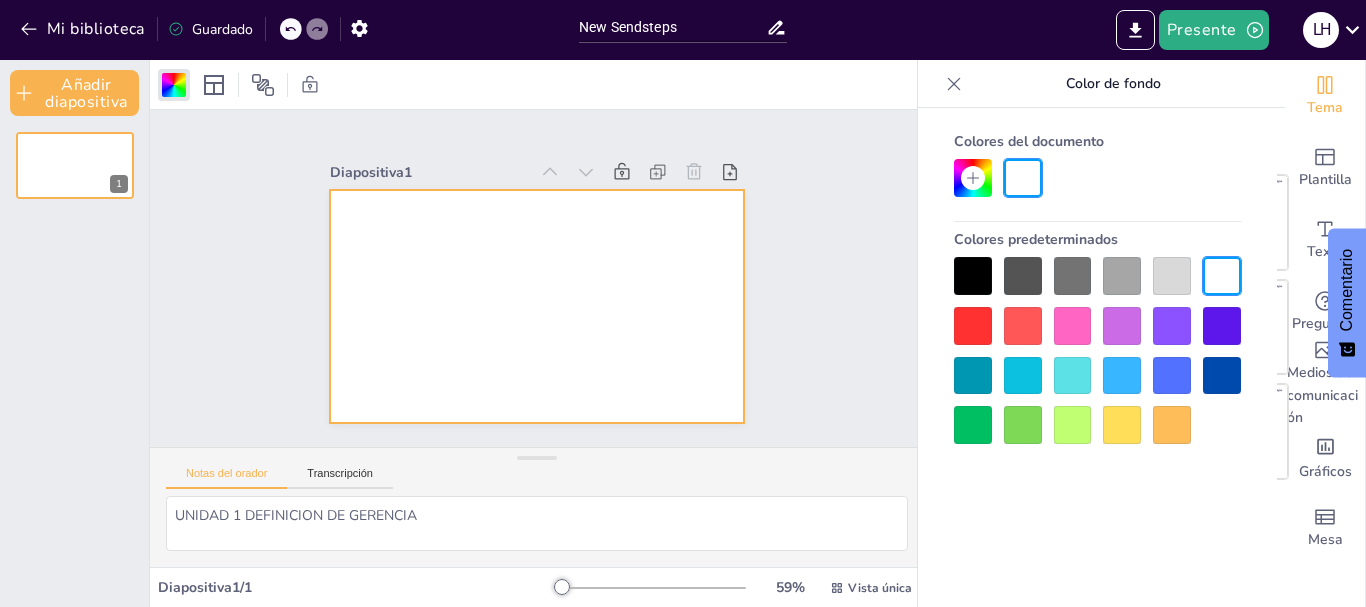 click at bounding box center (1073, 376) 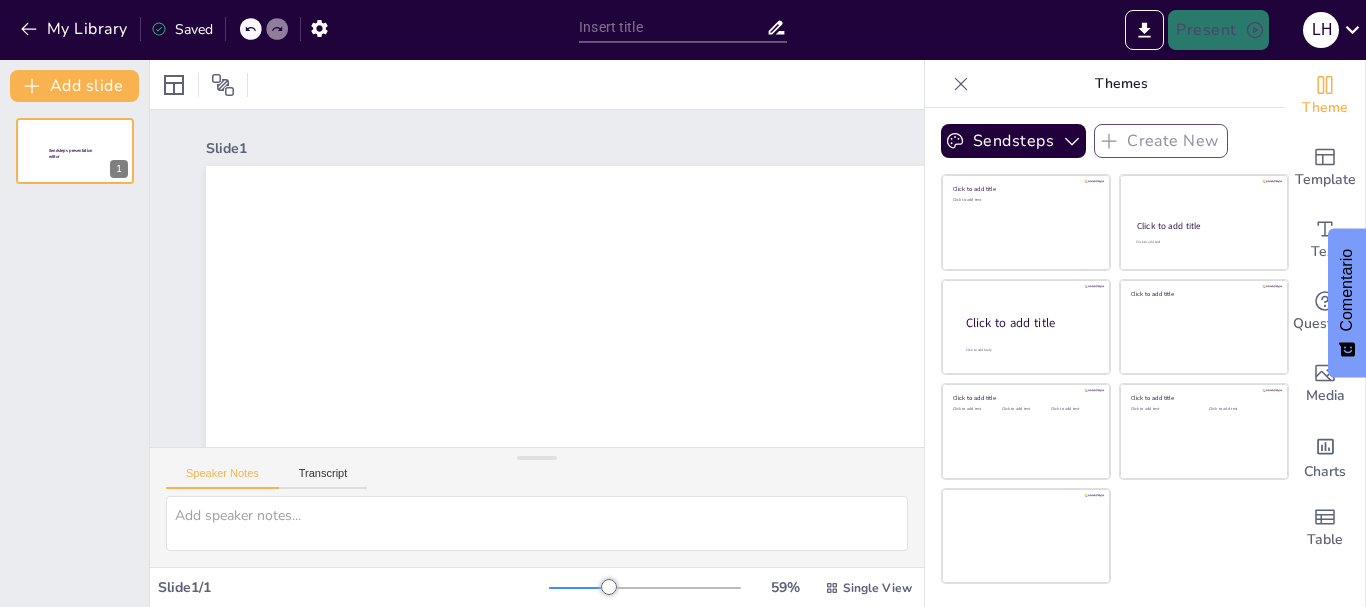 scroll, scrollTop: 0, scrollLeft: 0, axis: both 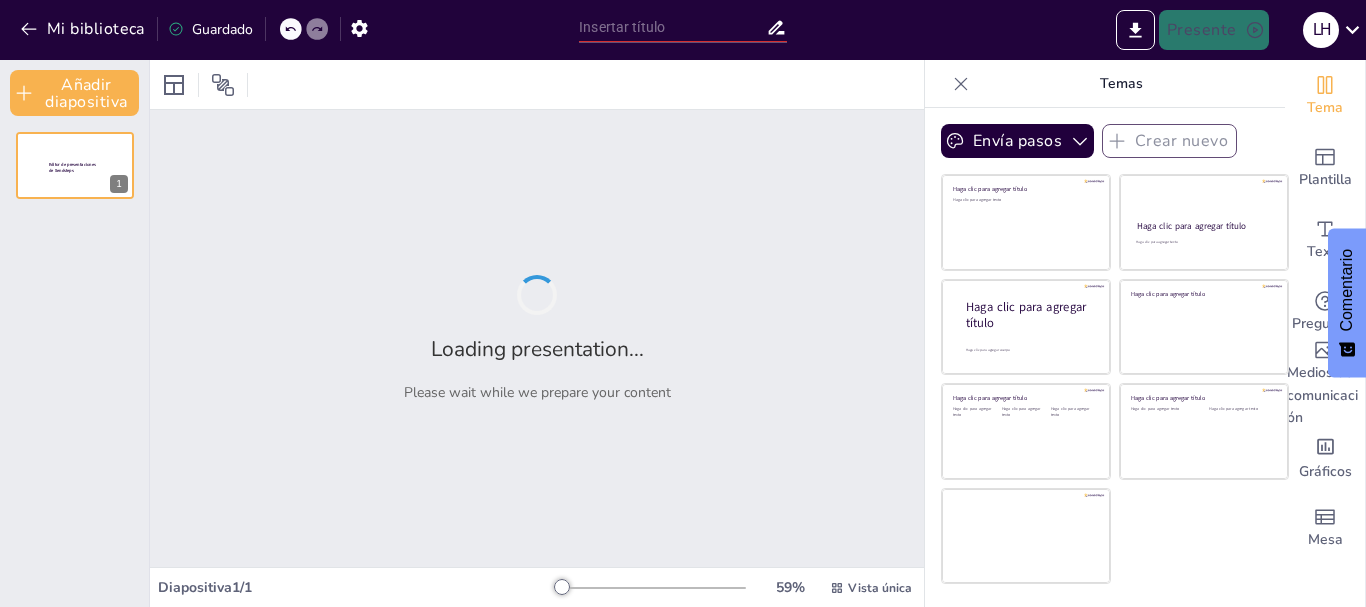 type on "New Sendsteps" 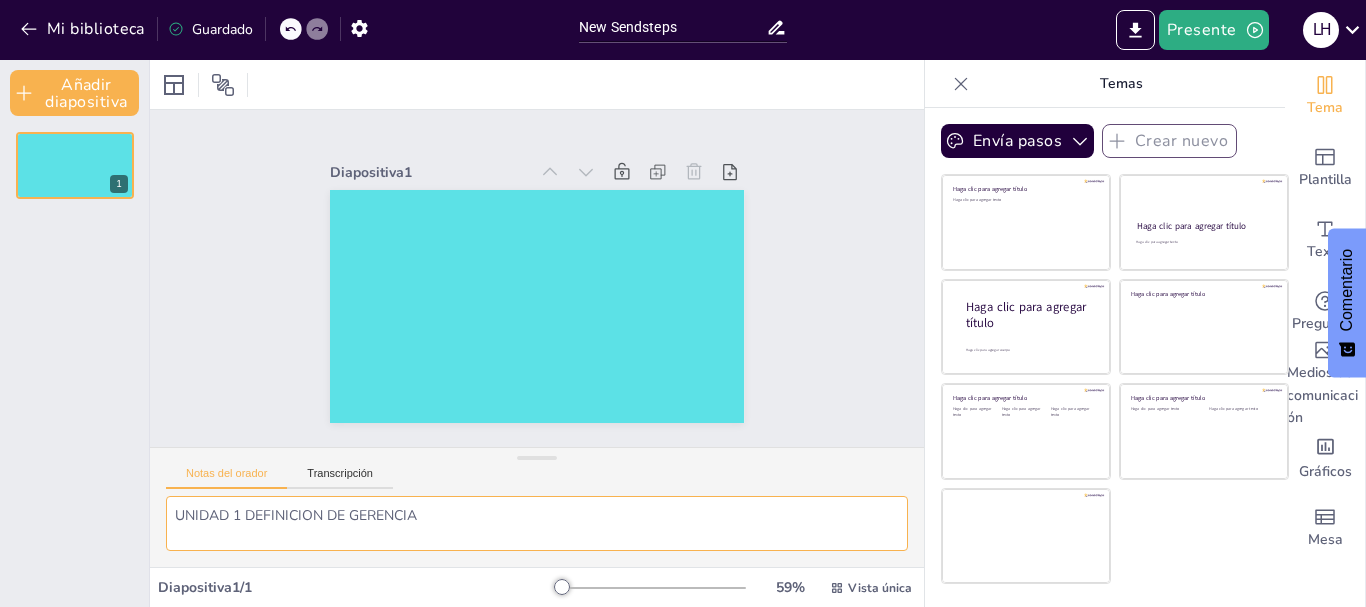 click on "UNIDAD 1 DEFINICION DE GERENCIA" at bounding box center [537, 523] 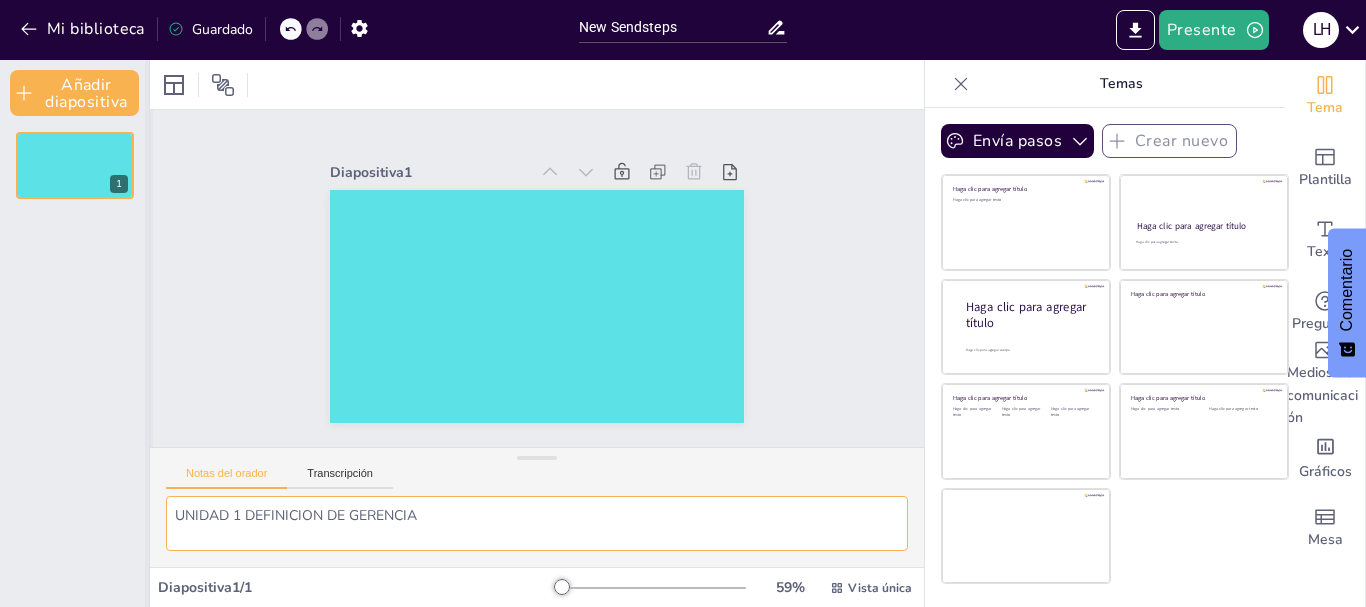 drag, startPoint x: 442, startPoint y: 514, endPoint x: 148, endPoint y: 517, distance: 294.01532 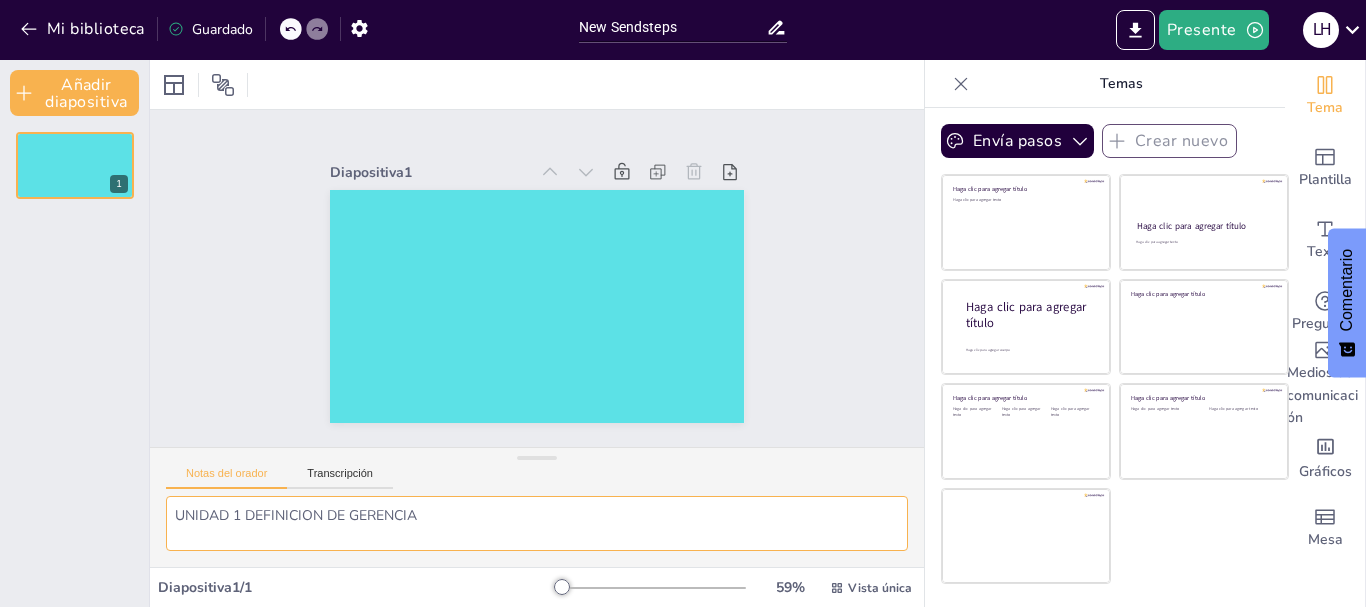 click on "UNIDAD 1 DEFINICION DE GERENCIA" at bounding box center [537, 523] 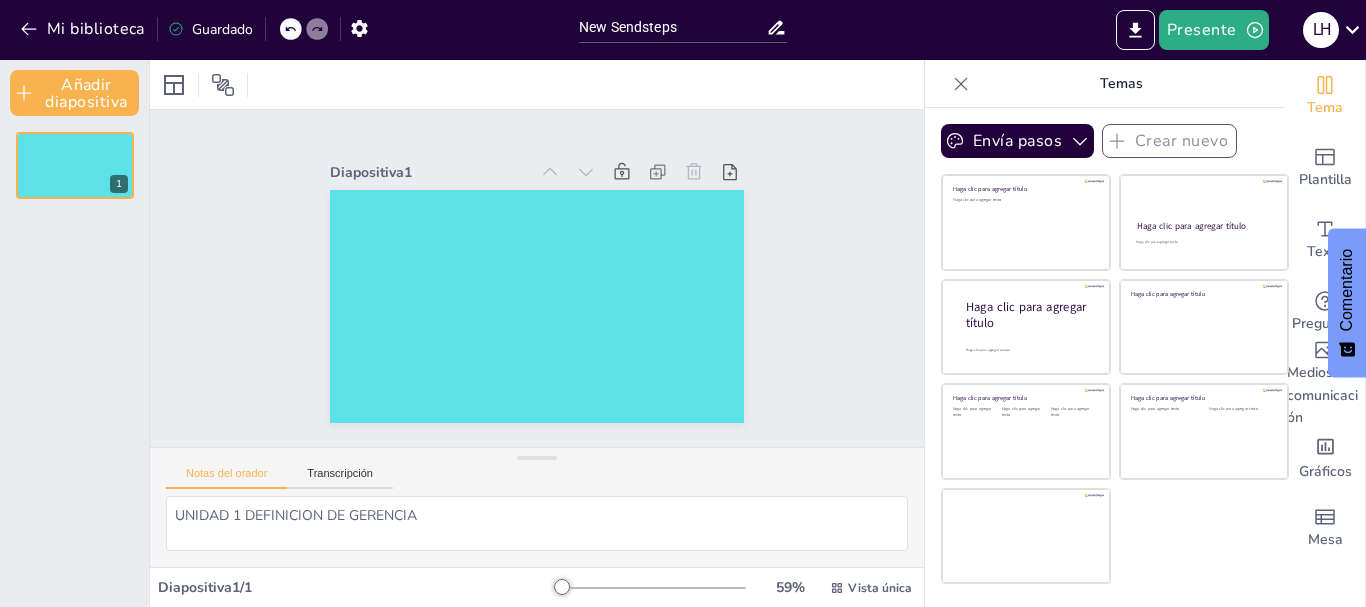 click on "Diapositiva  1  /  1 59  % Vista única" at bounding box center (537, 588) 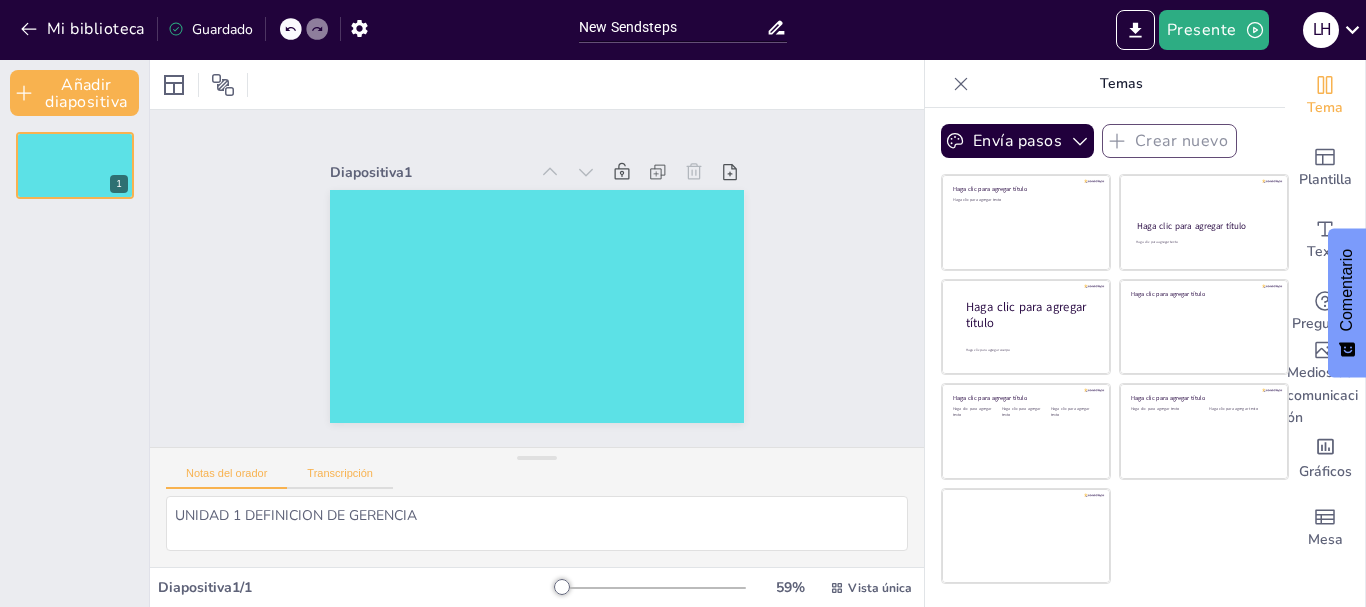 click on "Transcripción" at bounding box center (340, 473) 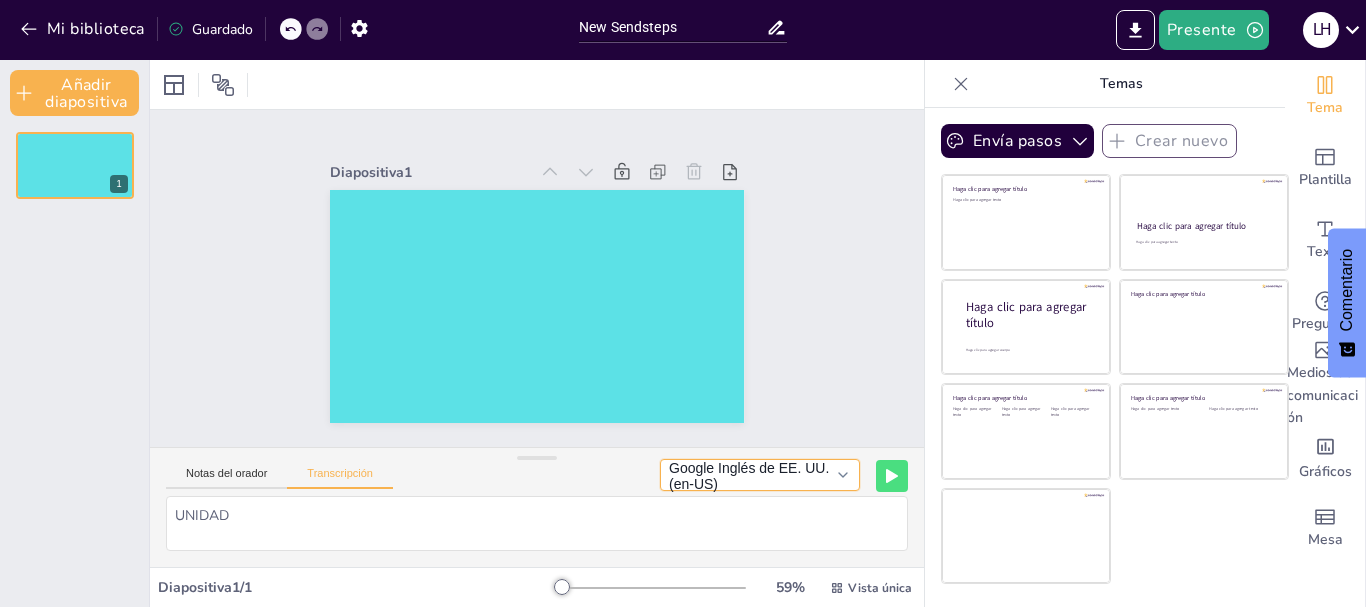click on "Google Inglés de EE. UU. (en-US)" at bounding box center [760, 475] 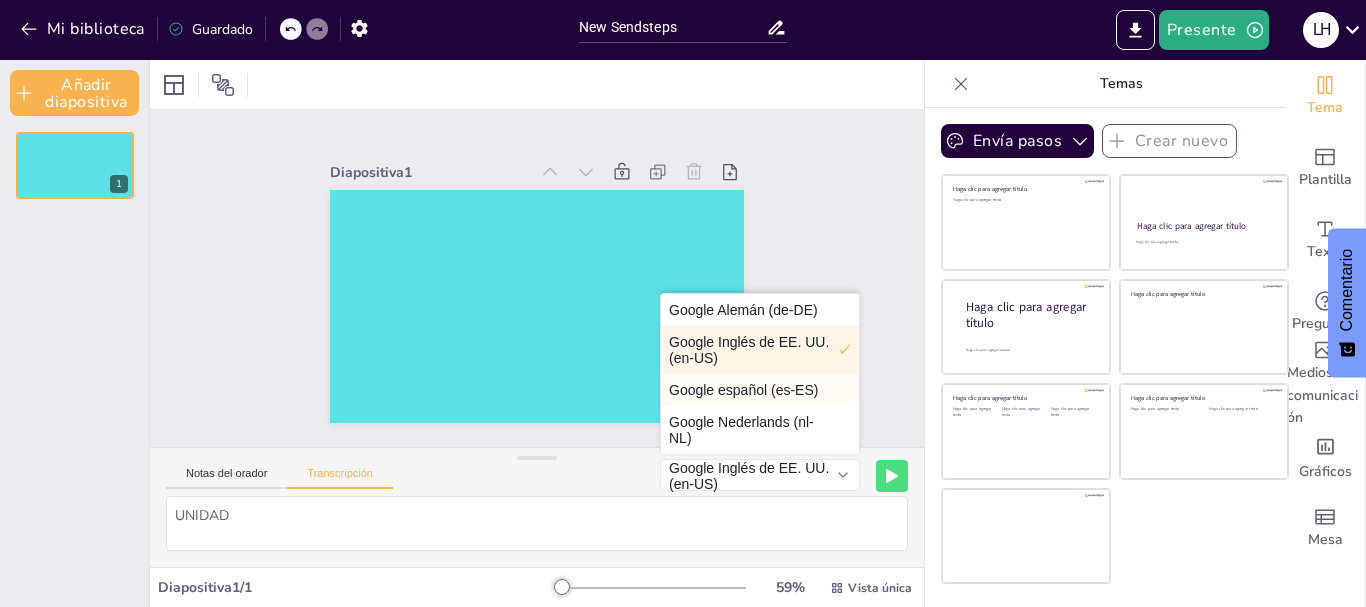 click on "Google español (es-ES)" at bounding box center (743, 390) 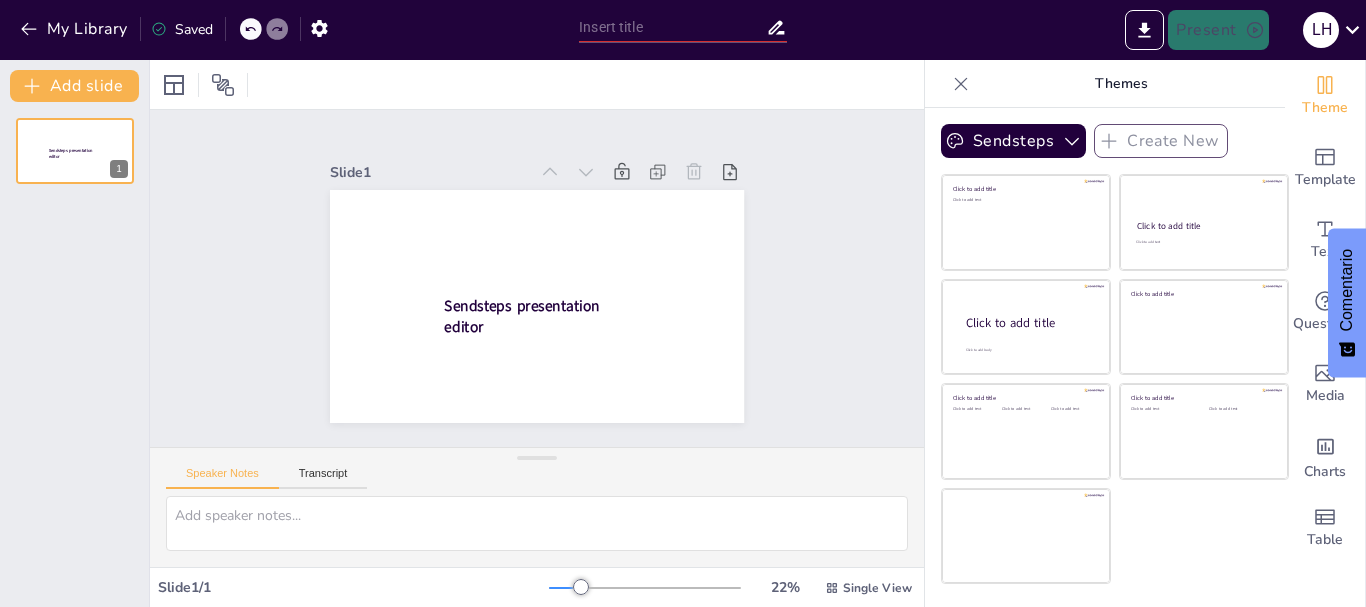 scroll, scrollTop: 0, scrollLeft: 0, axis: both 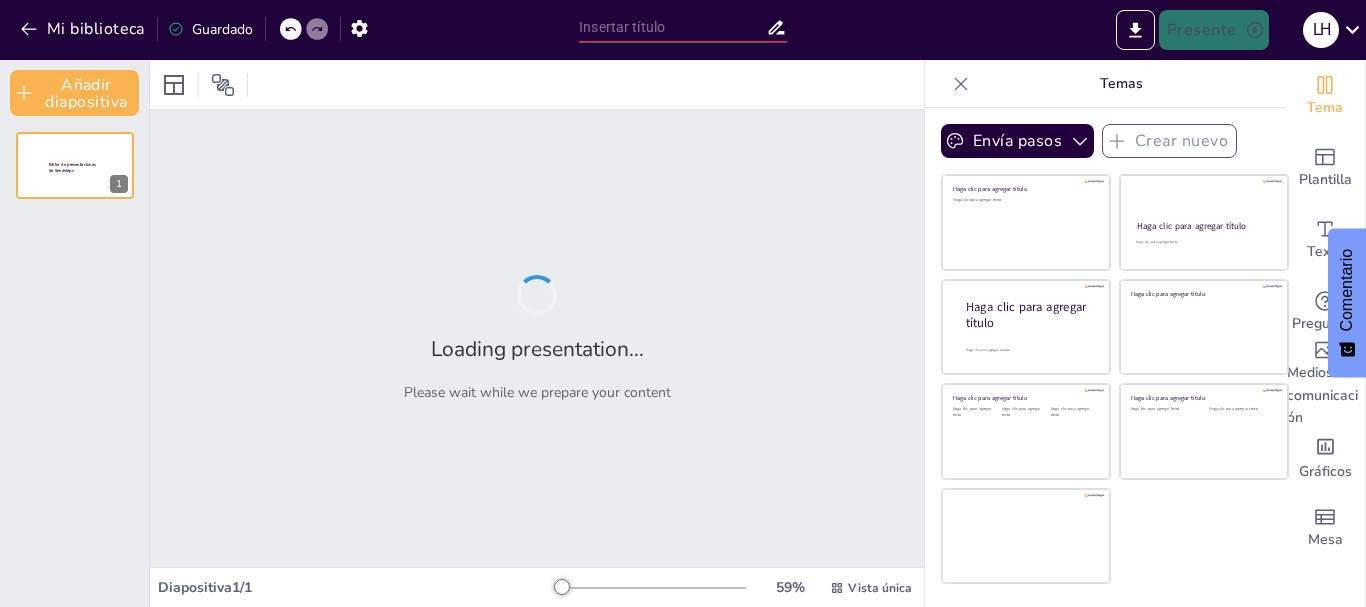 type on "New Sendsteps" 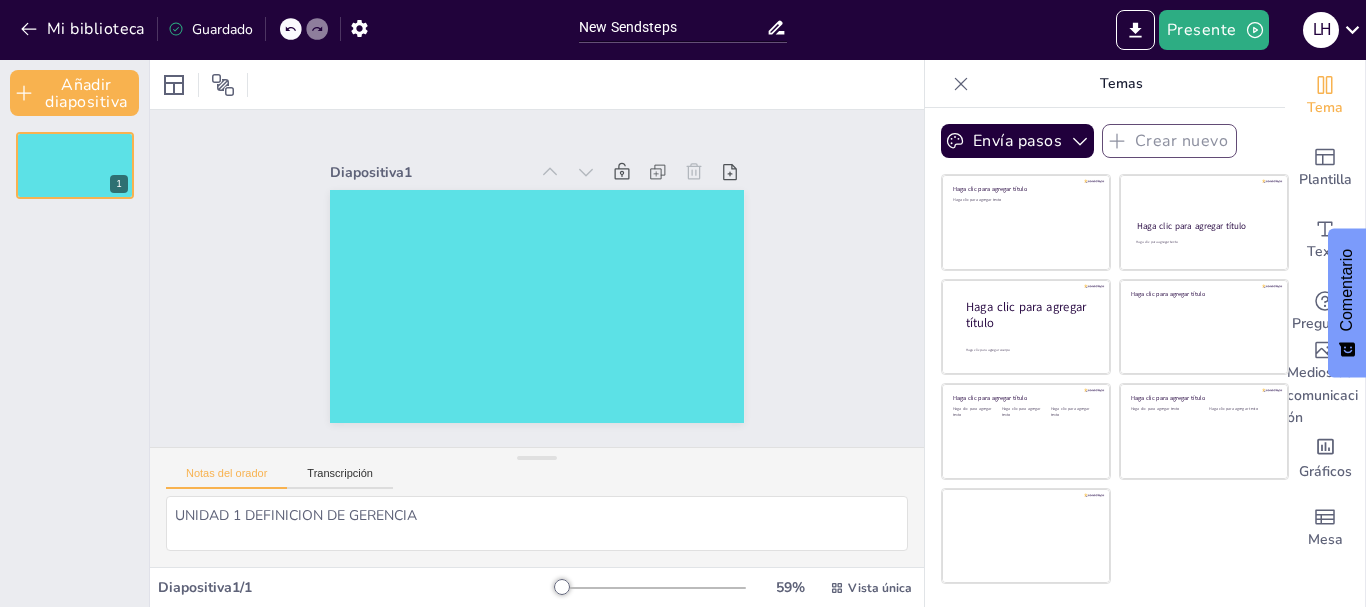 click on "Diapositiva  1  /  1" at bounding box center [356, 587] 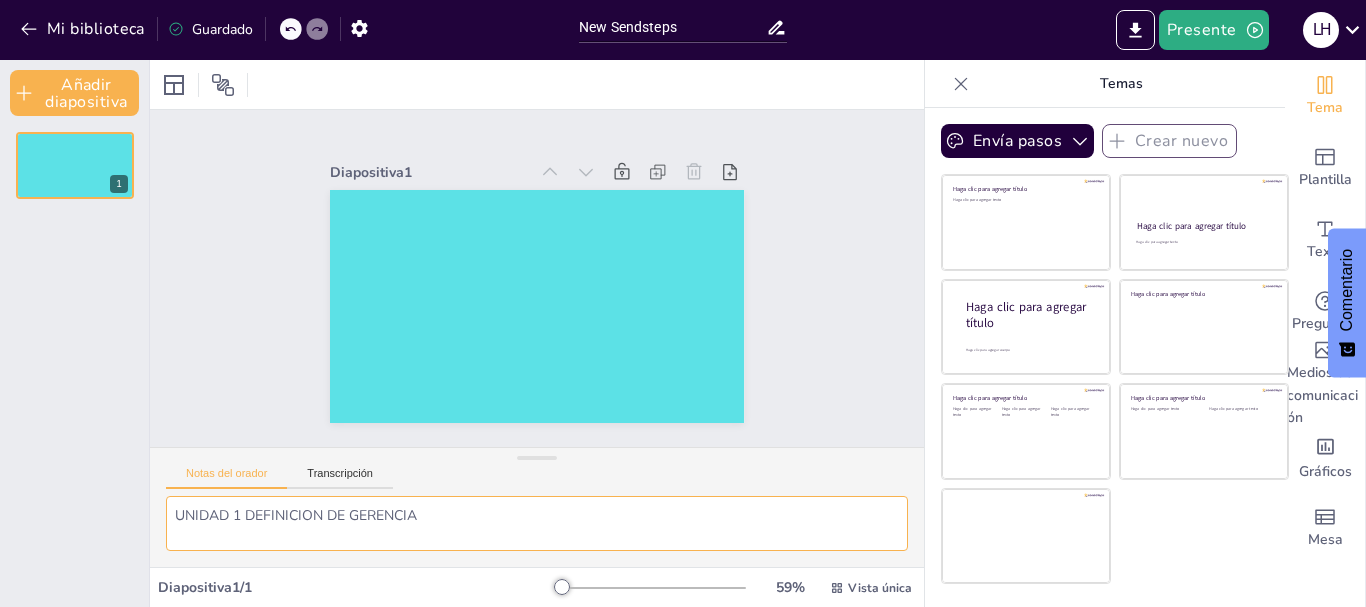 click on "UNIDAD 1 DEFINICION DE GERENCIA" at bounding box center [537, 523] 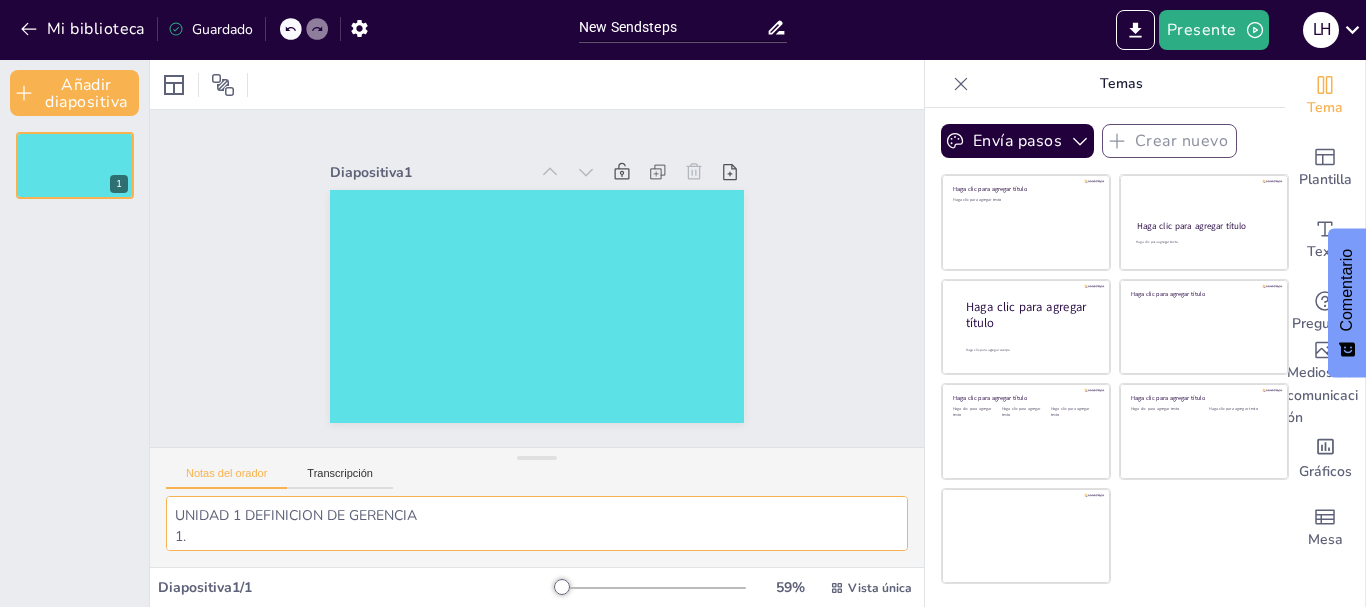 type on "UNIDAD 1 DEFINICION DE GERENCIA
1.1" 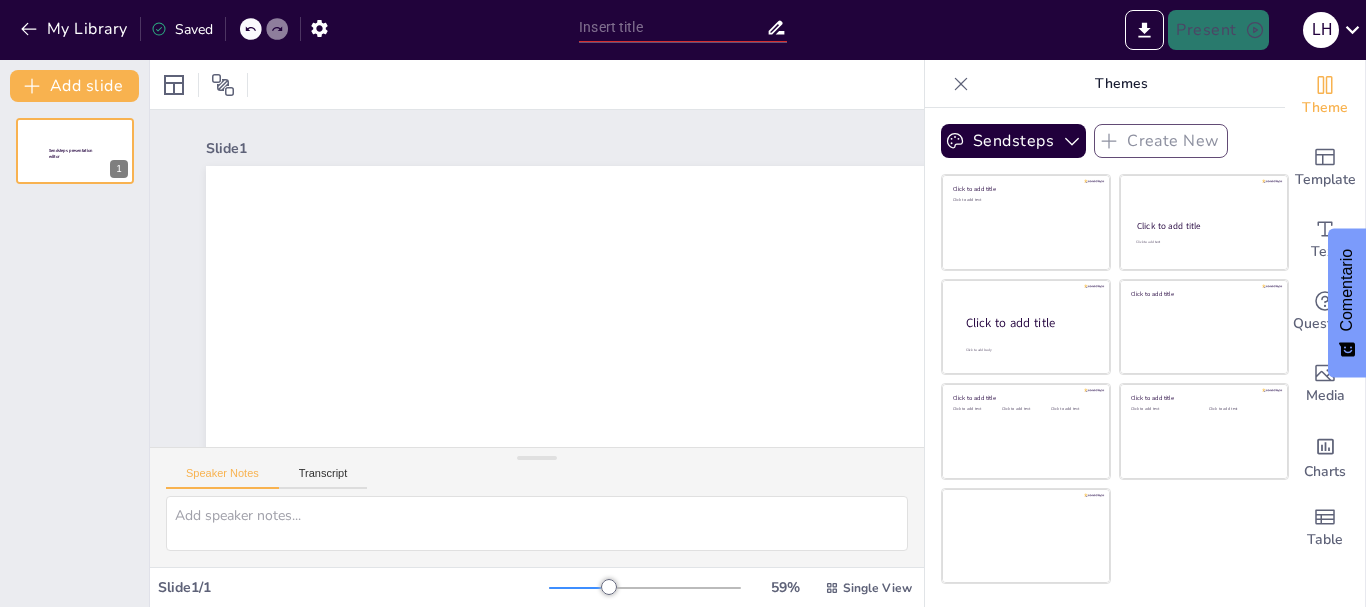 scroll, scrollTop: 0, scrollLeft: 0, axis: both 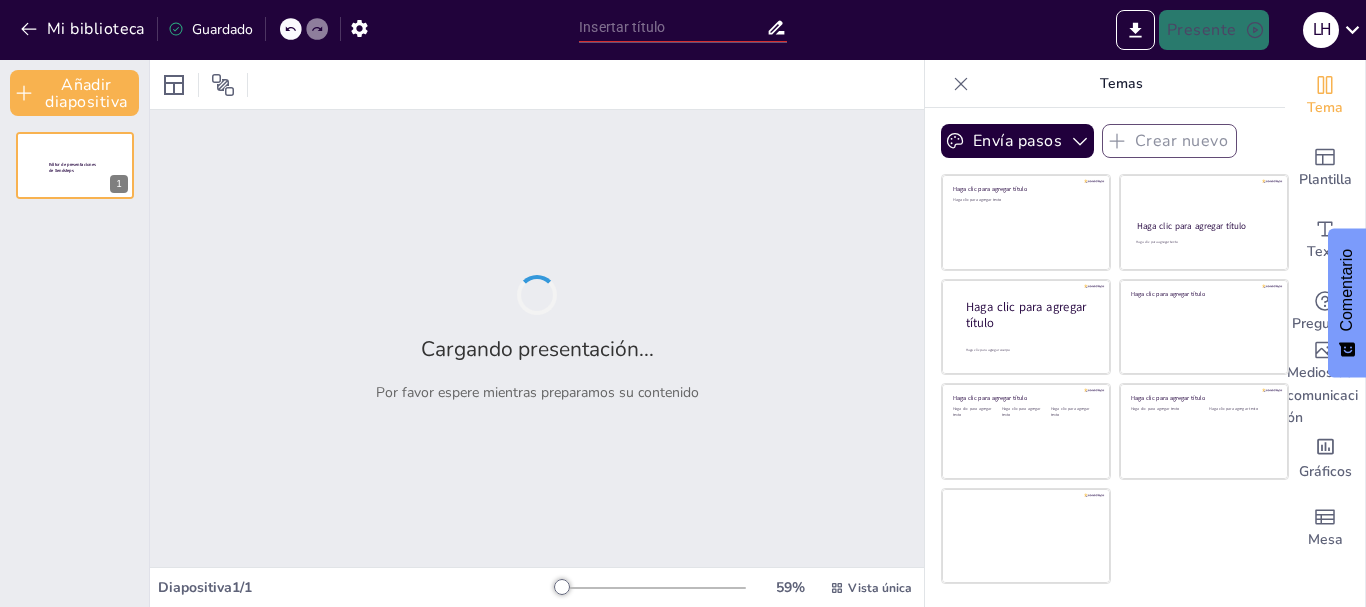 type on "New Sendsteps" 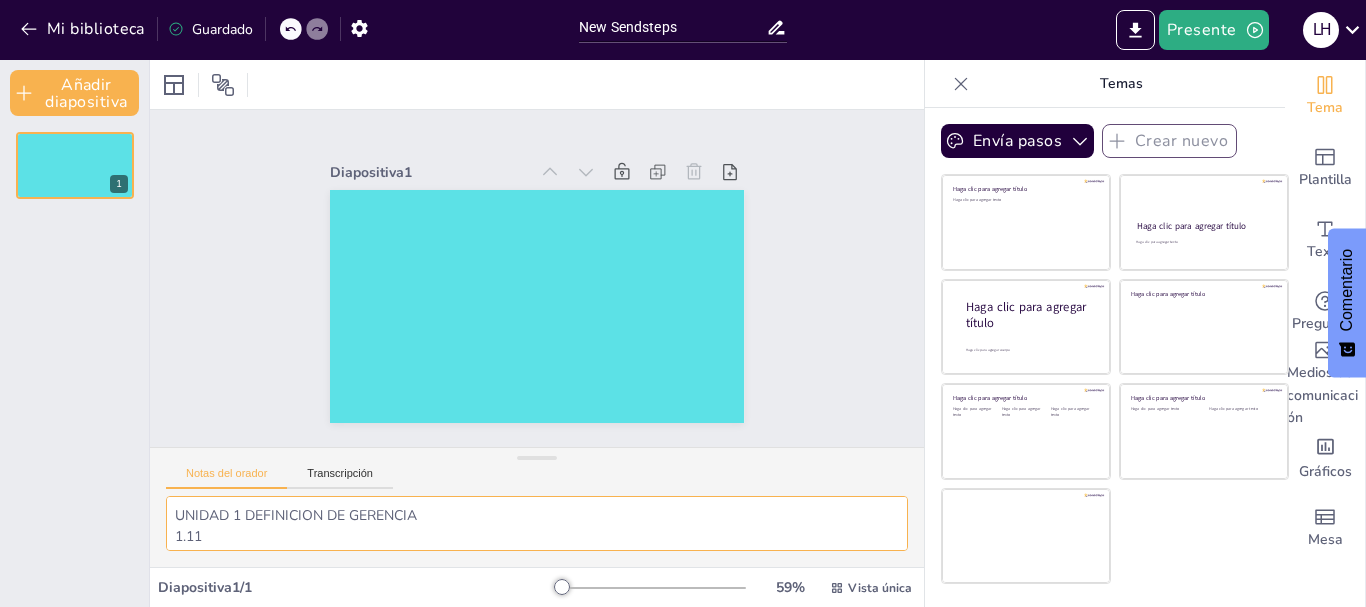 click on "UNIDAD 1 DEFINICION DE GERENCIA
1.11" at bounding box center (537, 523) 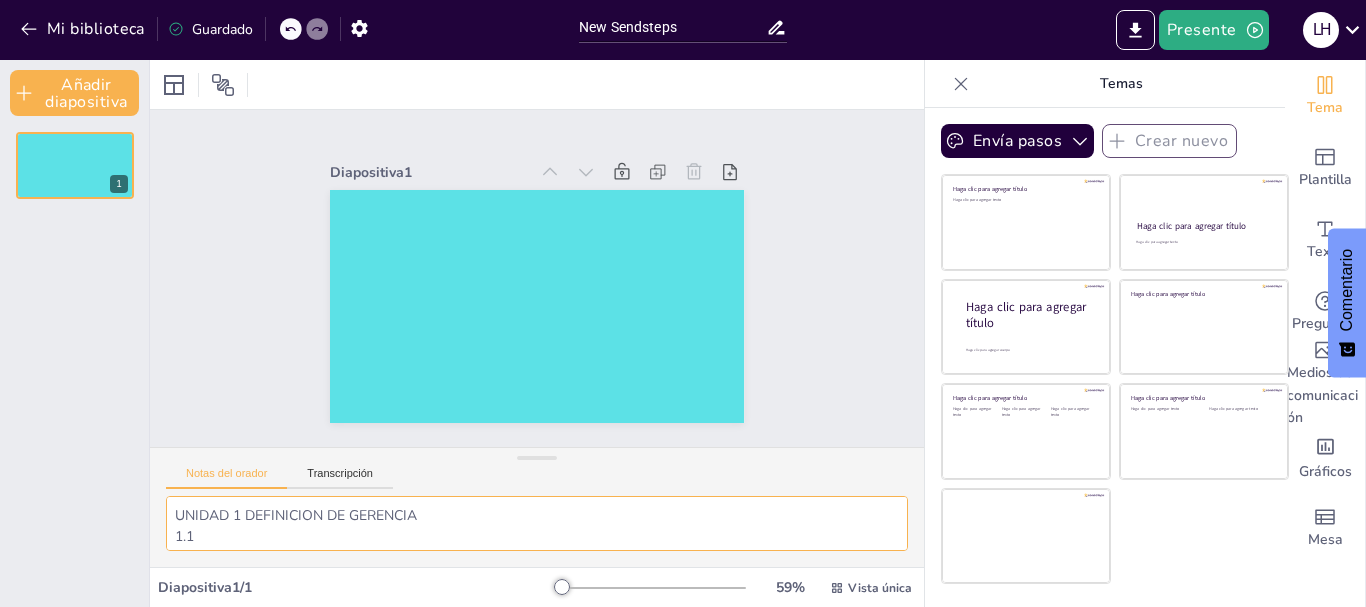 type on "UNIDAD 1 DEFINICION DE GERENCIA
1.1" 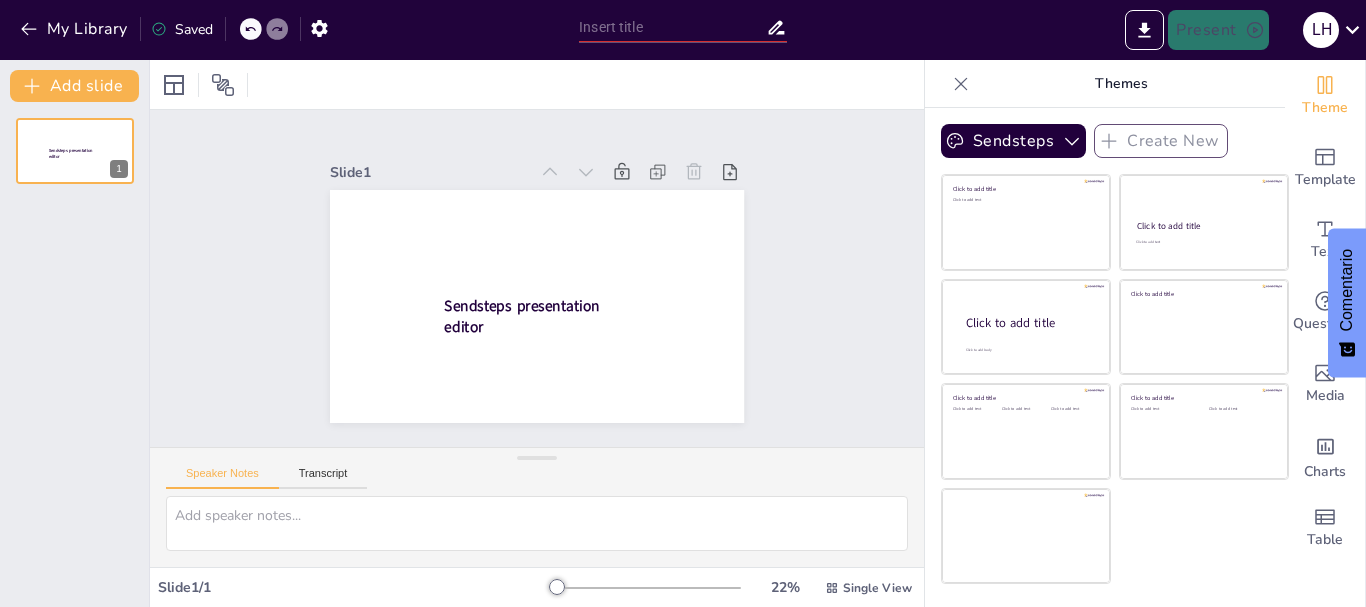 scroll, scrollTop: 0, scrollLeft: 0, axis: both 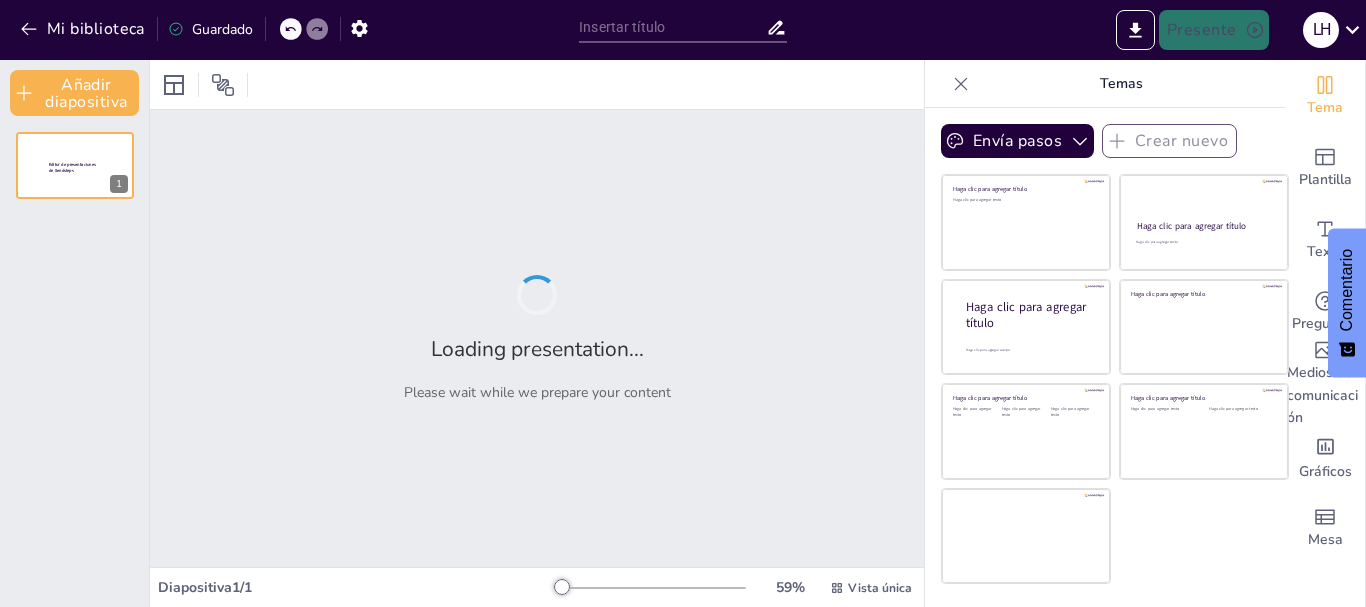 type on "New Sendsteps" 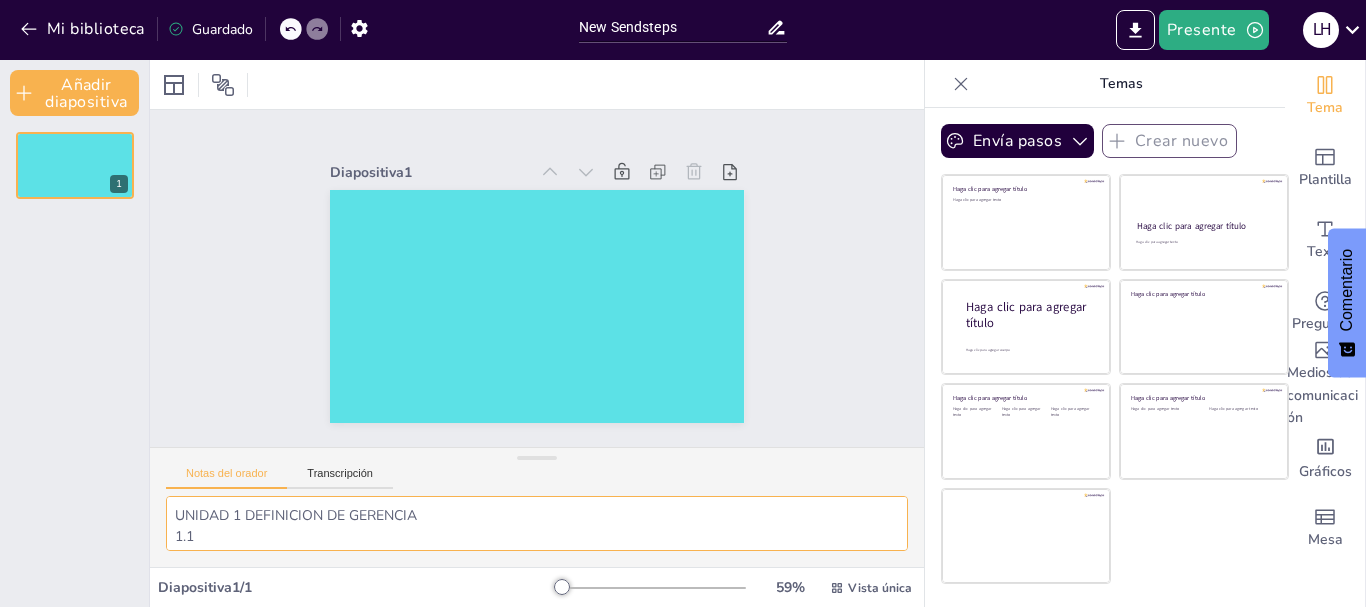 click on "UNIDAD 1 DEFINICION DE GERENCIA
1.1" at bounding box center [537, 523] 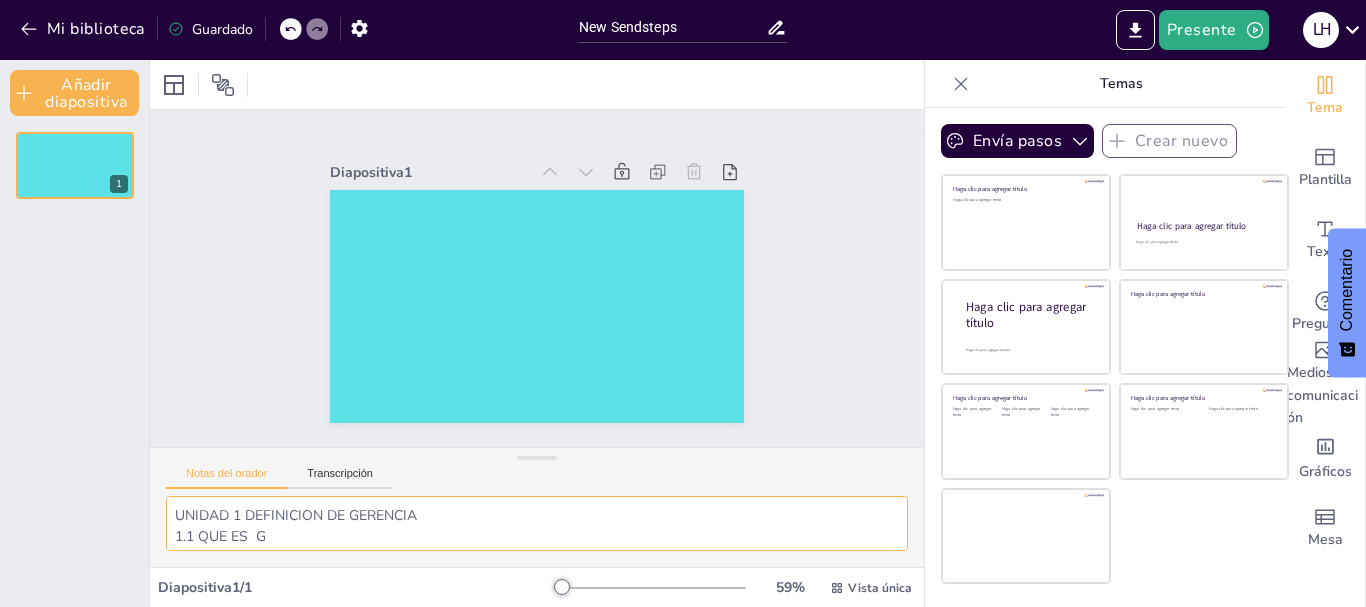 type on "UNIDAD 1 DEFINICION DE GERENCIA
1.1 QUE ES  GE" 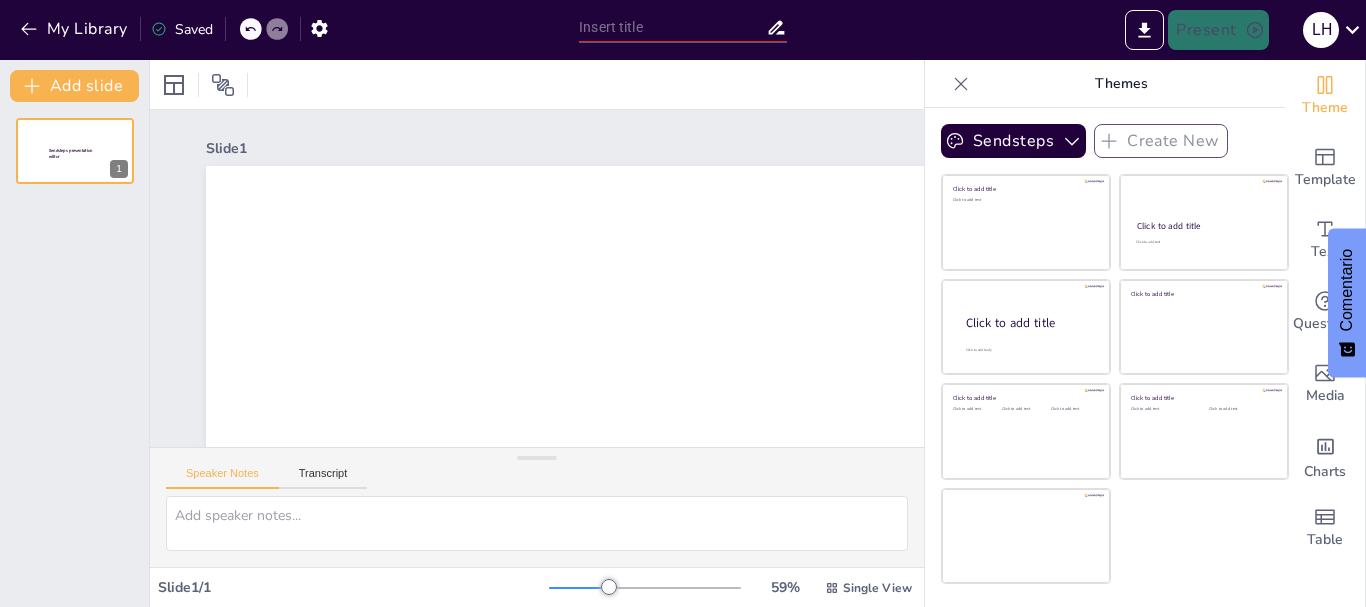 scroll, scrollTop: 0, scrollLeft: 0, axis: both 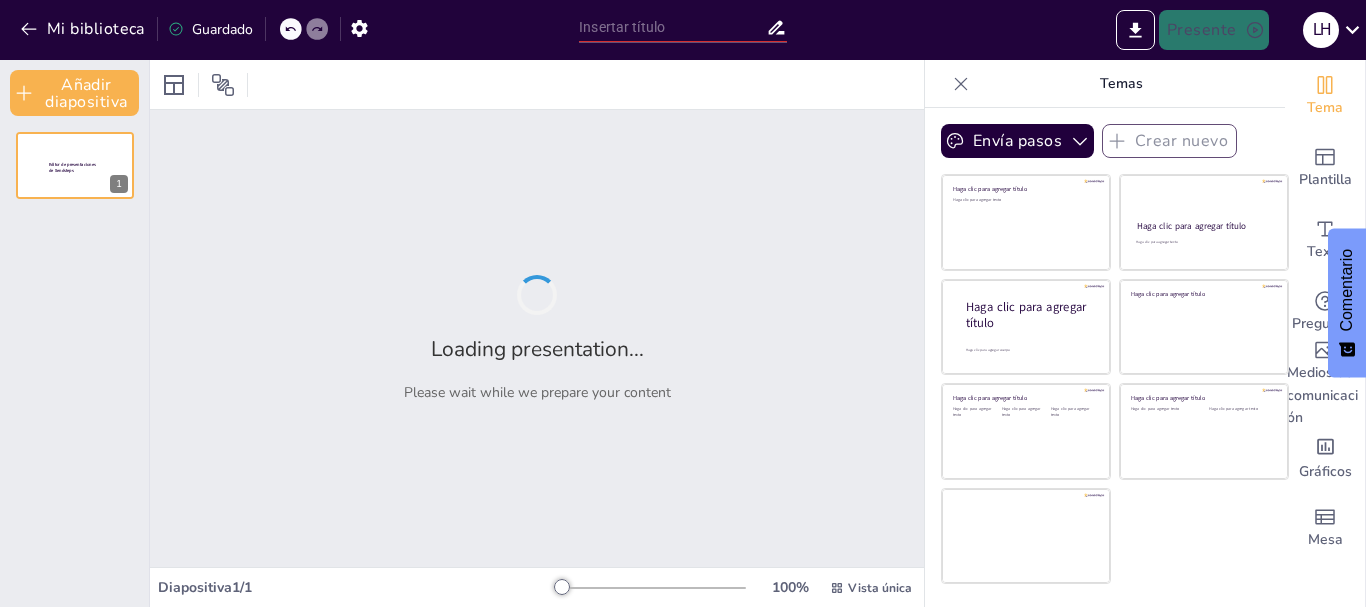 type on "New Sendsteps" 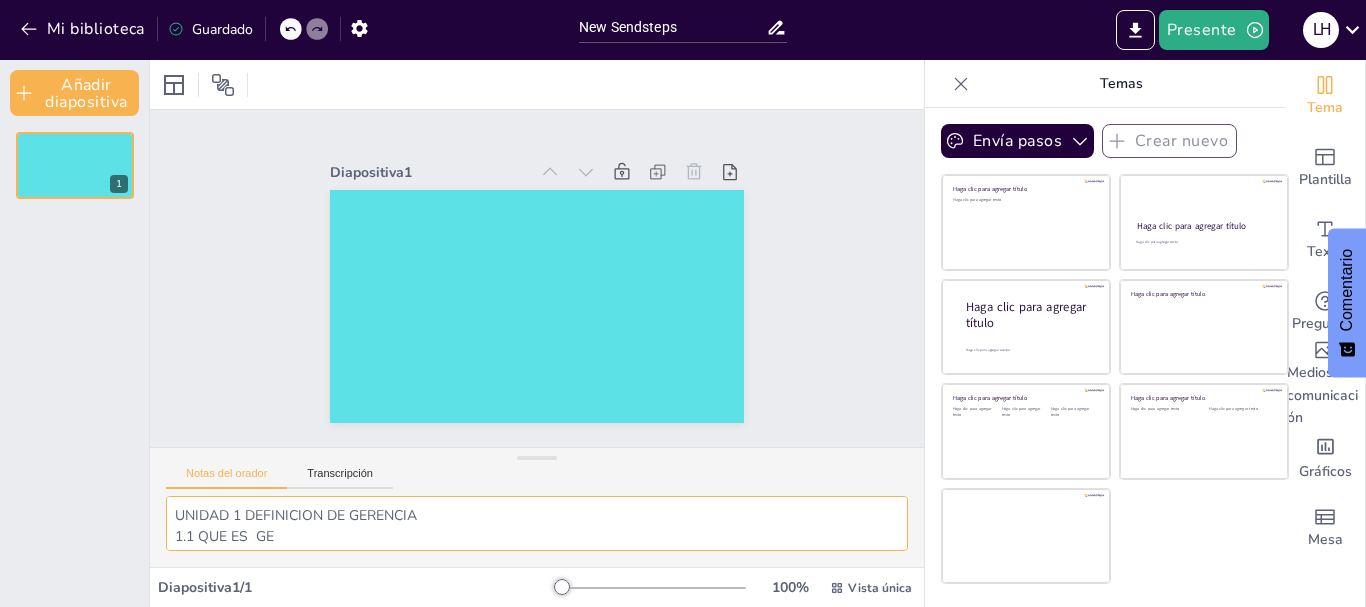 click on "UNIDAD 1 DEFINICION DE GERENCIA
1.1 QUE ES  GE" at bounding box center [537, 523] 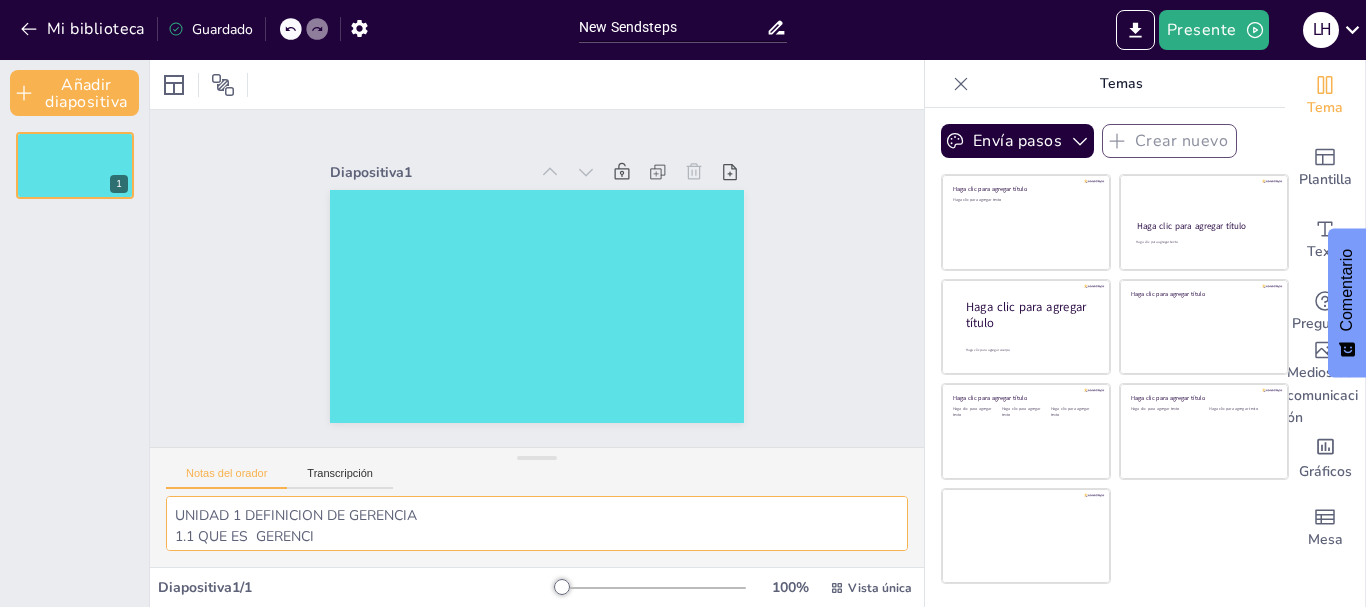 type on "UNIDAD 1 DEFINICION DE GERENCIA
1.1 QUE ES  GERENCIA" 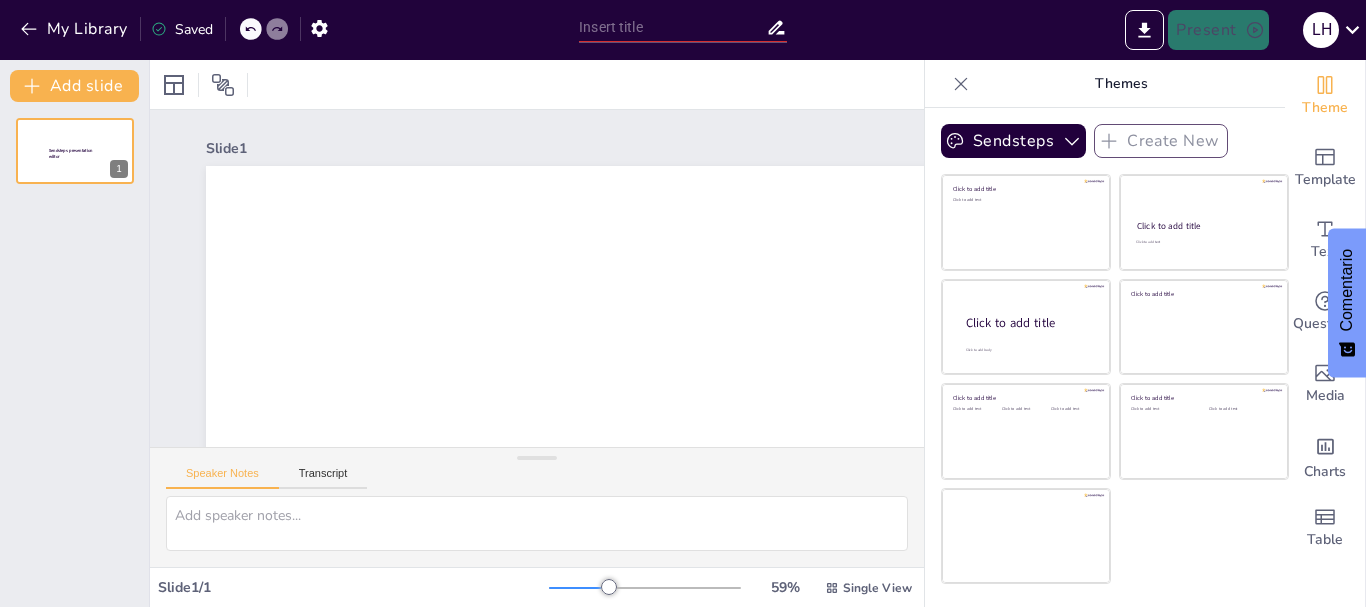 scroll, scrollTop: 0, scrollLeft: 0, axis: both 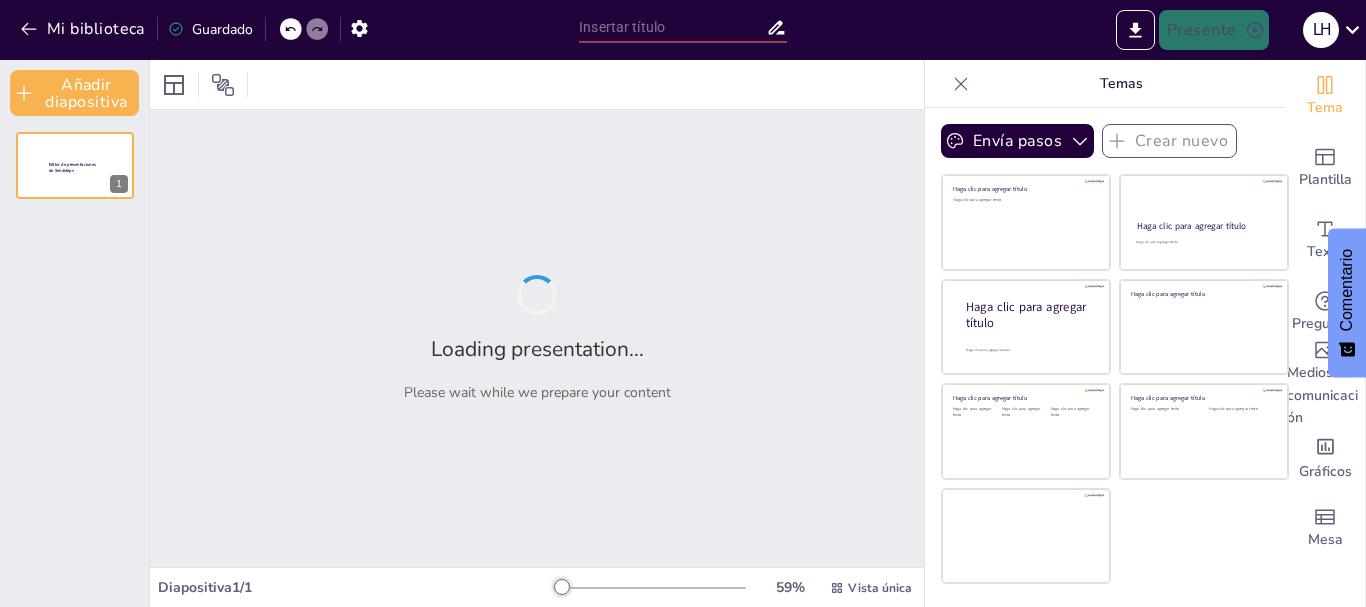 type on "New Sendsteps" 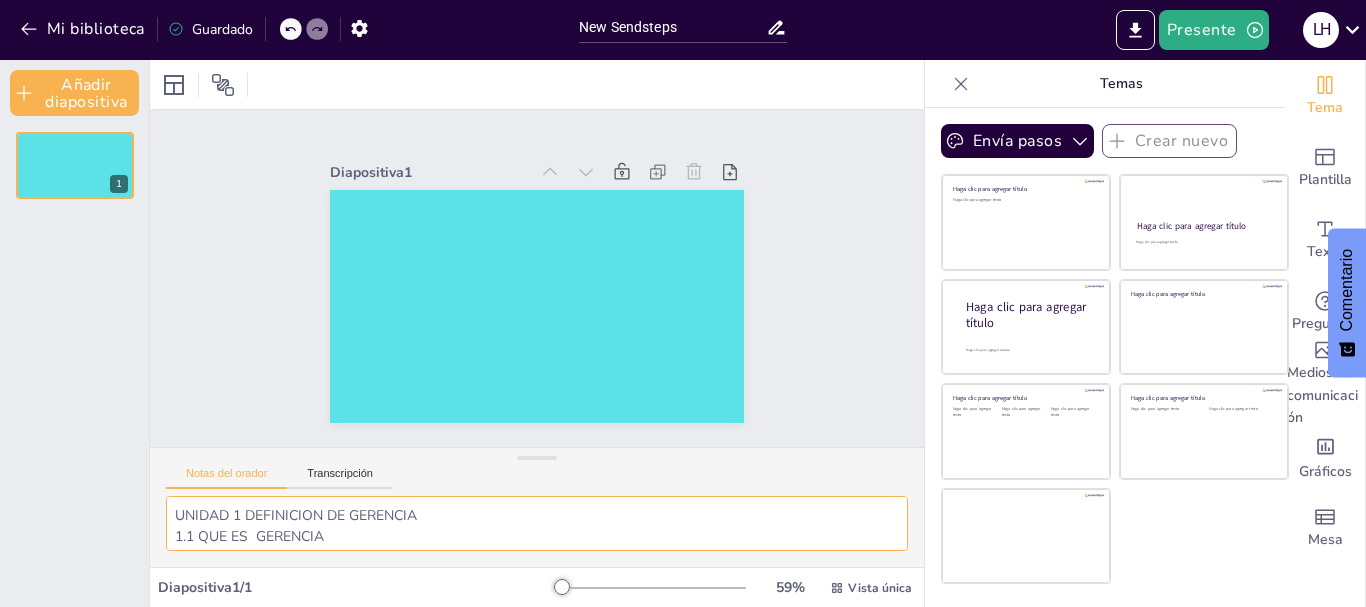 click on "UNIDAD 1 DEFINICION DE GERENCIA
1.1 QUE ES  GERENCIA" at bounding box center (537, 523) 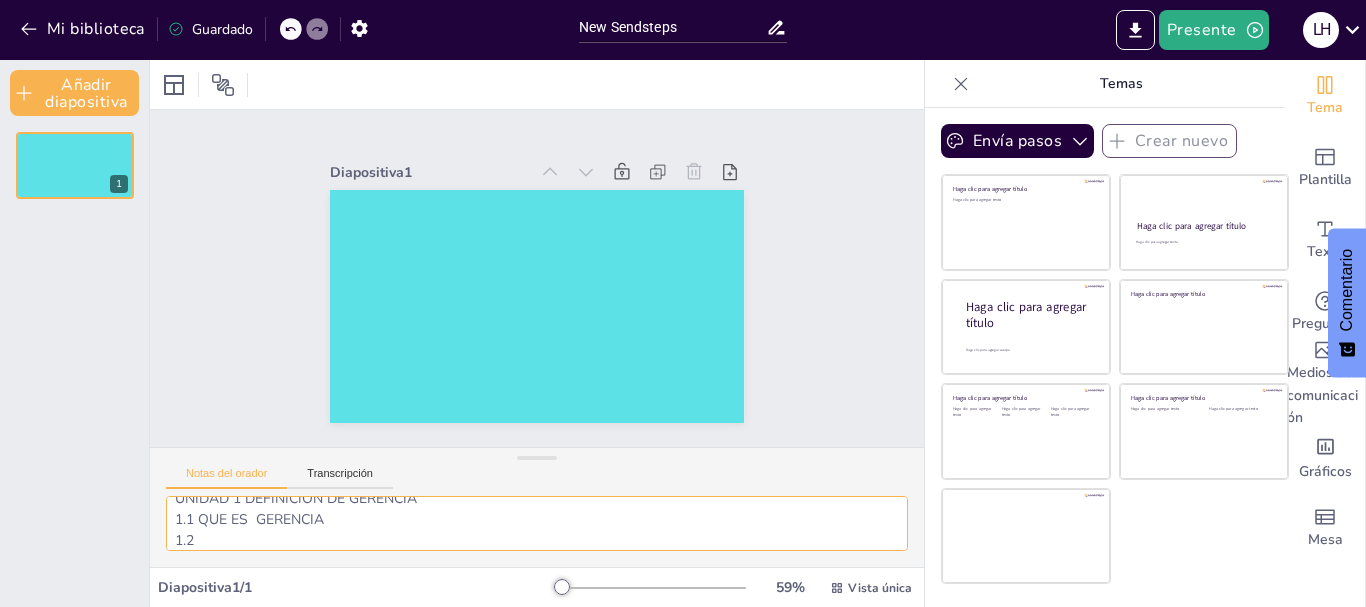 type on "UNIDAD 1 DEFINICION DE GERENCIA
1.1 QUE ES  GERENCIA
1.2" 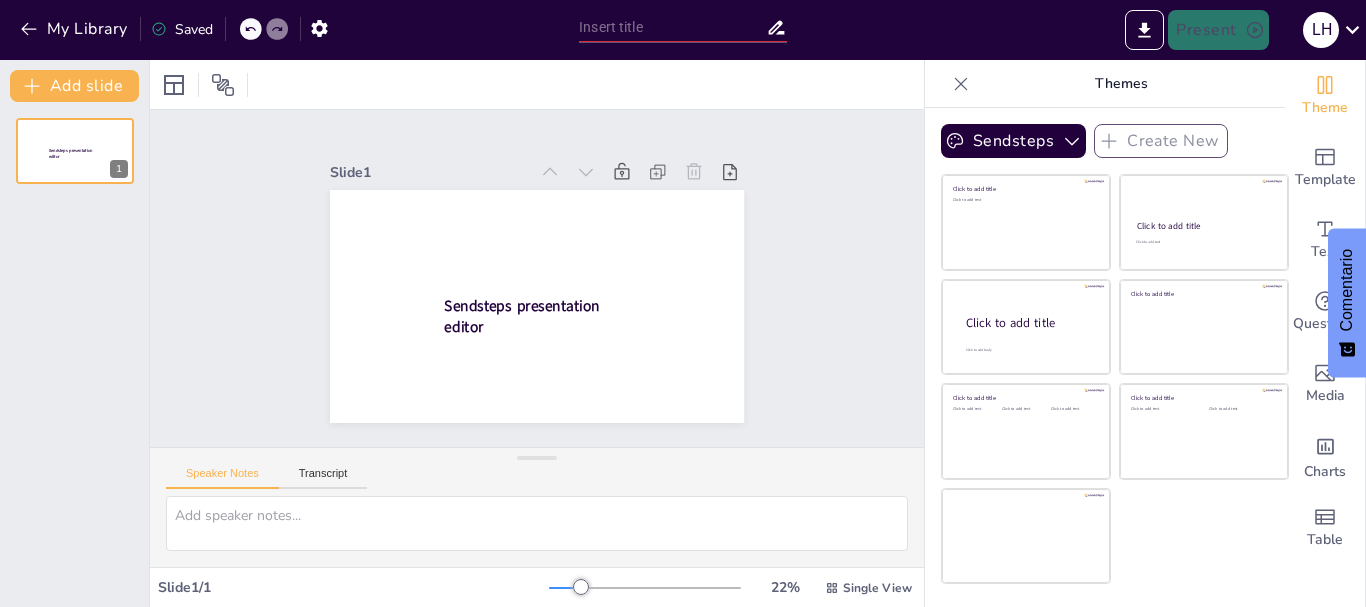 scroll, scrollTop: 0, scrollLeft: 0, axis: both 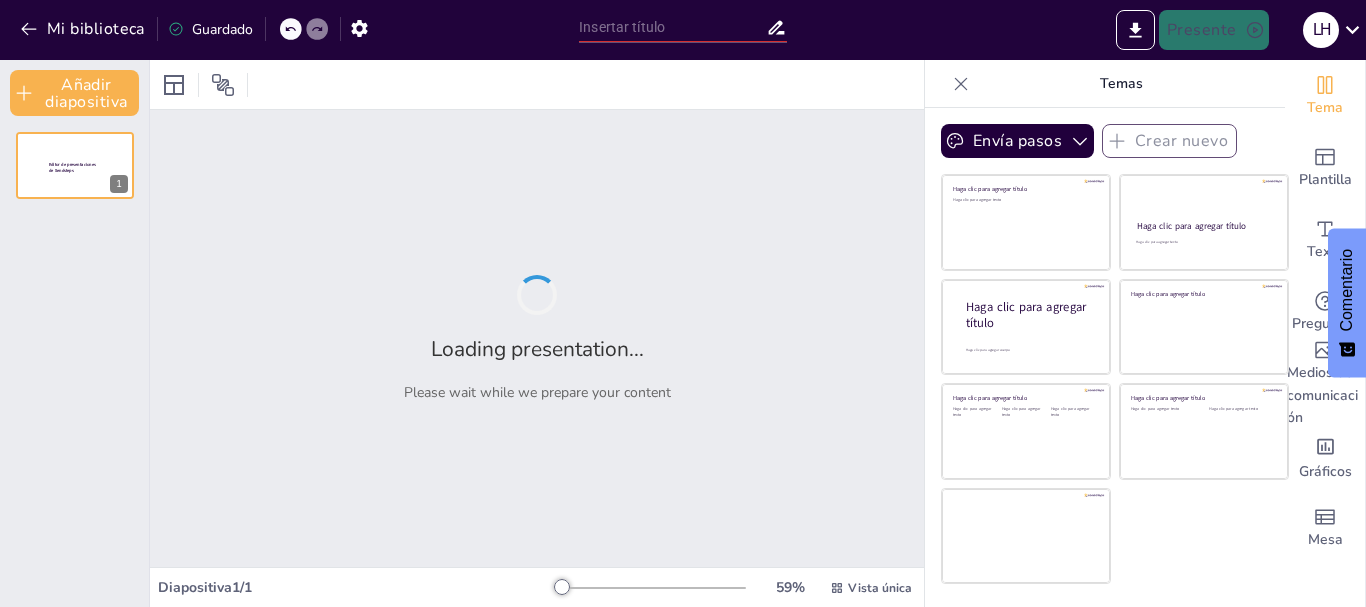 type on "New Sendsteps" 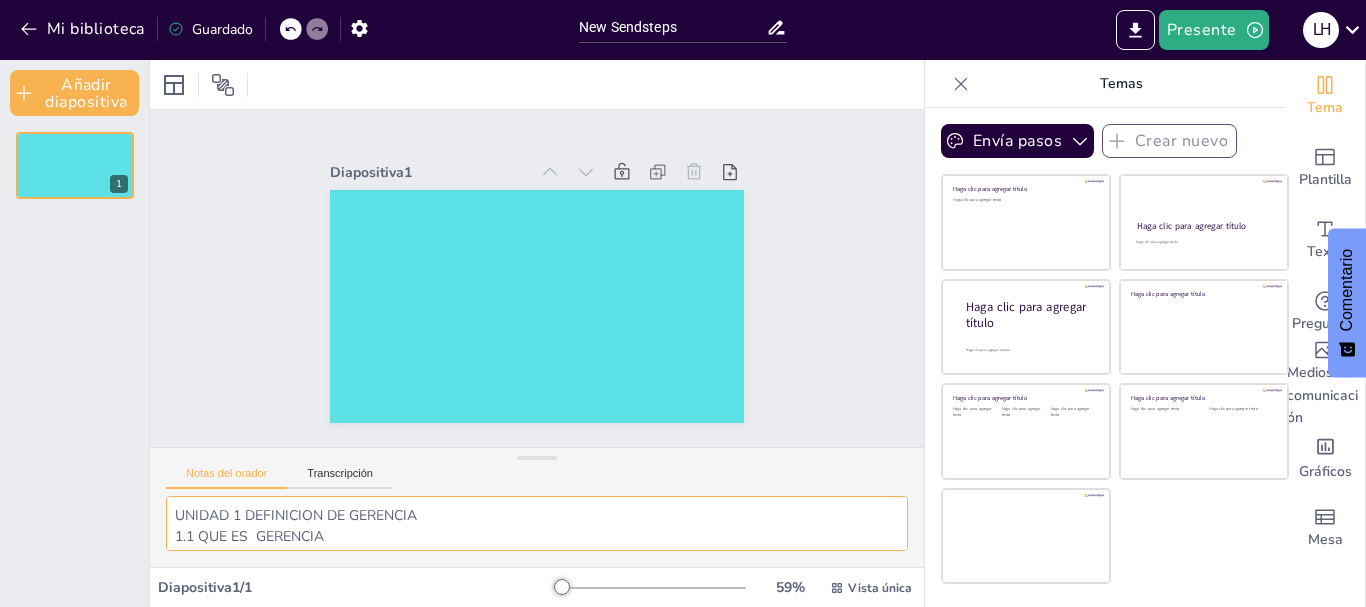 click on "UNIDAD 1 DEFINICION DE GERENCIA
1.1 QUE ES  GERENCIA
1.2" at bounding box center (537, 523) 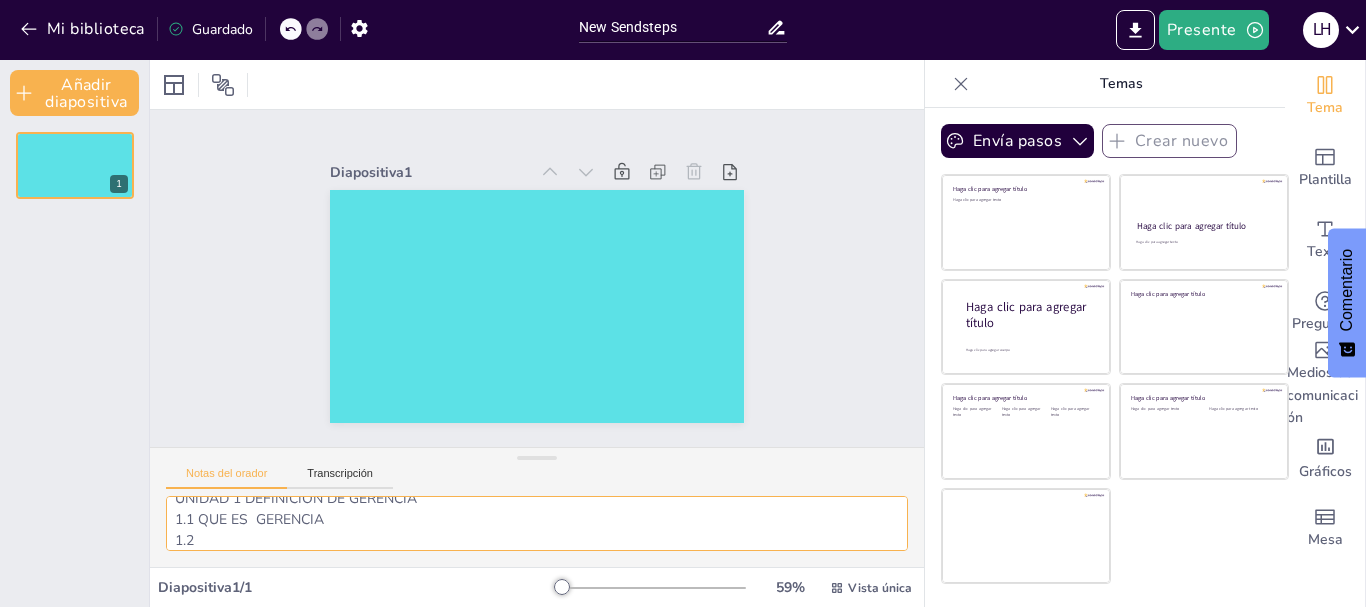type on "UNIDAD 1 DEFINICION DE GERENCIA
1.1 QUE ES  GERENCIA
1.2
1.2" 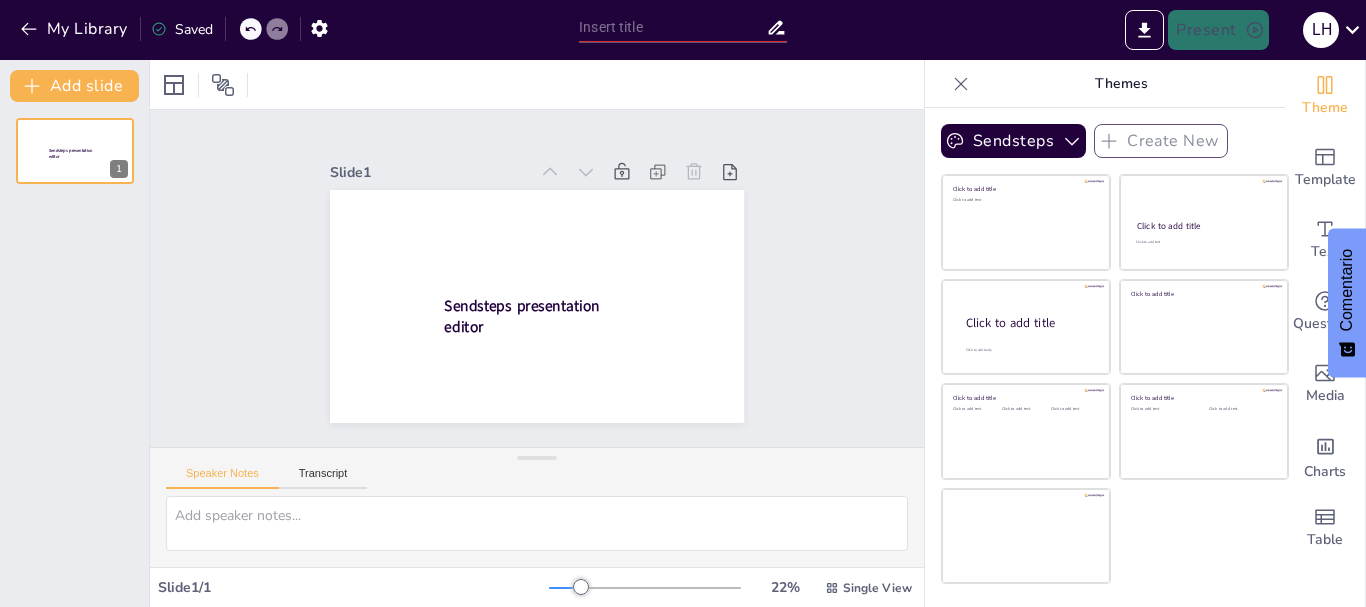 scroll, scrollTop: 0, scrollLeft: 0, axis: both 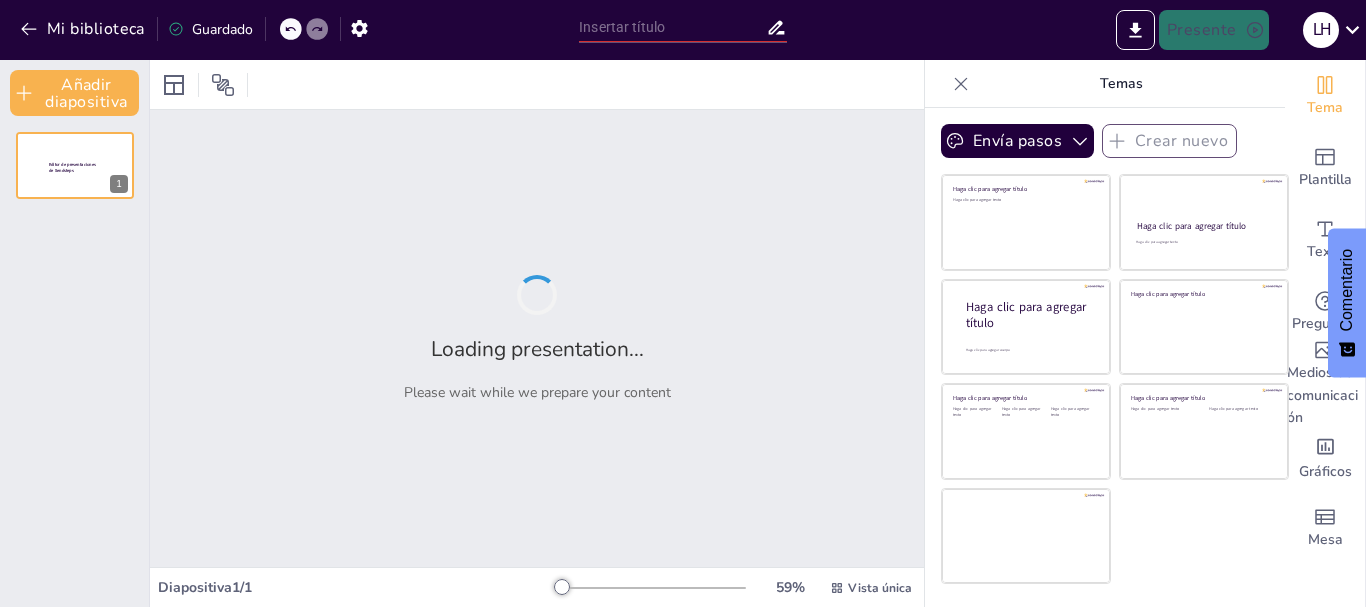 type on "New Sendsteps" 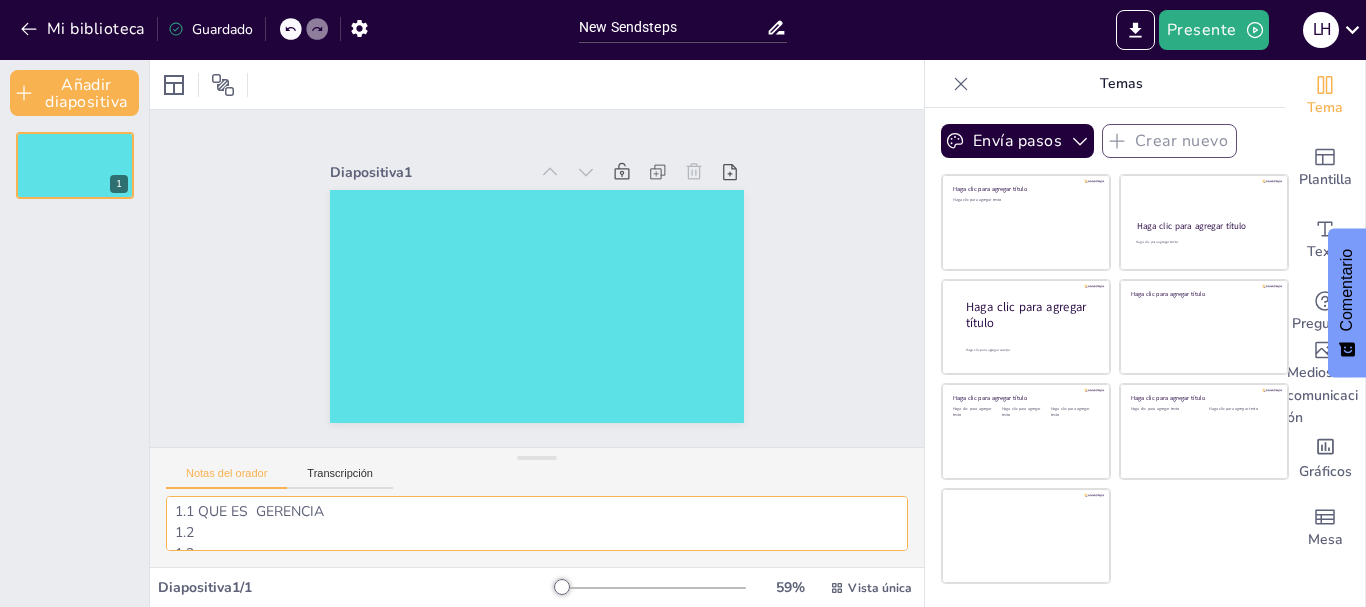 scroll, scrollTop: 0, scrollLeft: 0, axis: both 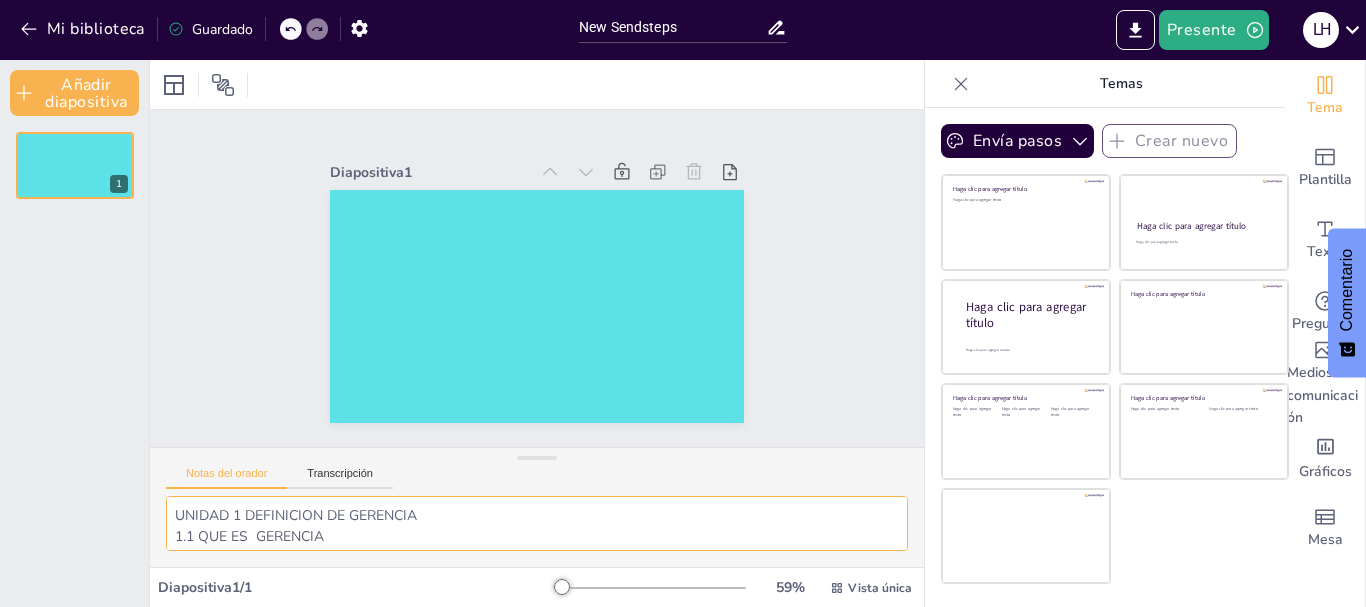 click on "UNIDAD 1 DEFINICION DE GERENCIA
1.1 QUE ES  GERENCIA
1.2
1.2" at bounding box center [537, 523] 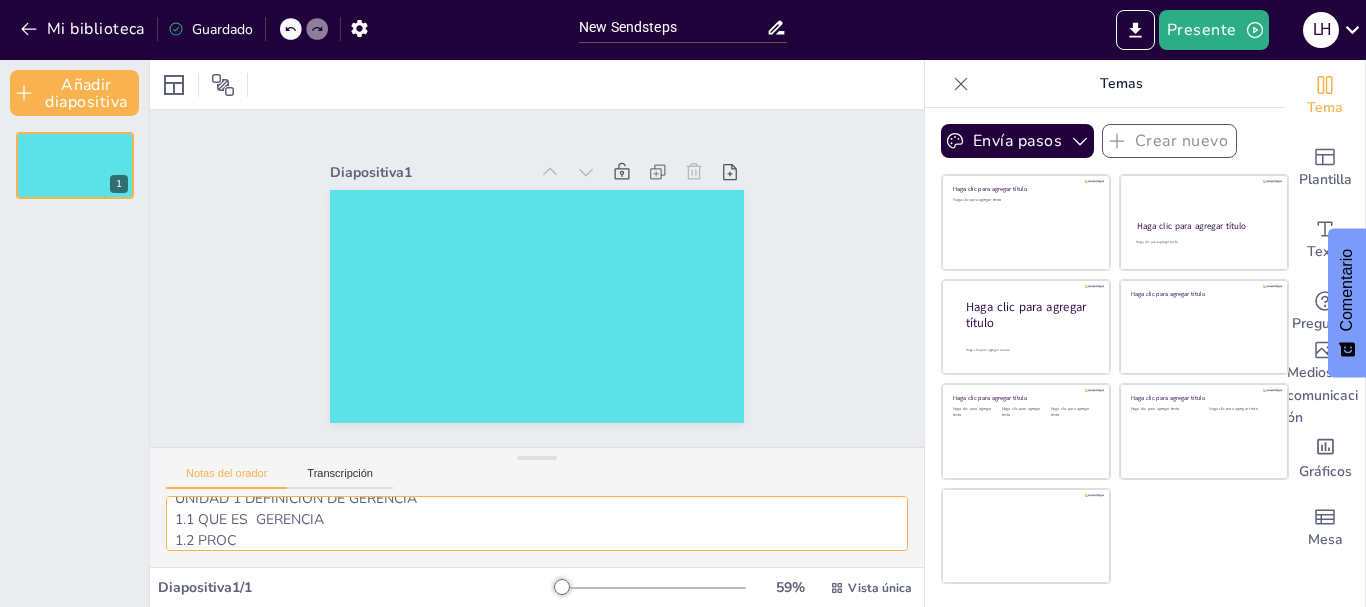 type on "UNIDAD 1 DEFINICION DE GERENCIA
1.1 QUE ES  GERENCIA
1.2 PROCE
1.2" 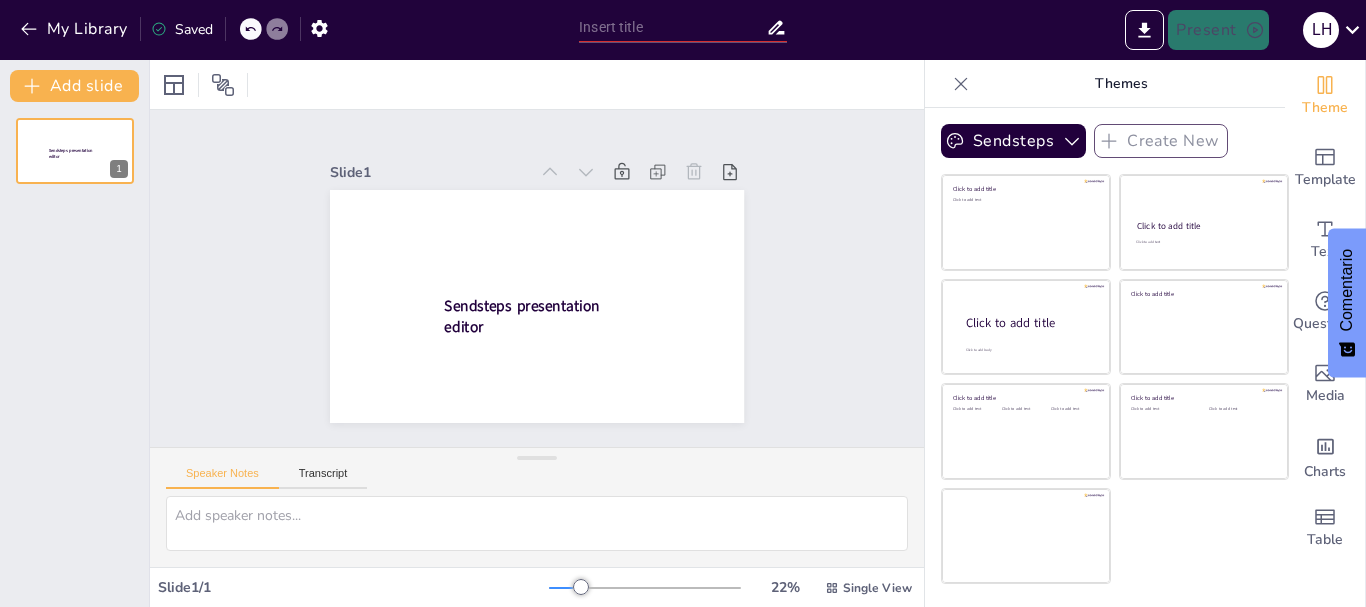 scroll, scrollTop: 0, scrollLeft: 0, axis: both 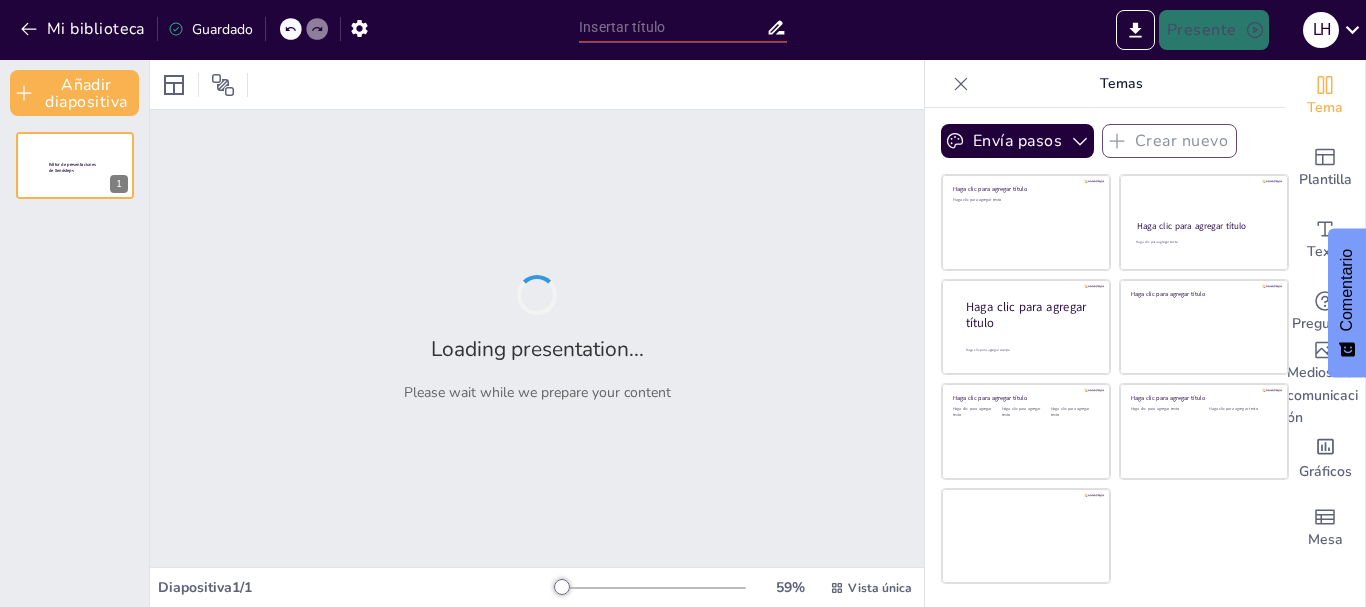 type on "New Sendsteps" 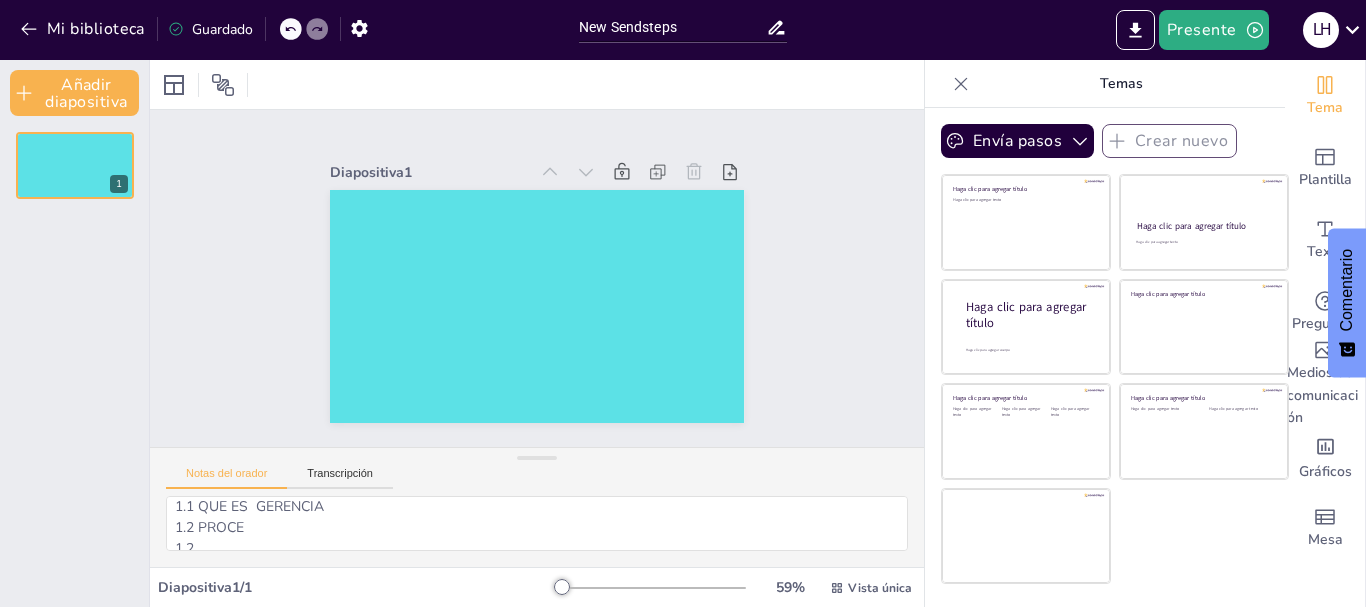 scroll, scrollTop: 0, scrollLeft: 0, axis: both 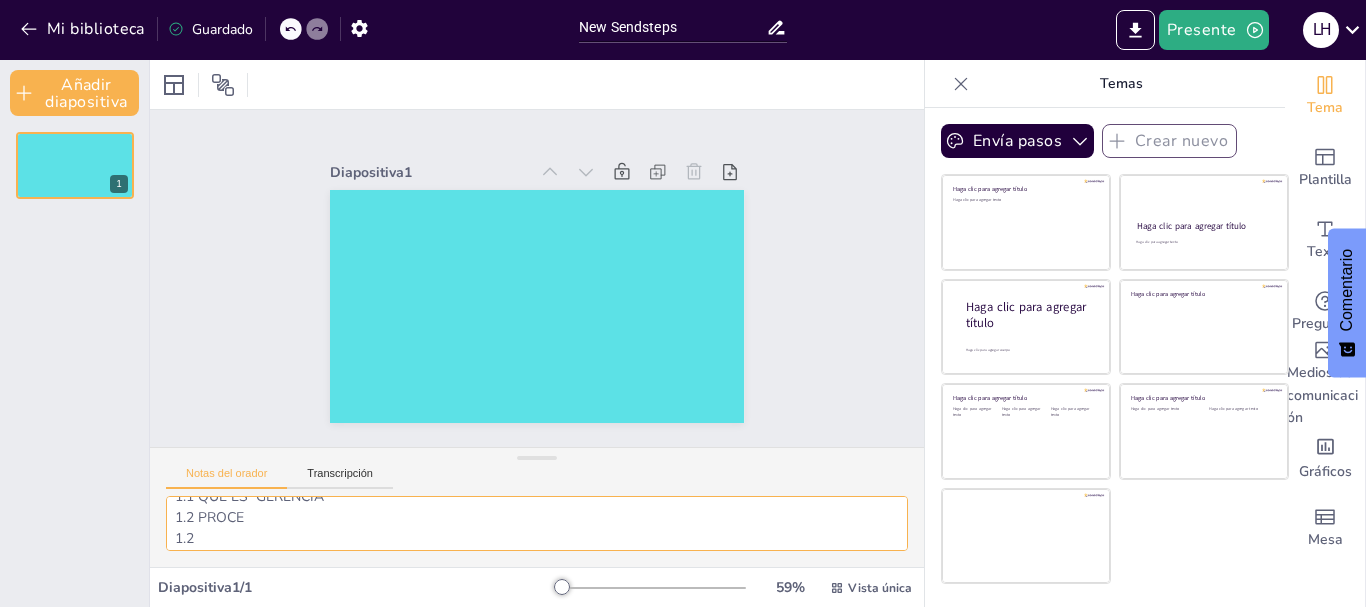 click on "UNIDAD 1 DEFINICION DE GERENCIA
1.1 QUE ES  GERENCIA
1.2 PROCE
1.2" at bounding box center [537, 523] 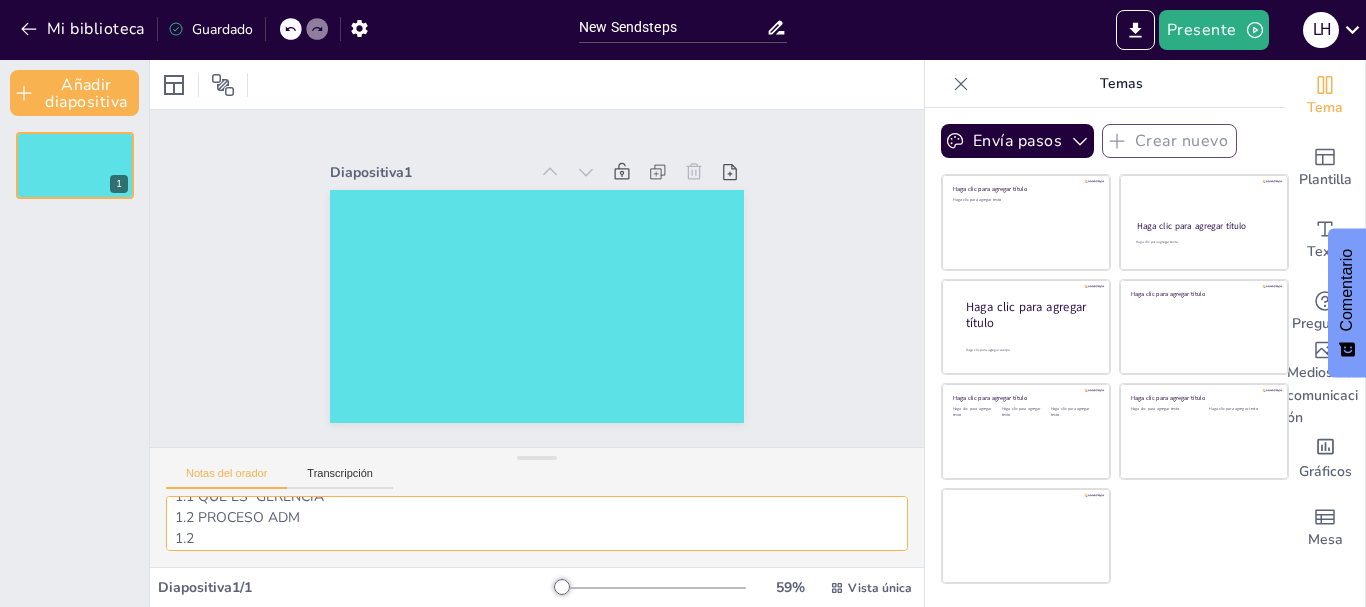 type on "UNIDAD 1 DEFINICION DE GERENCIA
1.1 QUE ES  GERENCIA
1.2 PROCESO ADMI
1.2" 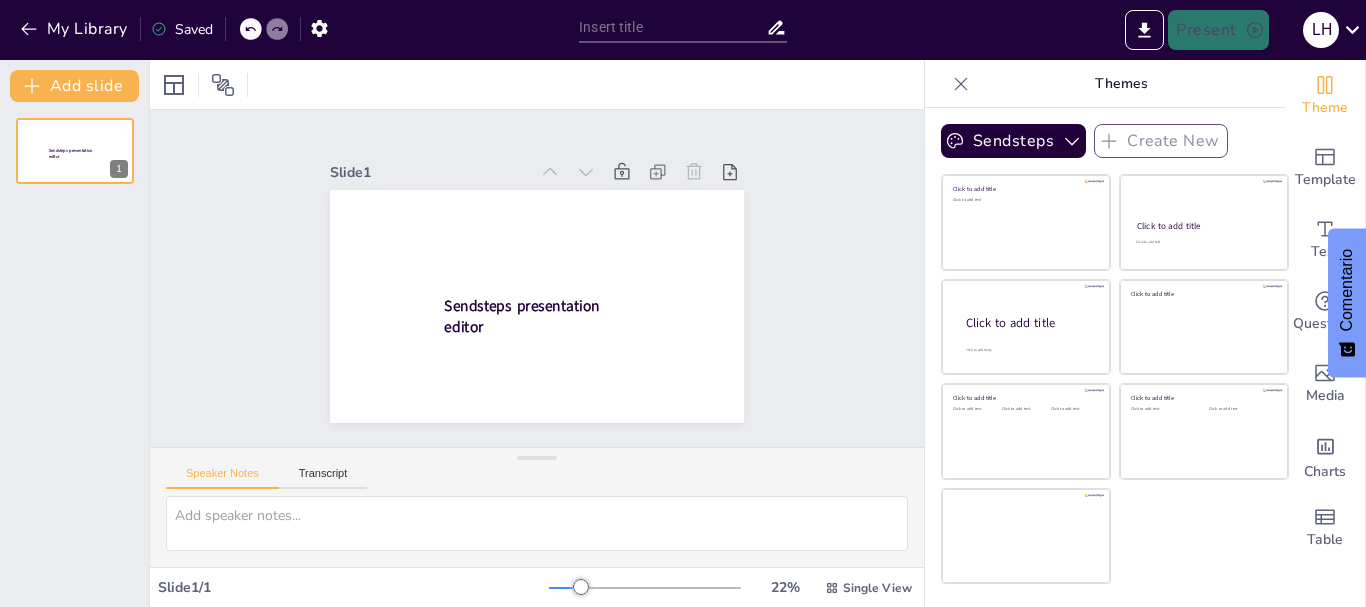scroll, scrollTop: 0, scrollLeft: 0, axis: both 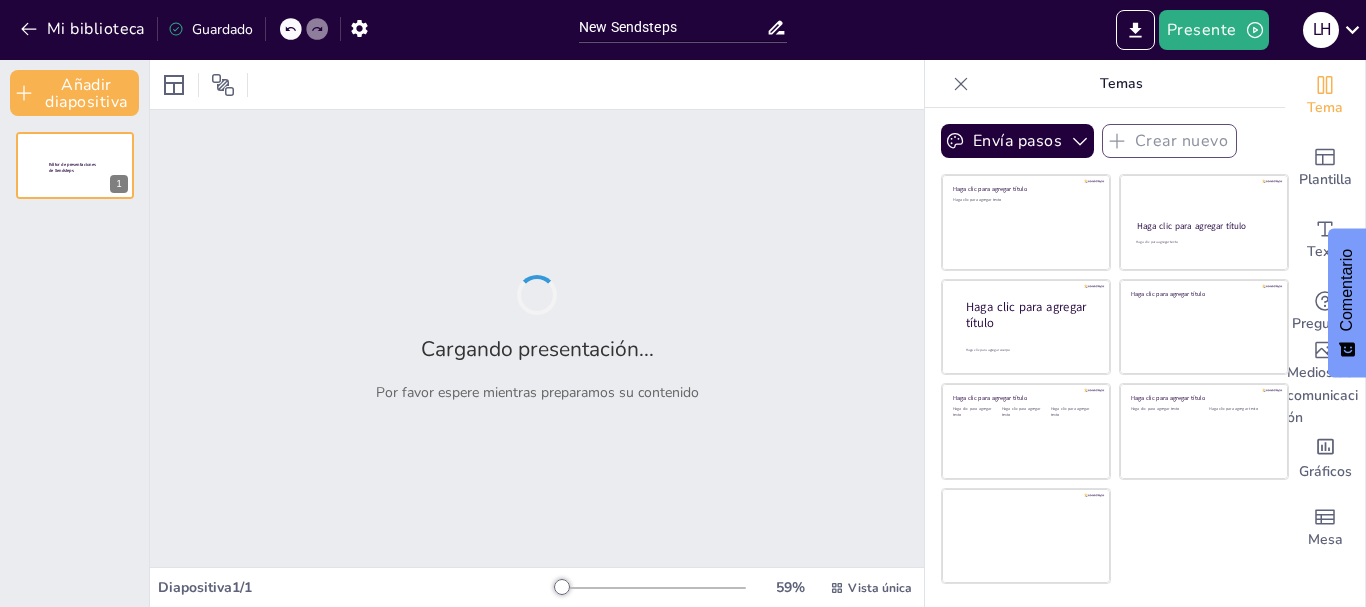 type on "New Sendsteps" 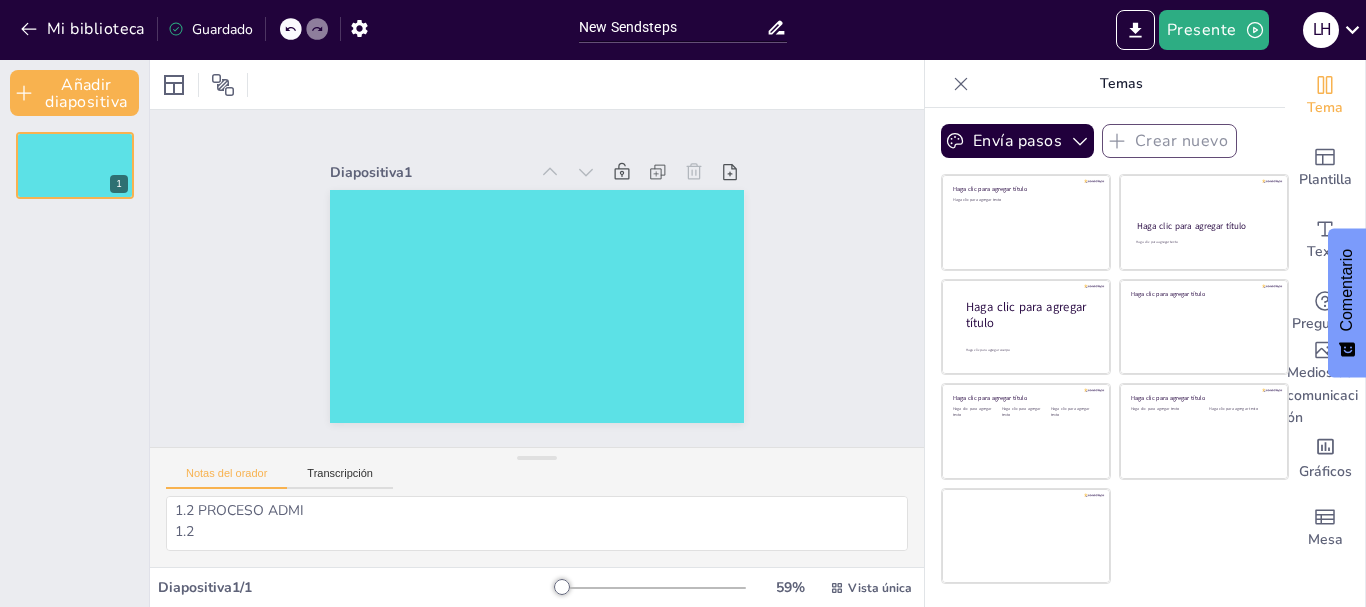 scroll, scrollTop: 0, scrollLeft: 0, axis: both 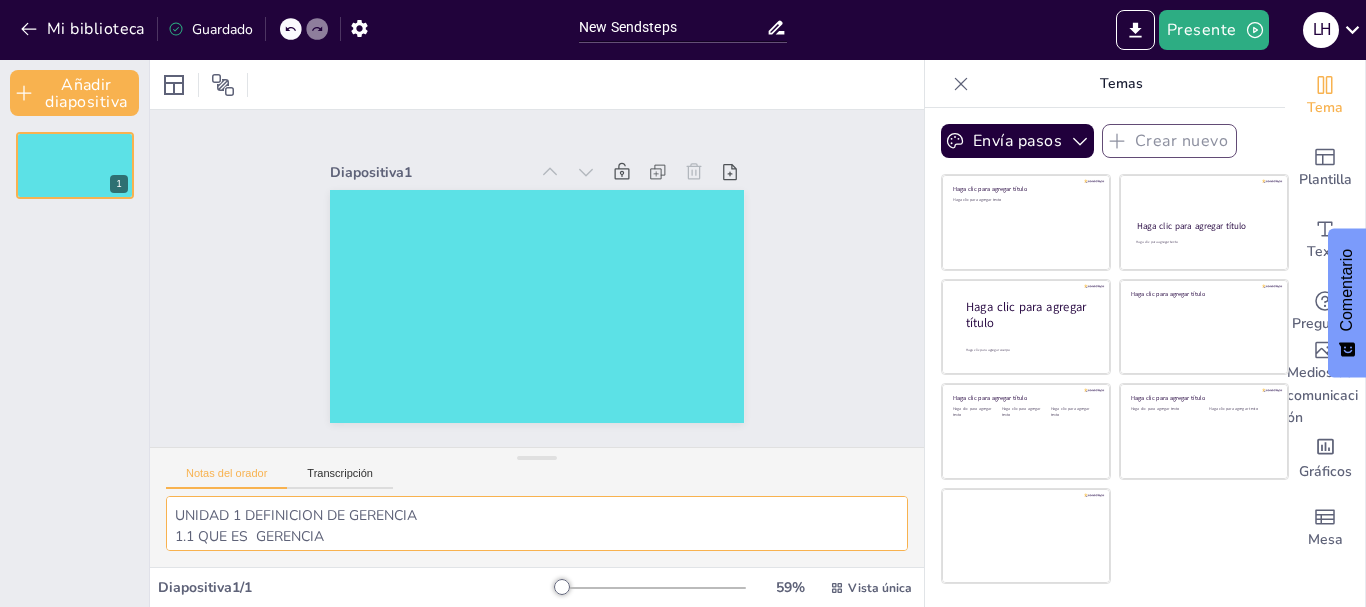 click on "UNIDAD 1 DEFINICION DE GERENCIA
1.1 QUE ES  GERENCIA
1.2 PROCESO ADMI
1.2" at bounding box center [537, 523] 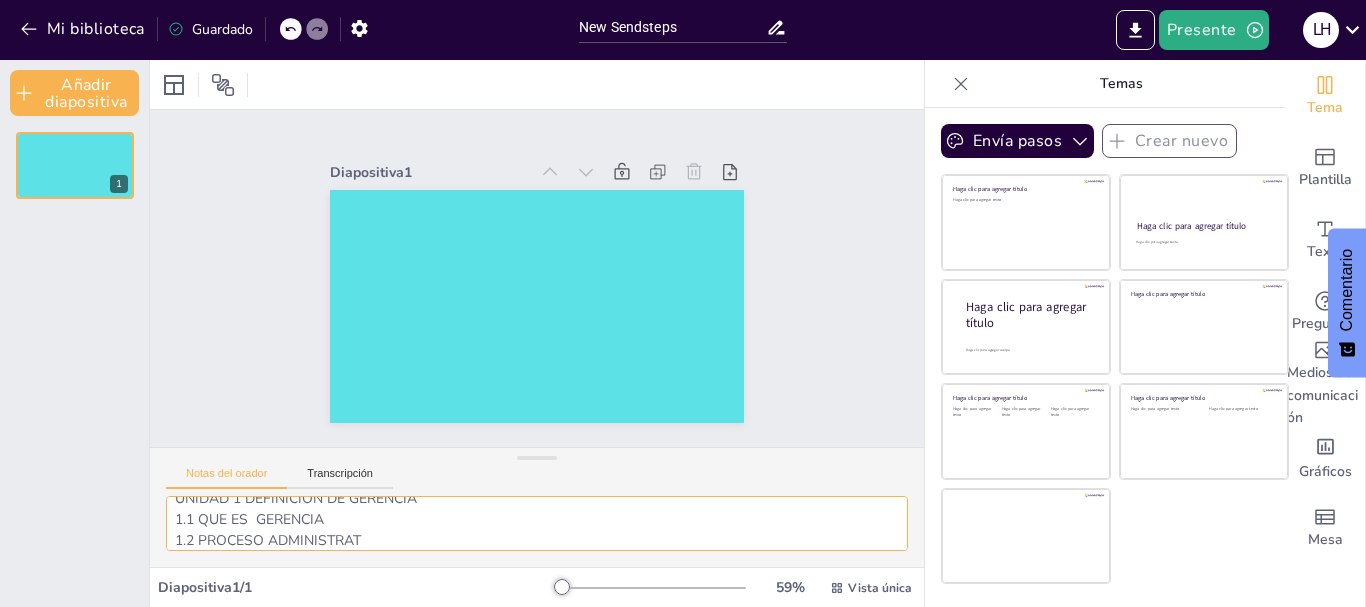 type on "UNIDAD 1 DEFINICION DE GERENCIA
1.1 QUE ES  GERENCIA
1.2 PROCESO ADMINISTRATI
1.2" 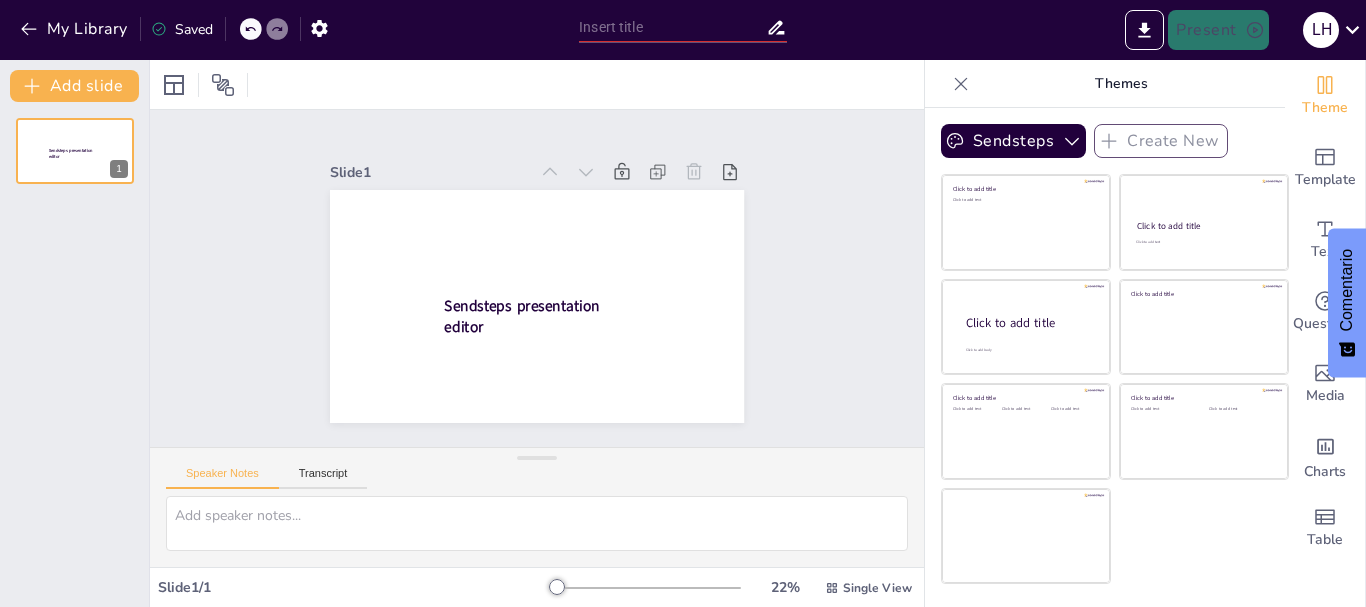 scroll, scrollTop: 0, scrollLeft: 0, axis: both 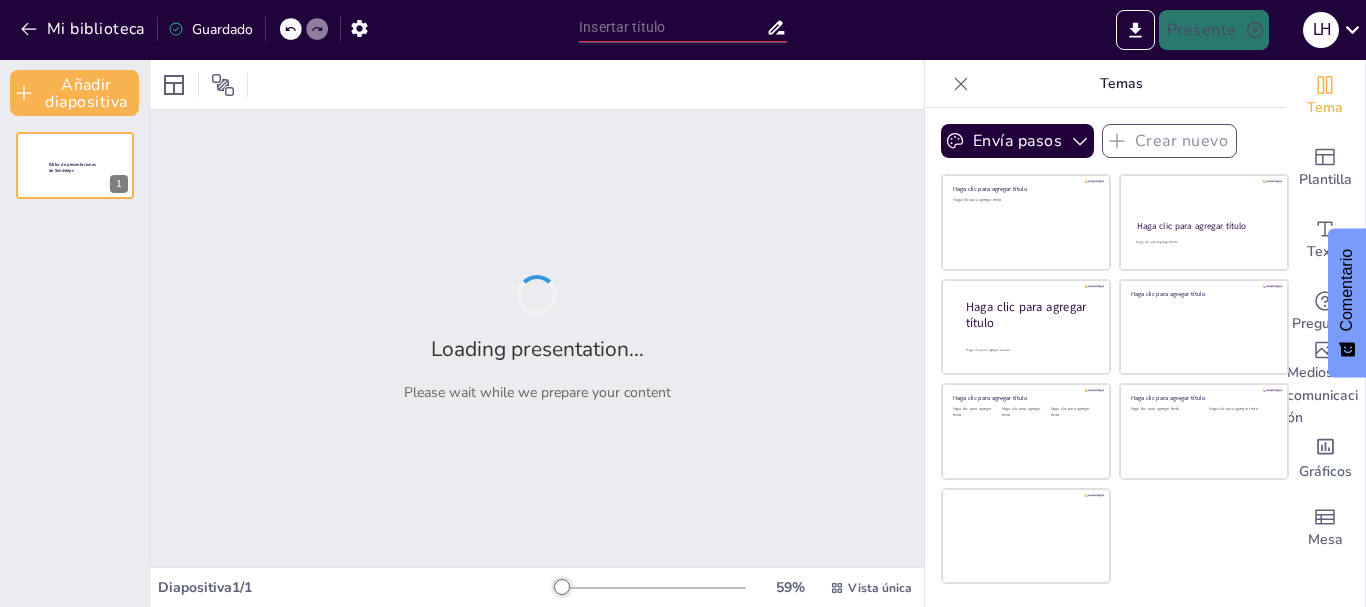 type on "New Sendsteps" 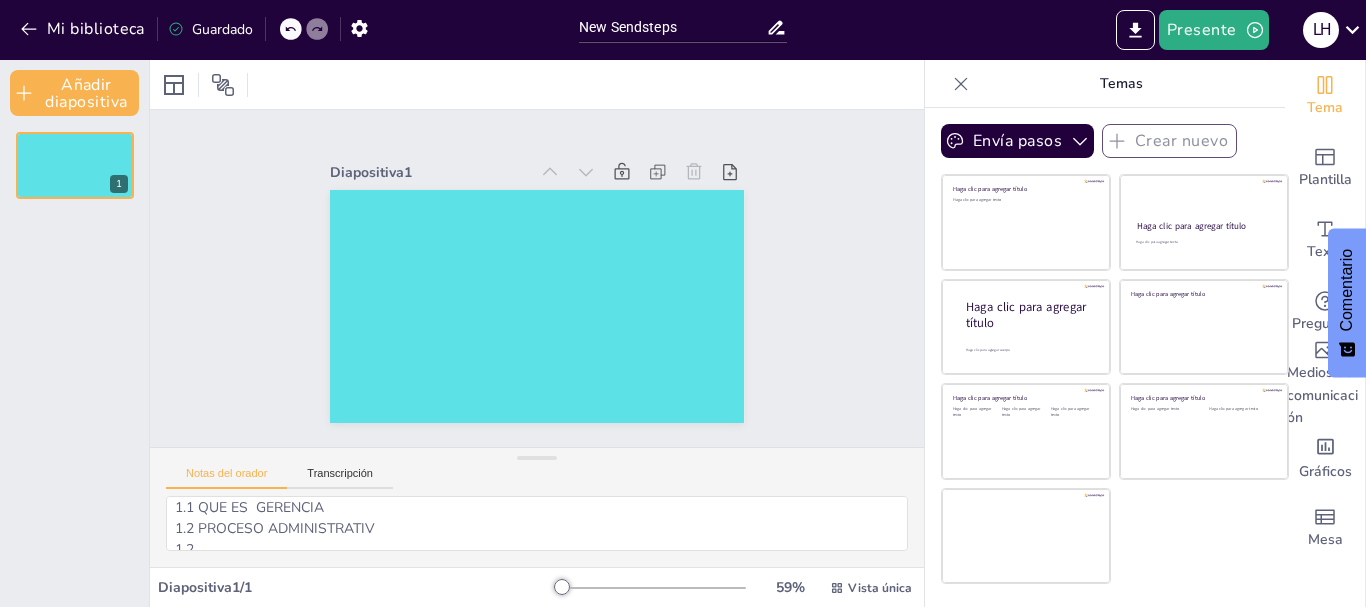 scroll, scrollTop: 0, scrollLeft: 0, axis: both 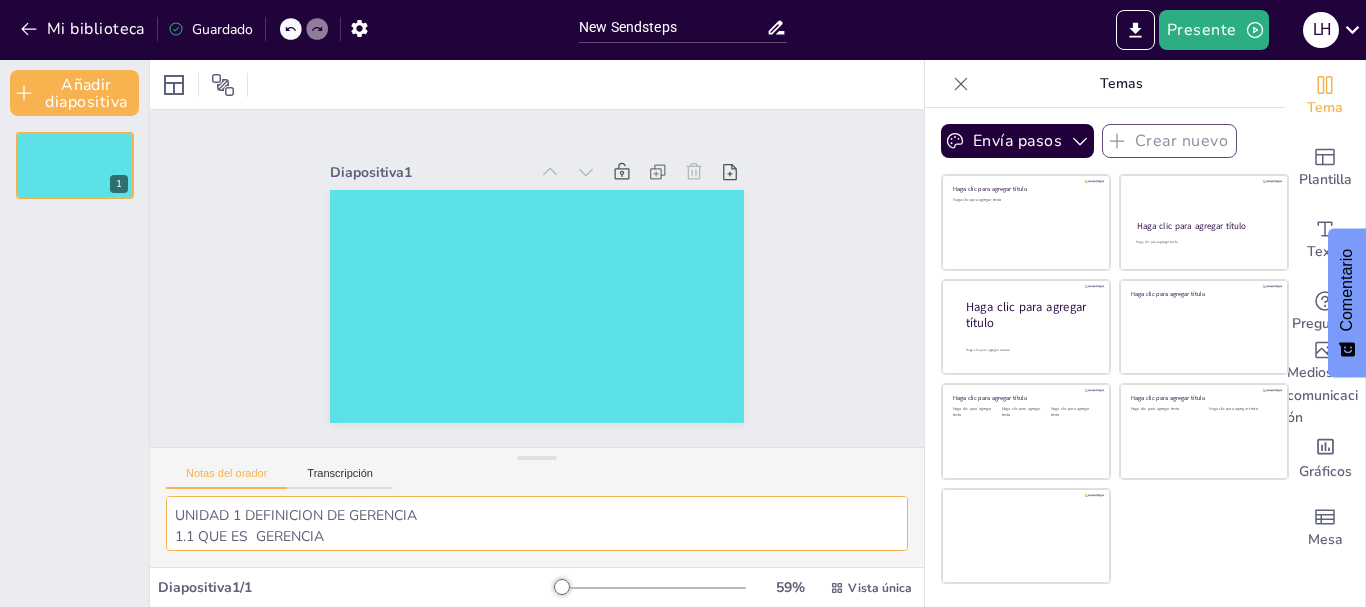 click on "UNIDAD 1 DEFINICION DE GERENCIA
1.1 QUE ES  GERENCIA
1.2 PROCESO ADMINISTRATIV
1.2" at bounding box center (537, 523) 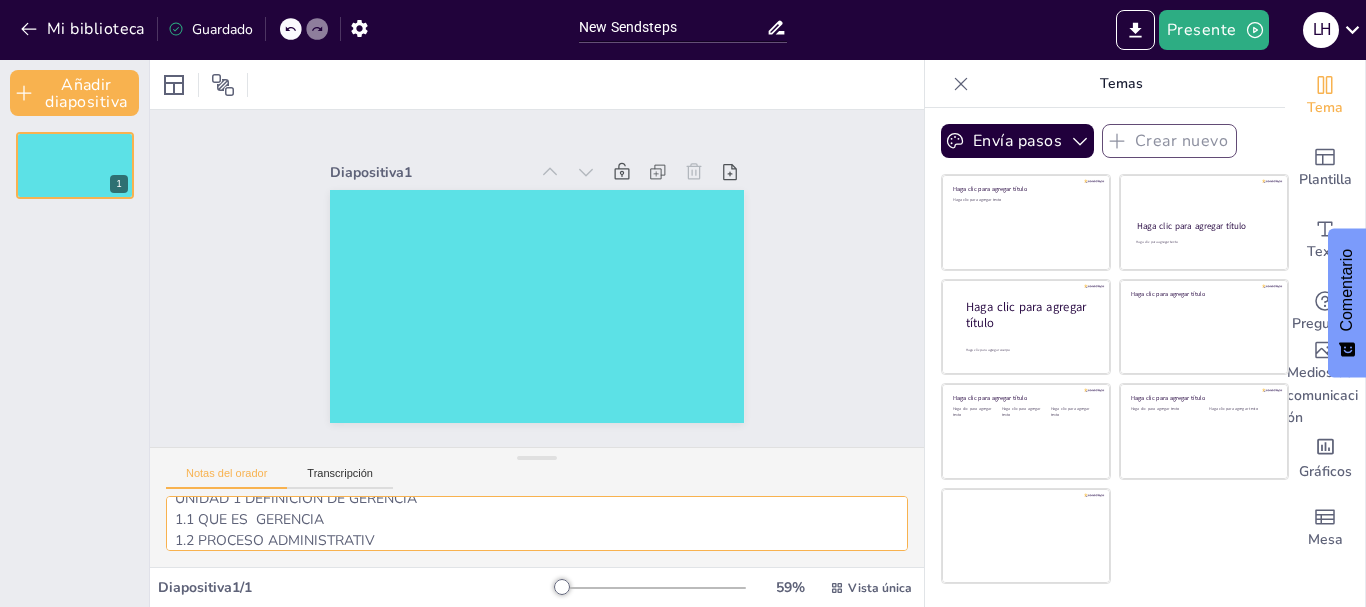 drag, startPoint x: 374, startPoint y: 537, endPoint x: 361, endPoint y: 527, distance: 16.40122 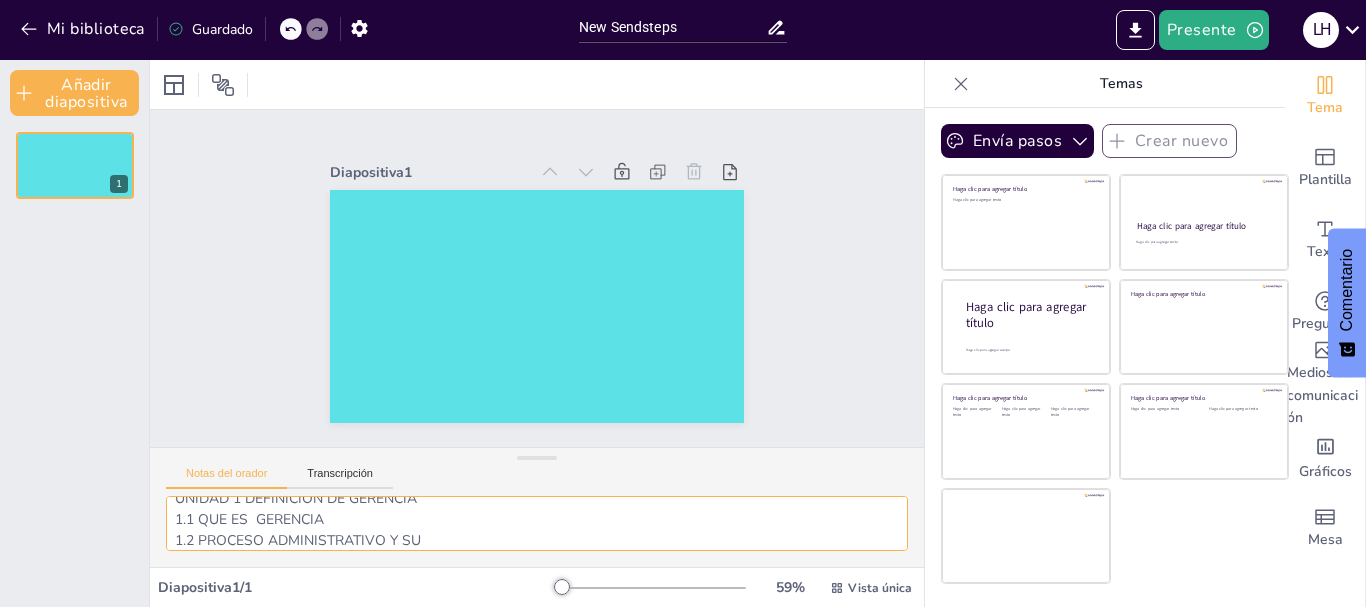 type on "UNIDAD 1 DEFINICION DE GERENCIA
1.1 QUE ES  GERENCIA
1.2 PROCESO ADMINISTRATIVO Y SU I
1.2" 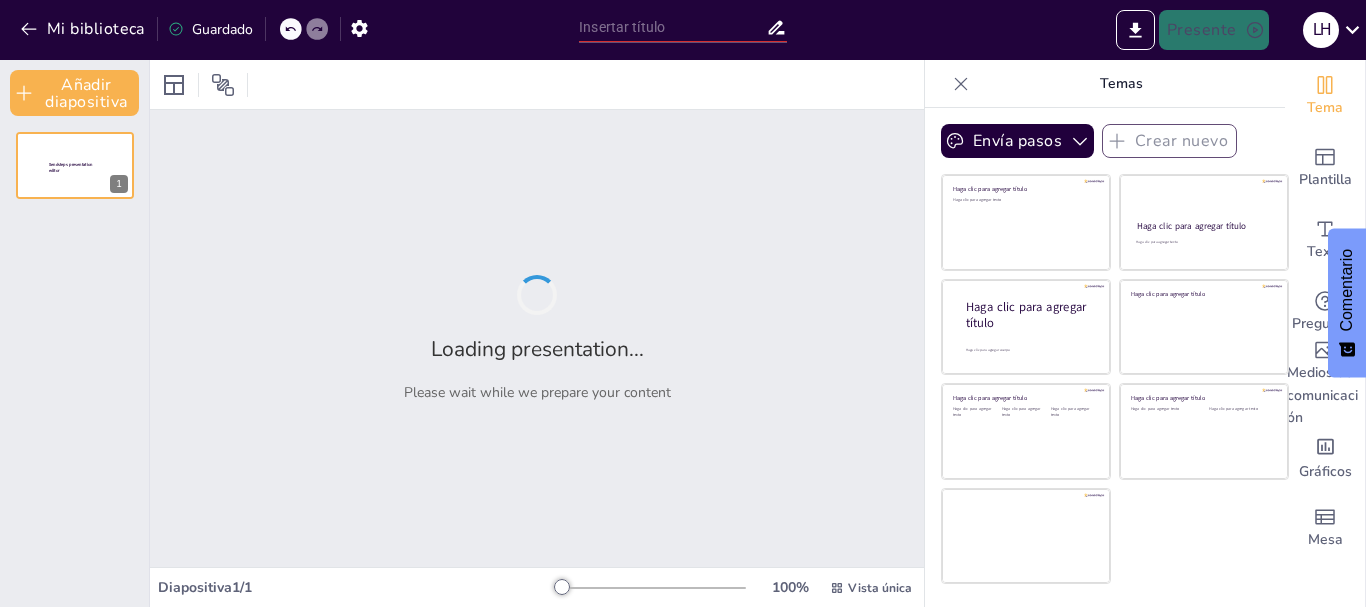 type on "New Sendsteps" 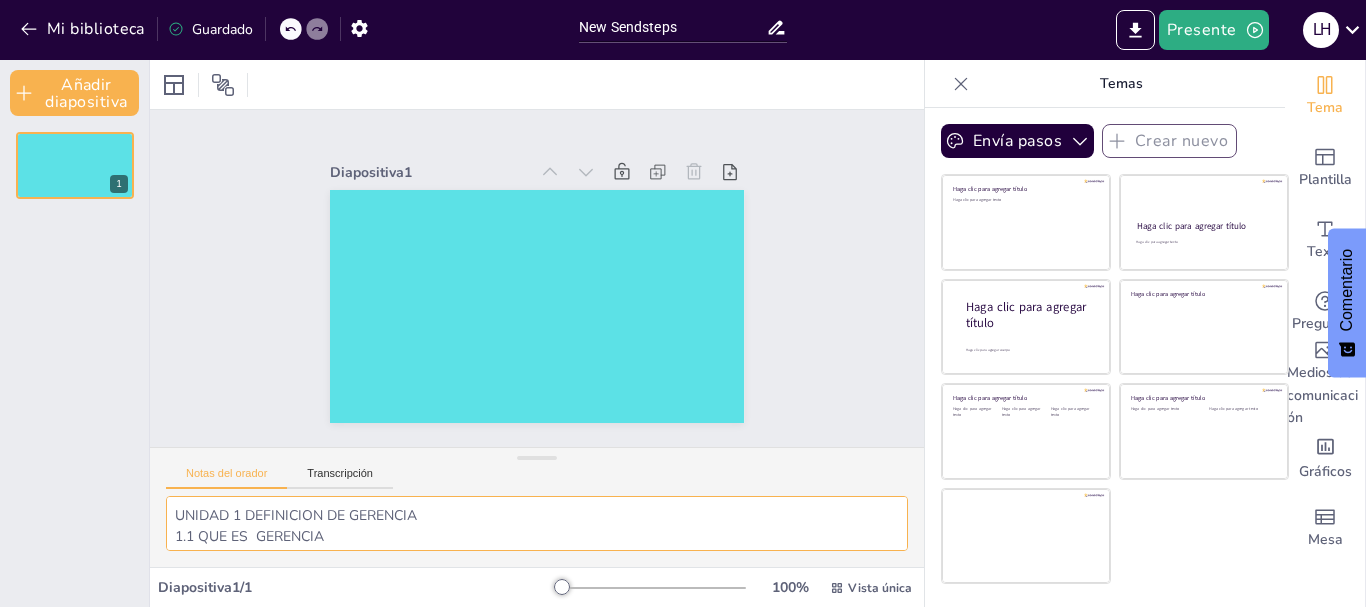 scroll, scrollTop: 40, scrollLeft: 0, axis: vertical 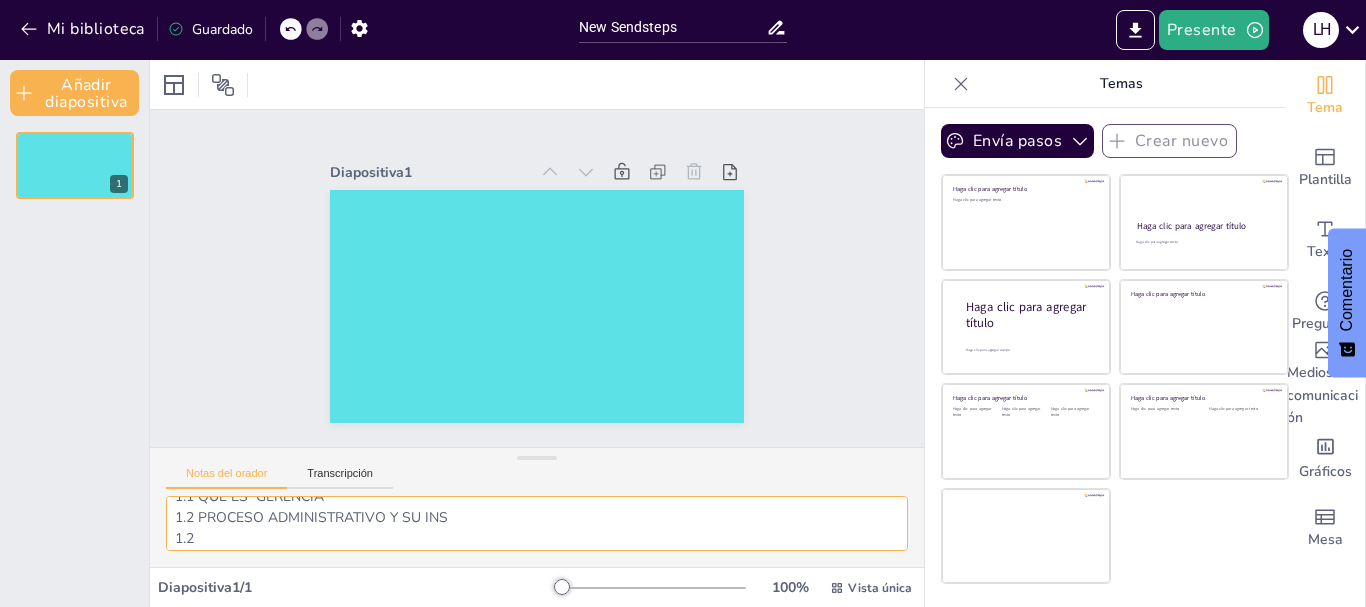 click on "UNIDAD 1 DEFINICION DE GERENCIA
1.1 QUE ES  GERENCIA
1.2 PROCESO ADMINISTRATIVO Y SU INS
1.2" at bounding box center (537, 523) 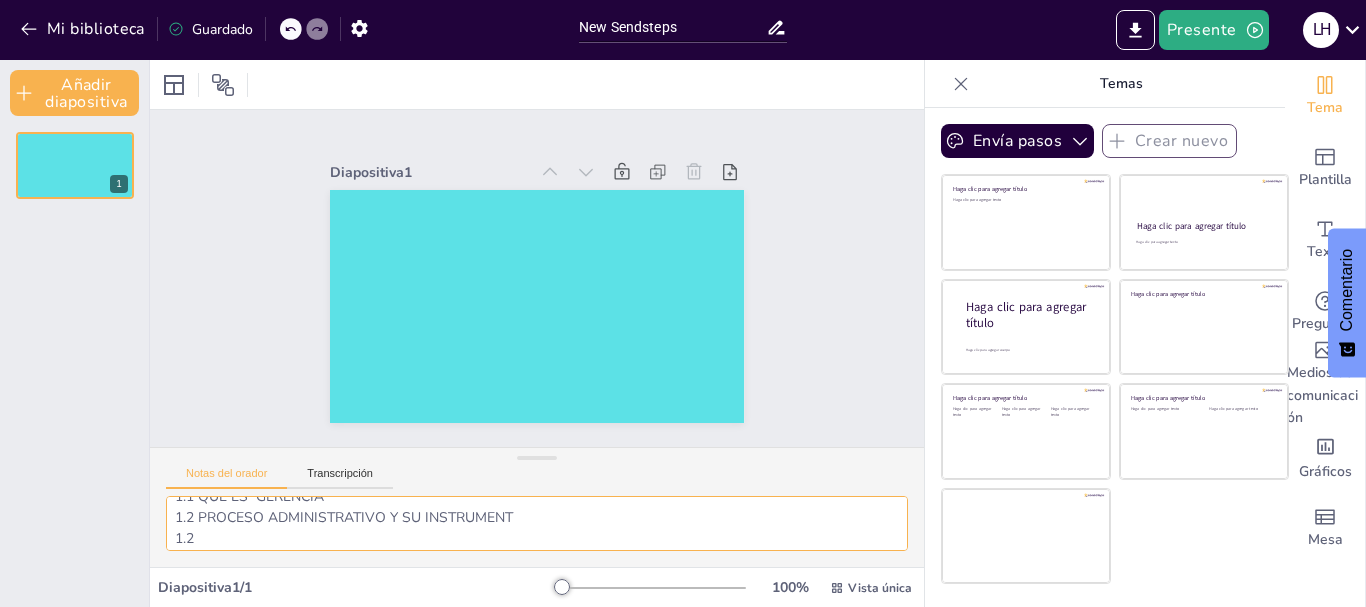 type on "UNIDAD 1 DEFINICION DE GERENCIA
1.1 QUE ES  GERENCIA
1.2 PROCESO ADMINISTRATIVO Y SU INSTRUMENTA
1.2" 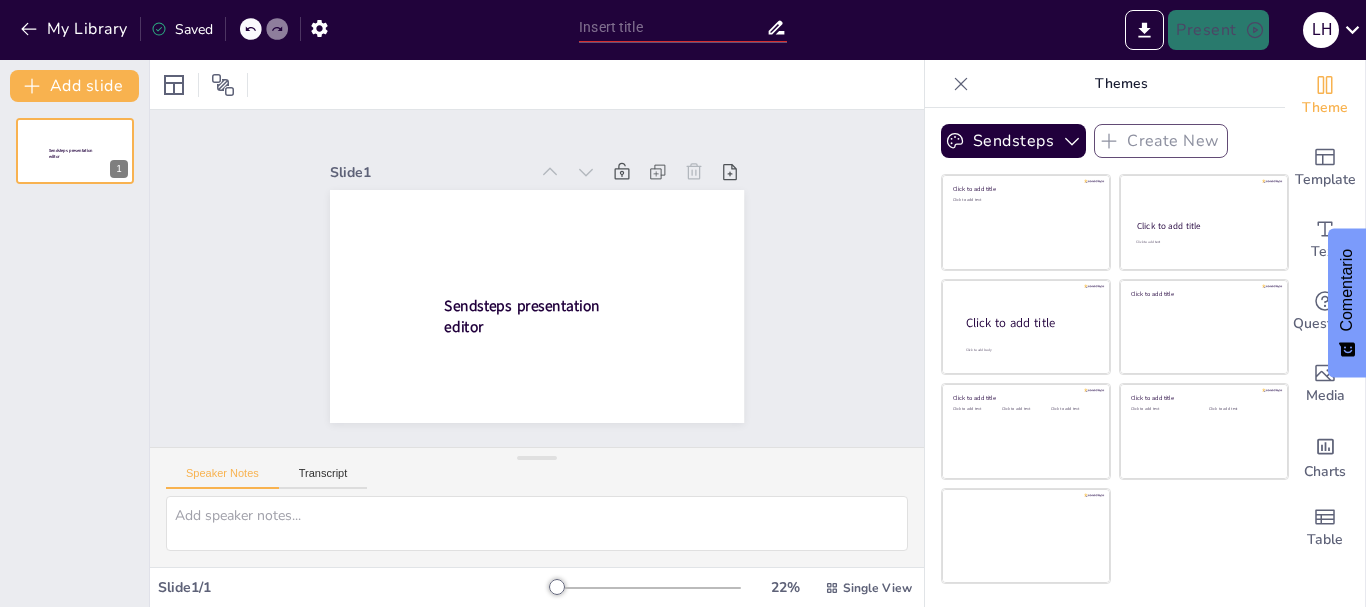 scroll, scrollTop: 0, scrollLeft: 0, axis: both 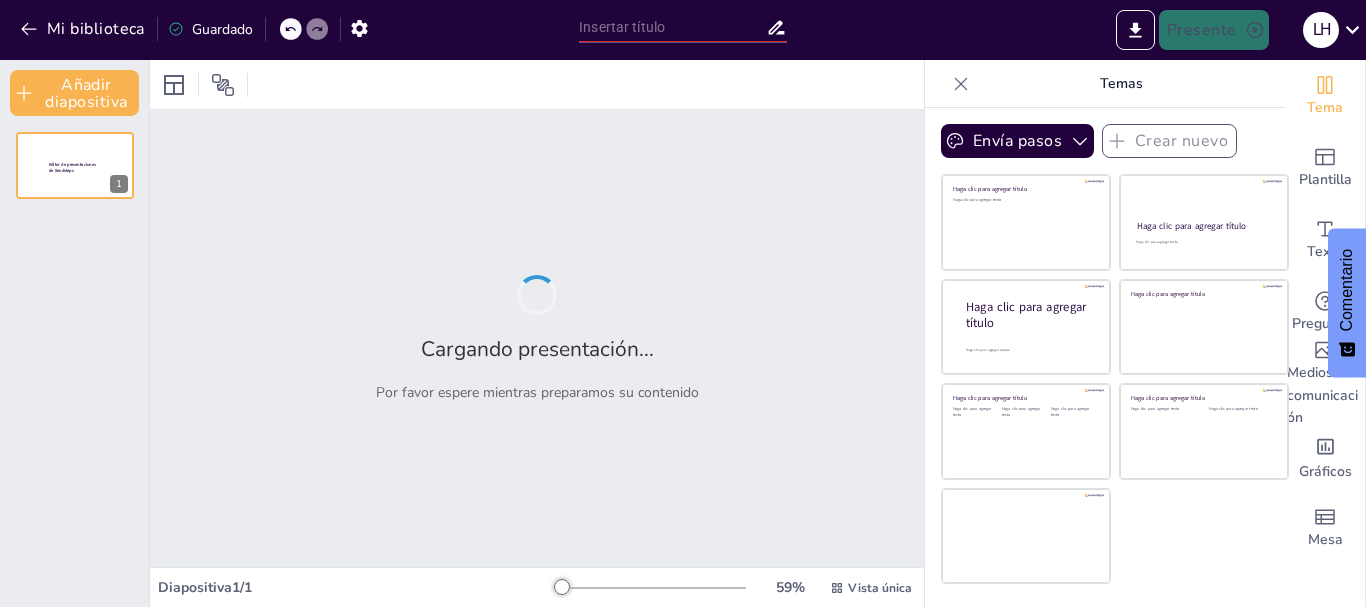 type on "New Sendsteps" 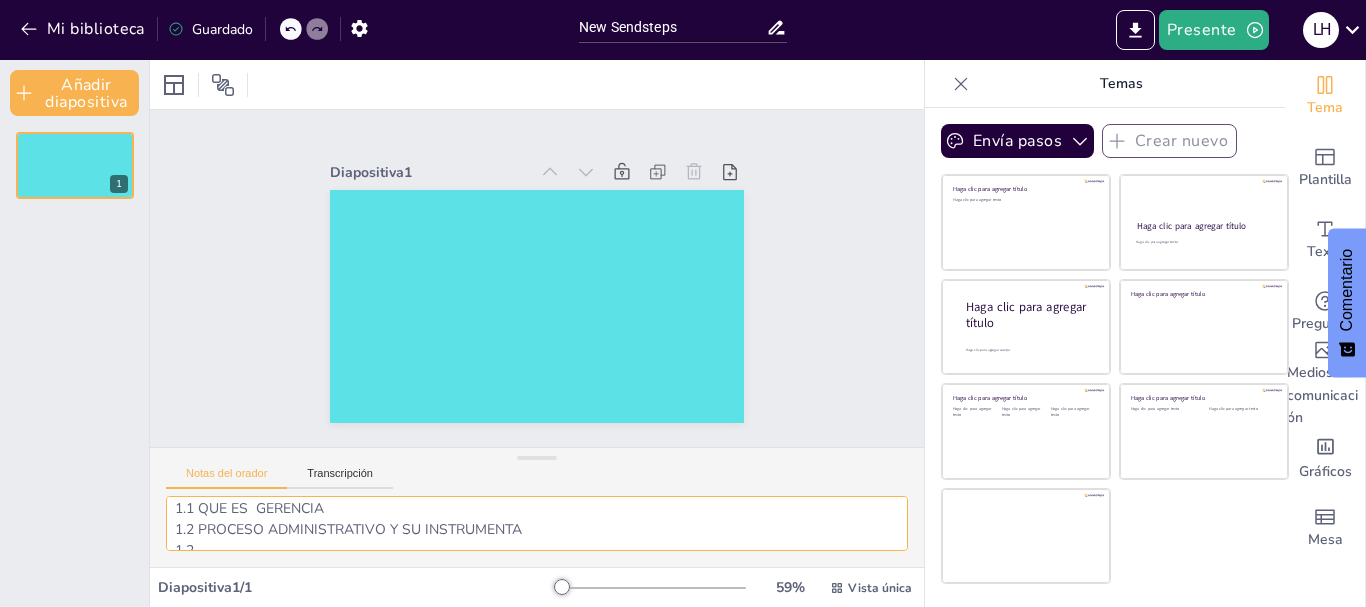 scroll, scrollTop: 40, scrollLeft: 0, axis: vertical 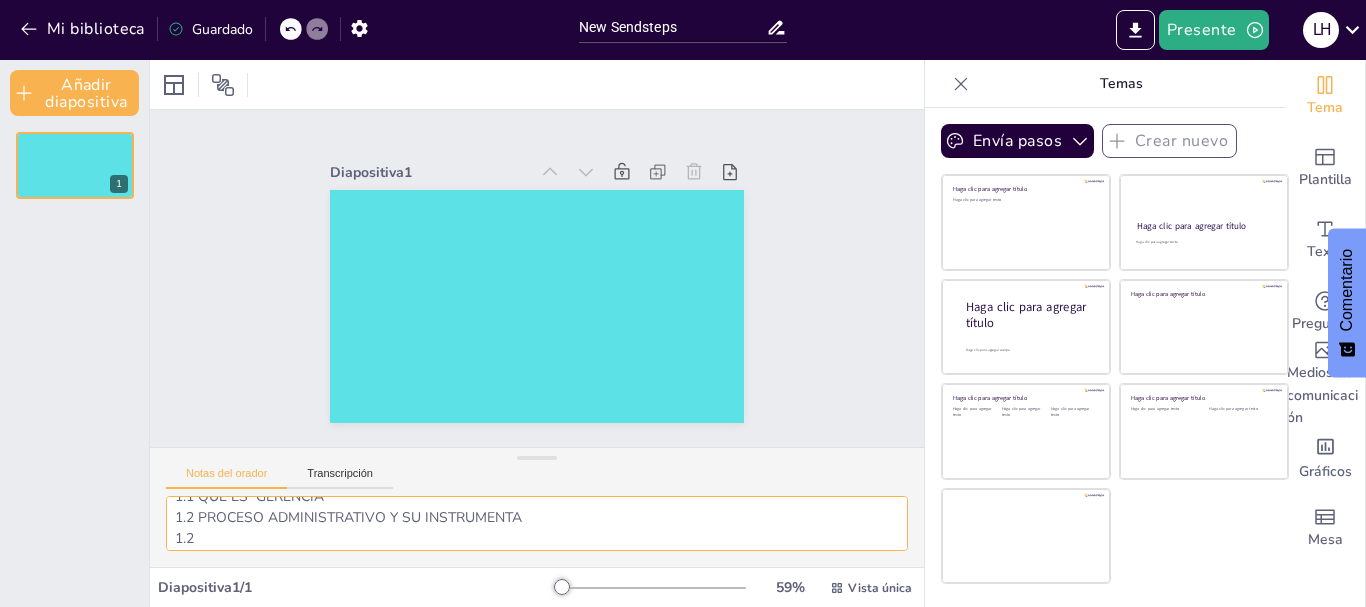 click on "UNIDAD 1 DEFINICION DE GERENCIA
1.1 QUE ES  GERENCIA
1.2 PROCESO ADMINISTRATIVO Y SU INSTRUMENTA
1.2" at bounding box center (537, 523) 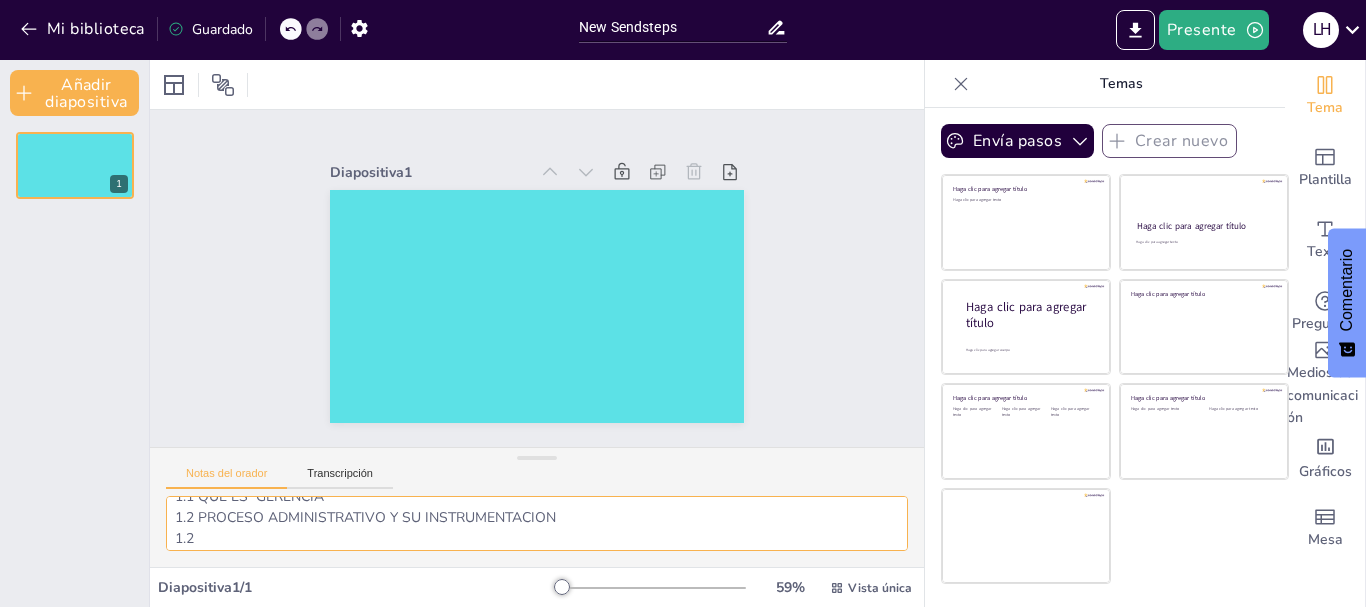 type on "UNIDAD 1 DEFINICION DE GERENCIA
1.1 QUE ES  GERENCIA
1.2 PROCESO ADMINISTRATIVO Y SU INSTRUMENTACION
1.2" 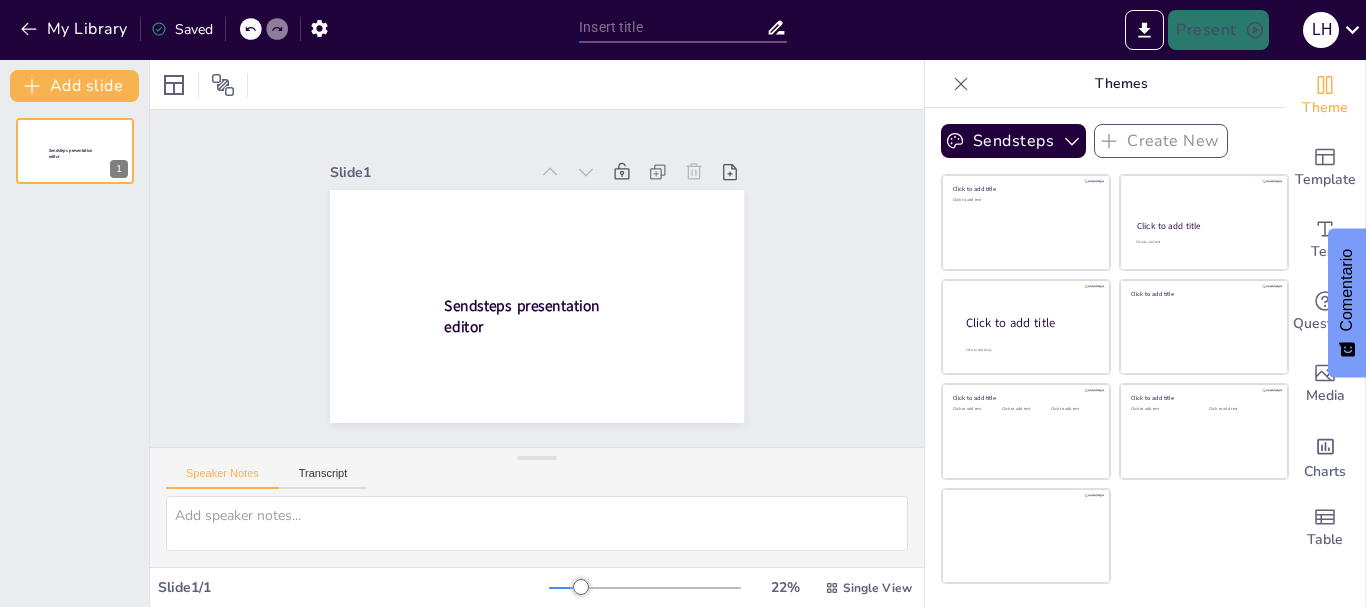 scroll, scrollTop: 0, scrollLeft: 0, axis: both 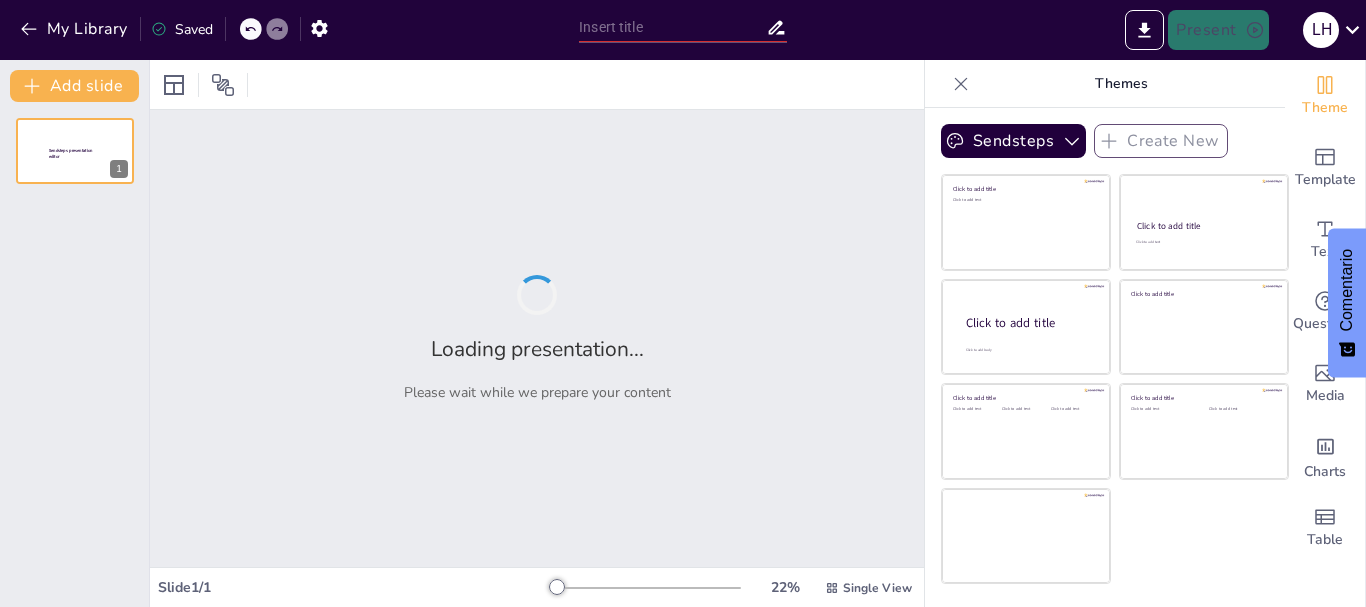 type on "New Sendsteps" 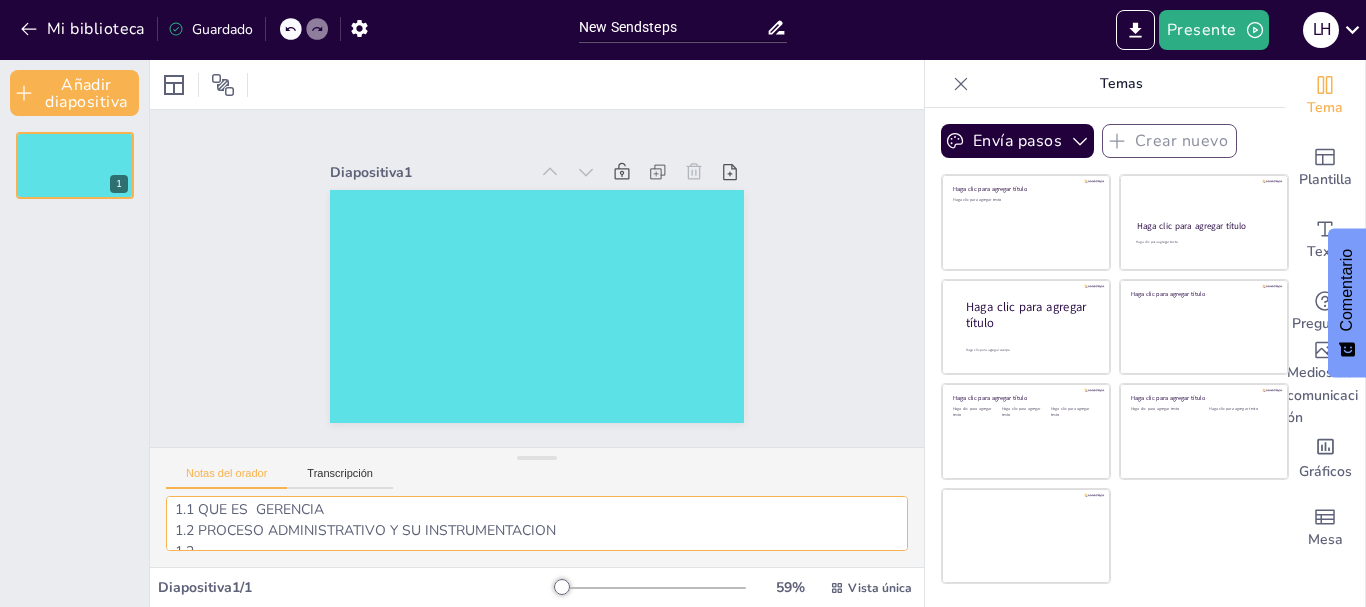 scroll, scrollTop: 40, scrollLeft: 0, axis: vertical 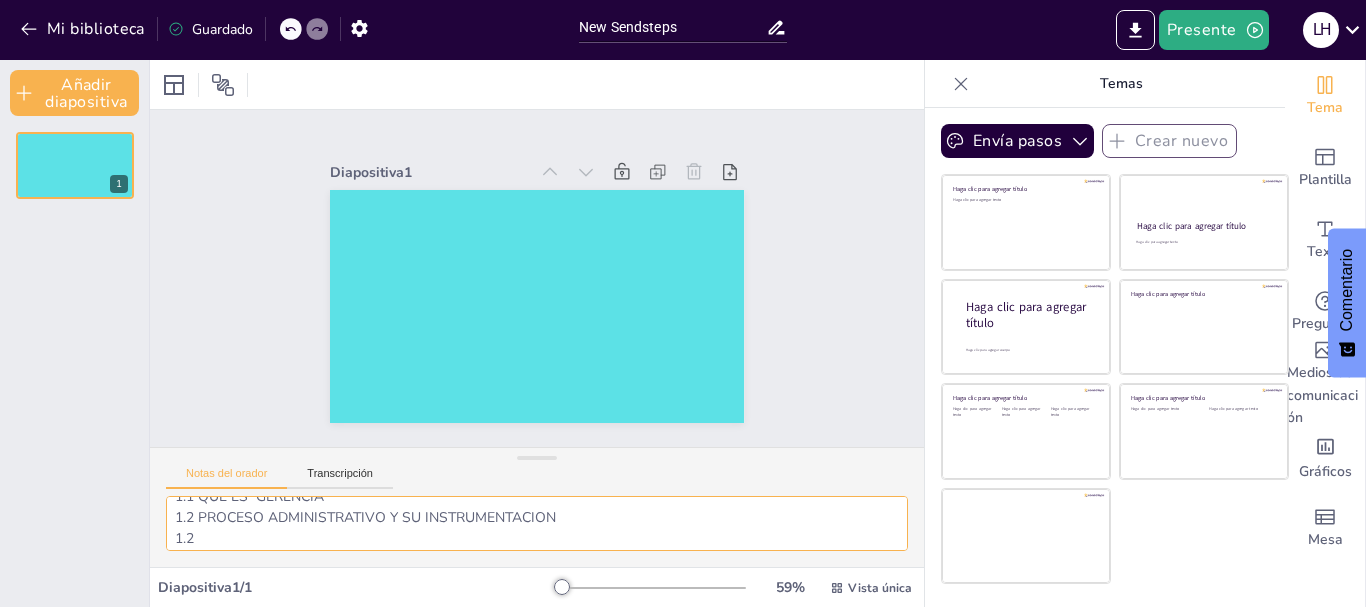 click on "UNIDAD 1 DEFINICION DE GERENCIA
1.1 QUE ES  GERENCIA
1.2 PROCESO ADMINISTRATIVO Y SU INSTRUMENTACION
1.2" at bounding box center (537, 523) 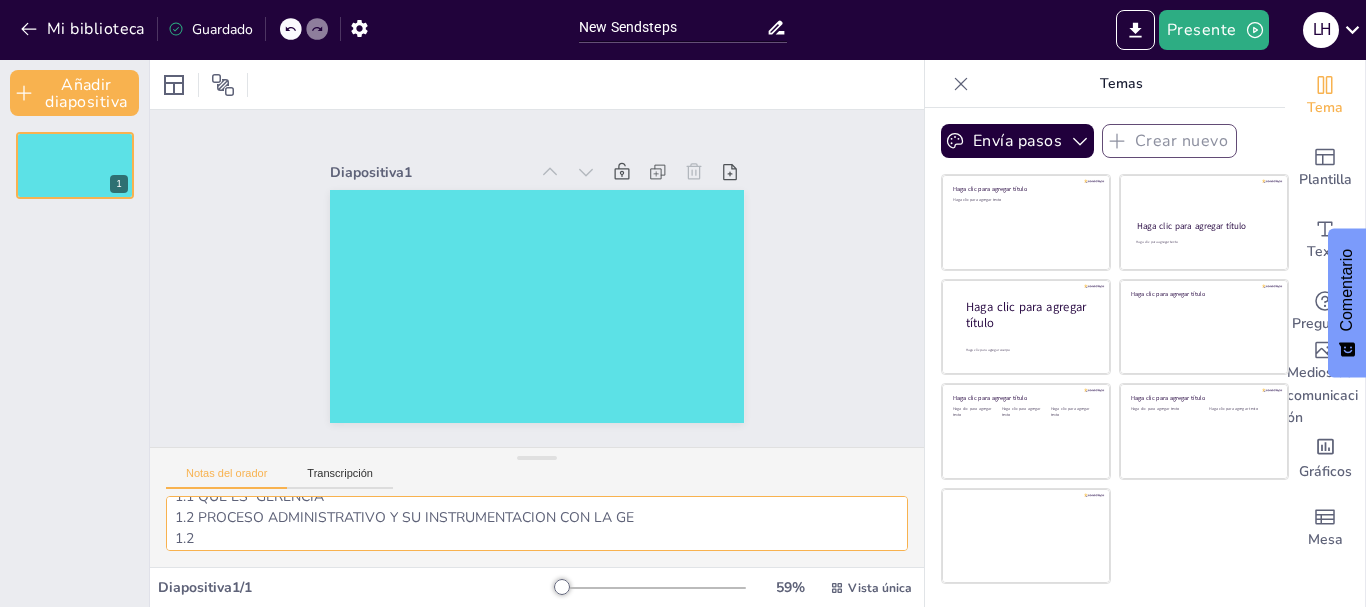 type on "UNIDAD 1 DEFINICION DE GERENCIA
1.1 QUE ES  GERENCIA
1.2 PROCESO ADMINISTRATIVO Y SU INSTRUMENTACION CON LA GER
1.2" 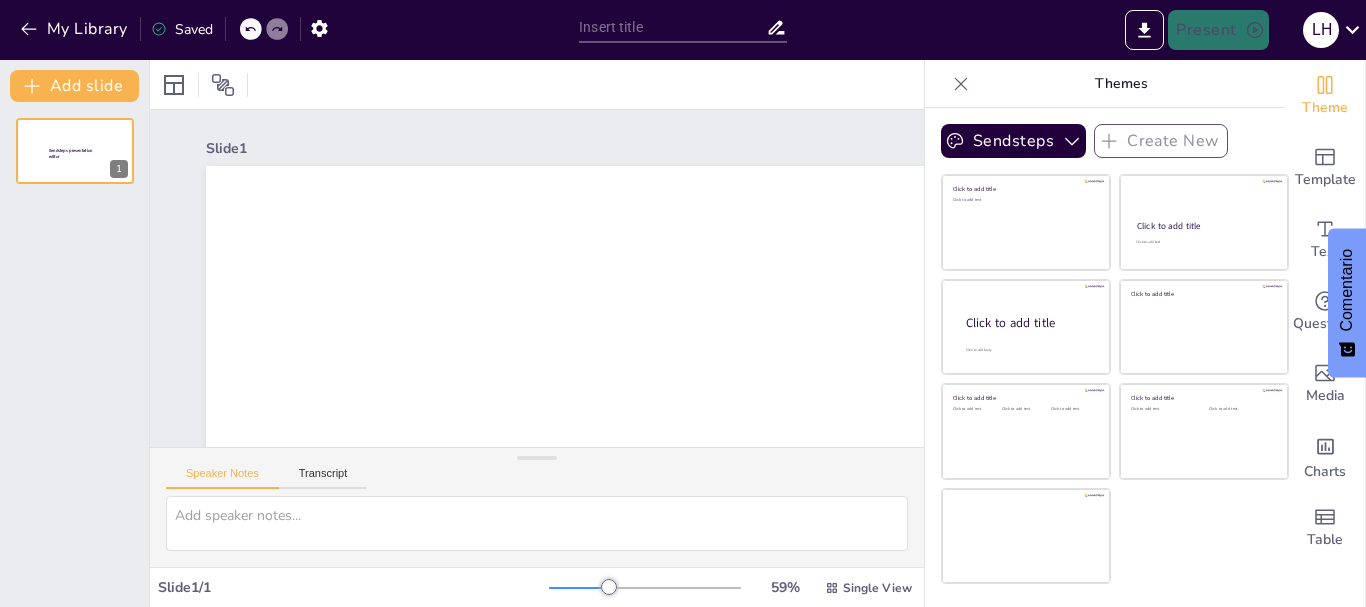 scroll, scrollTop: 0, scrollLeft: 0, axis: both 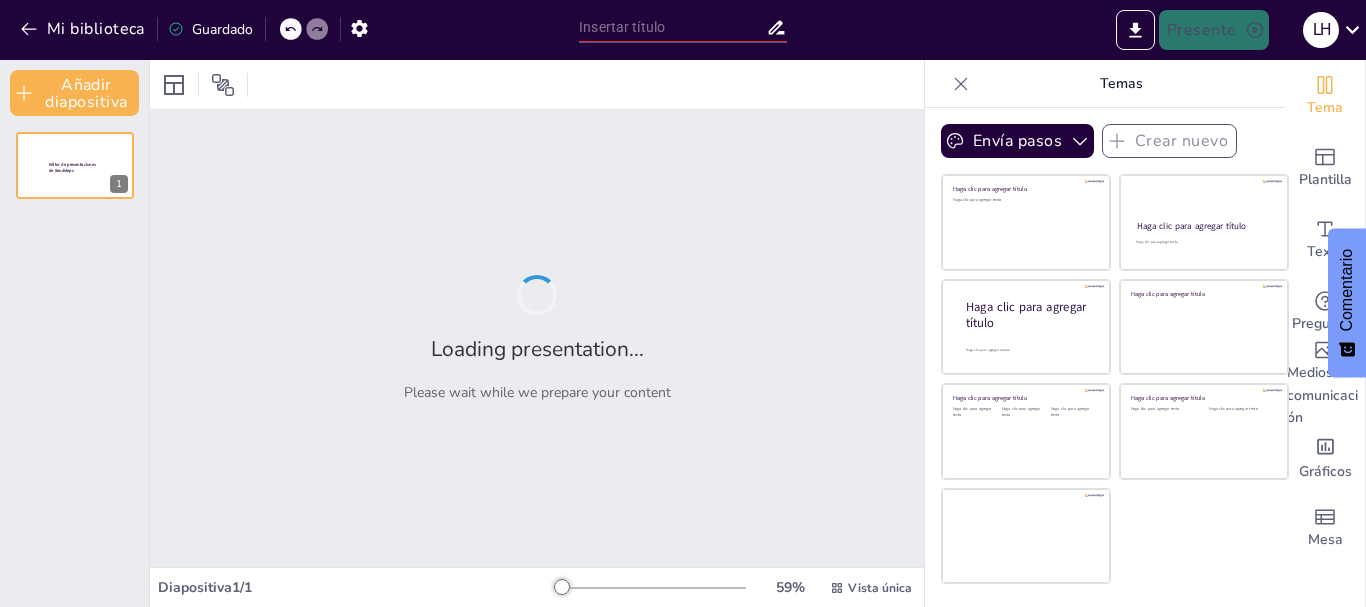 type on "New Sendsteps" 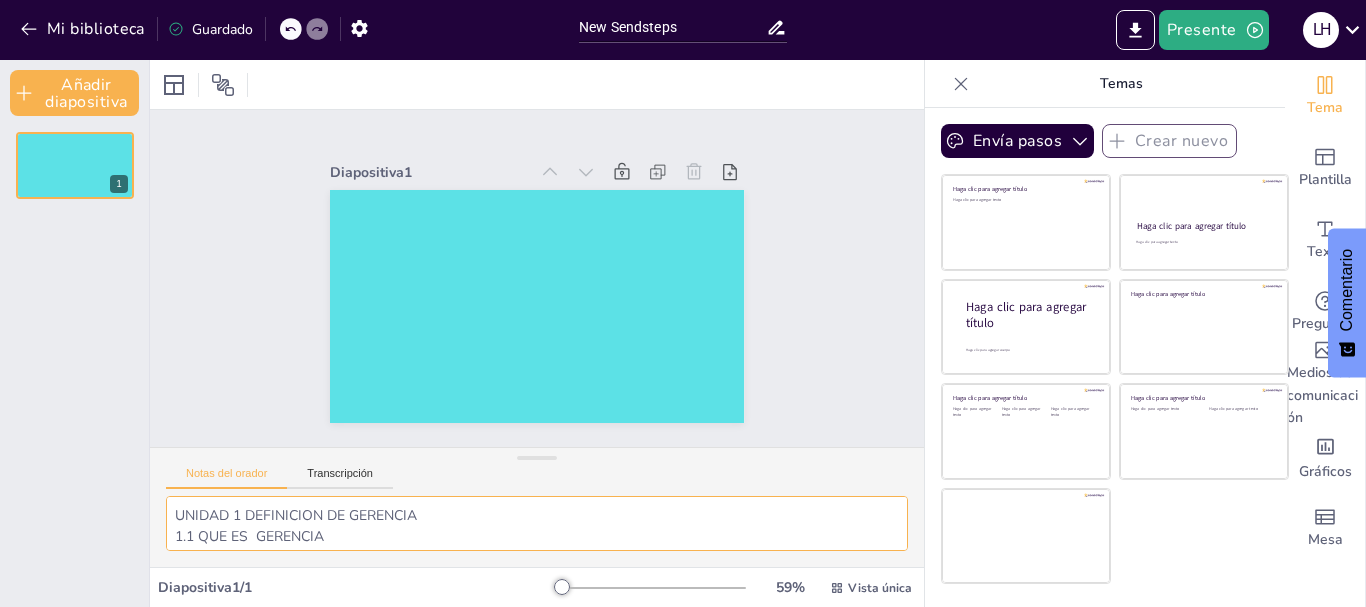 scroll, scrollTop: 40, scrollLeft: 0, axis: vertical 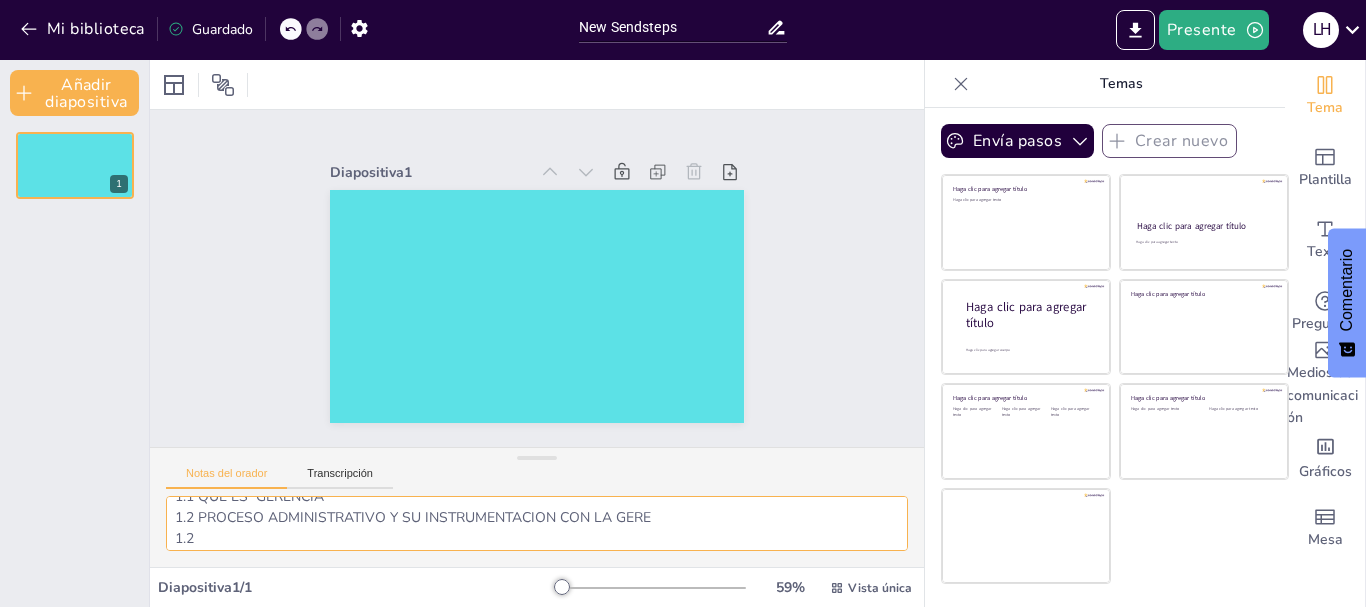 click on "UNIDAD 1 DEFINICION DE GERENCIA
1.1 QUE ES  GERENCIA
1.2 PROCESO ADMINISTRATIVO Y SU INSTRUMENTACION CON LA GERE
1.2" at bounding box center (537, 523) 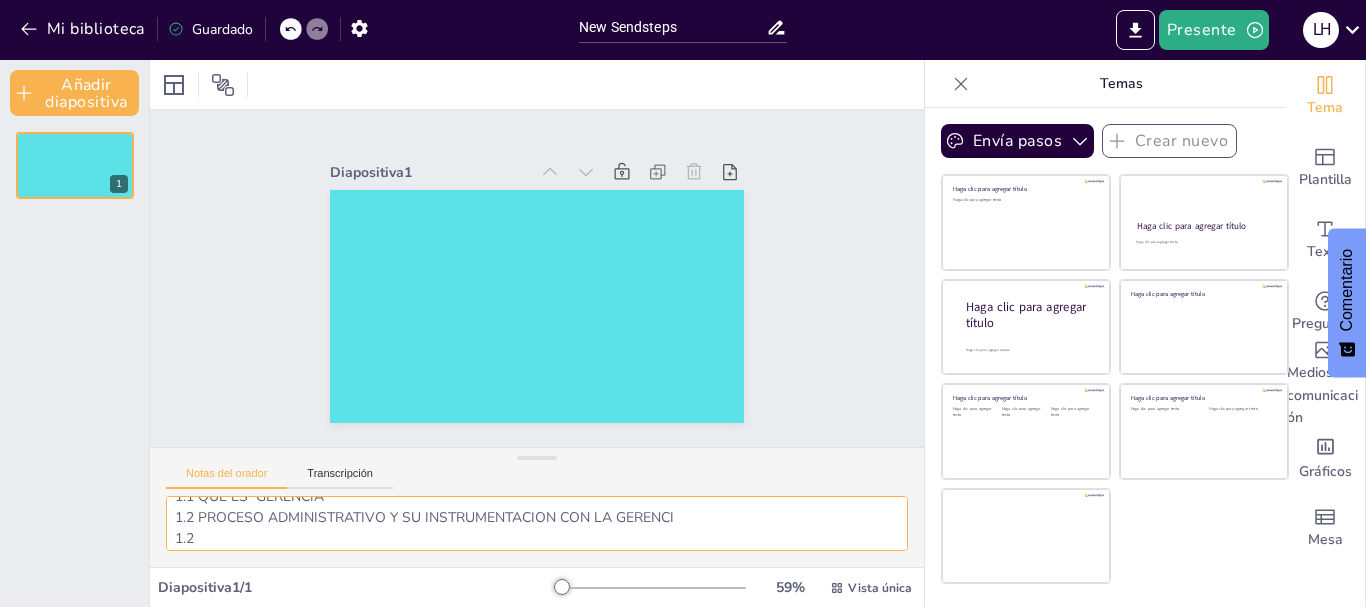 type on "UNIDAD 1 DEFINICION DE GERENCIA
1.1 QUE ES  GERENCIA
1.2 PROCESO ADMINISTRATIVO Y SU INSTRUMENTACION CON LA GERENCIA
1.2" 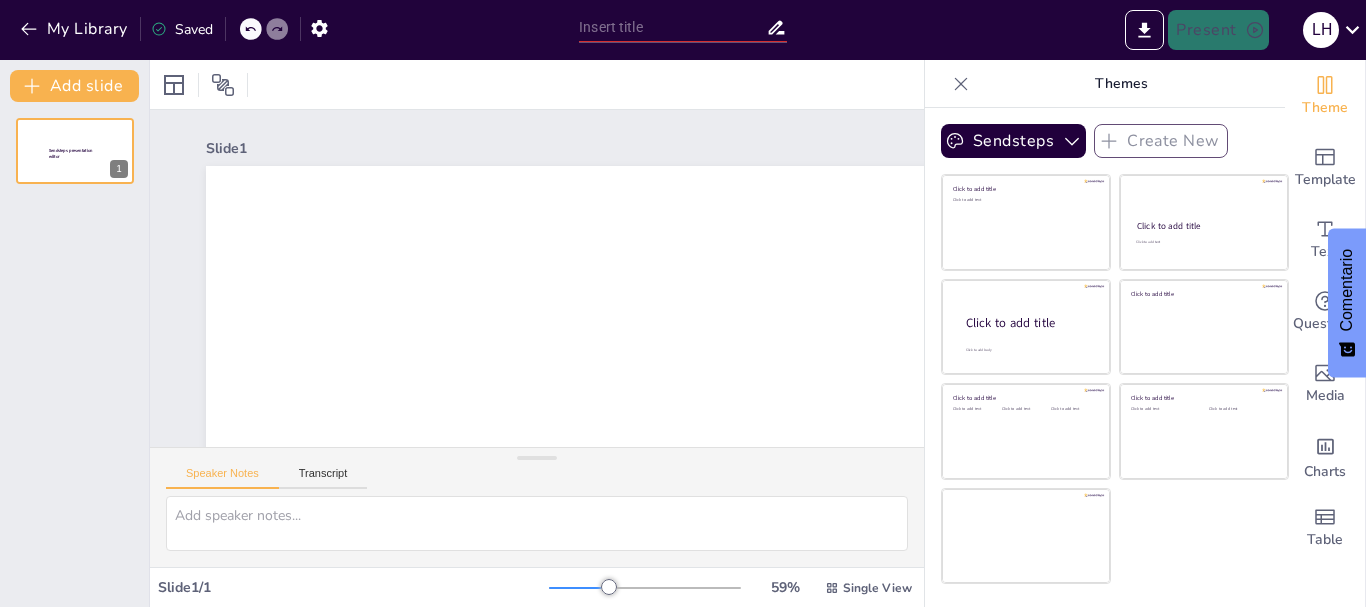scroll, scrollTop: 0, scrollLeft: 0, axis: both 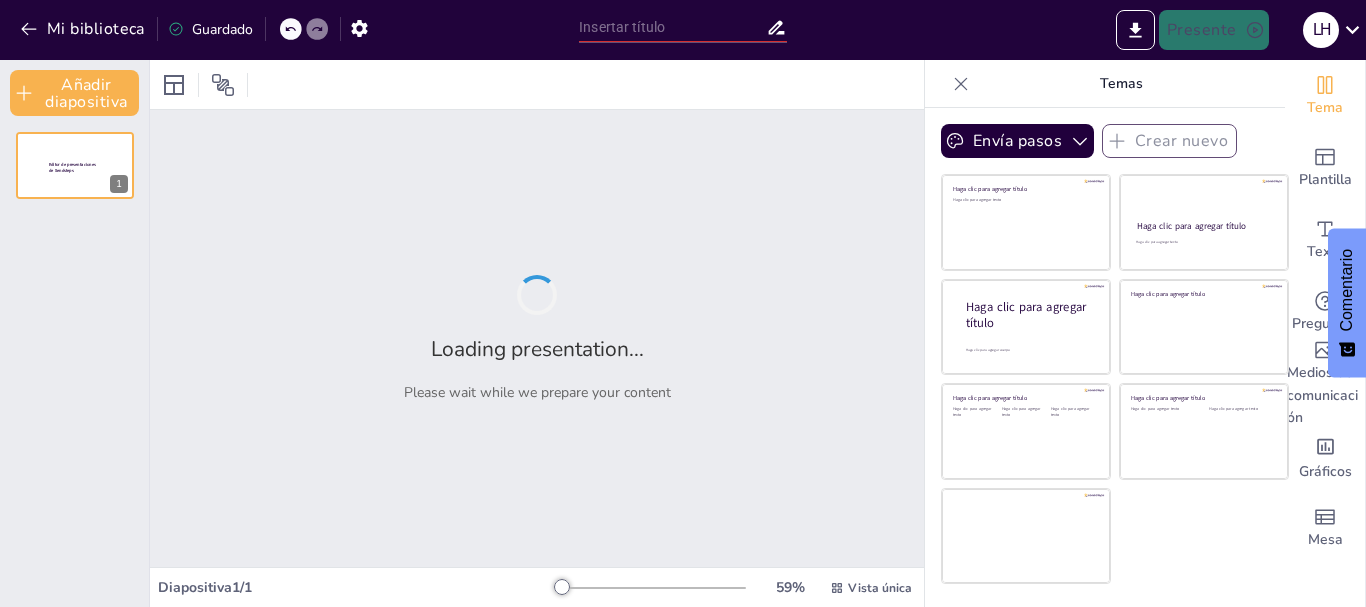 type on "New Sendsteps" 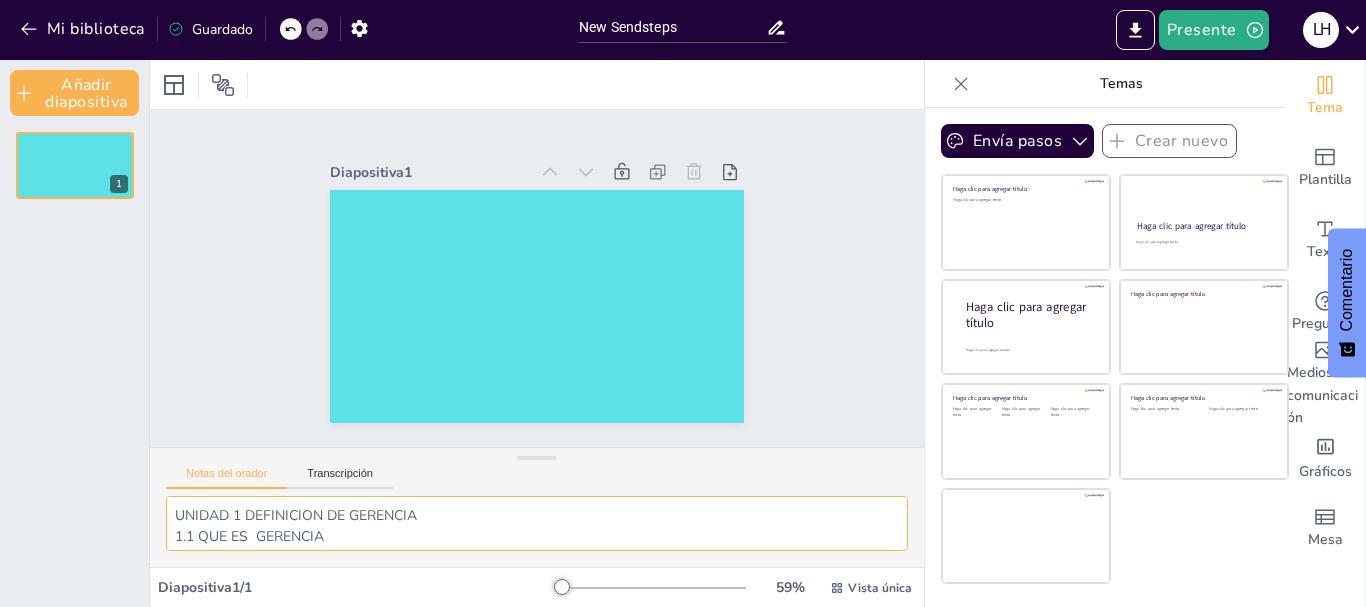 scroll, scrollTop: 40, scrollLeft: 0, axis: vertical 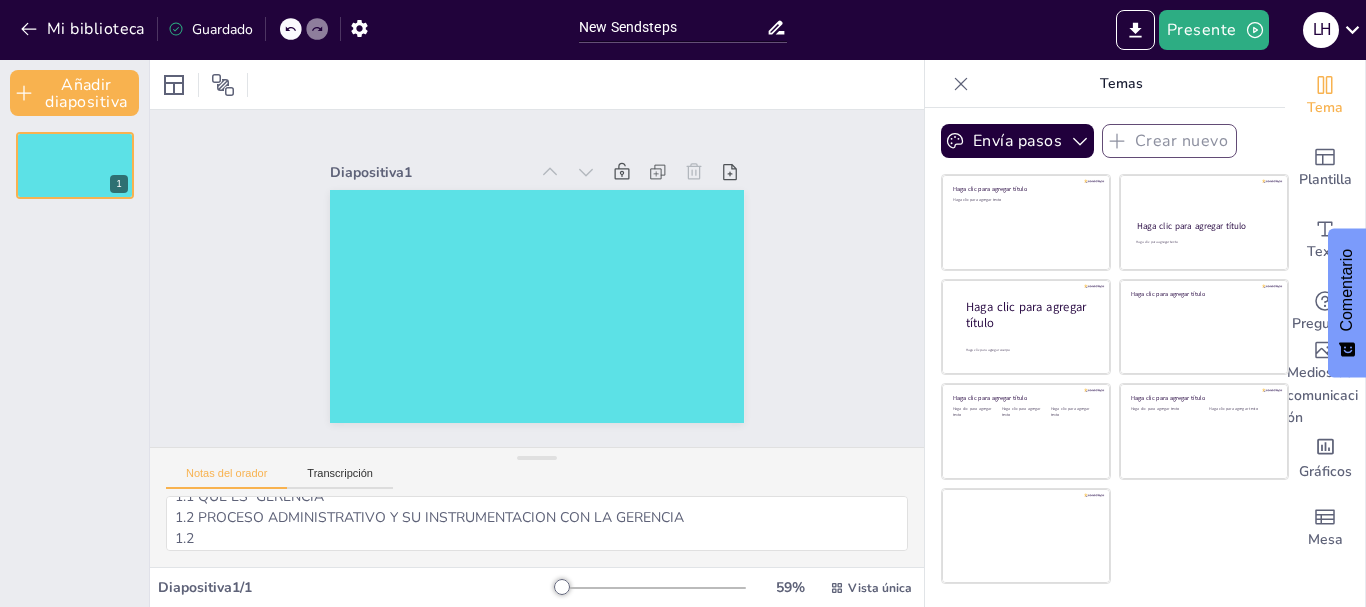 click 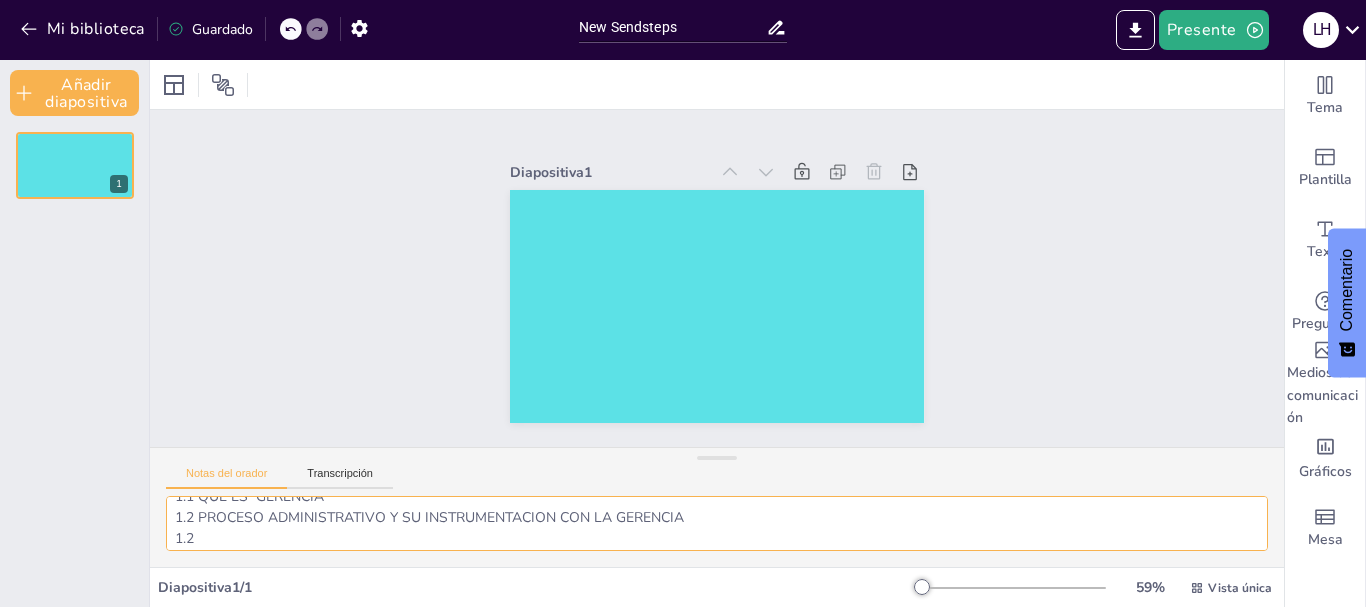 click on "UNIDAD 1 DEFINICION DE GERENCIA
1.1 QUE ES  GERENCIA
1.2 PROCESO ADMINISTRATIVO Y SU INSTRUMENTACION CON LA GERENCIA
1.2" at bounding box center (717, 523) 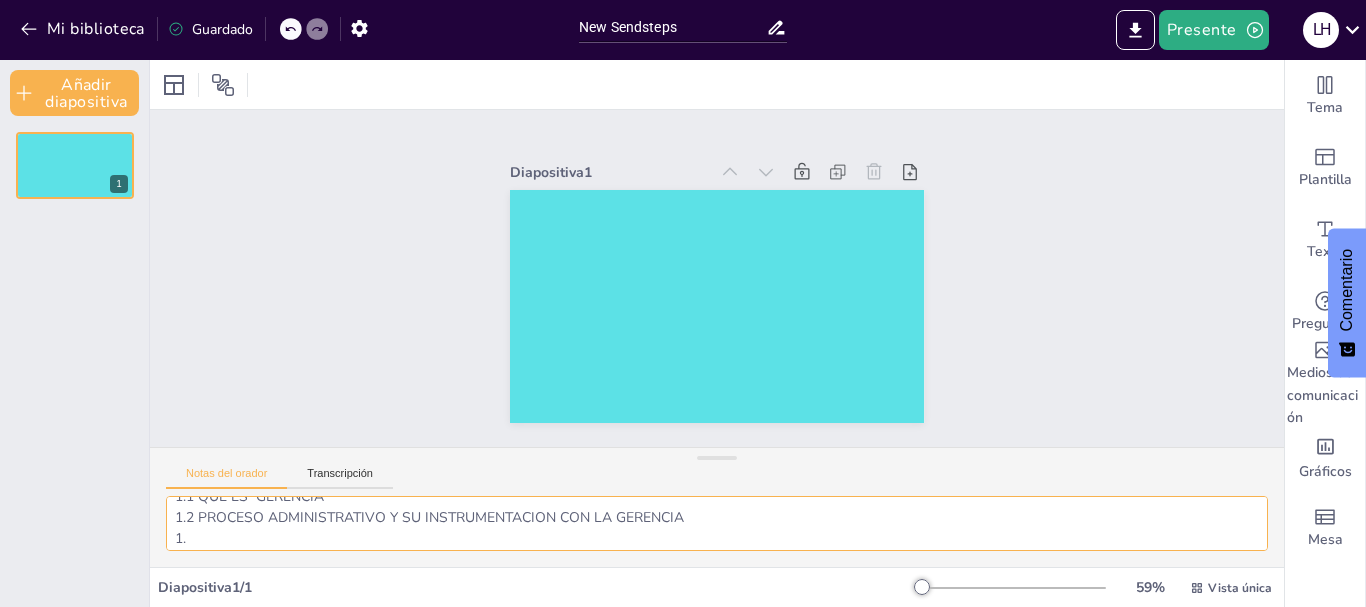 type on "UNIDAD 1 DEFINICION DE GERENCIA
1.1 QUE ES  GERENCIA
1.2 PROCESO ADMINISTRATIVO Y SU INSTRUMENTACION CON LA GERENCIA
1.3" 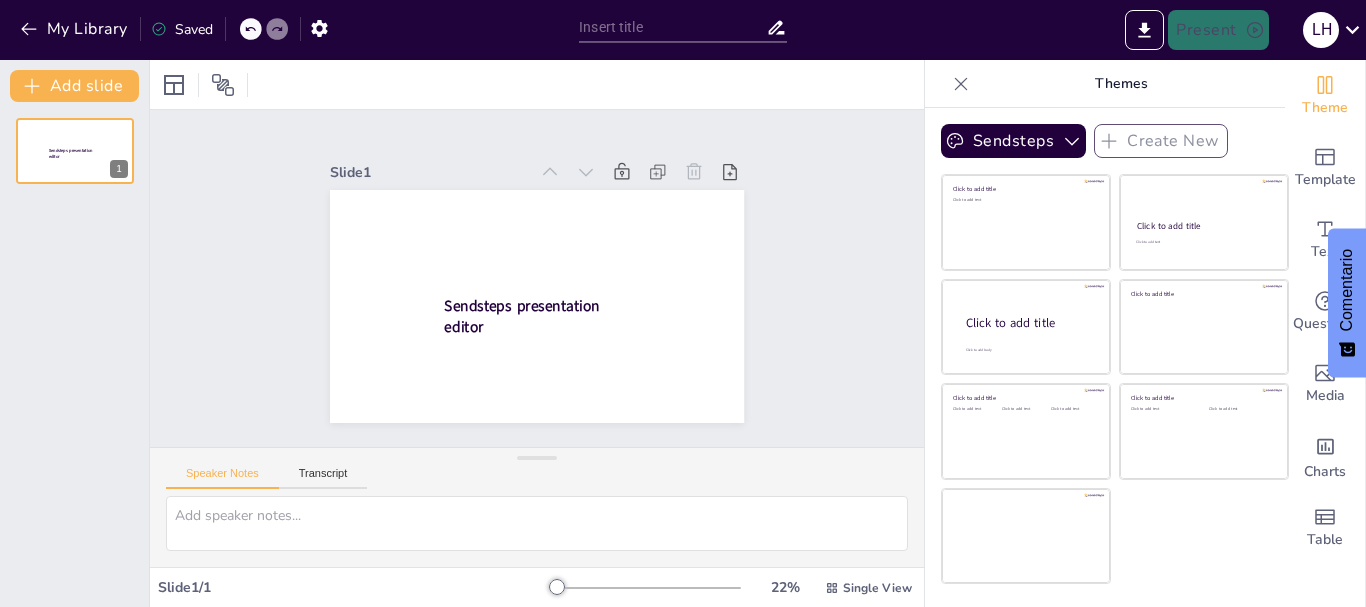 scroll, scrollTop: 0, scrollLeft: 0, axis: both 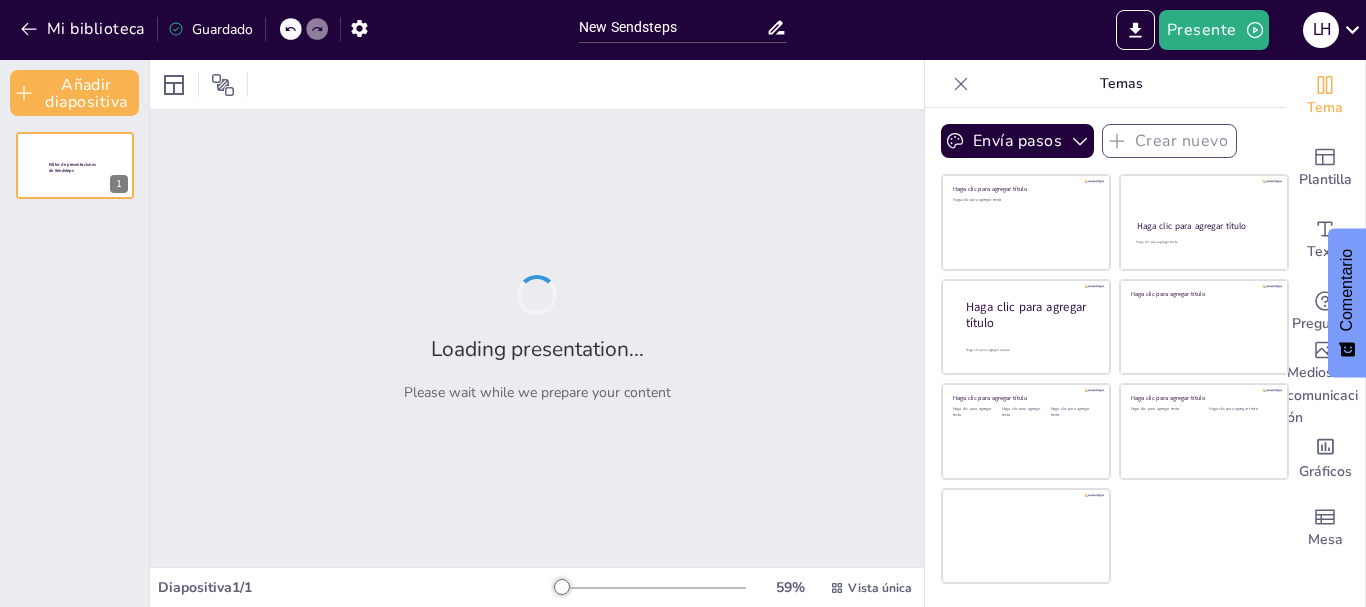 type on "New Sendsteps" 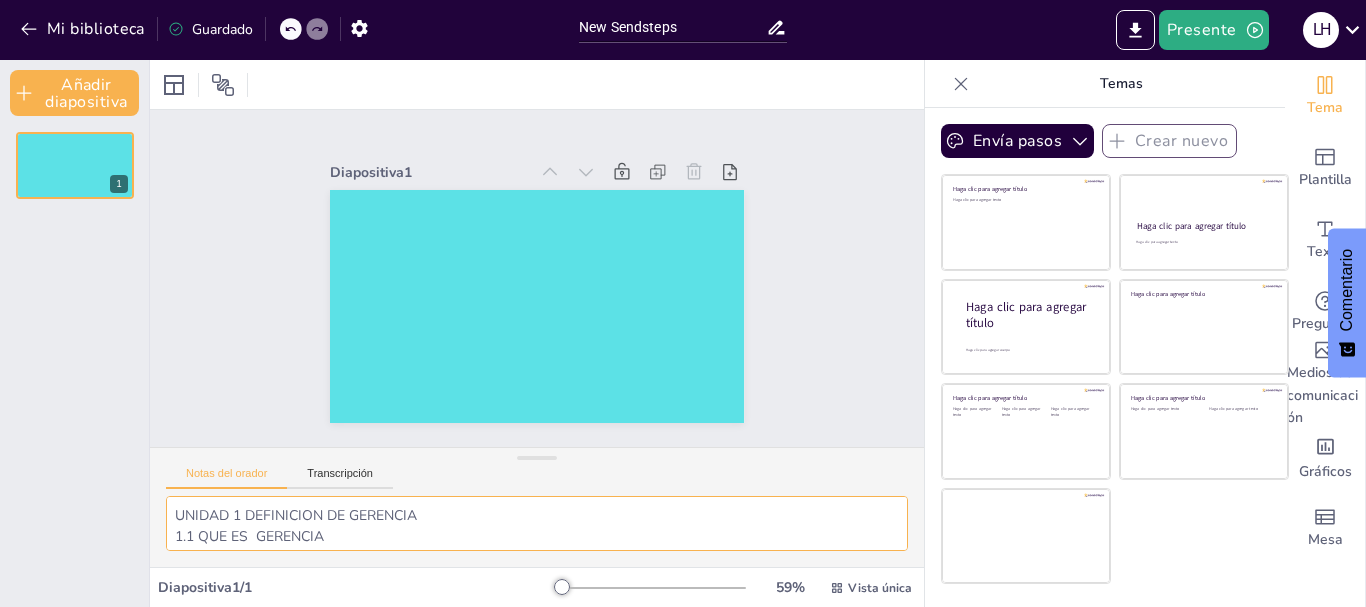scroll, scrollTop: 40, scrollLeft: 0, axis: vertical 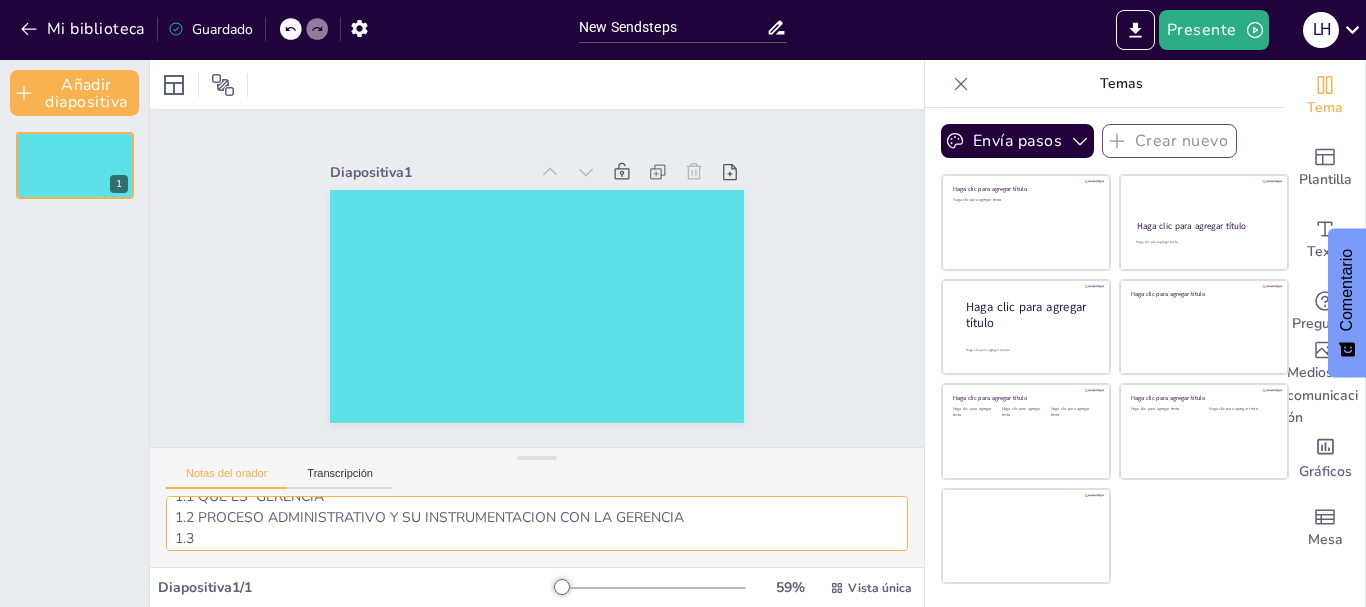 click on "UNIDAD 1 DEFINICION DE GERENCIA
1.1 QUE ES  GERENCIA
1.2 PROCESO ADMINISTRATIVO Y SU INSTRUMENTACION CON LA GERENCIA
1.3" at bounding box center [537, 523] 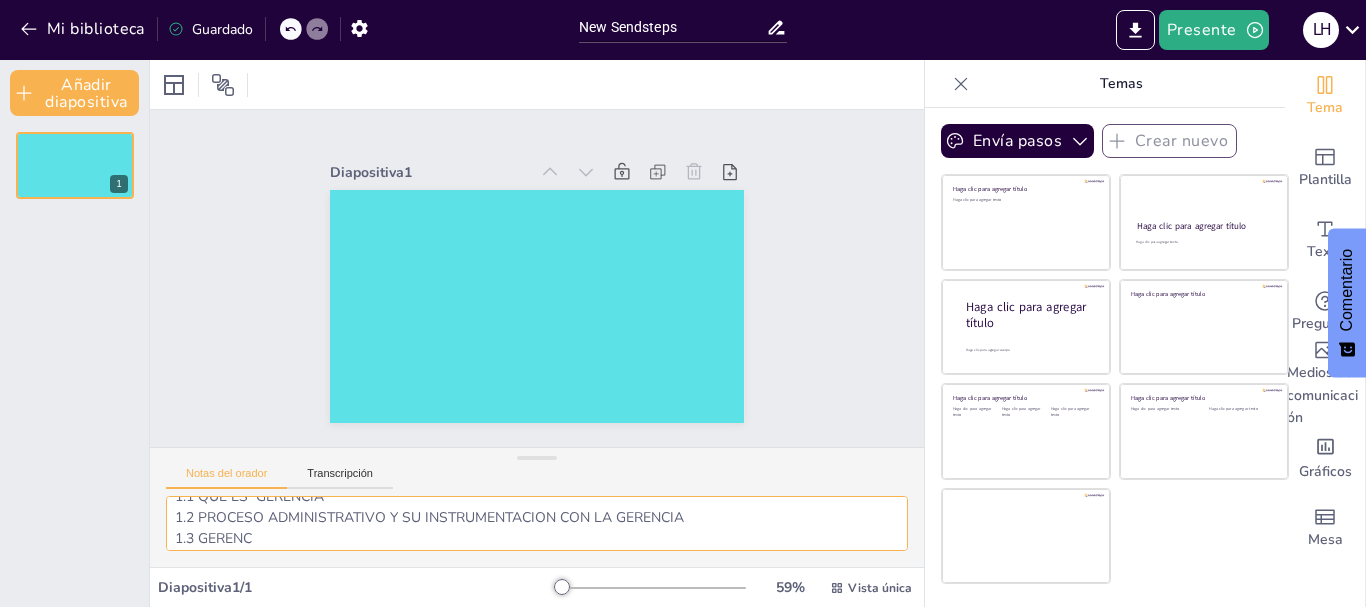 type on "UNIDAD 1 DEFINICION DE GERENCIA
1.1 QUE ES  GERENCIA
1.2 PROCESO ADMINISTRATIVO Y SU INSTRUMENTACION CON LA GERENCIA
1.3 GERENCI" 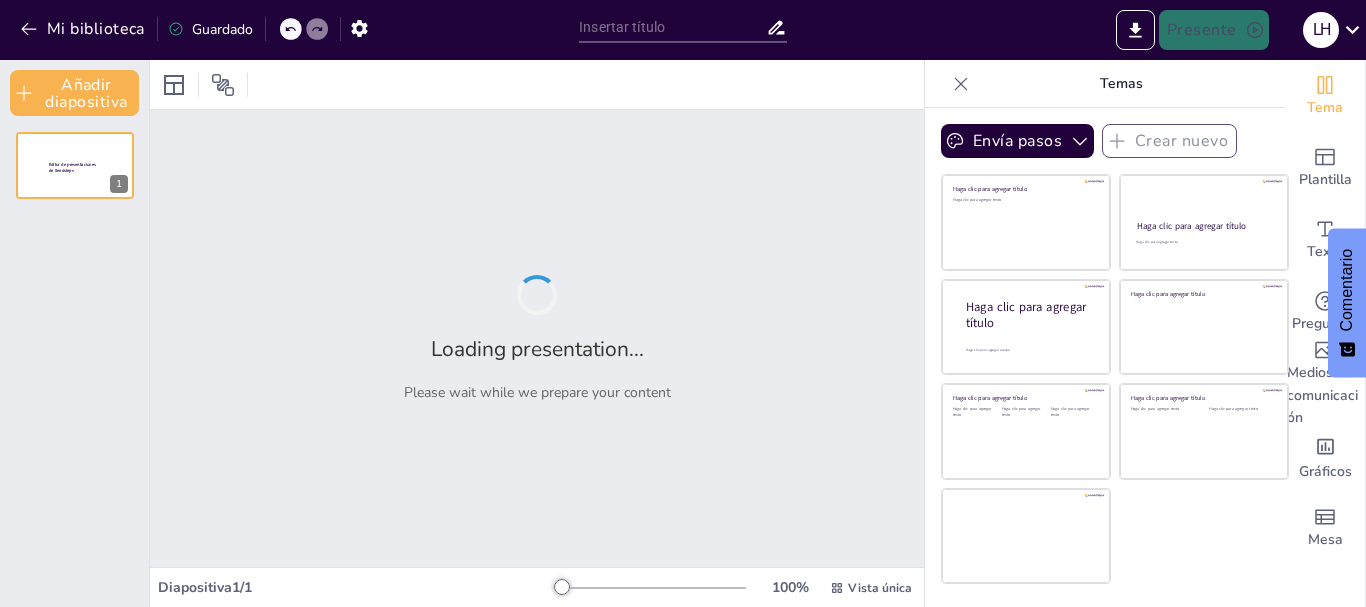 type on "New Sendsteps" 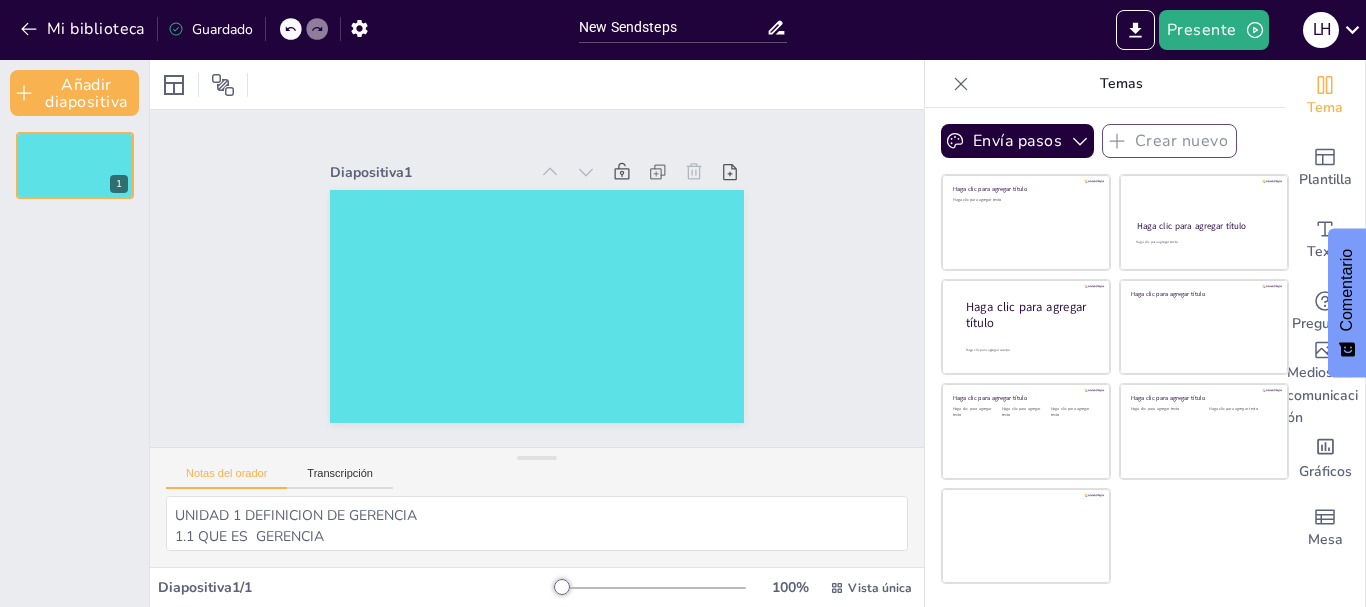 click 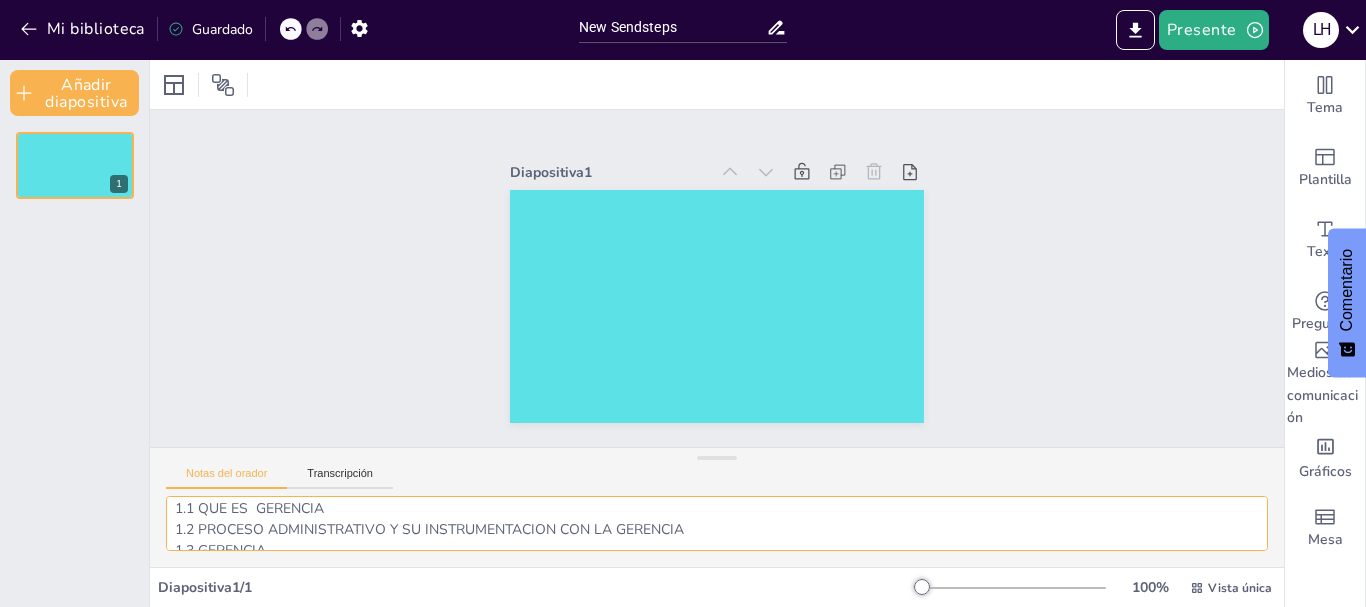 scroll, scrollTop: 40, scrollLeft: 0, axis: vertical 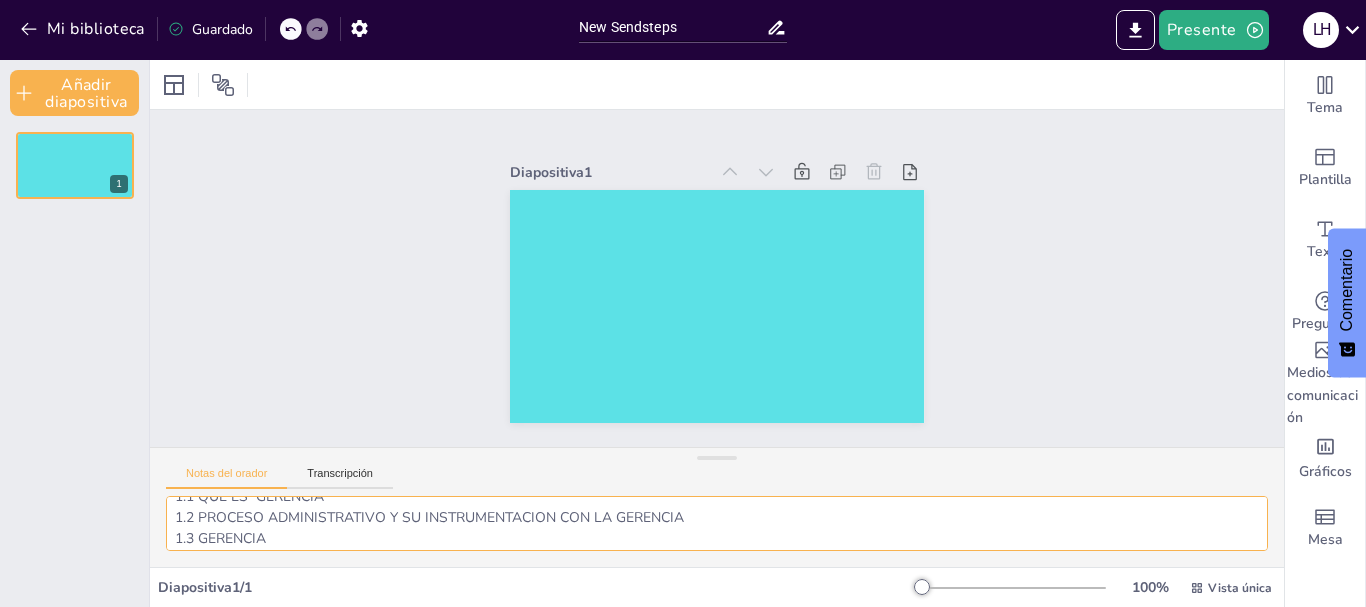 click on "UNIDAD 1 DEFINICION DE GERENCIA
1.1 QUE ES  GERENCIA
1.2 PROCESO ADMINISTRATIVO Y SU INSTRUMENTACION CON LA GERENCIA
1.3 GERENCIA" at bounding box center [717, 523] 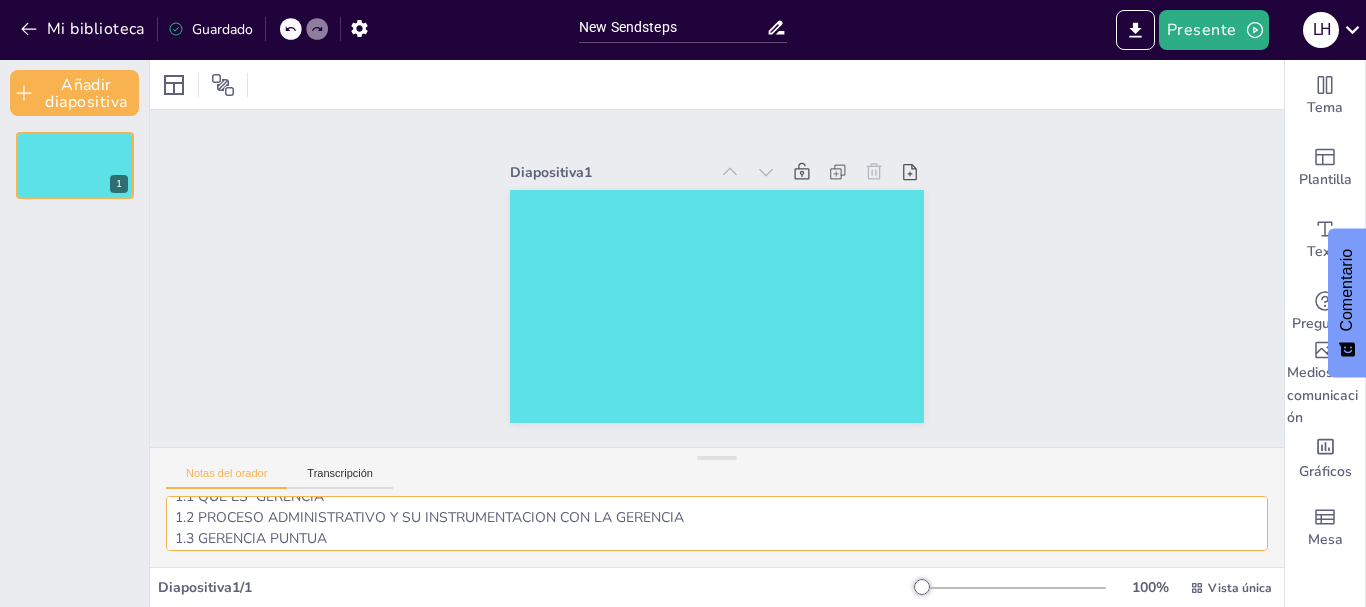type on "UNIDAD 1 DEFINICION DE GERENCIA
1.1 QUE ES  GERENCIA
1.2 PROCESO ADMINISTRATIVO Y SU INSTRUMENTACION CON LA GERENCIA
1.3 GERENCIA PUNTUAL" 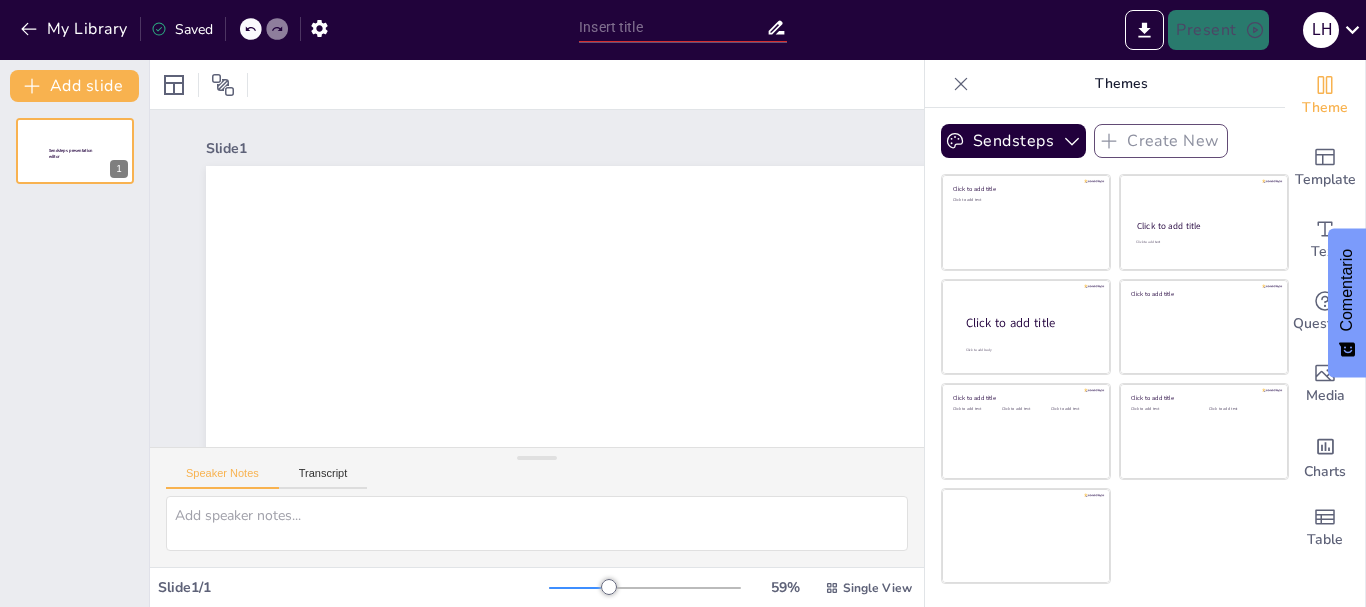 scroll, scrollTop: 0, scrollLeft: 0, axis: both 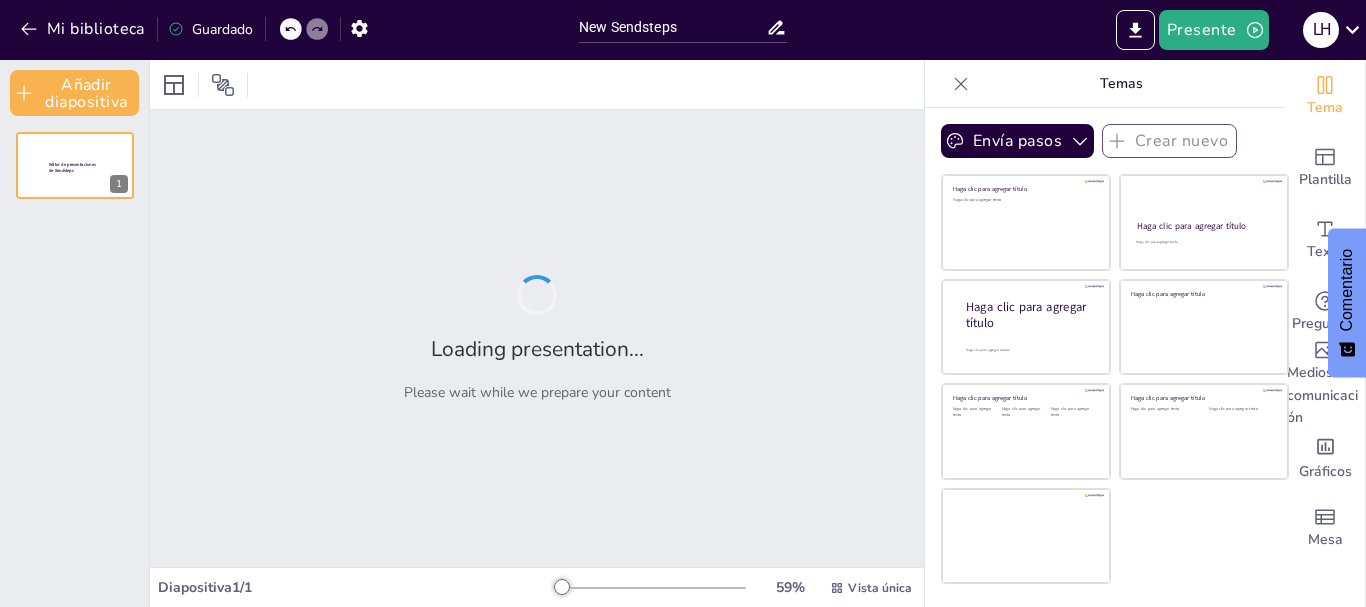 type on "New Sendsteps" 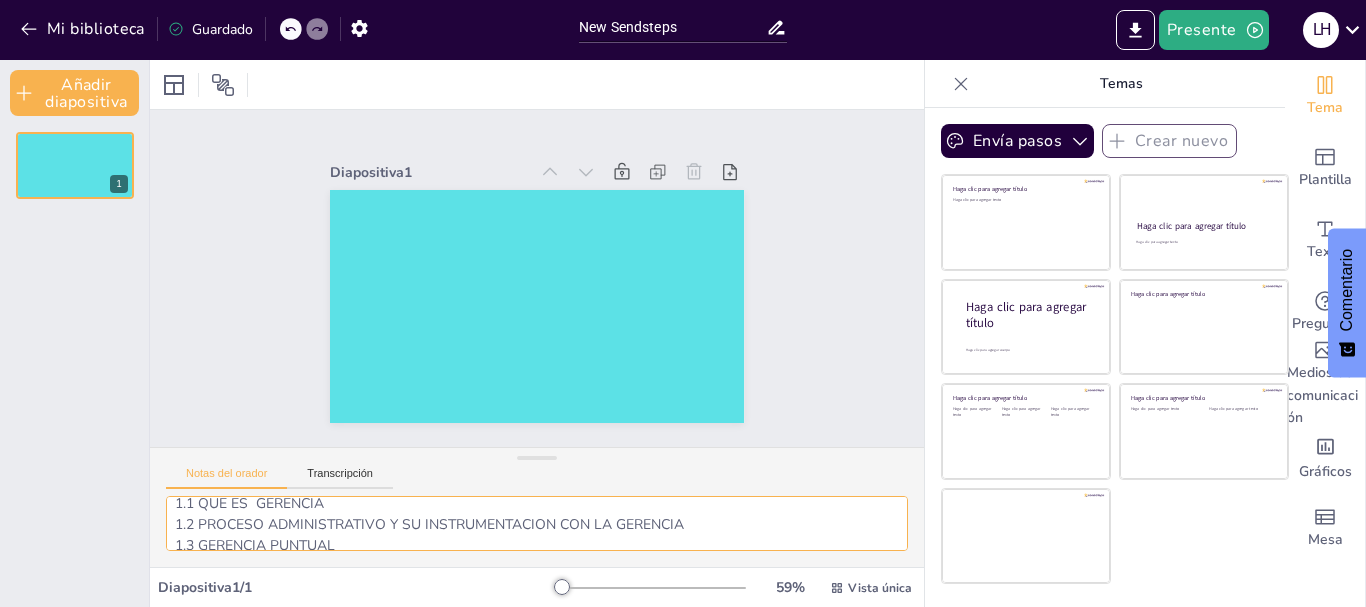 scroll, scrollTop: 40, scrollLeft: 0, axis: vertical 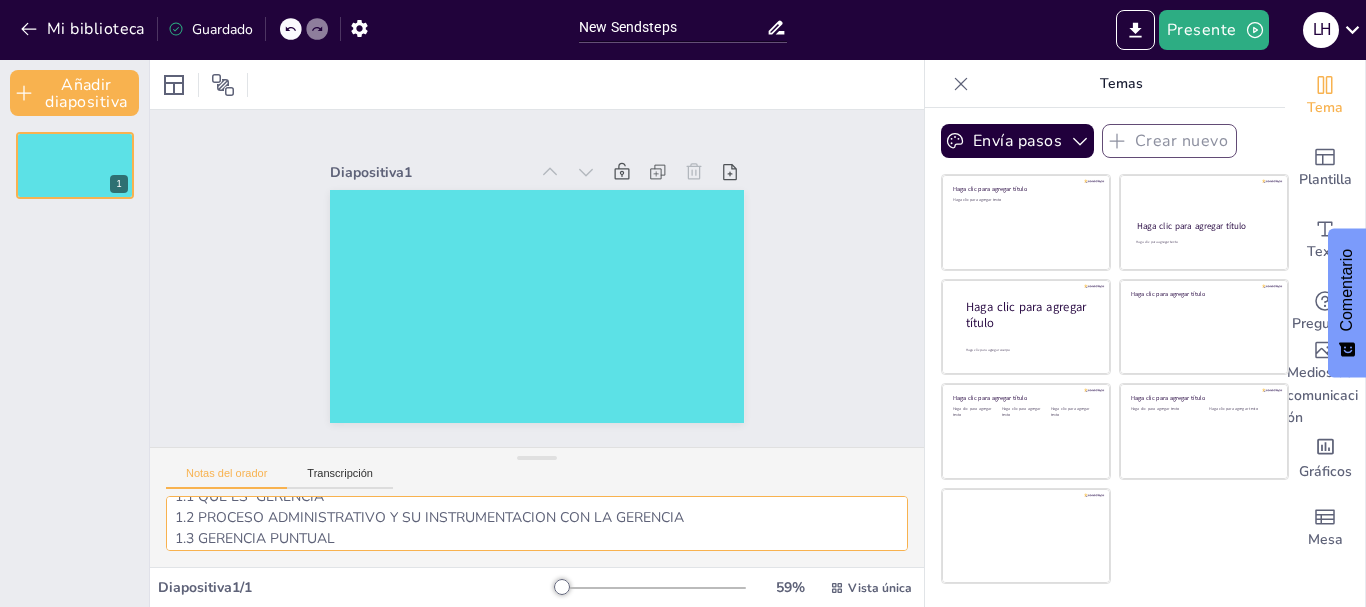 click on "UNIDAD 1 DEFINICION DE GERENCIA
1.1 QUE ES  GERENCIA
1.2 PROCESO ADMINISTRATIVO Y SU INSTRUMENTACION CON LA GERENCIA
1.3 GERENCIA PUNTUAL" at bounding box center [537, 523] 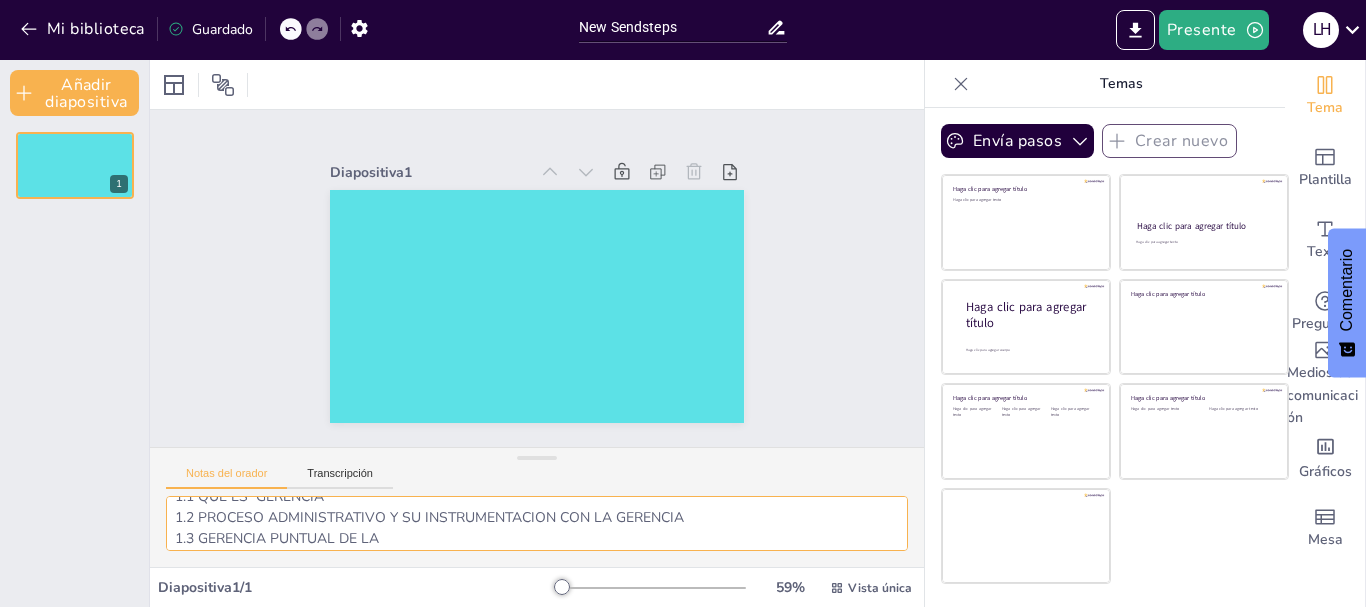 type on "UNIDAD 1 DEFINICION DE GERENCIA
1.1 QUE ES  GERENCIA
1.2 PROCESO ADMINISTRATIVO Y SU INSTRUMENTACION CON LA GERENCIA
1.3 GERENCIA PUNTUAL DE LA" 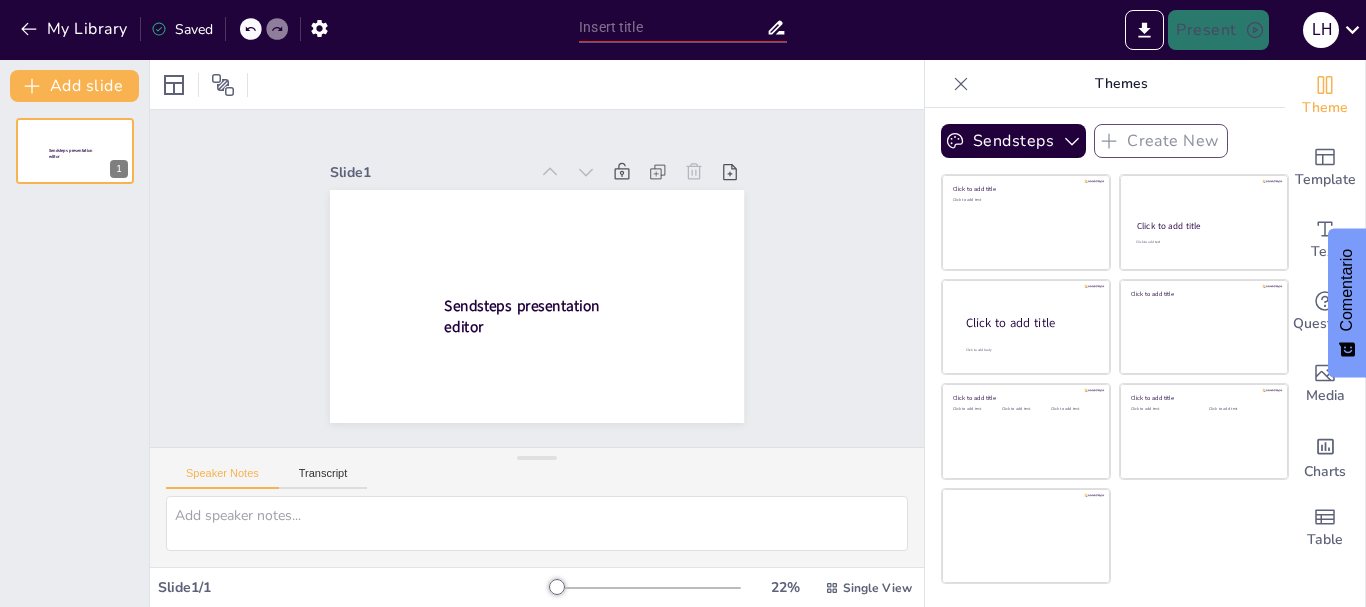 scroll, scrollTop: 0, scrollLeft: 0, axis: both 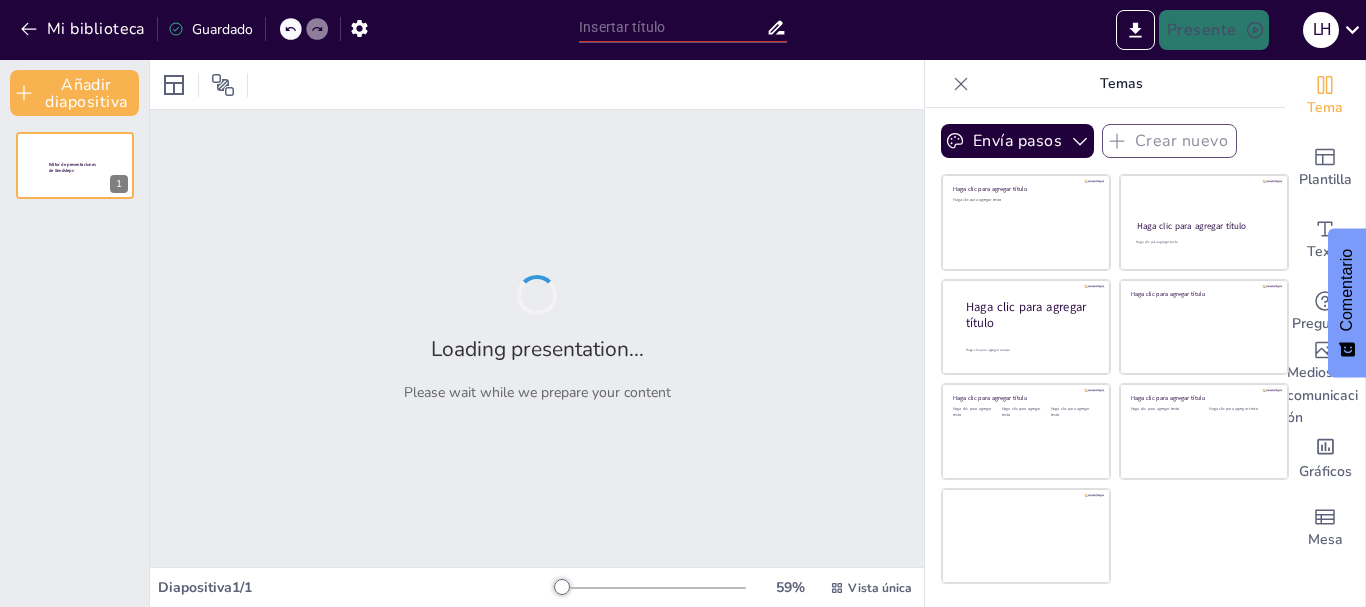 type on "New Sendsteps" 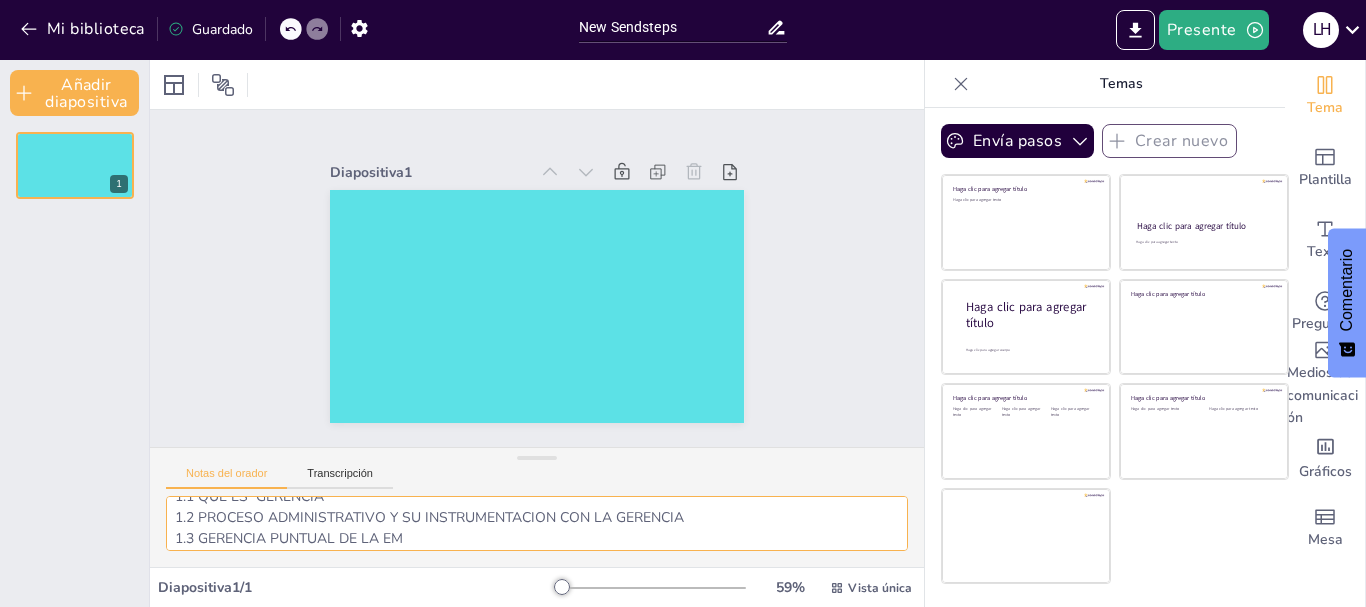 scroll, scrollTop: 80, scrollLeft: 0, axis: vertical 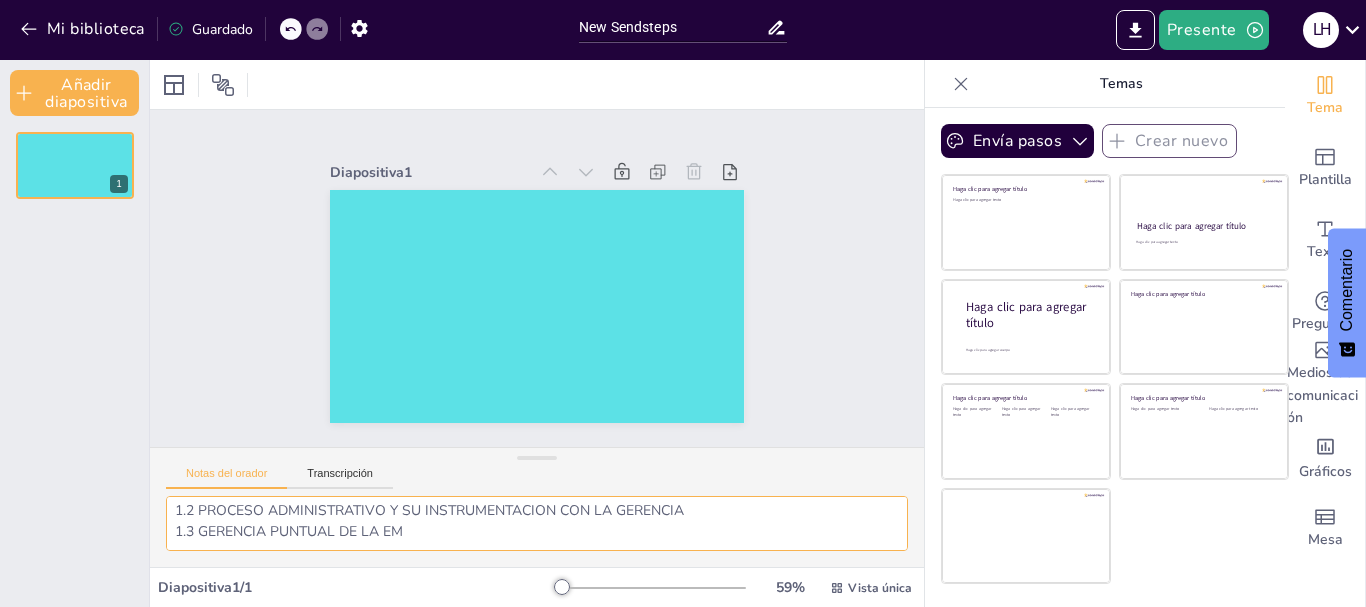 click on "UNIDAD 1 DEFINICION DE GERENCIA
1.1 QUE ES  GERENCIA
1.2 PROCESO ADMINISTRATIVO Y SU INSTRUMENTACION CON LA GERENCIA
1.3 GERENCIA PUNTUAL DE LA EM" at bounding box center [537, 523] 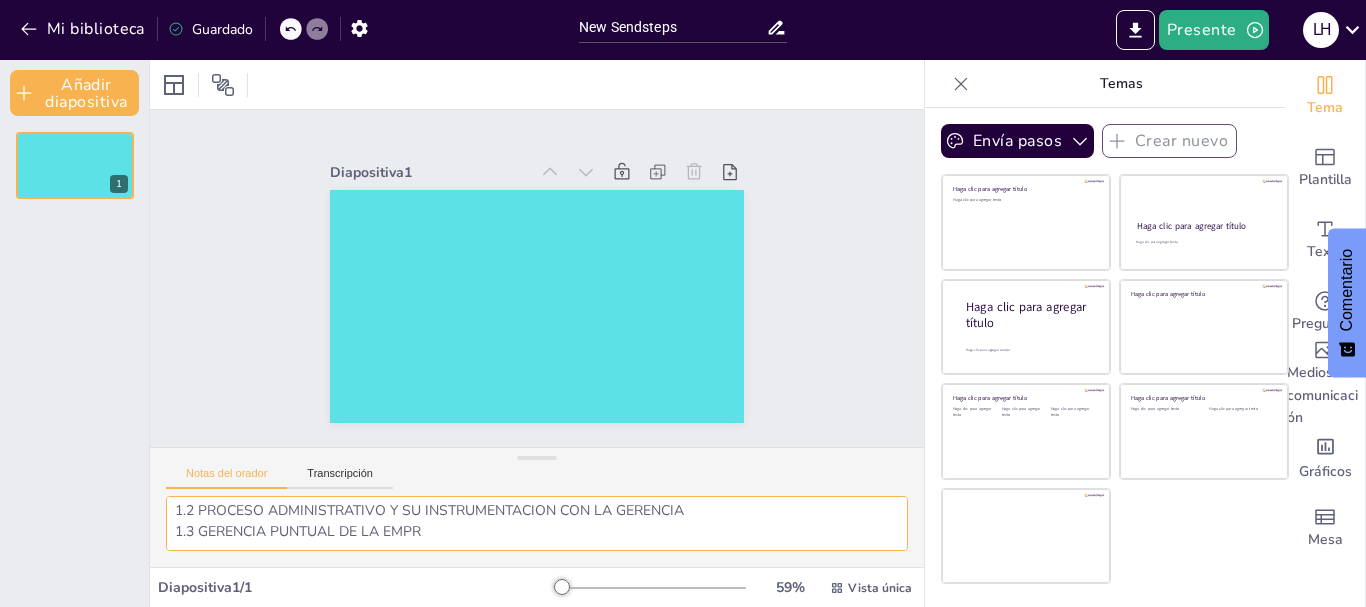 scroll, scrollTop: 72, scrollLeft: 0, axis: vertical 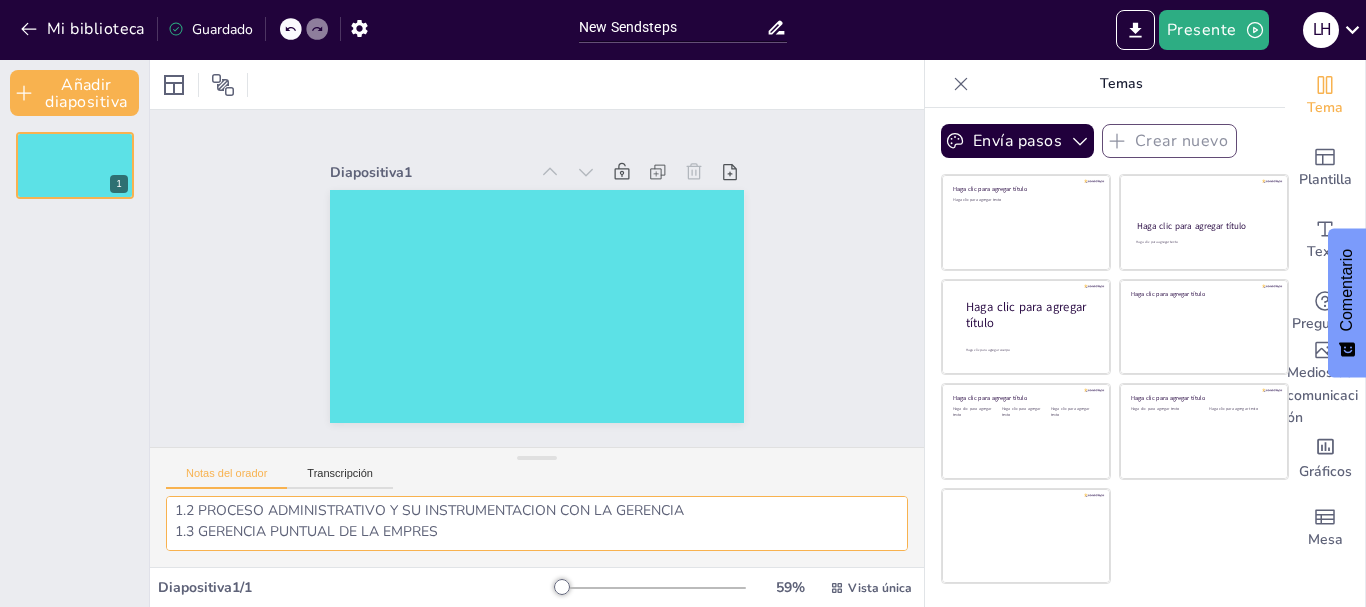 type on "UNIDAD 1 DEFINICION DE GERENCIA
1.1 QUE ES  GERENCIA
1.2 PROCESO ADMINISTRATIVO Y SU INSTRUMENTACION CON LA GERENCIA
1.3 GERENCIA PUNTUAL DE LA EMPRESA" 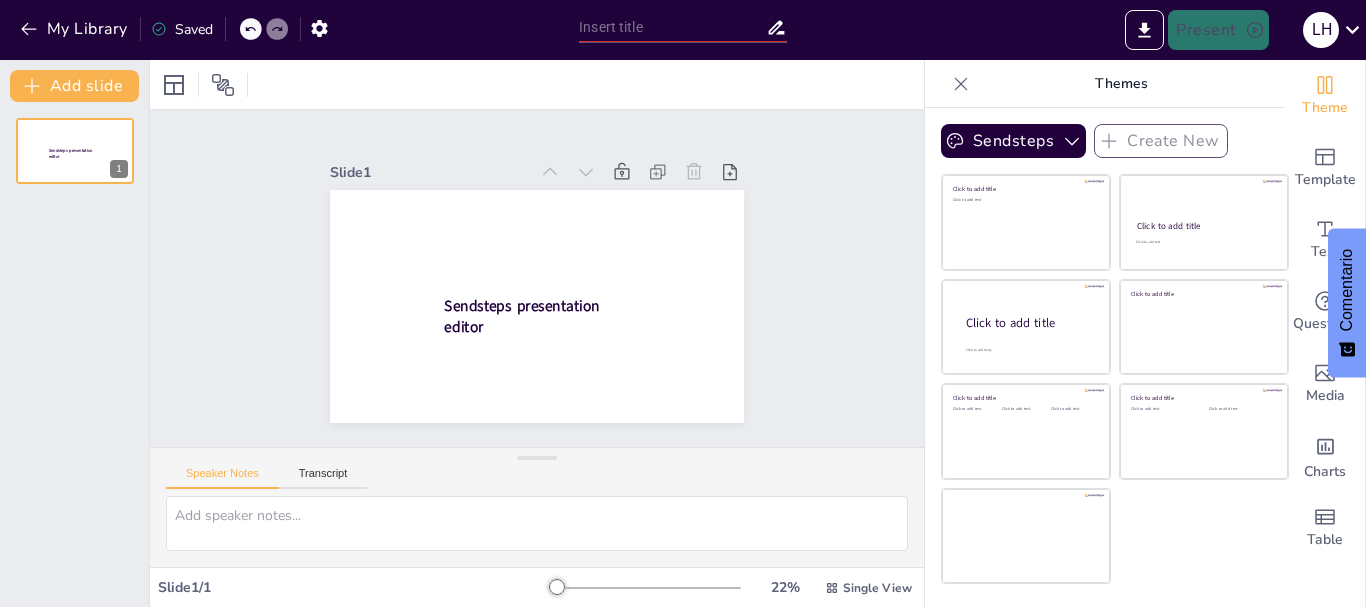 scroll, scrollTop: 0, scrollLeft: 0, axis: both 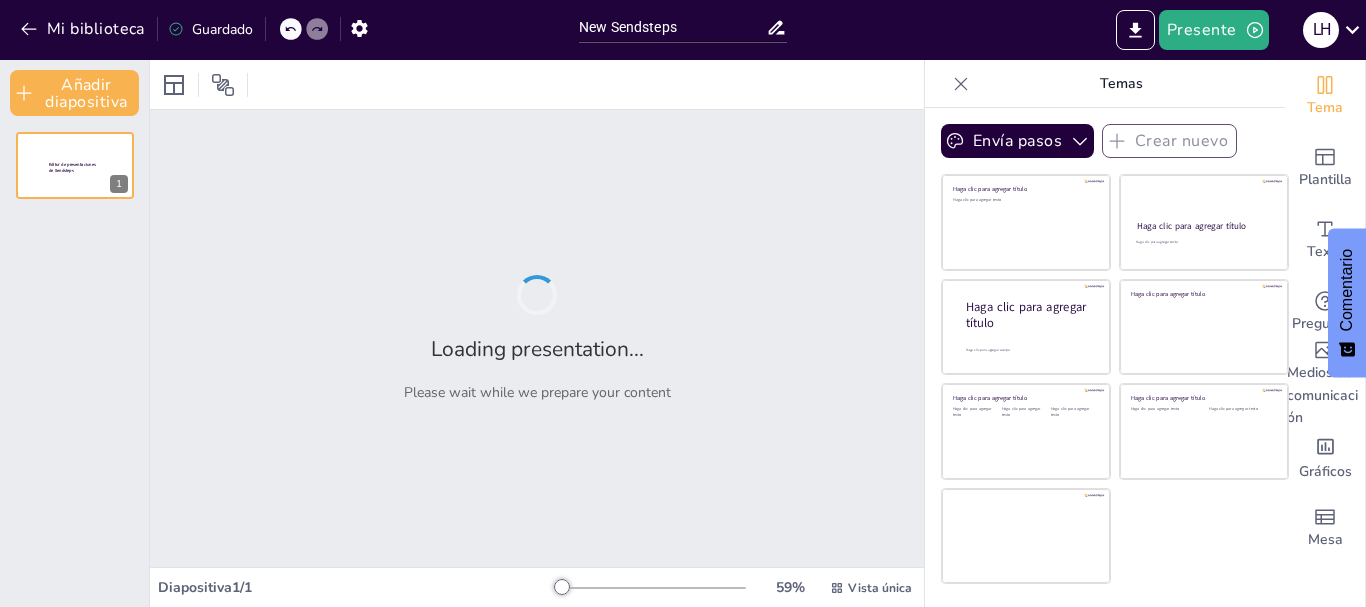 type on "New Sendsteps" 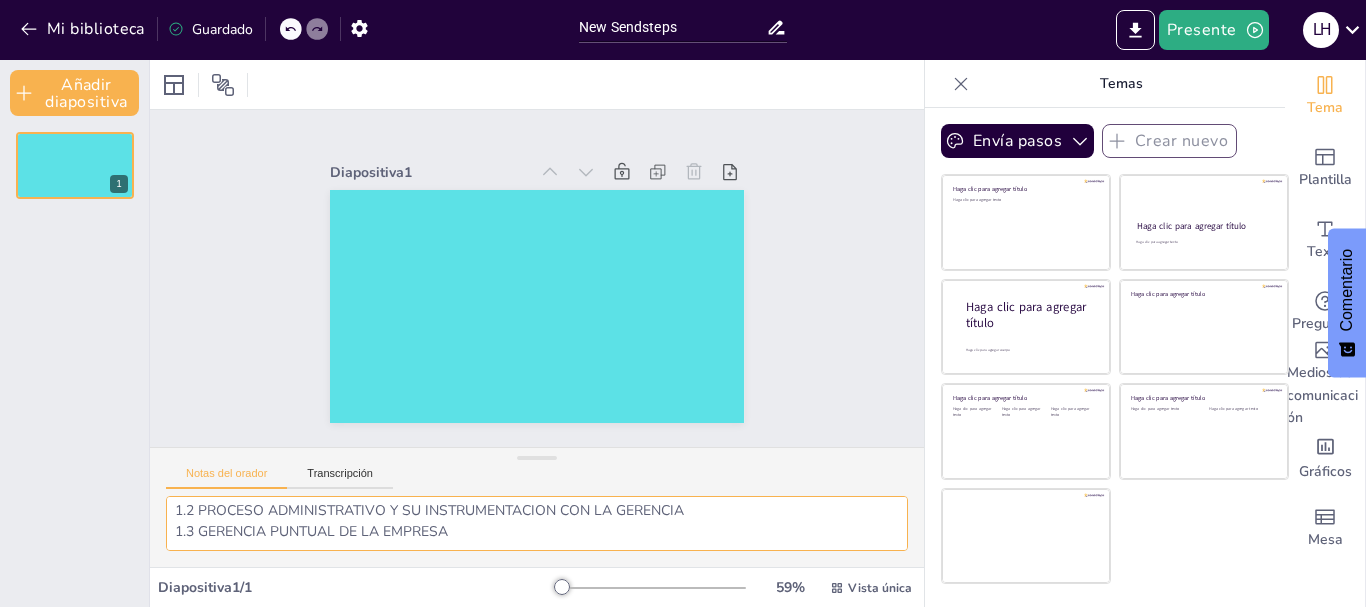 scroll, scrollTop: 80, scrollLeft: 0, axis: vertical 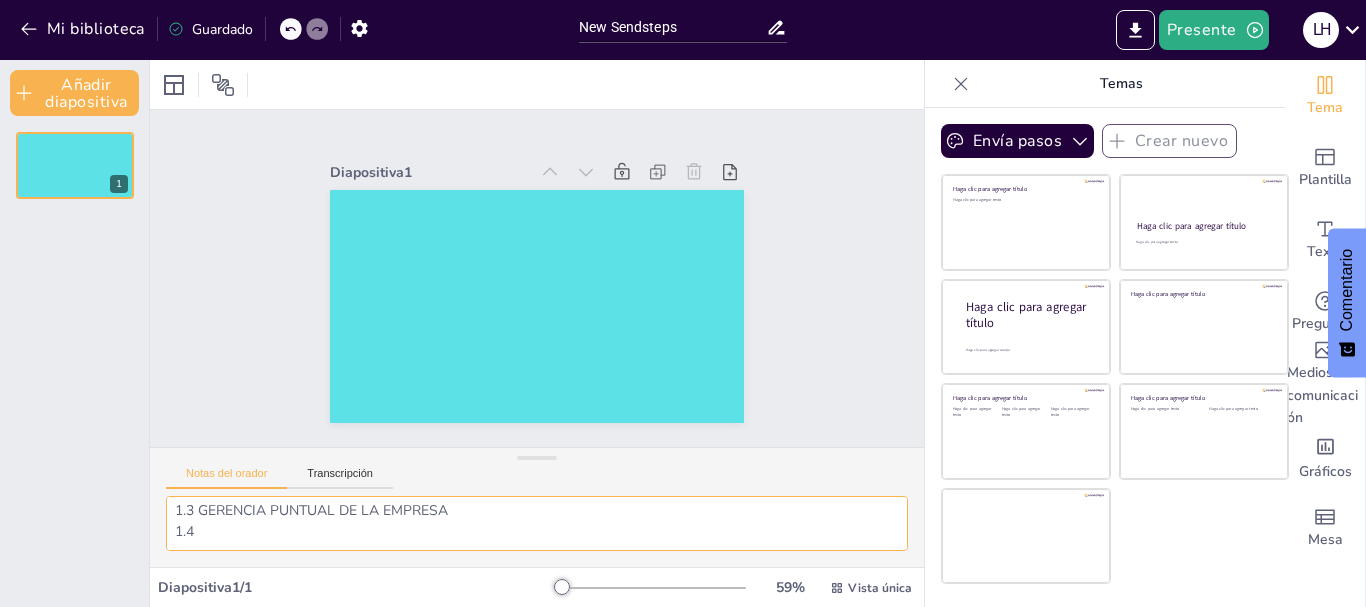 type on "UNIDAD 1 DEFINICION DE GERENCIA
1.1 QUE ES  GERENCIA
1.2 PROCESO ADMINISTRATIVO Y SU INSTRUMENTACION CON LA GERENCIA
1.3 GERENCIA PUNTUAL DE LA EMPRESA
1.4" 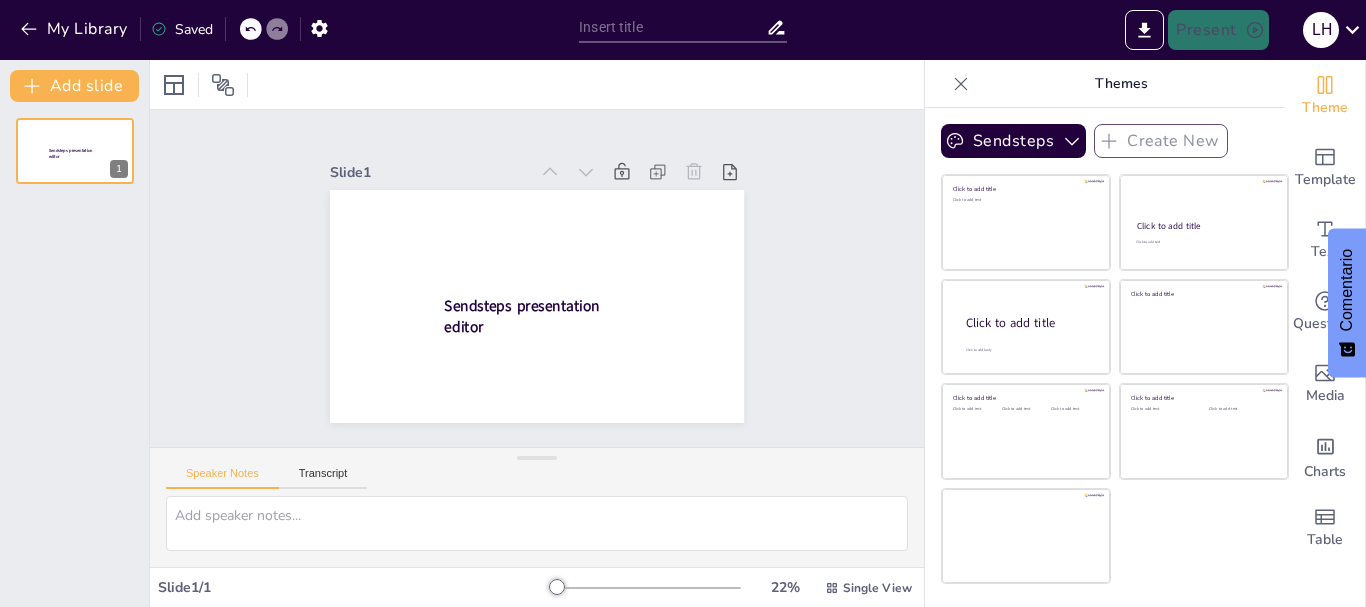 scroll, scrollTop: 0, scrollLeft: 0, axis: both 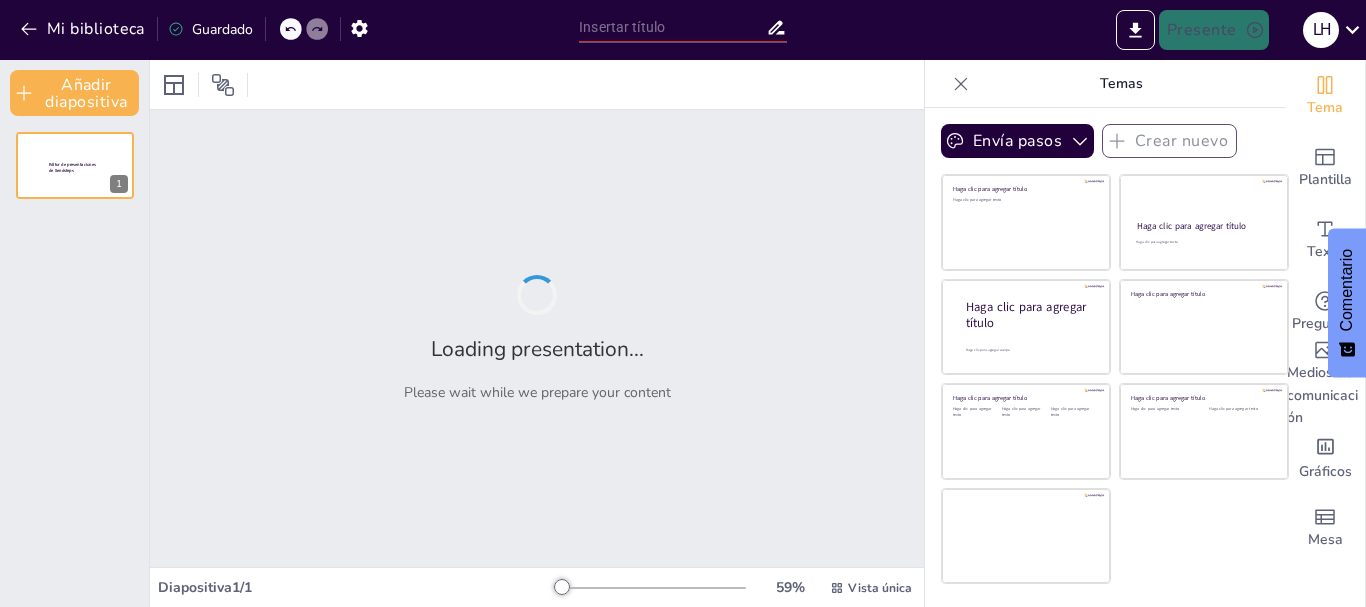 type on "New Sendsteps" 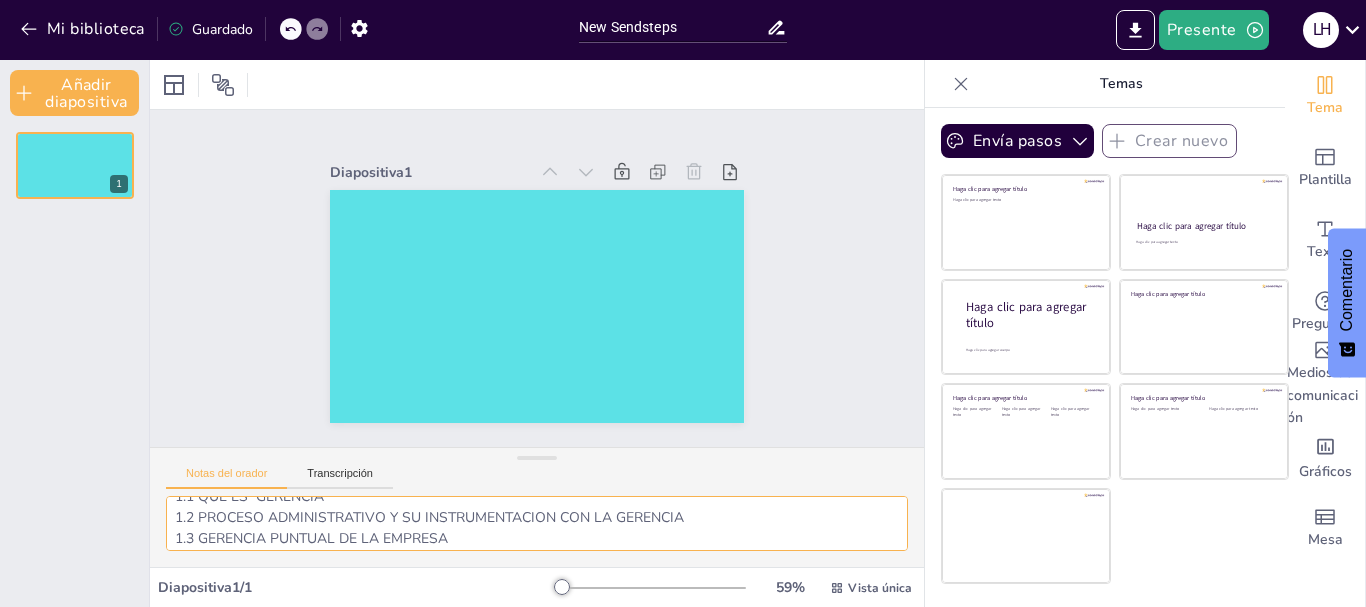 scroll, scrollTop: 80, scrollLeft: 0, axis: vertical 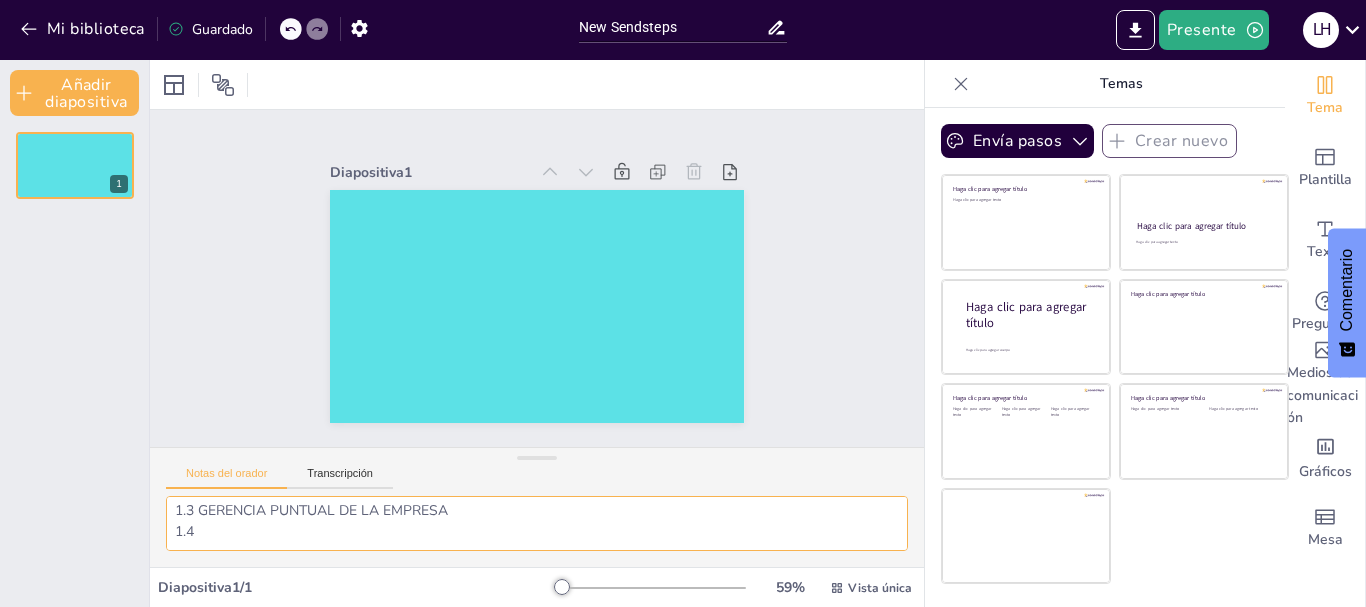 click on "UNIDAD 1 DEFINICION DE GERENCIA
1.1 QUE ES  GERENCIA
1.2 PROCESO ADMINISTRATIVO Y SU INSTRUMENTACION CON LA GERENCIA
1.3 GERENCIA PUNTUAL DE LA EMPRESA
1.4" at bounding box center [537, 523] 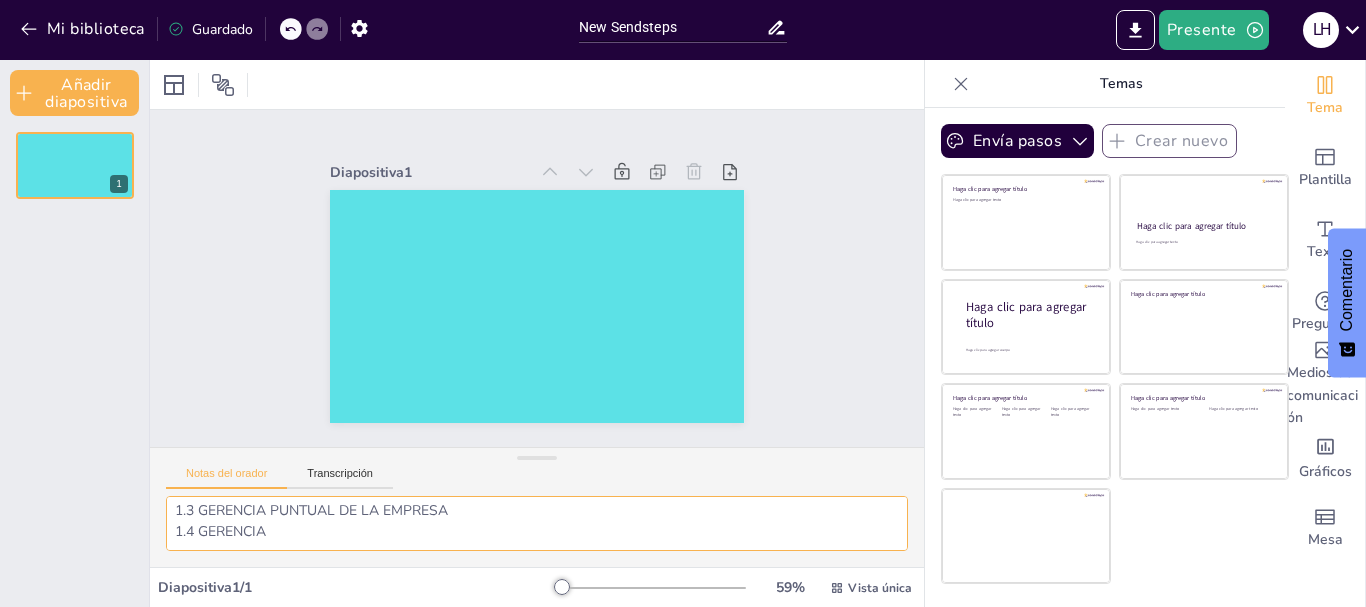 type on "UNIDAD 1 DEFINICION DE GERENCIA
1.1 QUE ES  GERENCIA
1.2 PROCESO ADMINISTRATIVO Y SU INSTRUMENTACION CON LA GERENCIA
1.3 GERENCIA PUNTUAL DE LA EMPRESA
1.4 GERENCIA" 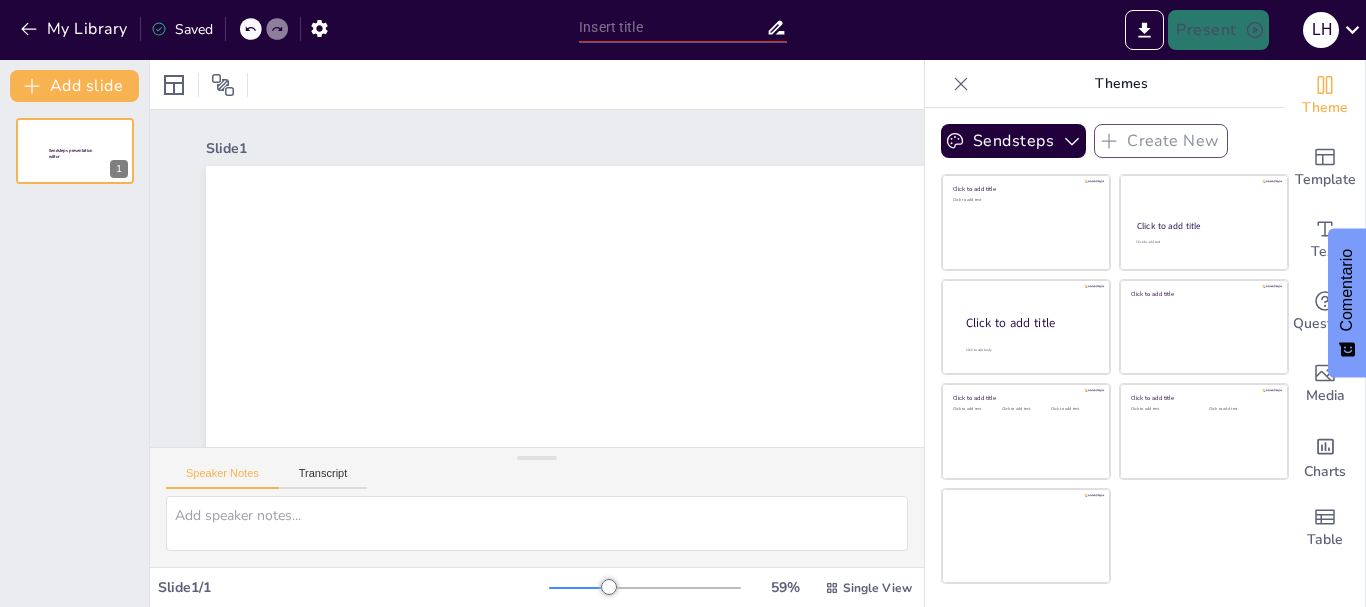 scroll, scrollTop: 0, scrollLeft: 0, axis: both 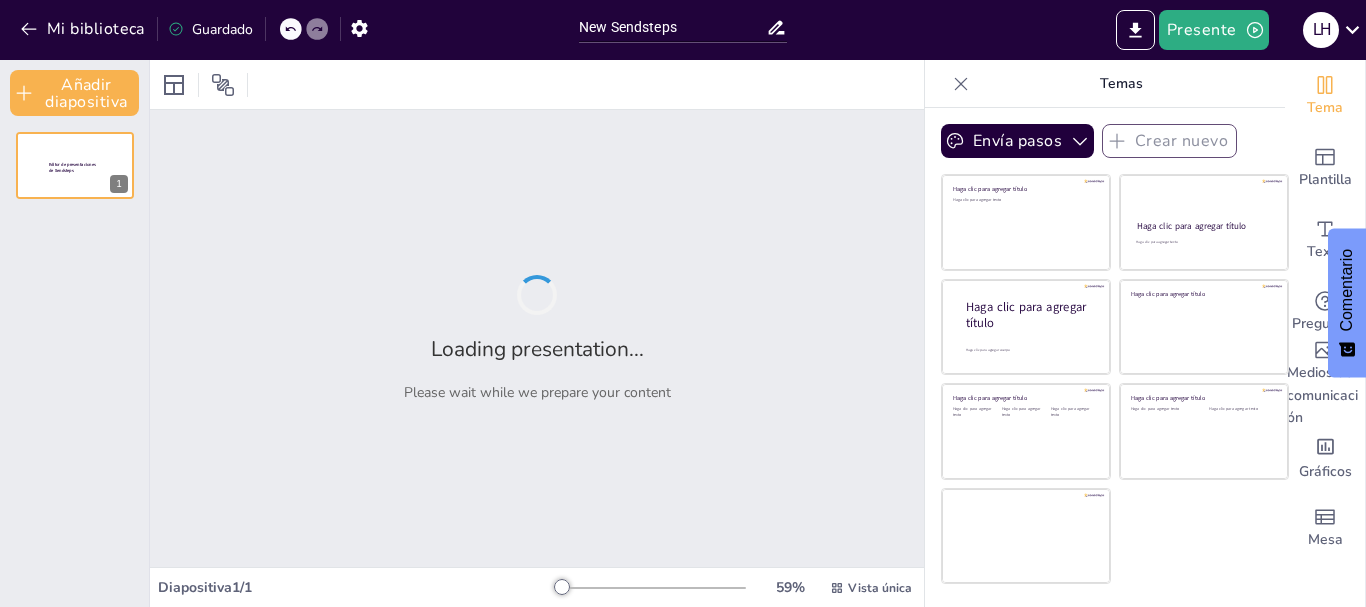type on "New Sendsteps" 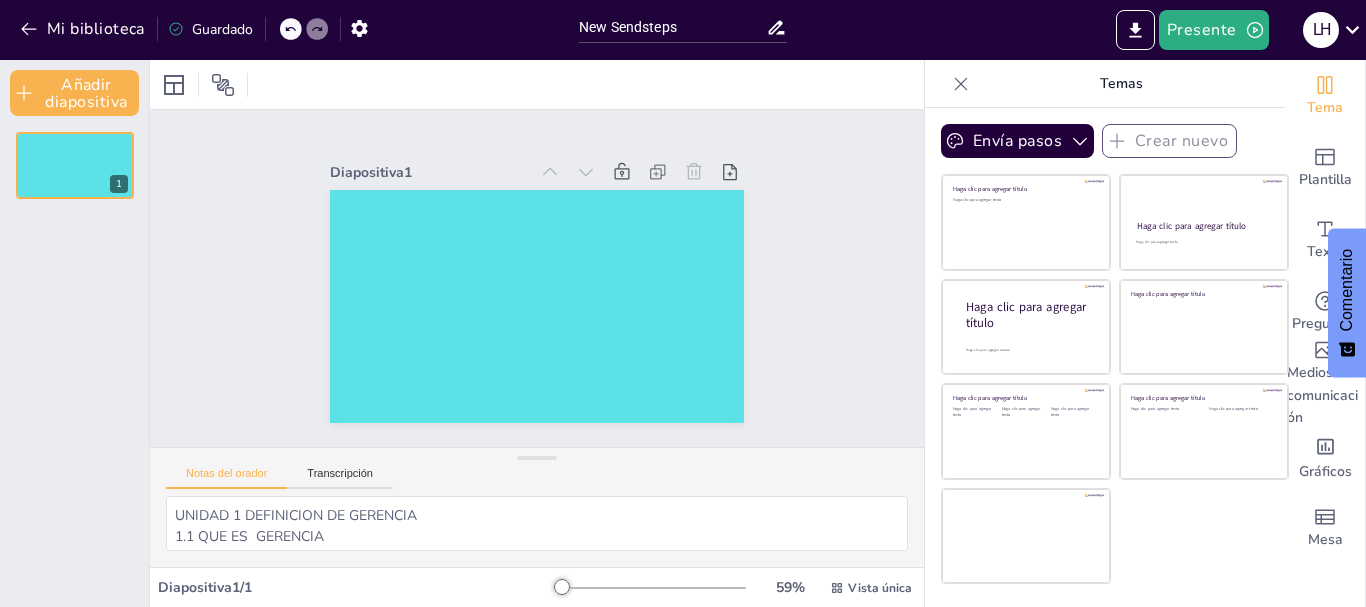 click 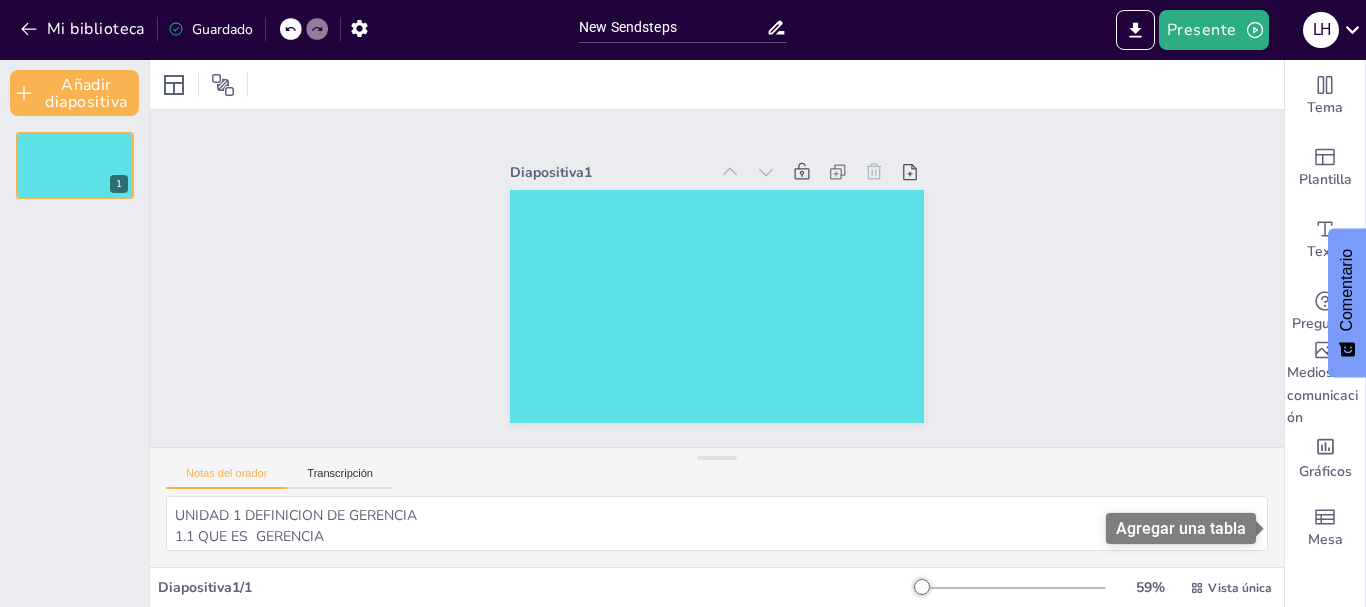 click on "Agregar una tabla" at bounding box center [1181, 528] 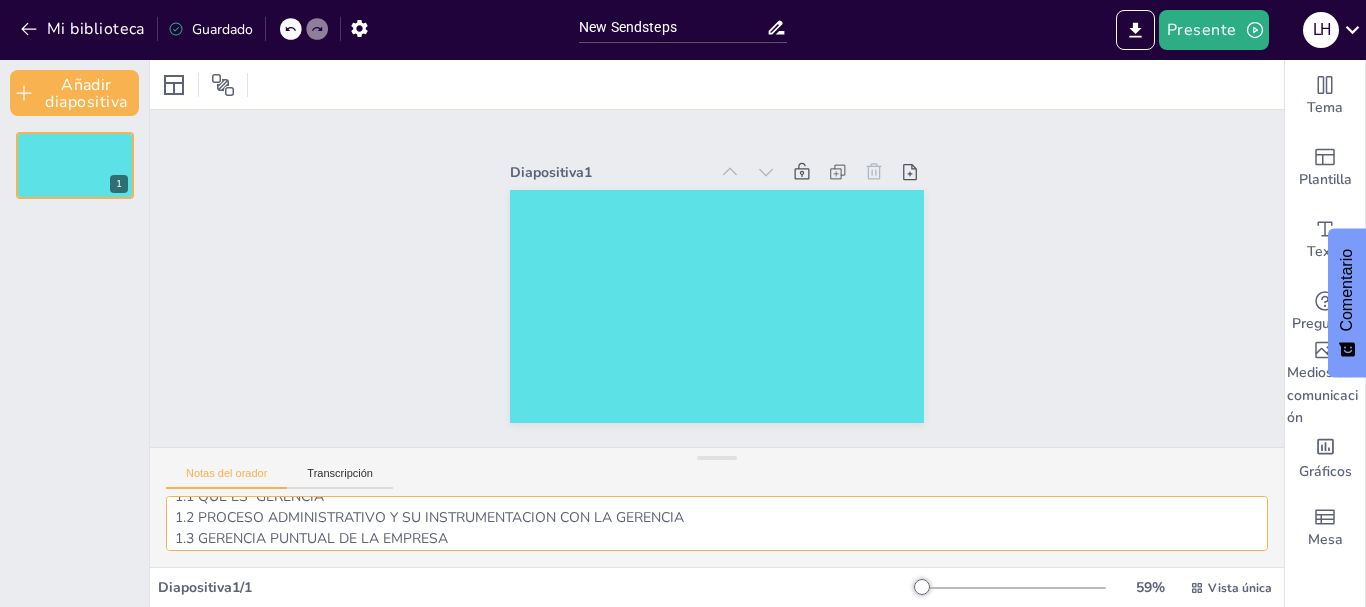 scroll, scrollTop: 80, scrollLeft: 0, axis: vertical 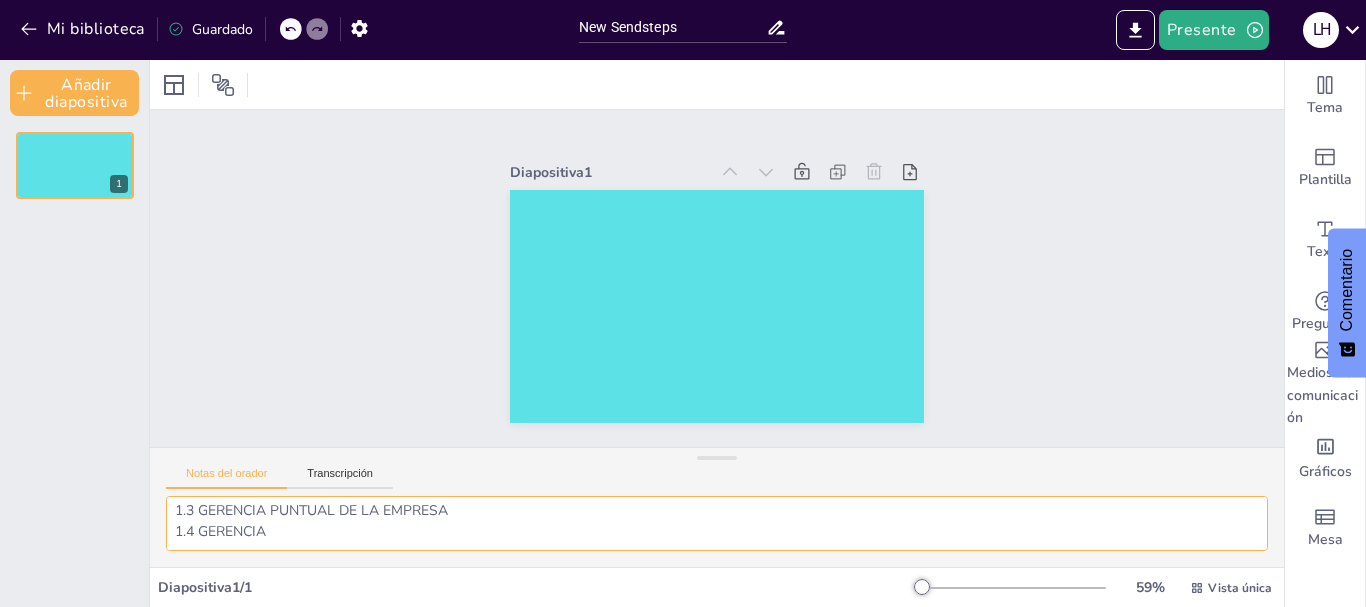 click on "UNIDAD 1 DEFINICION DE GERENCIA
1.1 QUE ES  GERENCIA
1.2 PROCESO ADMINISTRATIVO Y SU INSTRUMENTACION CON LA GERENCIA
1.3 GERENCIA PUNTUAL DE LA EMPRESA
1.4 GERENCIA" at bounding box center [717, 523] 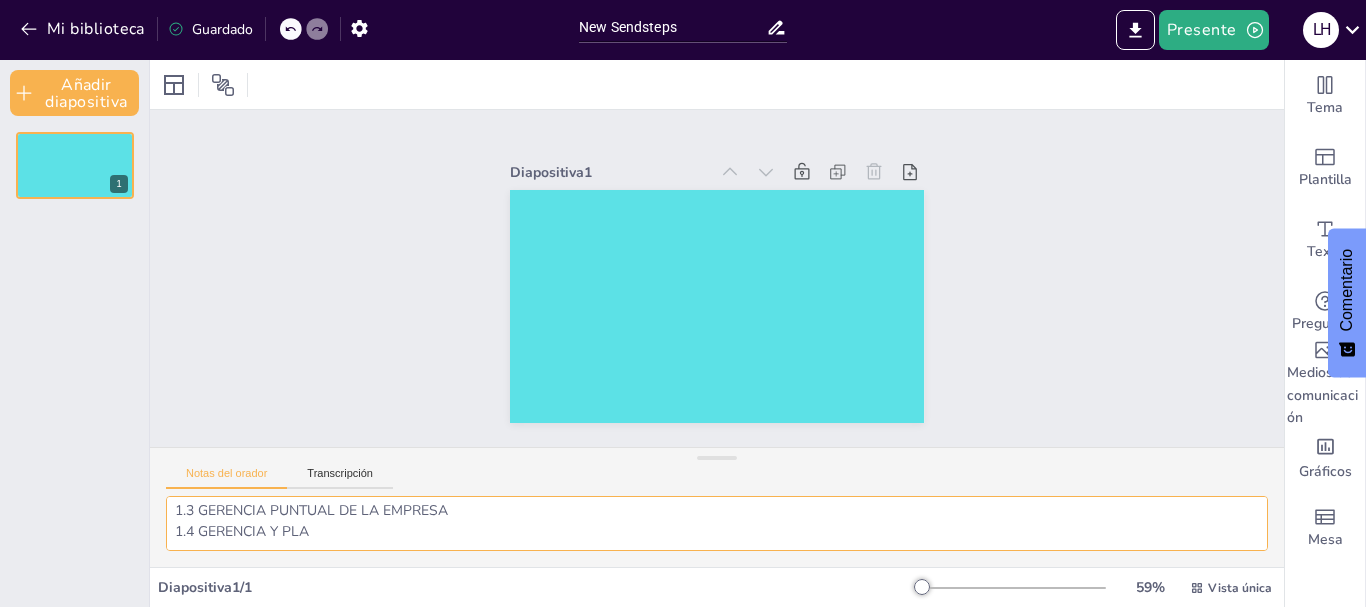 type on "UNIDAD 1 DEFINICION DE GERENCIA
1.1 QUE ES  GERENCIA
1.2 PROCESO ADMINISTRATIVO Y SU INSTRUMENTACION CON LA GERENCIA
1.3 GERENCIA PUNTUAL DE LA EMPRESA
1.4 GERENCIA Y PLAN" 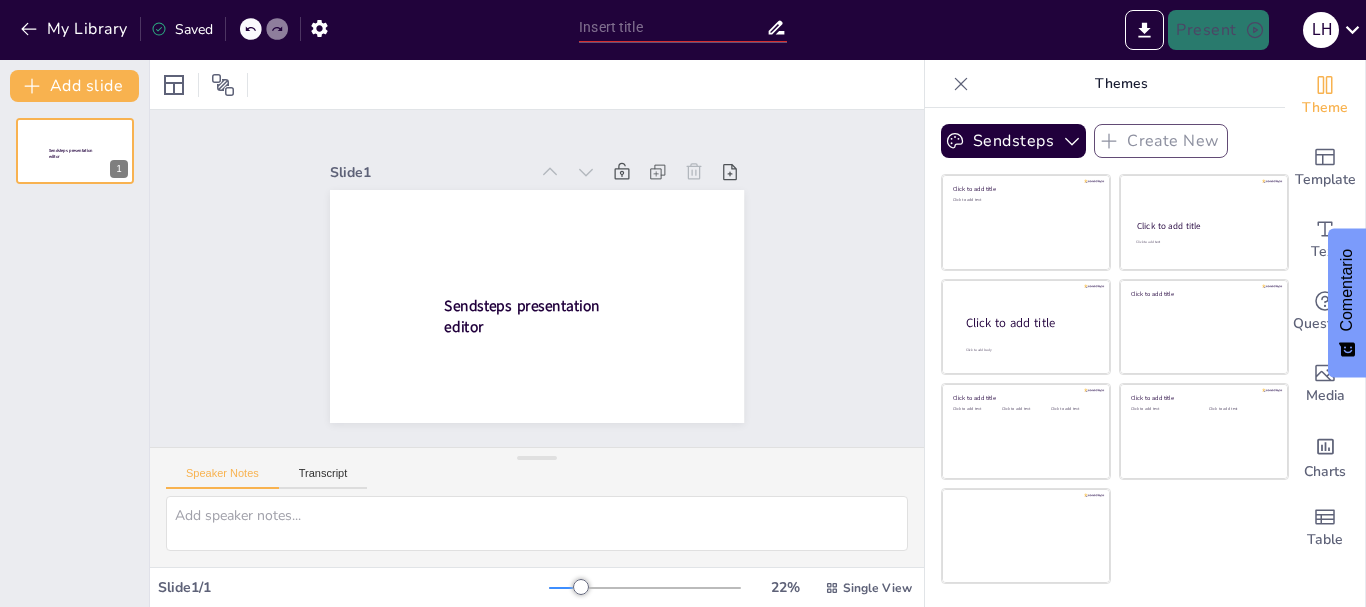 scroll, scrollTop: 0, scrollLeft: 0, axis: both 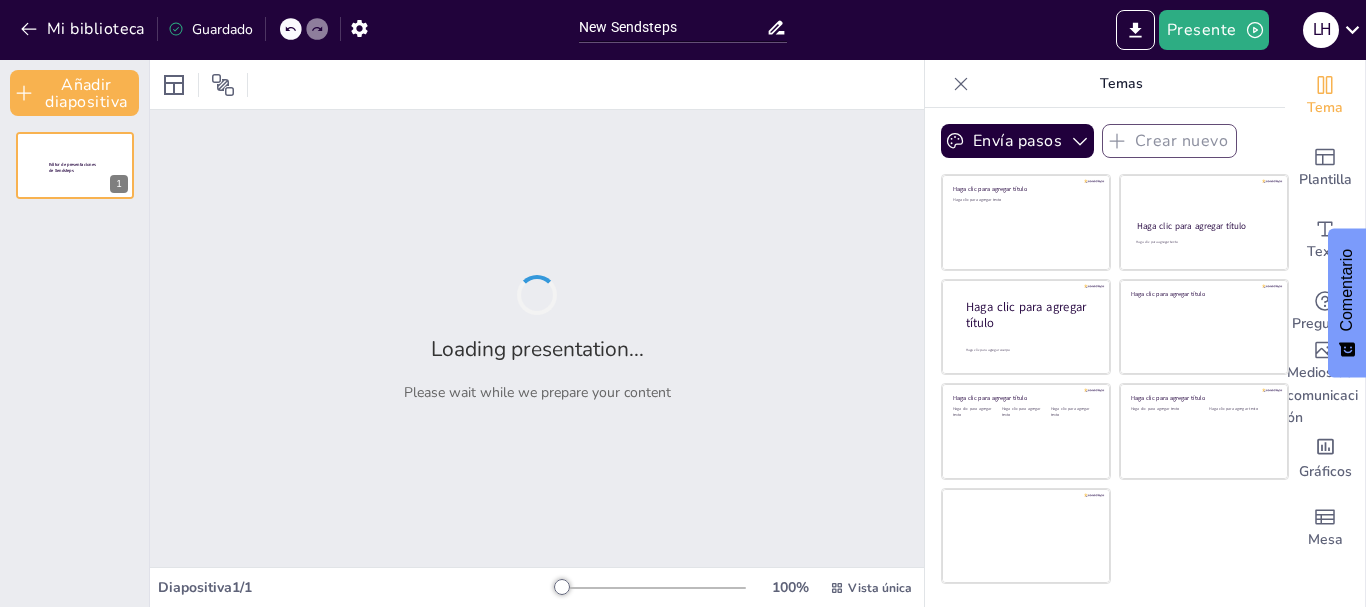 type on "New Sendsteps" 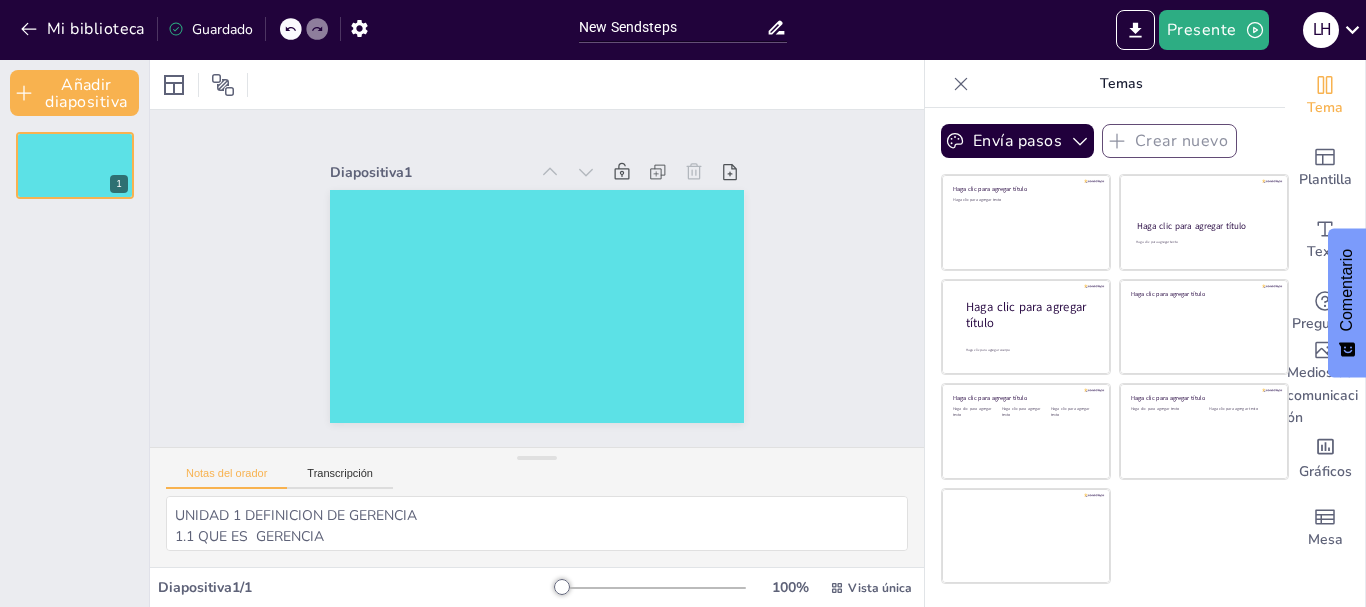scroll, scrollTop: 100, scrollLeft: 0, axis: vertical 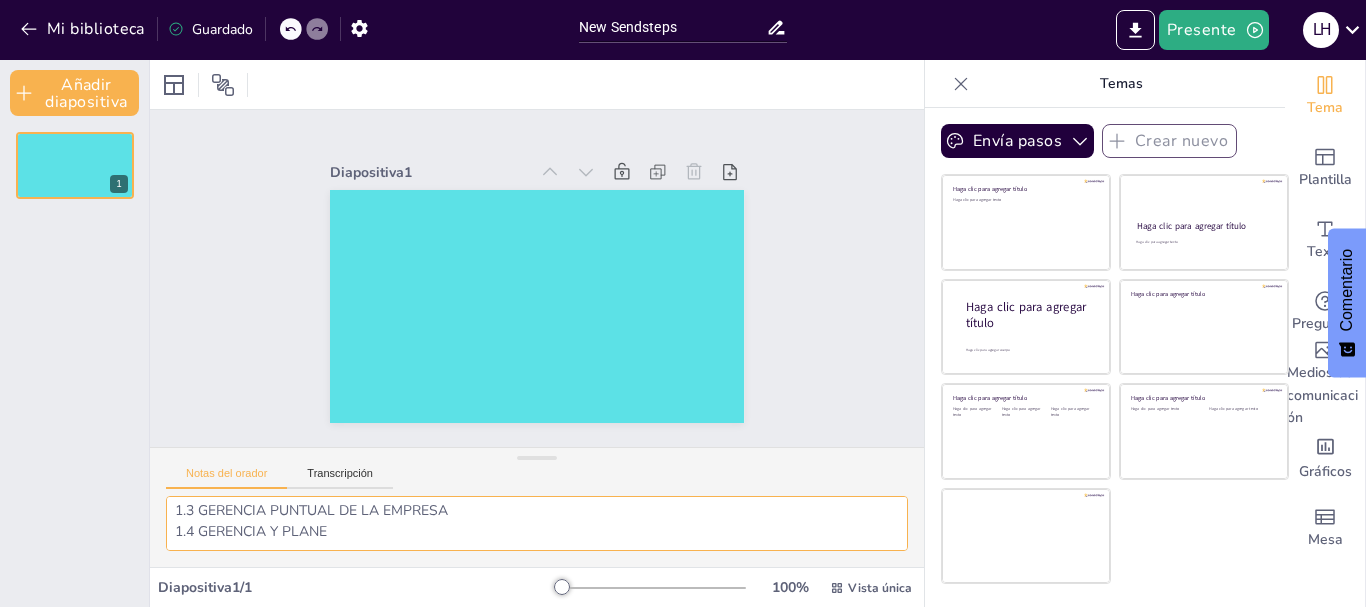 click on "UNIDAD 1 DEFINICION DE GERENCIA
1.1 QUE ES  GERENCIA
1.2 PROCESO ADMINISTRATIVO Y SU INSTRUMENTACION CON LA GERENCIA
1.3 GERENCIA PUNTUAL DE LA EMPRESA
1.4 GERENCIA Y PLANE" at bounding box center (537, 523) 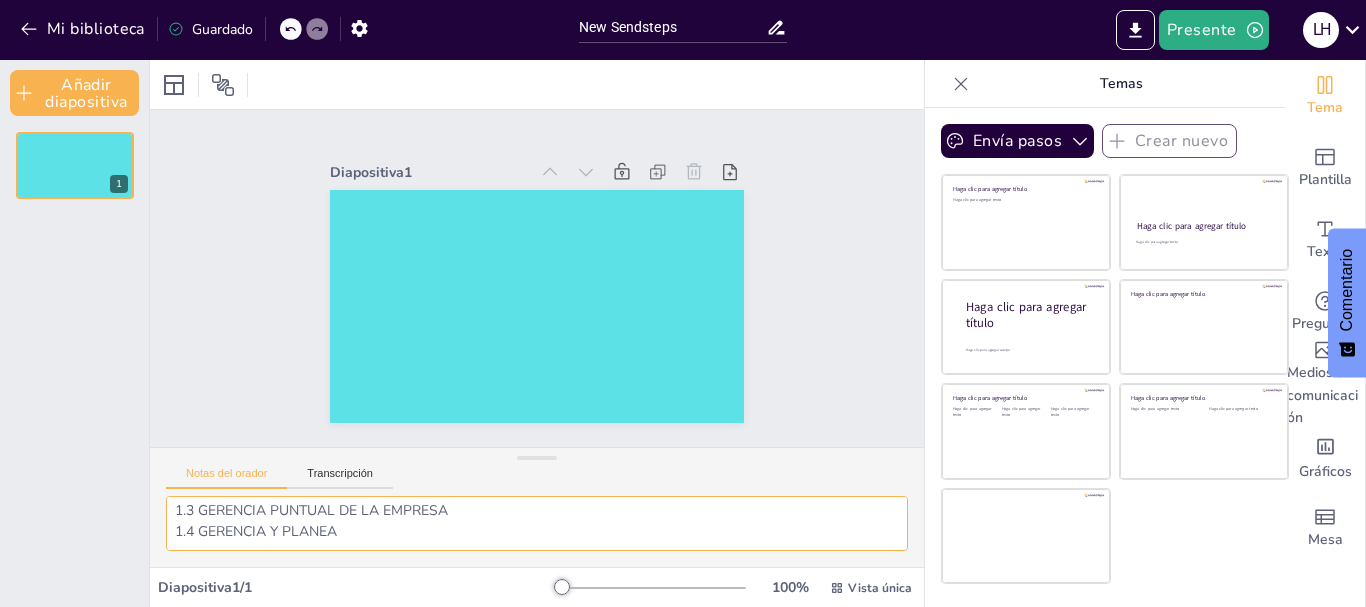 scroll, scrollTop: 93, scrollLeft: 0, axis: vertical 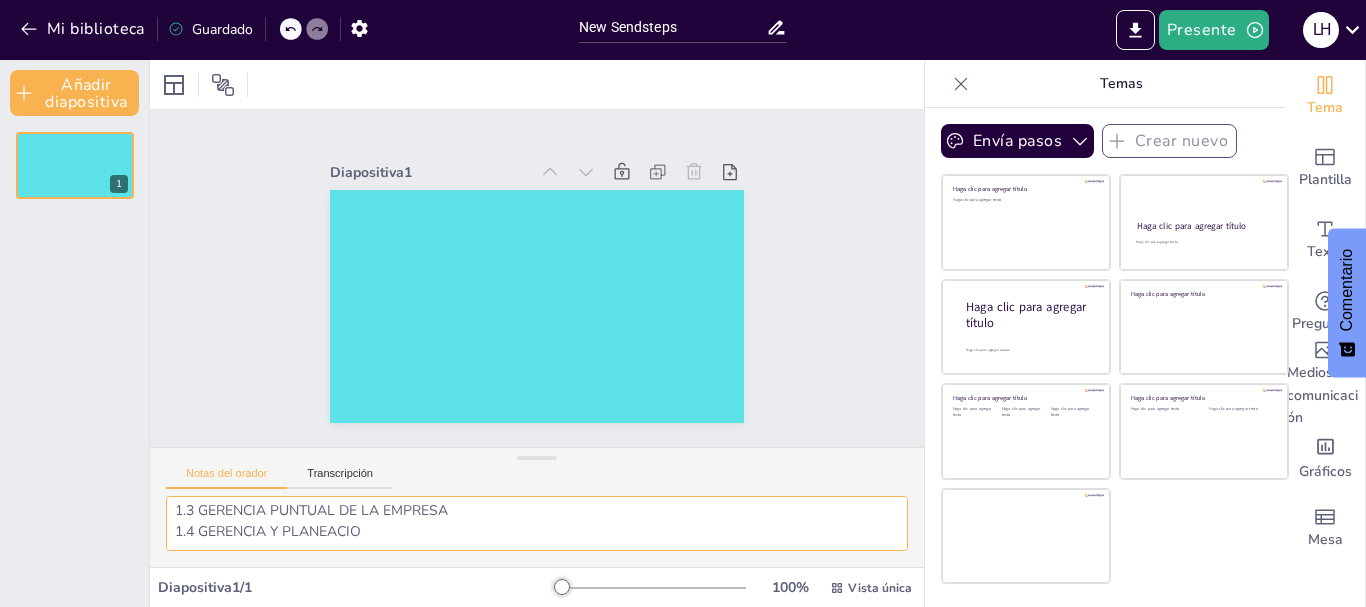 type on "UNIDAD 1 DEFINICION DE GERENCIA
1.1 QUE ES  GERENCIA
1.2 PROCESO ADMINISTRATIVO Y SU INSTRUMENTACION CON LA GERENCIA
1.3 GERENCIA PUNTUAL DE LA EMPRESA
1.4 GERENCIA Y PLANEACION" 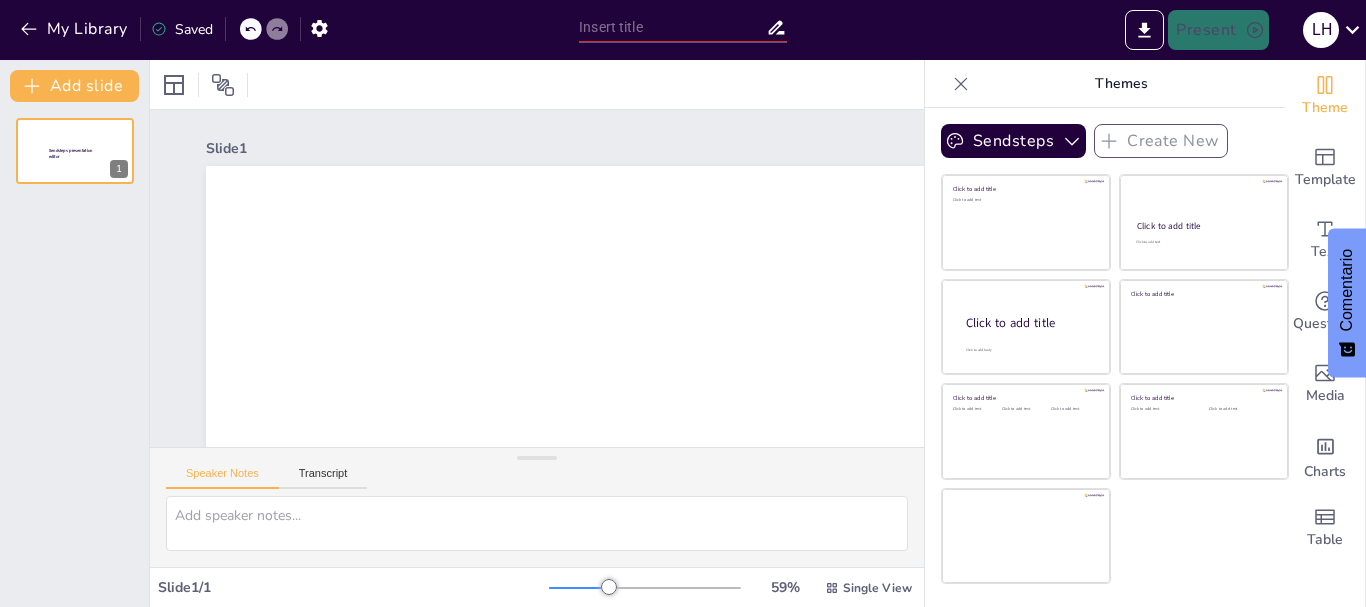 scroll, scrollTop: 0, scrollLeft: 0, axis: both 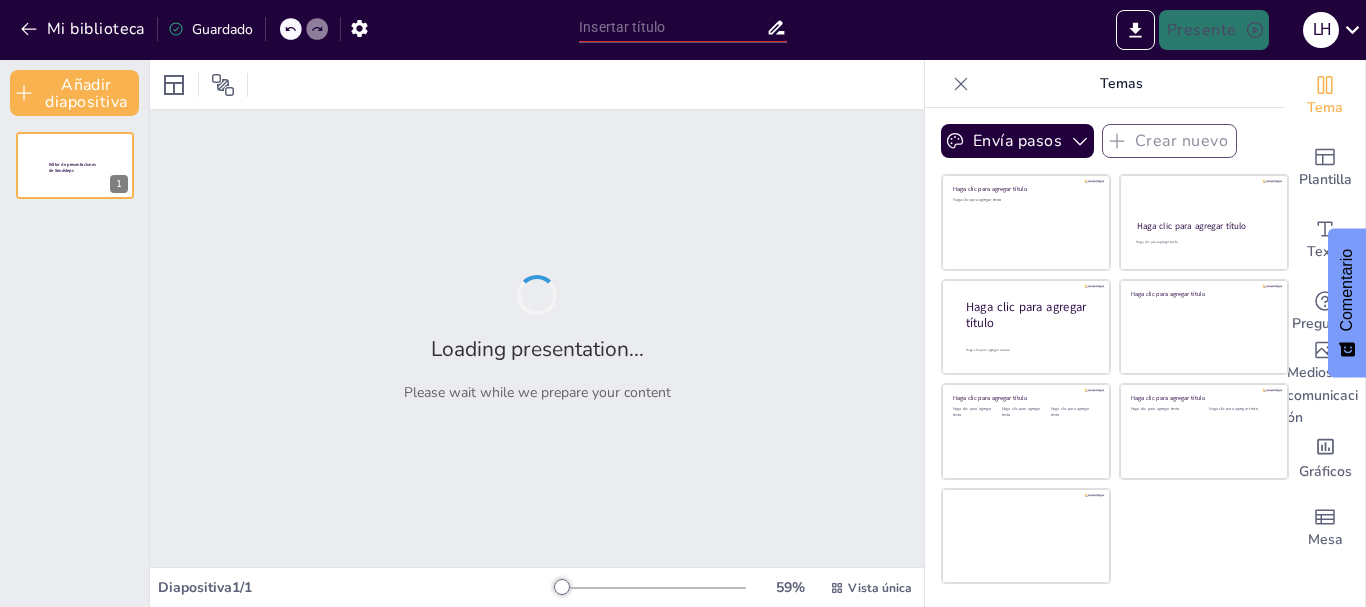 type on "New Sendsteps" 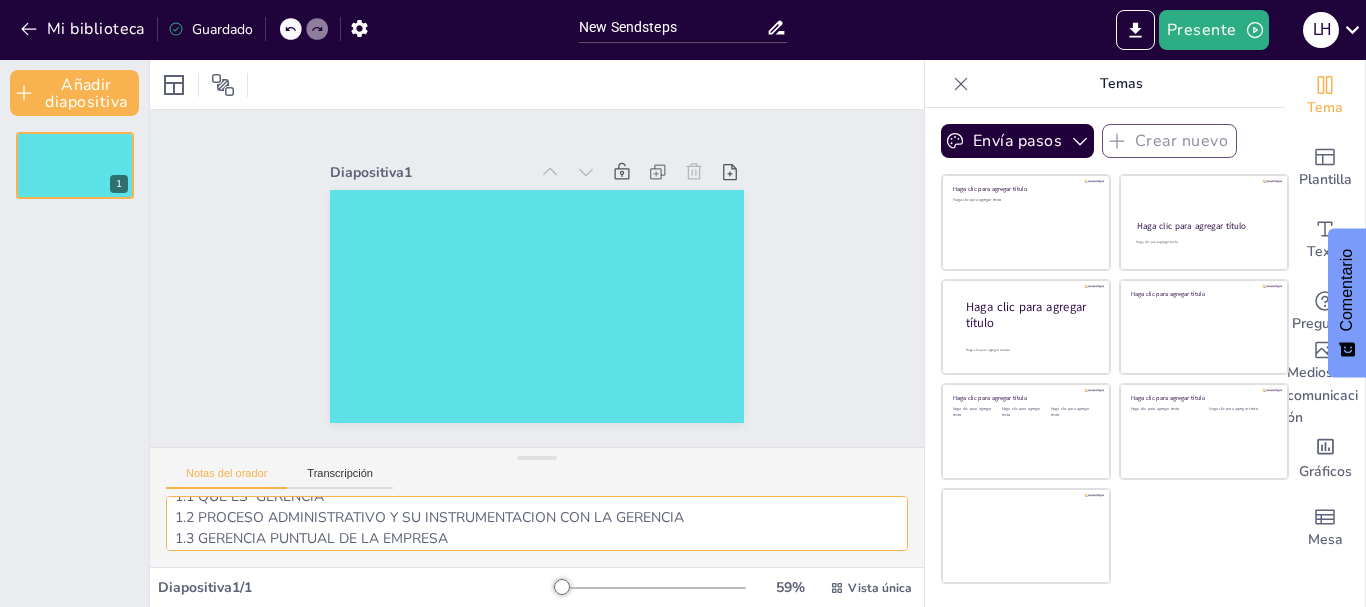 scroll, scrollTop: 80, scrollLeft: 0, axis: vertical 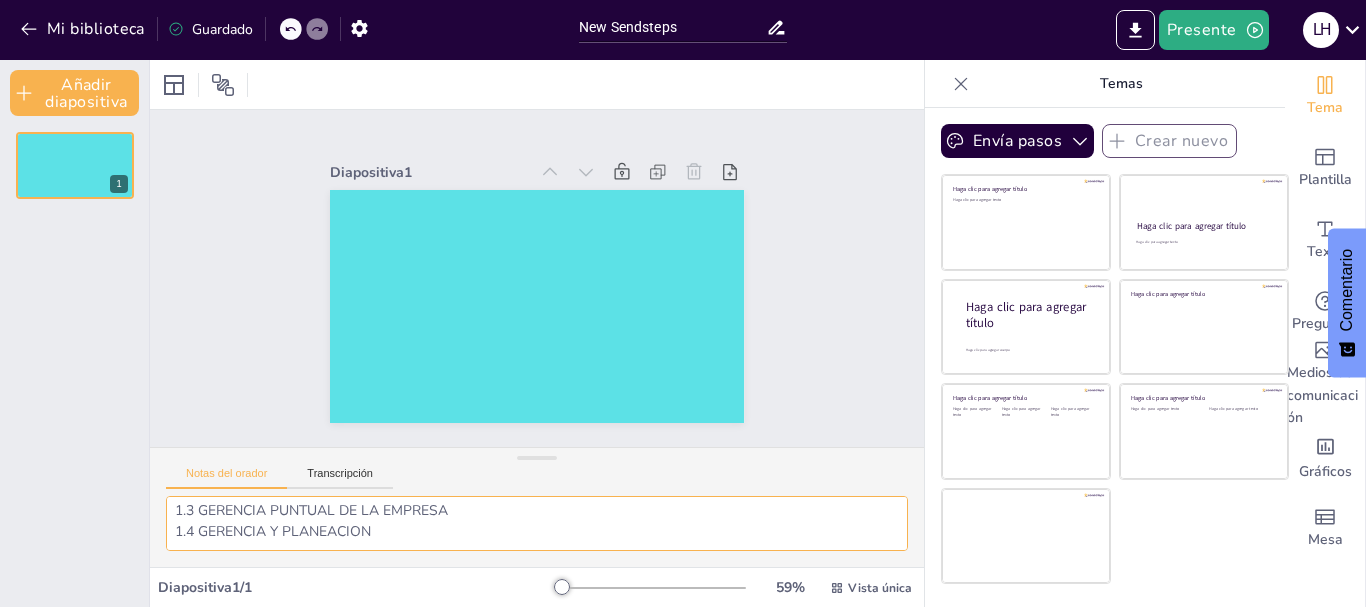 click on "UNIDAD 1 DEFINICION DE GERENCIA
1.1 QUE ES  GERENCIA
1.2 PROCESO ADMINISTRATIVO Y SU INSTRUMENTACION CON LA GERENCIA
1.3 GERENCIA PUNTUAL DE LA EMPRESA
1.4 GERENCIA Y PLANEACION" at bounding box center [537, 523] 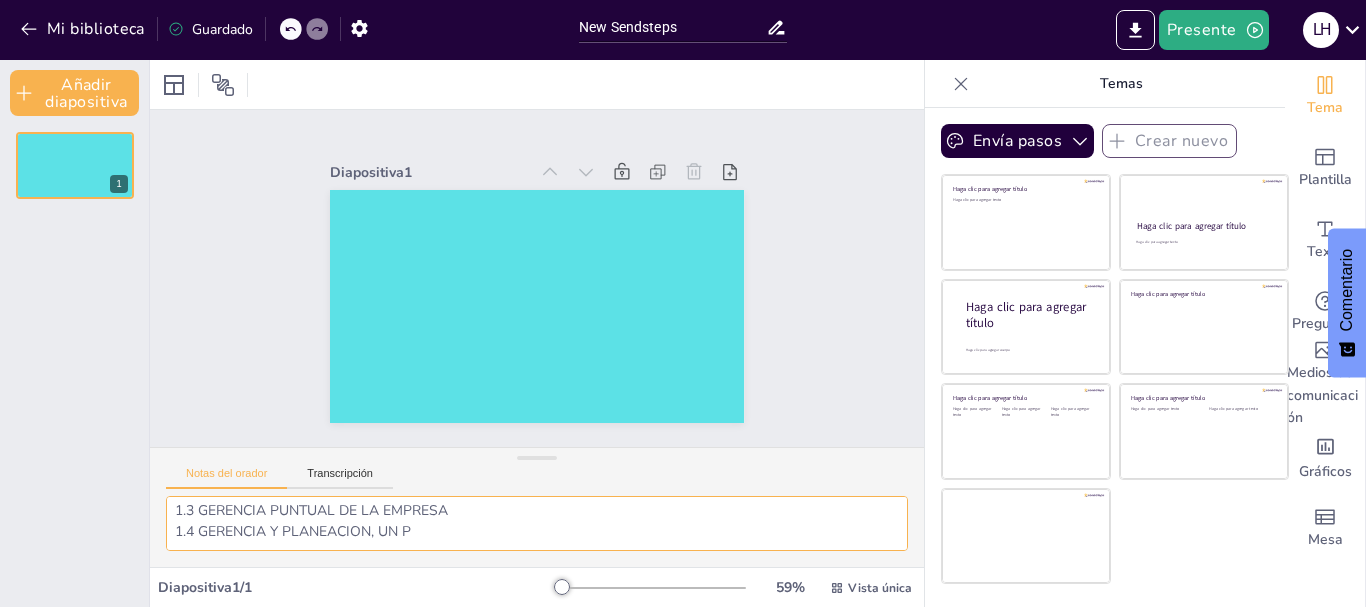 type on "UNIDAD 1 DEFINICION DE GERENCIA
1.1 QUE ES  GERENCIA
1.2 PROCESO ADMINISTRATIVO Y SU INSTRUMENTACION CON LA GERENCIA
1.3 GERENCIA PUNTUAL DE LA EMPRESA
1.4 GERENCIA Y PLANEACION, UN PE" 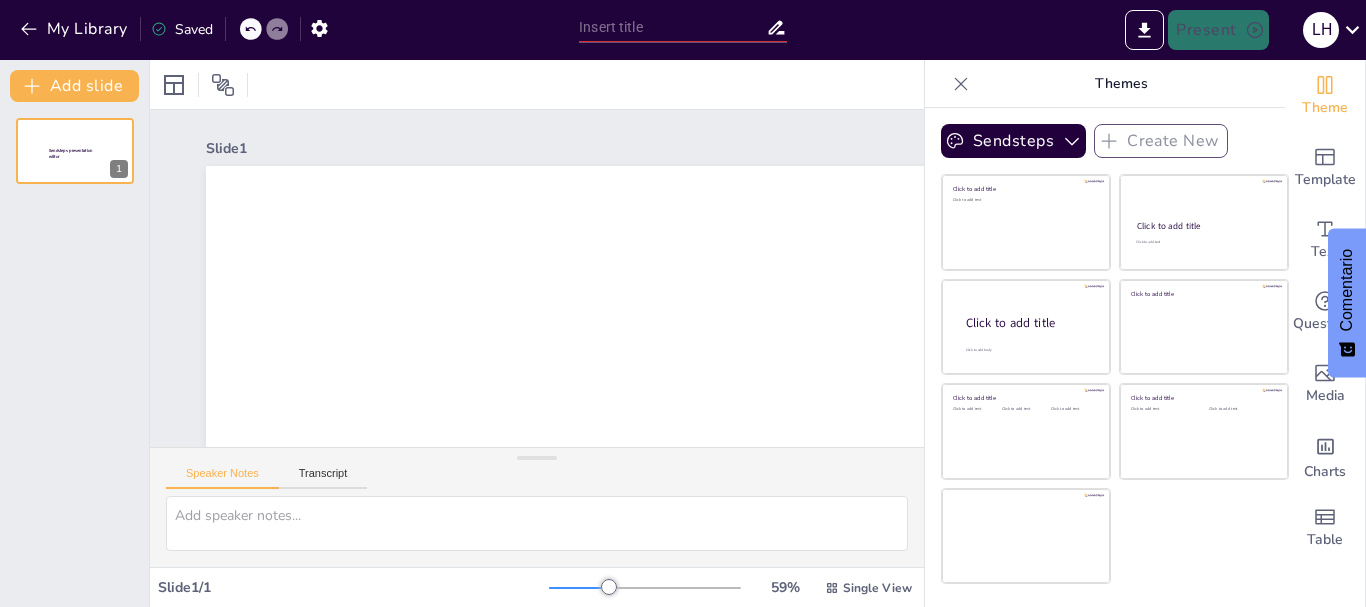 scroll, scrollTop: 0, scrollLeft: 0, axis: both 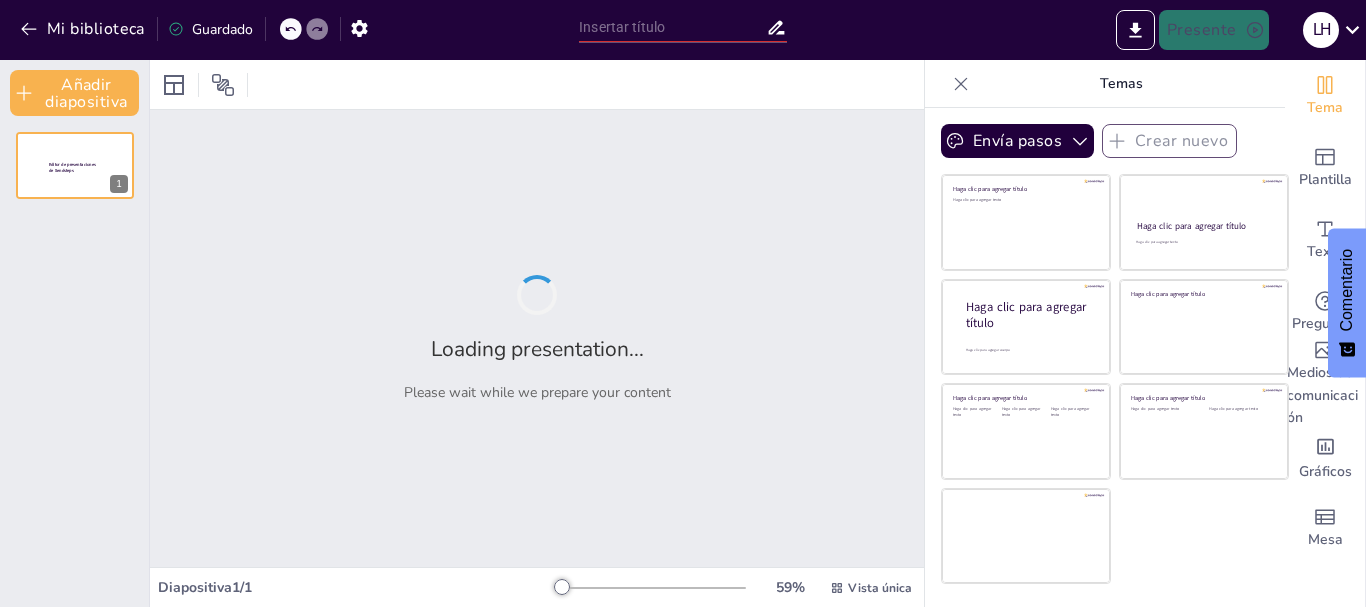type on "New Sendsteps" 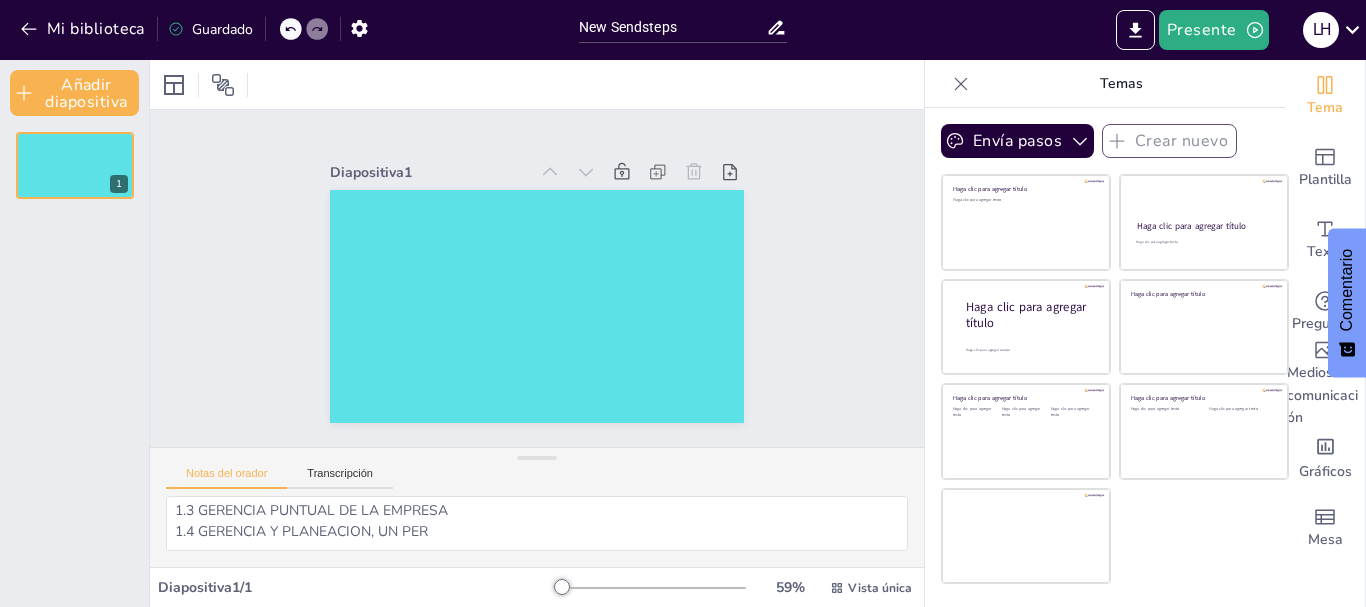 scroll, scrollTop: 100, scrollLeft: 0, axis: vertical 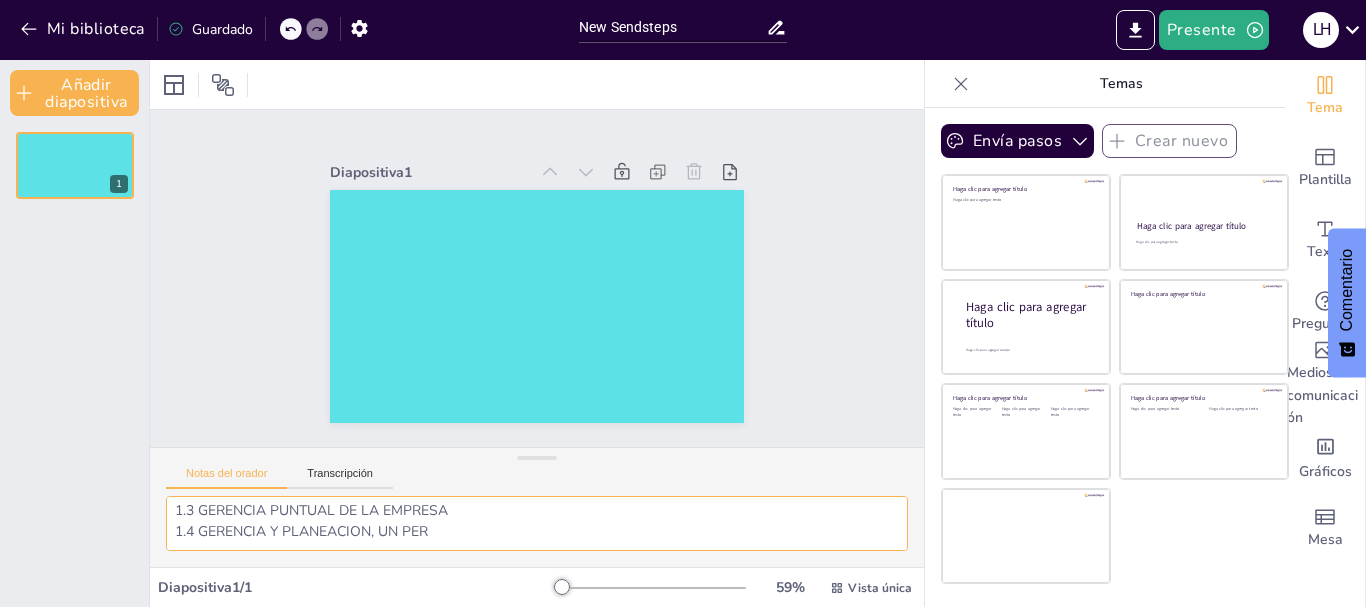 click on "UNIDAD 1 DEFINICION DE GERENCIA
1.1 QUE ES  GERENCIA
1.2 PROCESO ADMINISTRATIVO Y SU INSTRUMENTACION CON LA GERENCIA
1.3 GERENCIA PUNTUAL DE LA EMPRESA
1.4 GERENCIA Y PLANEACION, UN PER" at bounding box center [537, 523] 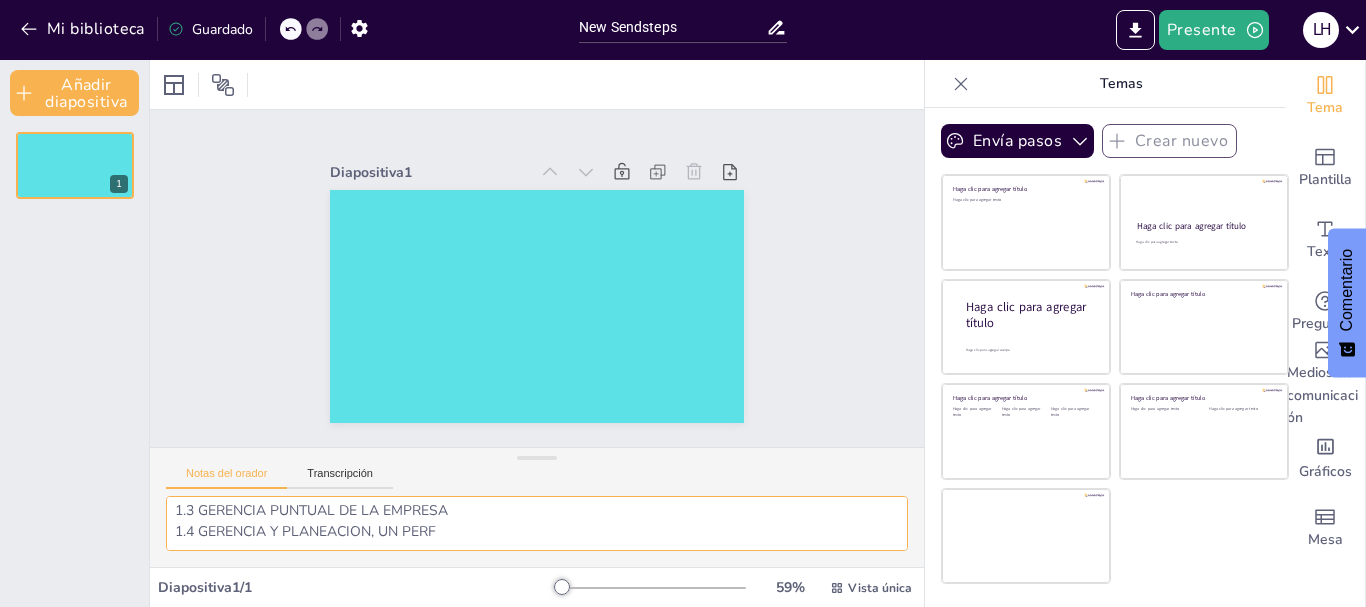 scroll, scrollTop: 93, scrollLeft: 0, axis: vertical 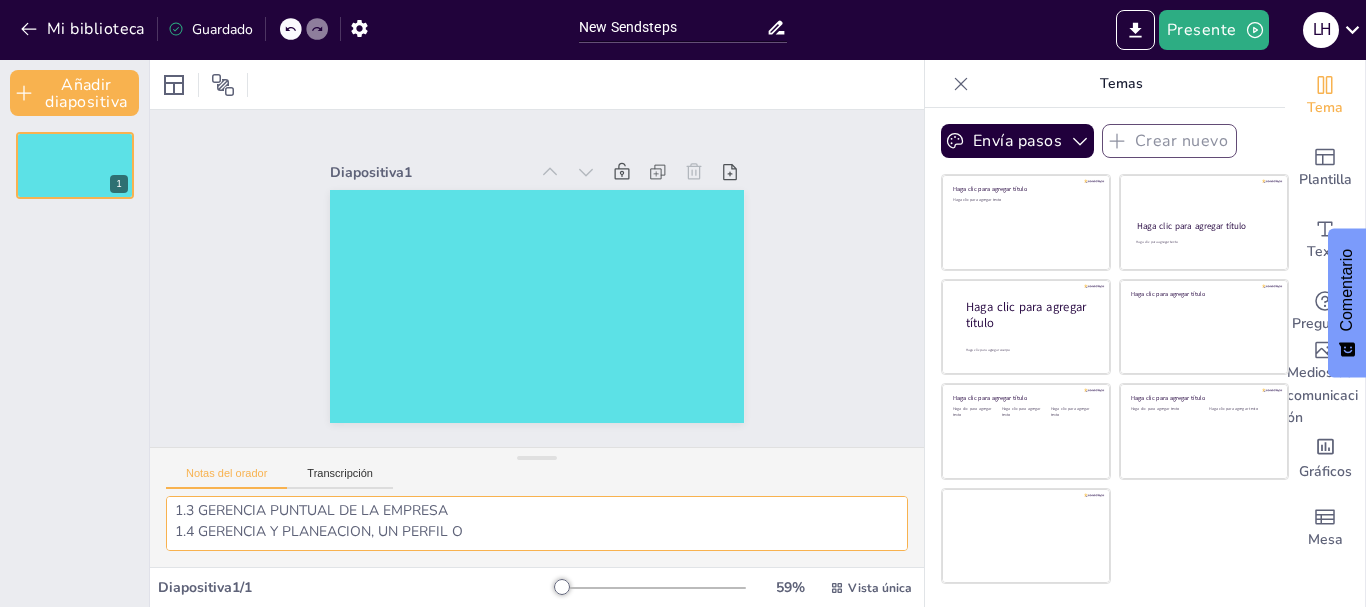 type on "UNIDAD 1 DEFINICION DE GERENCIA
1.1 QUE ES  GERENCIA
1.2 PROCESO ADMINISTRATIVO Y SU INSTRUMENTACION CON LA GERENCIA
1.3 GERENCIA PUNTUAL DE LA EMPRESA
1.4 GERENCIA Y PLANEACION, UN PERFIL O U" 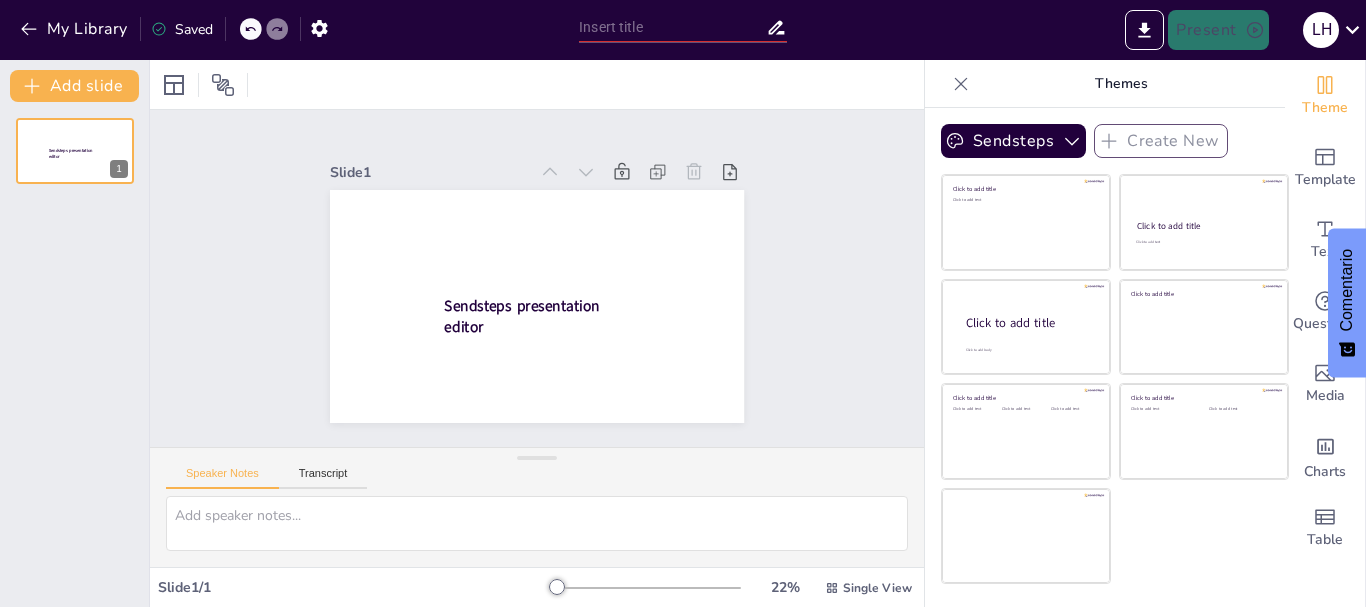 scroll, scrollTop: 0, scrollLeft: 0, axis: both 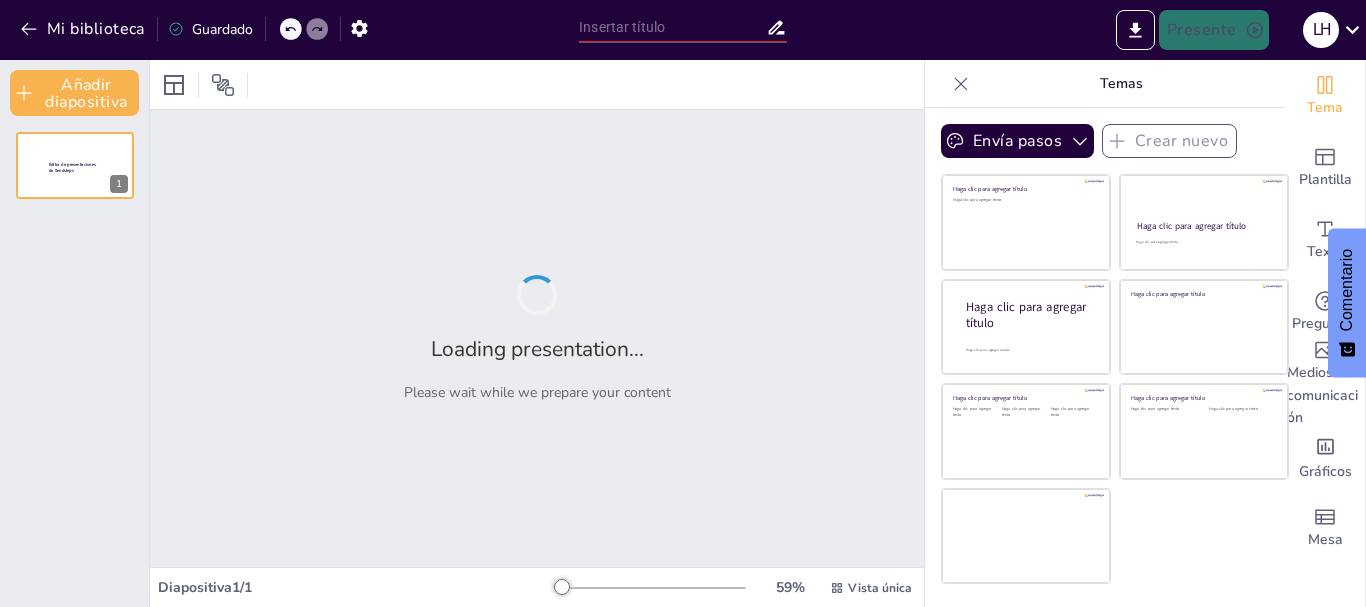 type on "New Sendsteps" 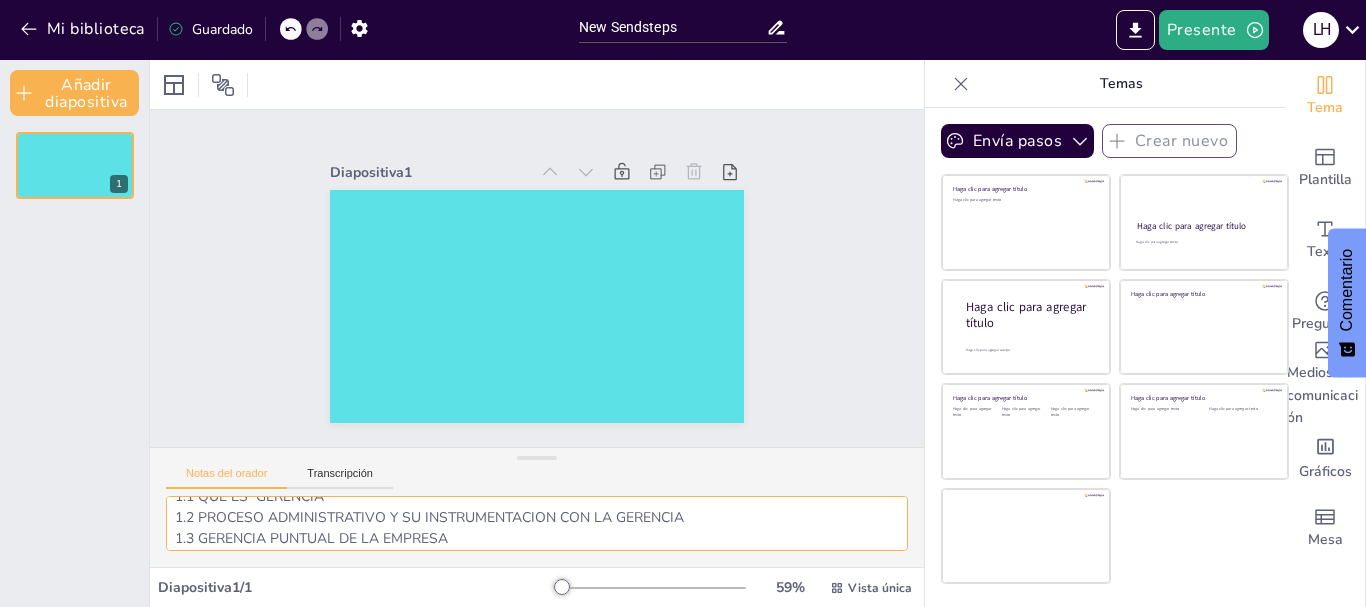 scroll, scrollTop: 80, scrollLeft: 0, axis: vertical 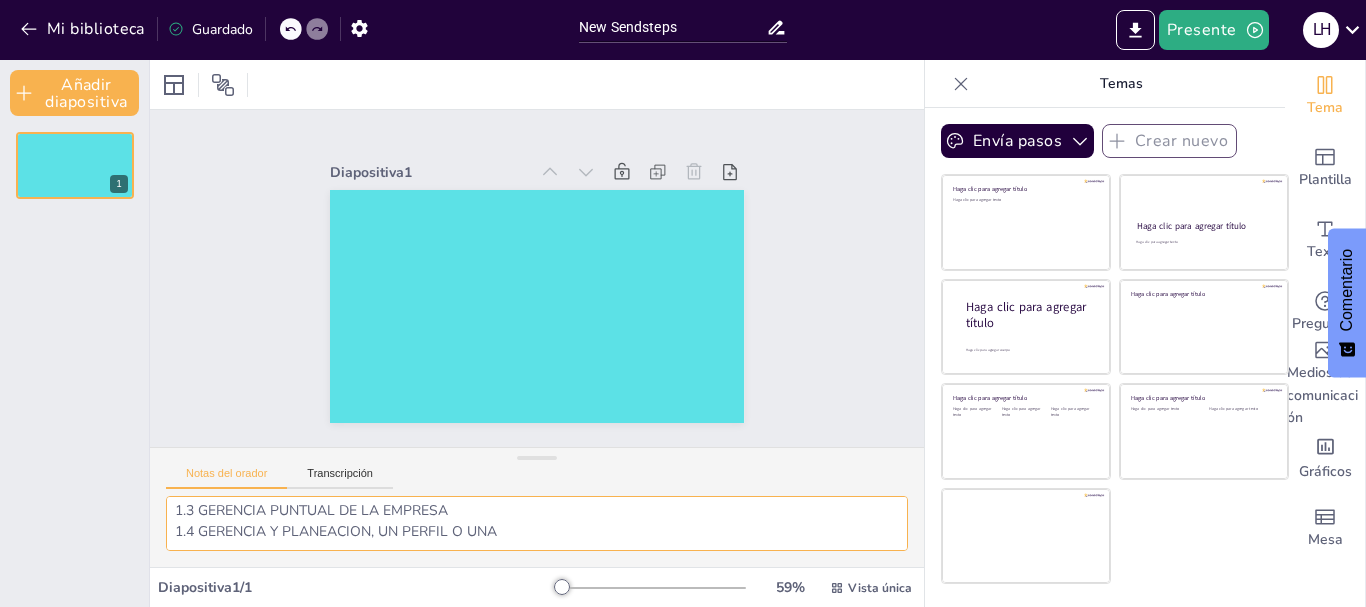 click on "UNIDAD 1 DEFINICION DE GERENCIA
1.1 QUE ES  GERENCIA
1.2 PROCESO ADMINISTRATIVO Y SU INSTRUMENTACION CON LA GERENCIA
1.3 GERENCIA PUNTUAL DE LA EMPRESA
1.4 GERENCIA Y PLANEACION, UN PERFIL O UNA" at bounding box center [537, 523] 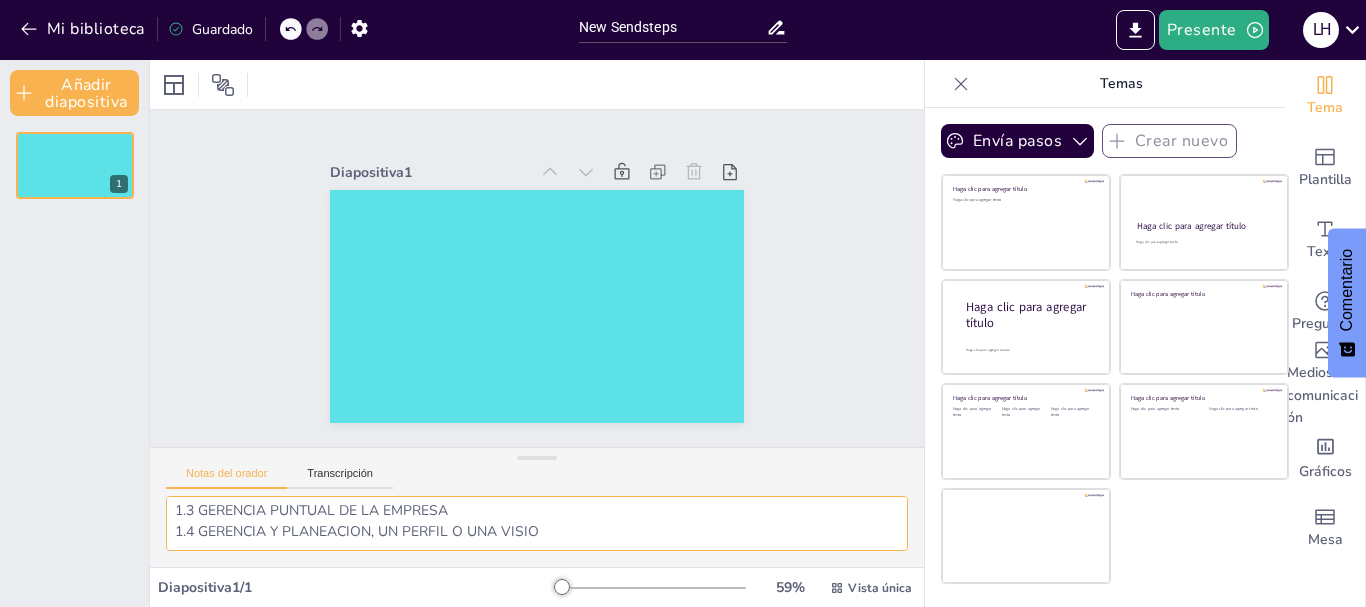 type on "UNIDAD 1 DEFINICION DE GERENCIA
1.1 QUE ES  GERENCIA
1.2 PROCESO ADMINISTRATIVO Y SU INSTRUMENTACION CON LA GERENCIA
1.3 GERENCIA PUNTUAL DE LA EMPRESA
1.4 GERENCIA Y PLANEACION, UN PERFIL O UNA VISION" 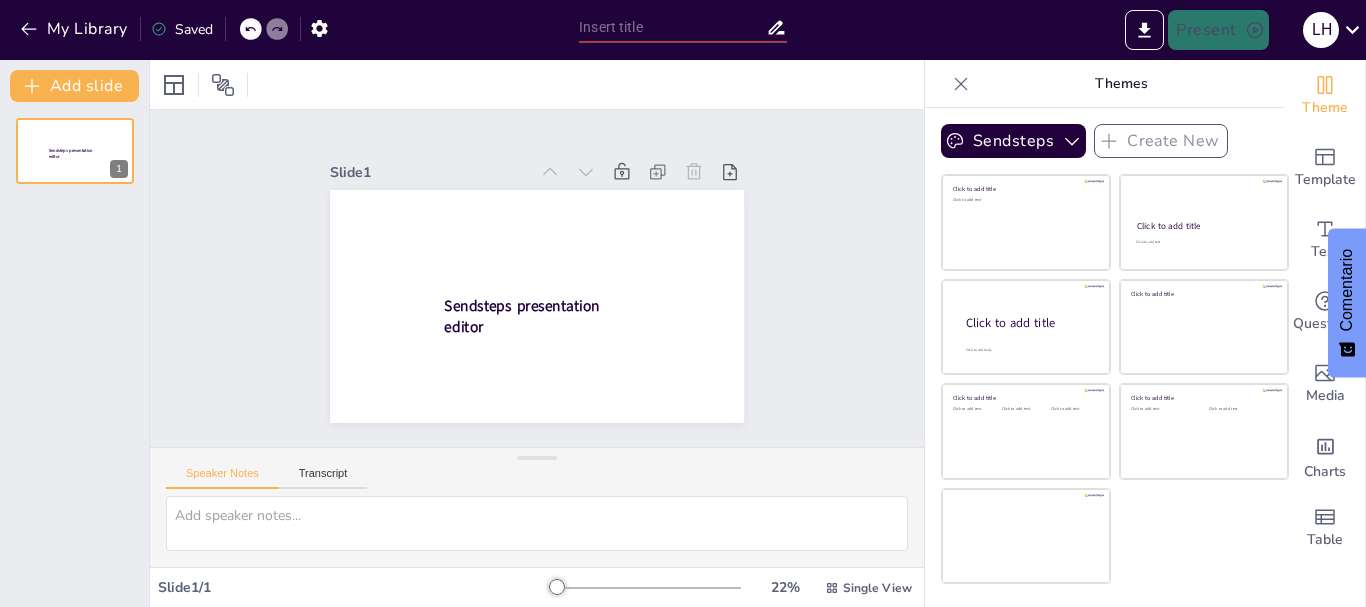 scroll, scrollTop: 0, scrollLeft: 0, axis: both 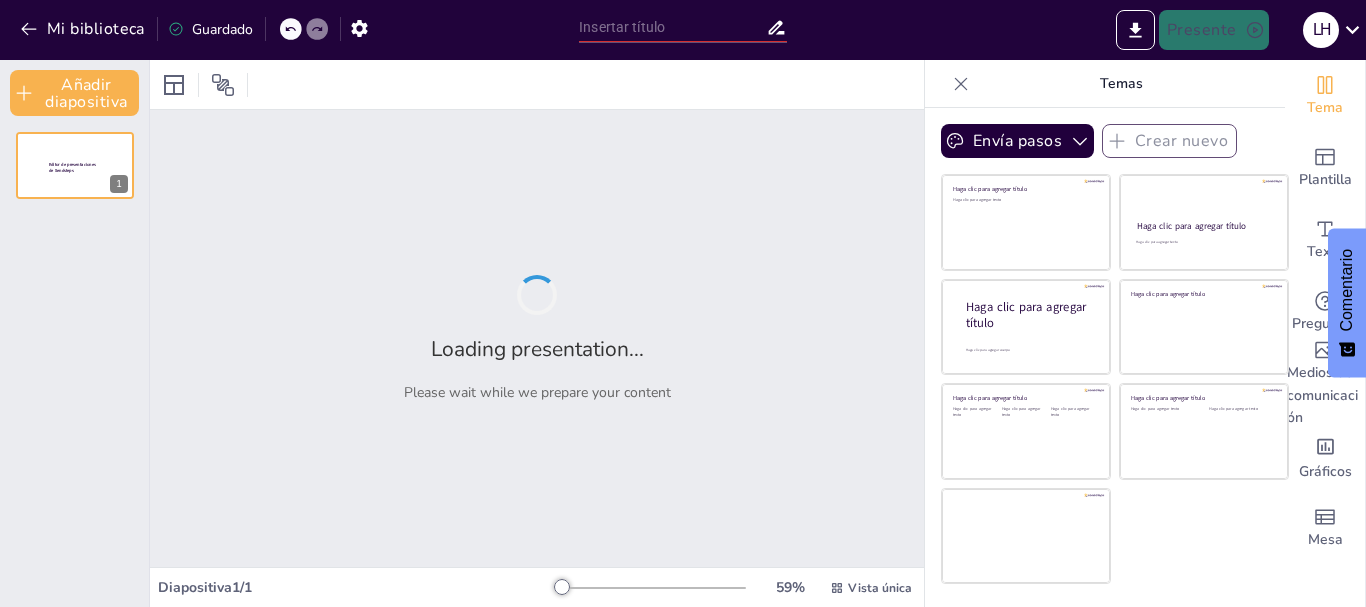 type on "New Sendsteps" 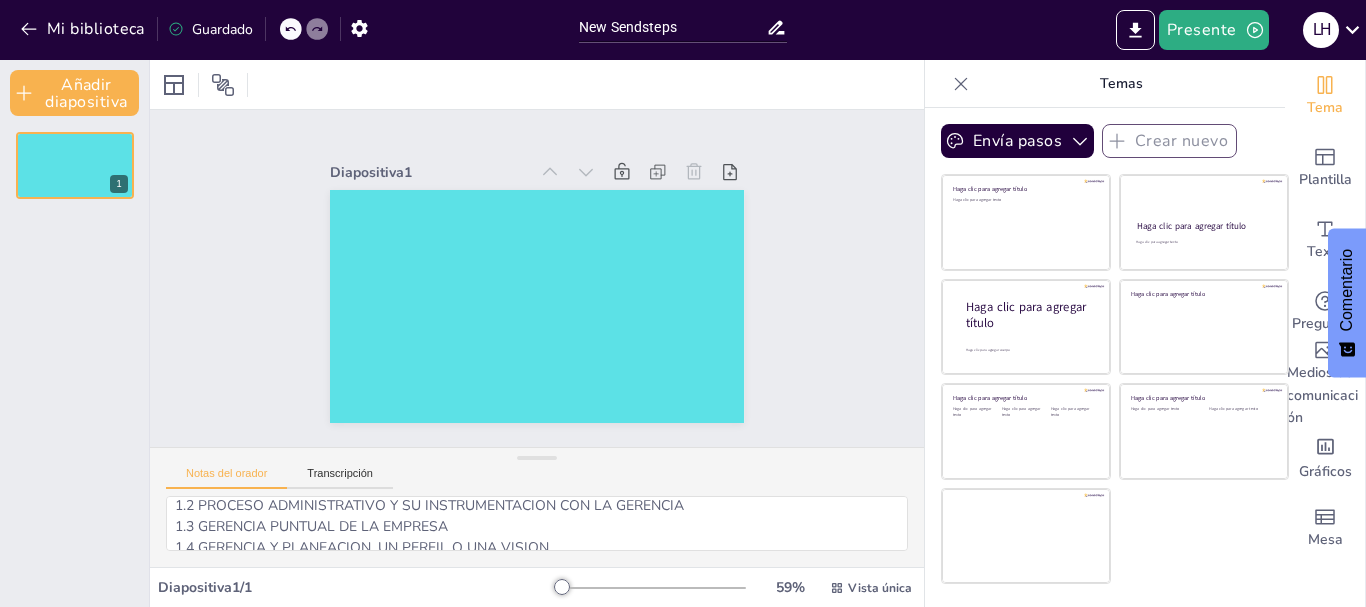 scroll, scrollTop: 100, scrollLeft: 0, axis: vertical 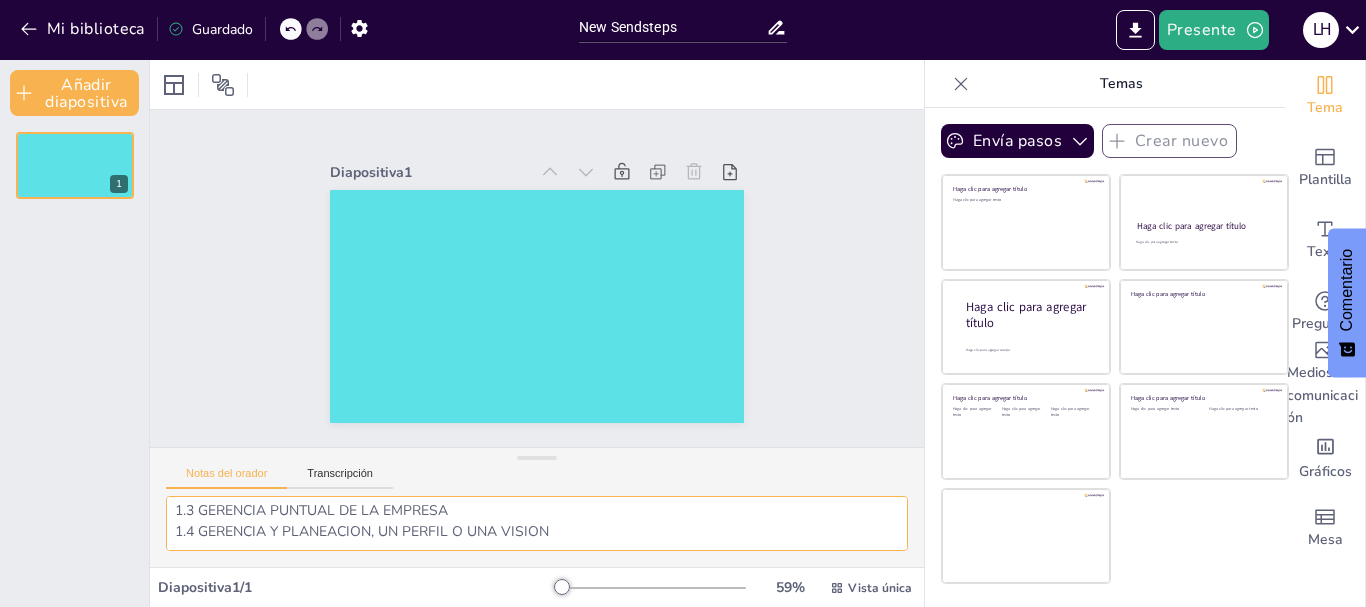 click on "UNIDAD 1 DEFINICION DE GERENCIA
1.1 QUE ES  GERENCIA
1.2 PROCESO ADMINISTRATIVO Y SU INSTRUMENTACION CON LA GERENCIA
1.3 GERENCIA PUNTUAL DE LA EMPRESA
1.4 GERENCIA Y PLANEACION, UN PERFIL O UNA VISION" at bounding box center (537, 523) 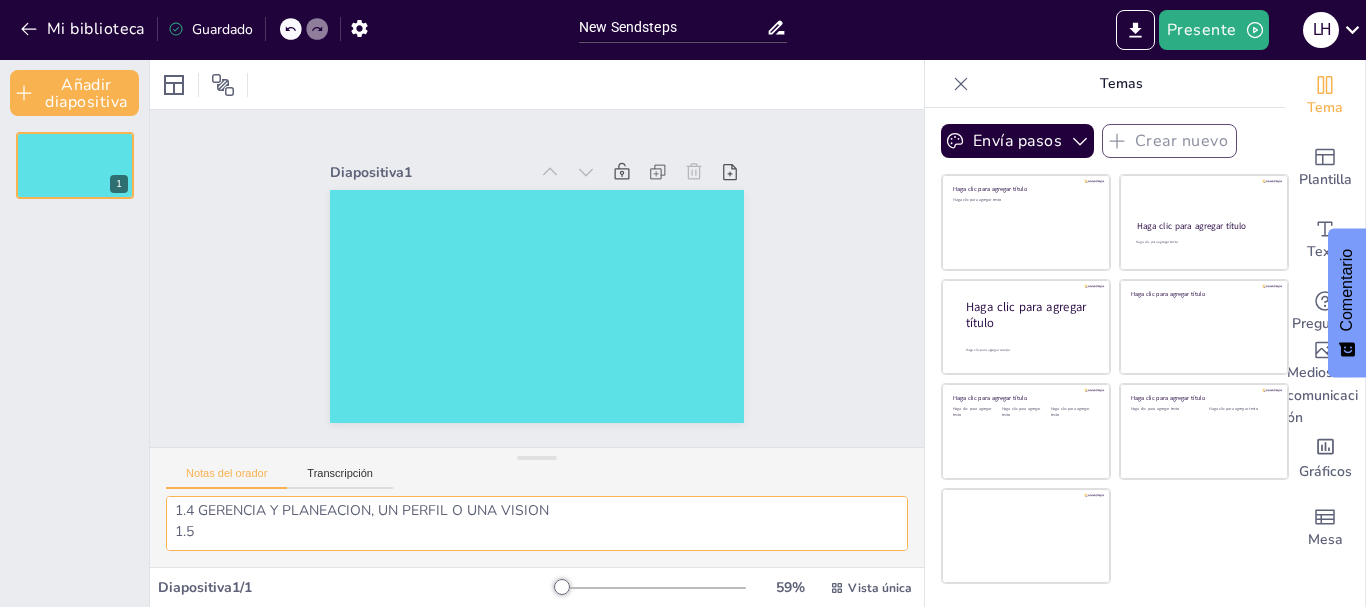 type on "UNIDAD 1 DEFINICION DE GERENCIA
1.1 QUE ES  GERENCIA
1.2 PROCESO ADMINISTRATIVO Y SU INSTRUMENTACION CON LA GERENCIA
1.3 GERENCIA PUNTUAL DE LA EMPRESA
1.4 GERENCIA Y PLANEACION, UN PERFIL O UNA VISION
1.5" 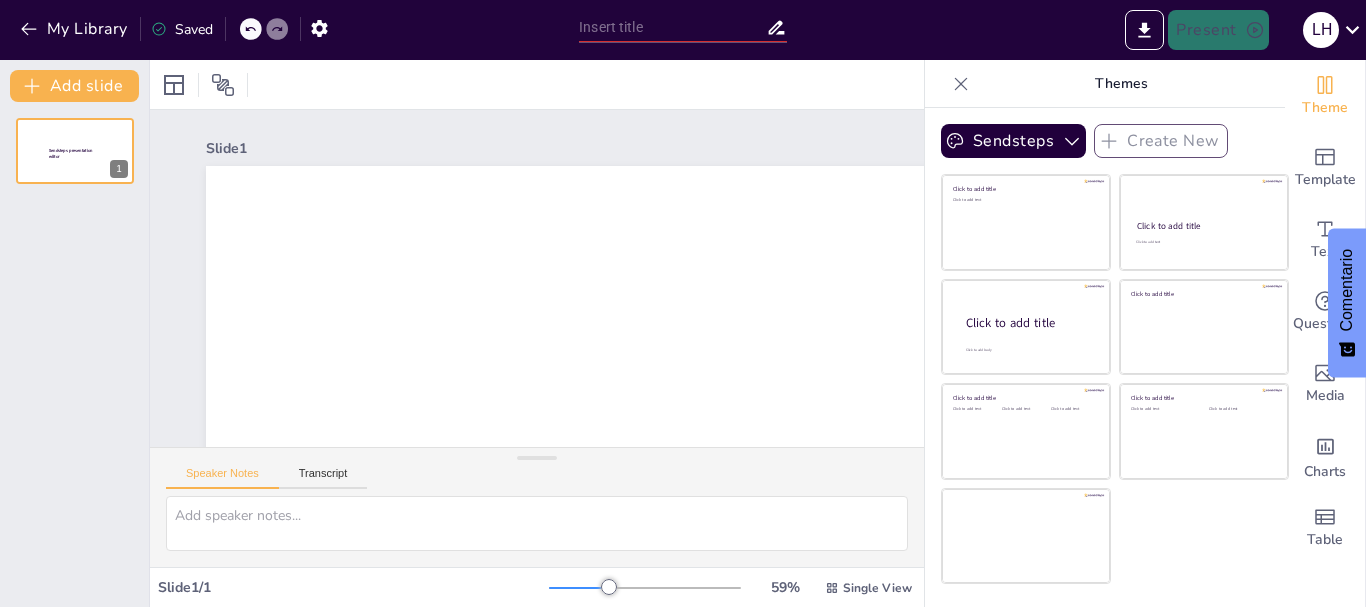 scroll, scrollTop: 0, scrollLeft: 0, axis: both 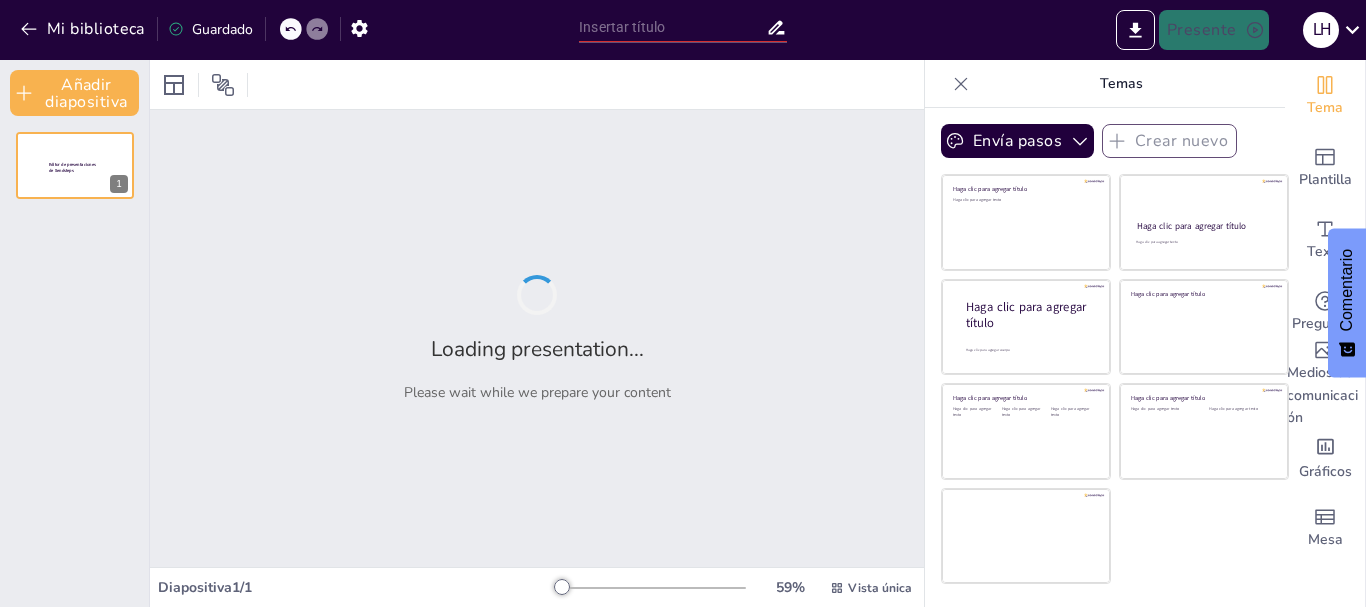 type on "New Sendsteps" 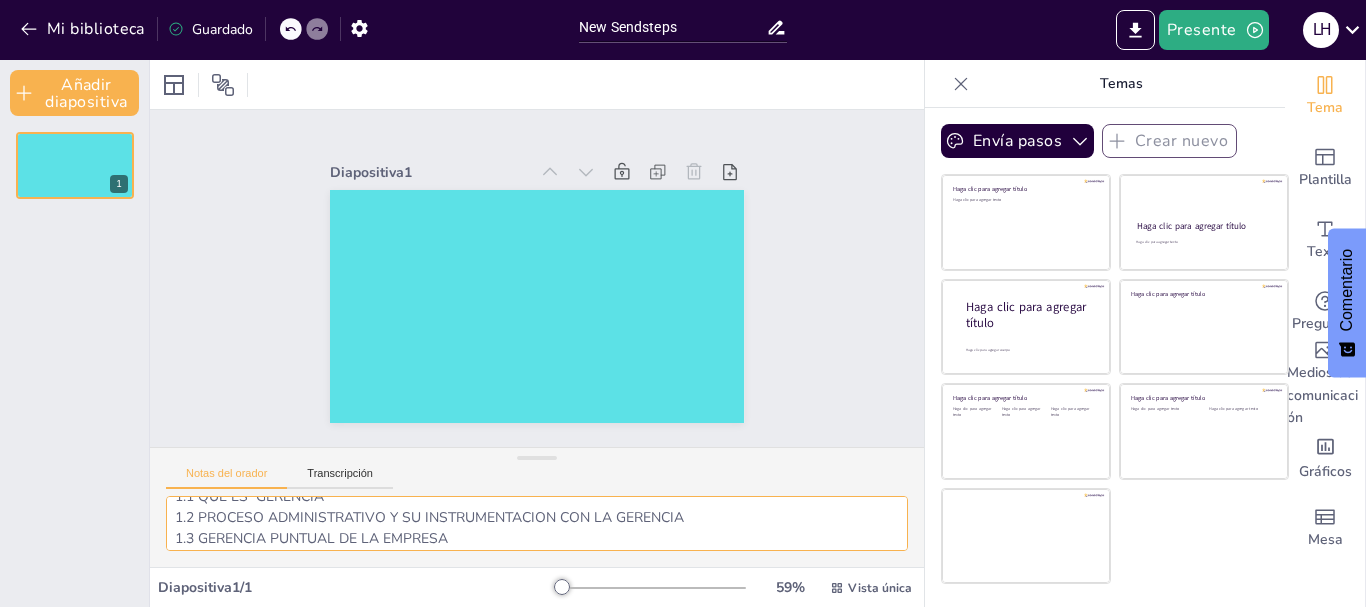 scroll, scrollTop: 80, scrollLeft: 0, axis: vertical 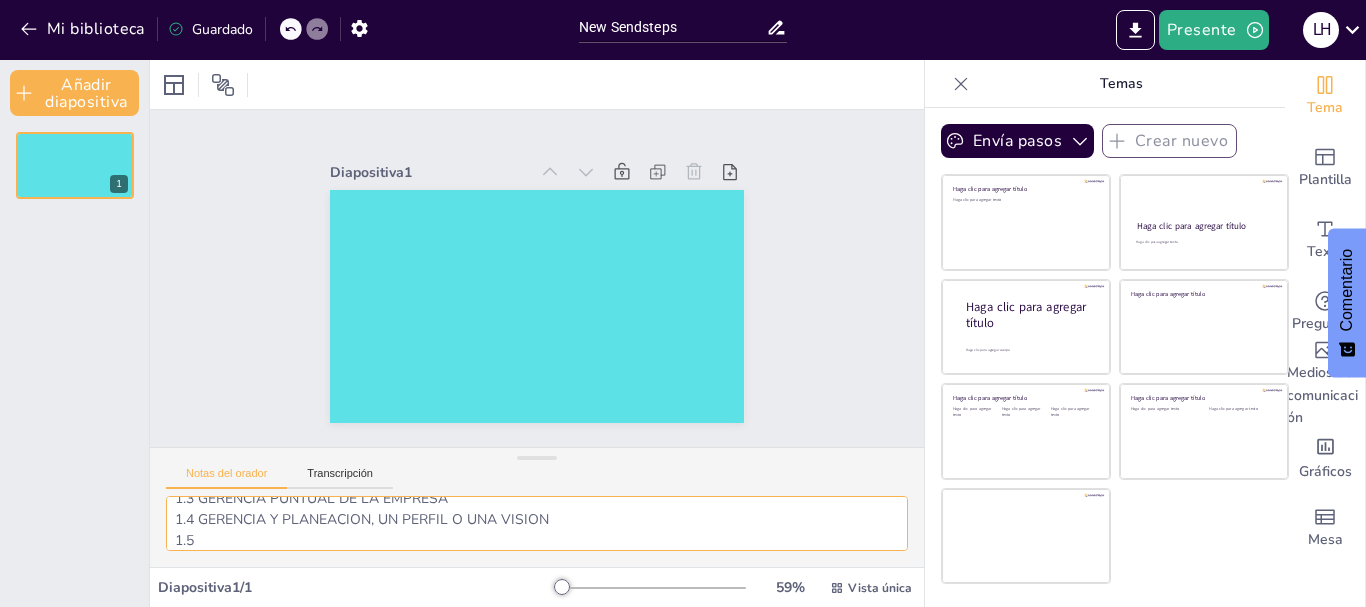 click on "UNIDAD 1 DEFINICION DE GERENCIA
1.1 QUE ES  GERENCIA
1.2 PROCESO ADMINISTRATIVO Y SU INSTRUMENTACION CON LA GERENCIA
1.3 GERENCIA PUNTUAL DE LA EMPRESA
1.4 GERENCIA Y PLANEACION, UN PERFIL O UNA VISION
1.5" at bounding box center (537, 523) 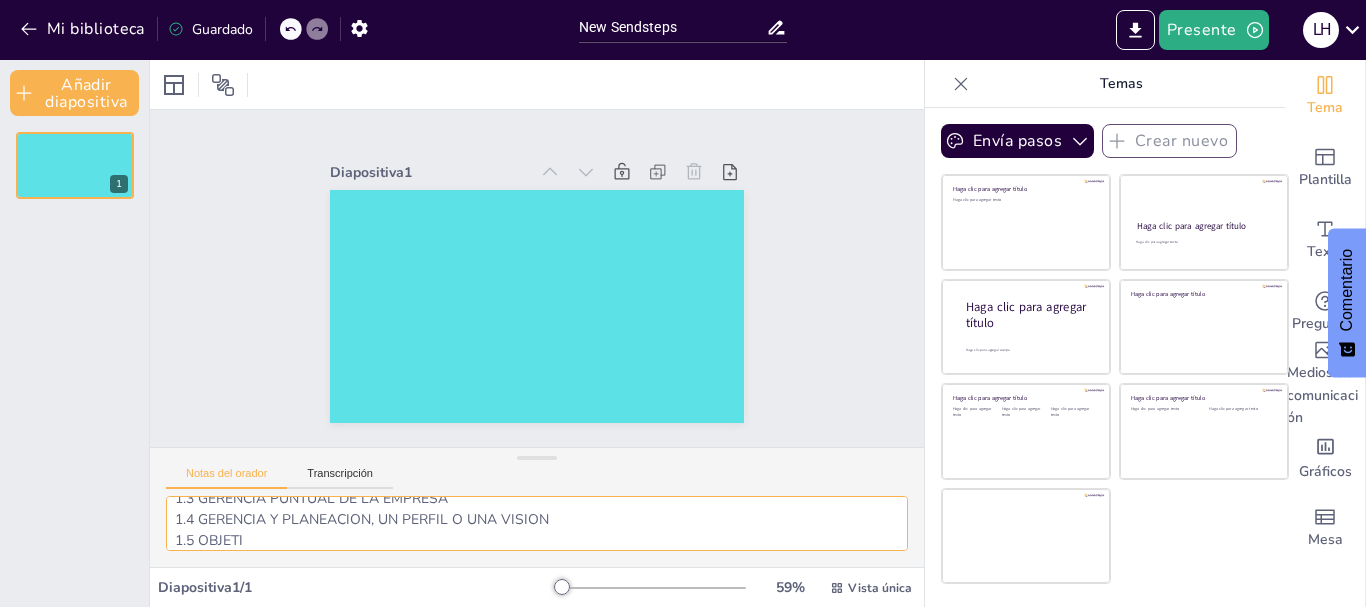 type on "UNIDAD 1 DEFINICION DE GERENCIA
1.1 QUE ES  GERENCIA
1.2 PROCESO ADMINISTRATIVO Y SU INSTRUMENTACION CON LA GERENCIA
1.3 GERENCIA PUNTUAL DE LA EMPRESA
1.4 GERENCIA Y PLANEACION, UN PERFIL O UNA VISION
1.5 OBJETIV" 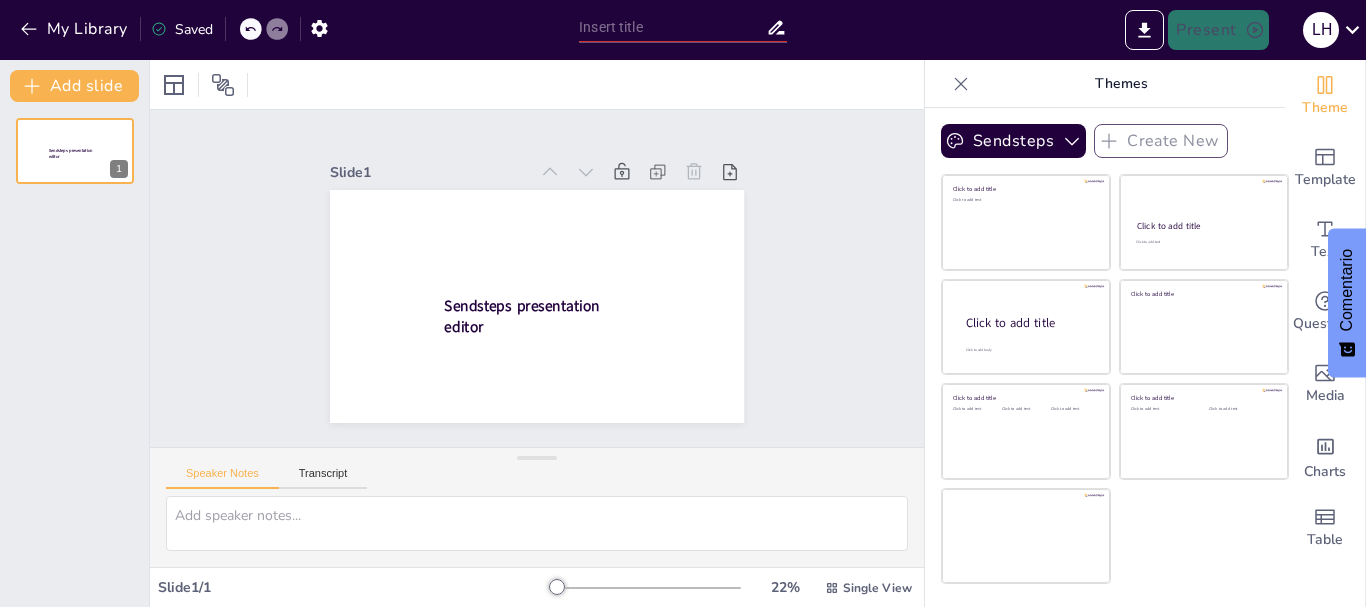 scroll, scrollTop: 0, scrollLeft: 0, axis: both 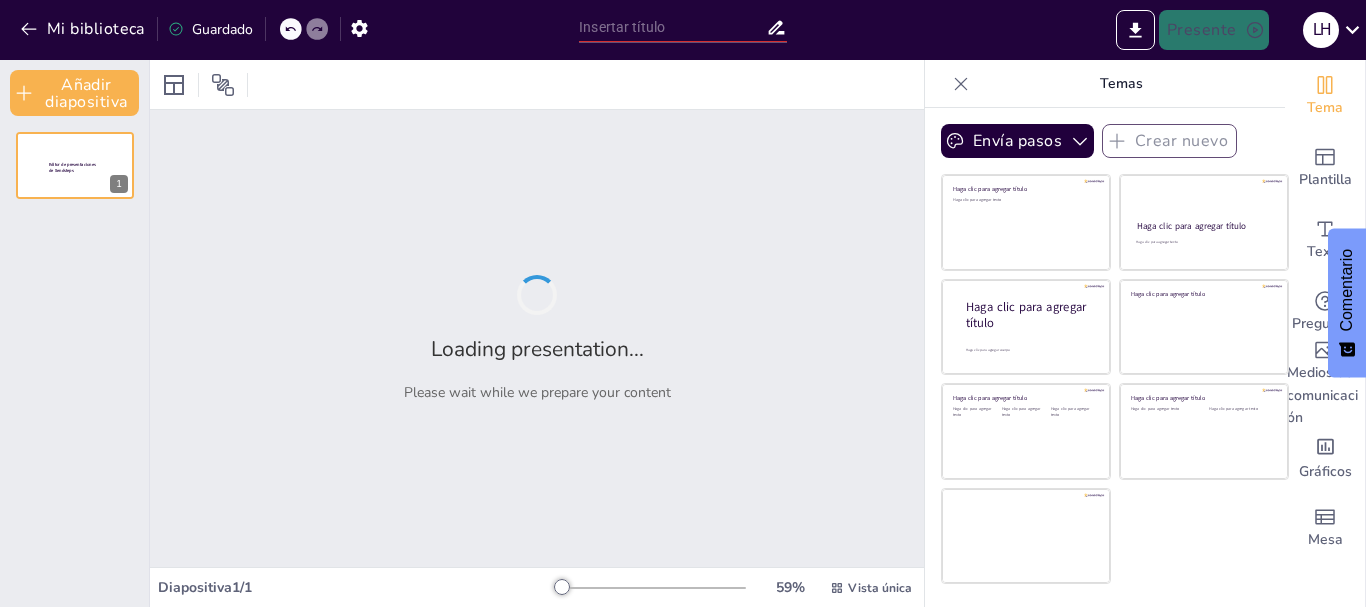 type on "New Sendsteps" 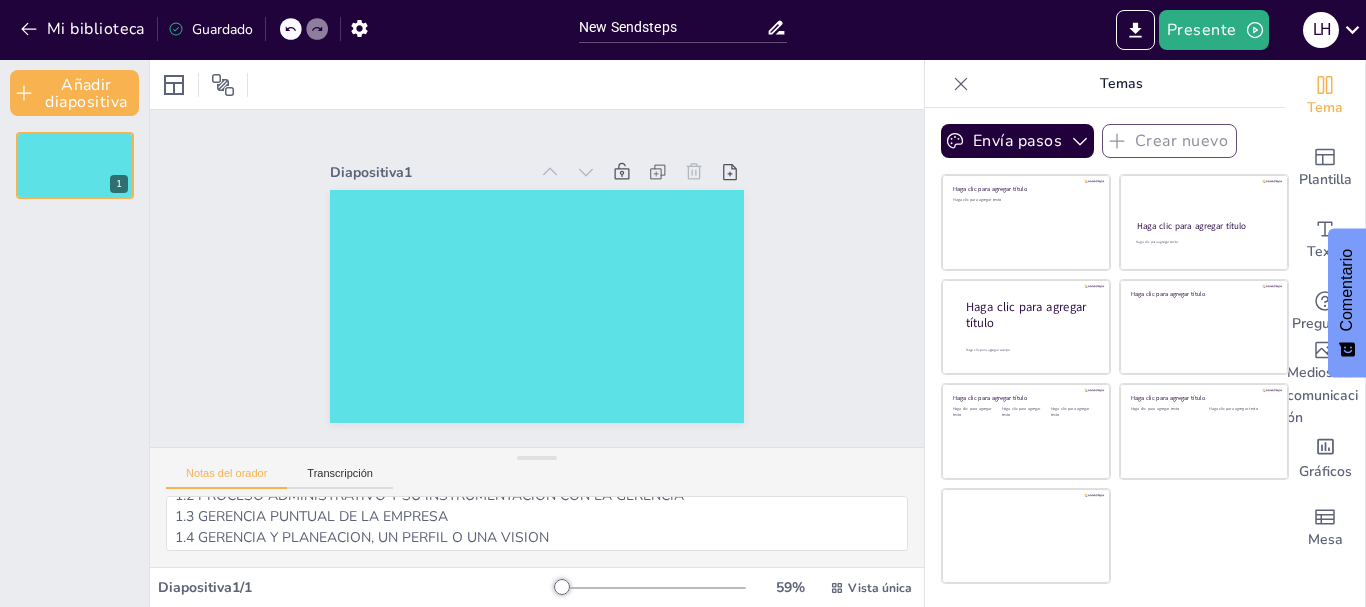 scroll, scrollTop: 31, scrollLeft: 0, axis: vertical 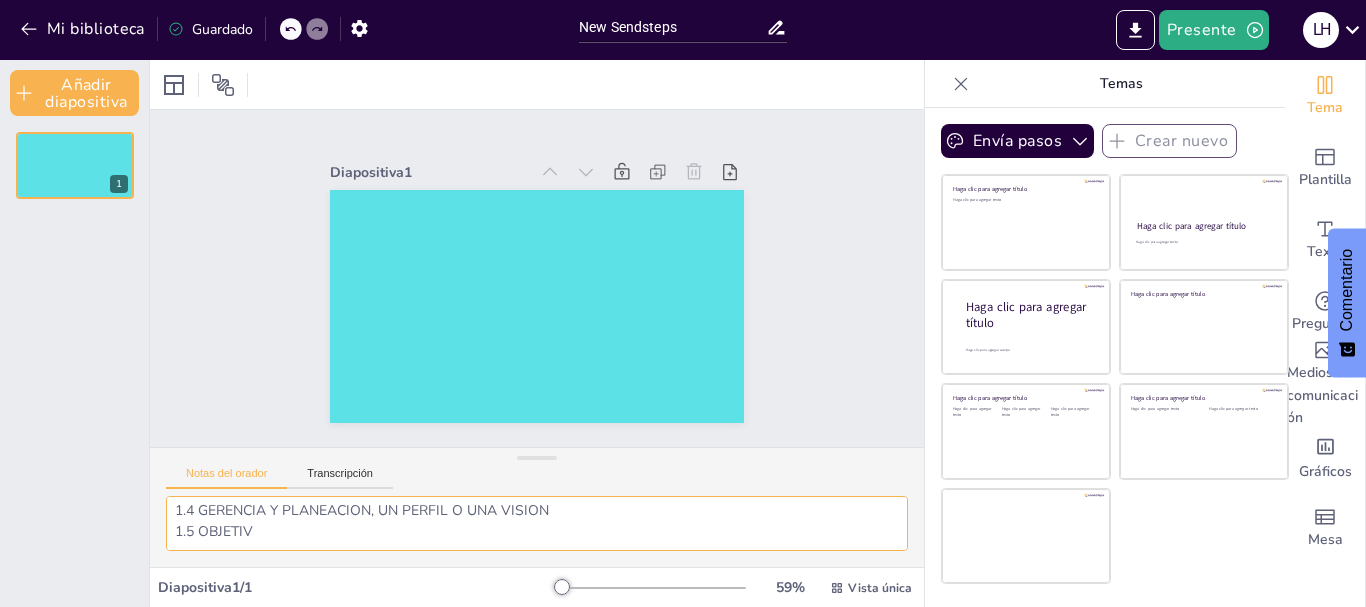 click on "UNIDAD 1 DEFINICION DE GERENCIA
1.1 QUE ES  GERENCIA
1.2 PROCESO ADMINISTRATIVO Y SU INSTRUMENTACION CON LA GERENCIA
1.3 GERENCIA PUNTUAL DE LA EMPRESA
1.4 GERENCIA Y PLANEACION, UN PERFIL O UNA VISION
1.5 OBJETIV" at bounding box center (537, 523) 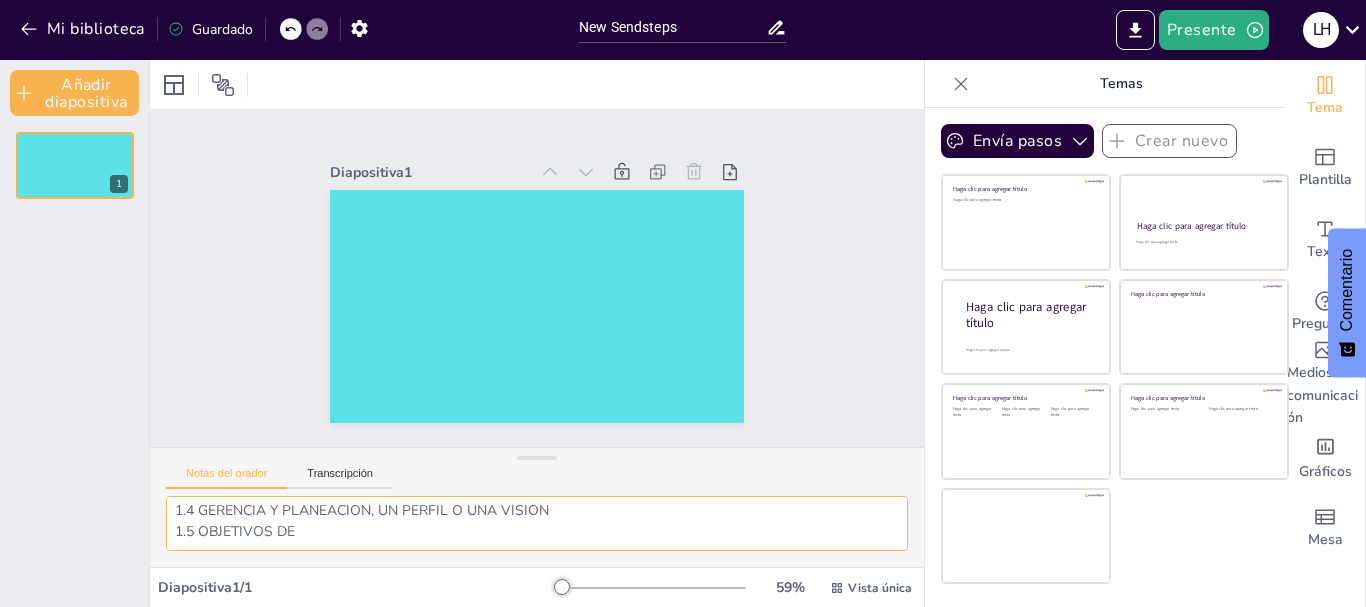 type on "UNIDAD 1 DEFINICION DE GERENCIA
1.1 QUE ES  GERENCIA
1.2 PROCESO ADMINISTRATIVO Y SU INSTRUMENTACION CON LA GERENCIA
1.3 GERENCIA PUNTUAL DE LA EMPRESA
1.4 GERENCIA Y PLANEACION, UN PERFIL O UNA VISION
1.5 OBJETIVOS DE" 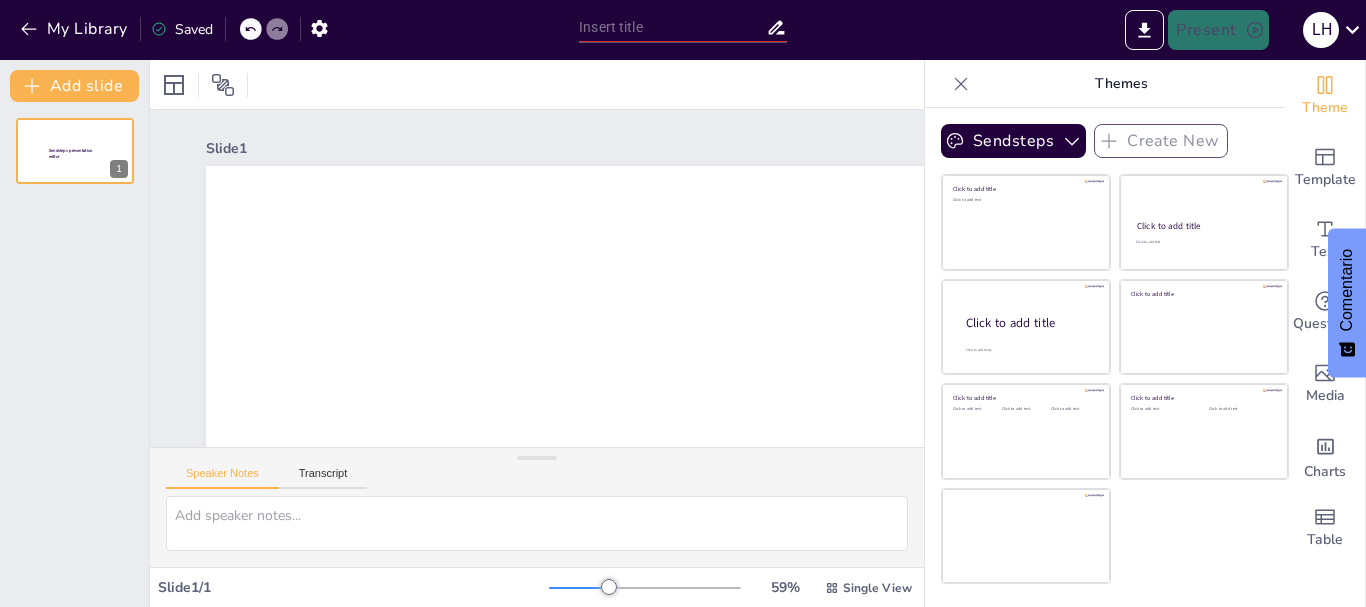 scroll, scrollTop: 0, scrollLeft: 0, axis: both 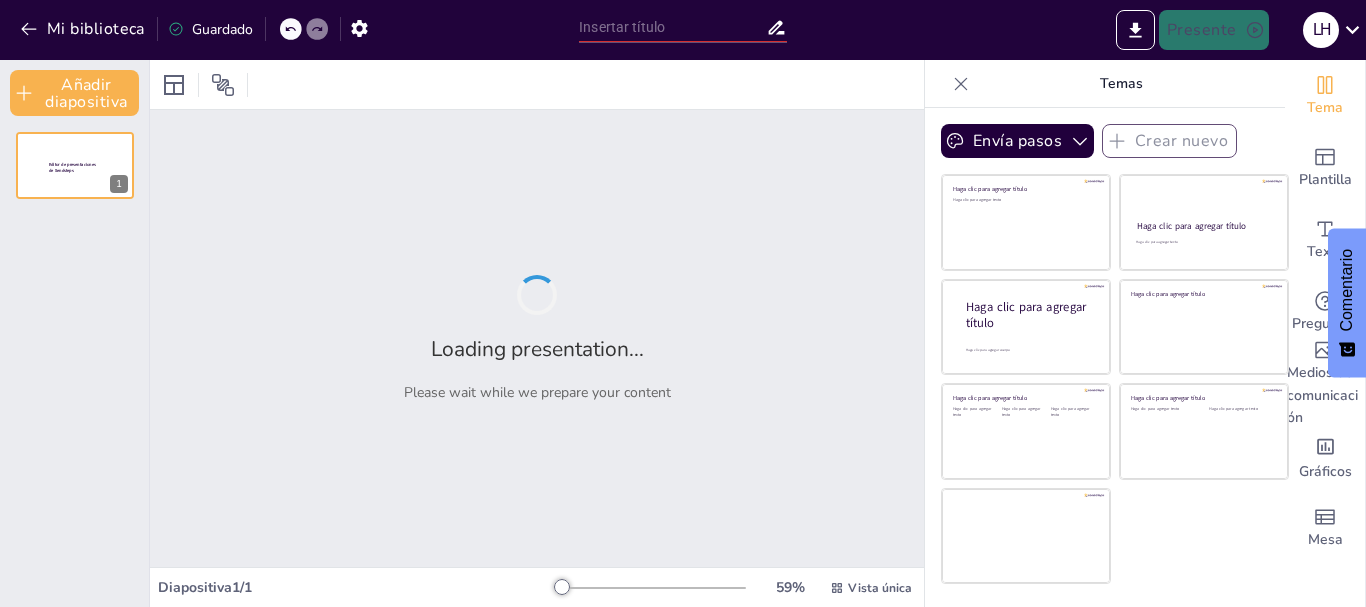 type on "New Sendsteps" 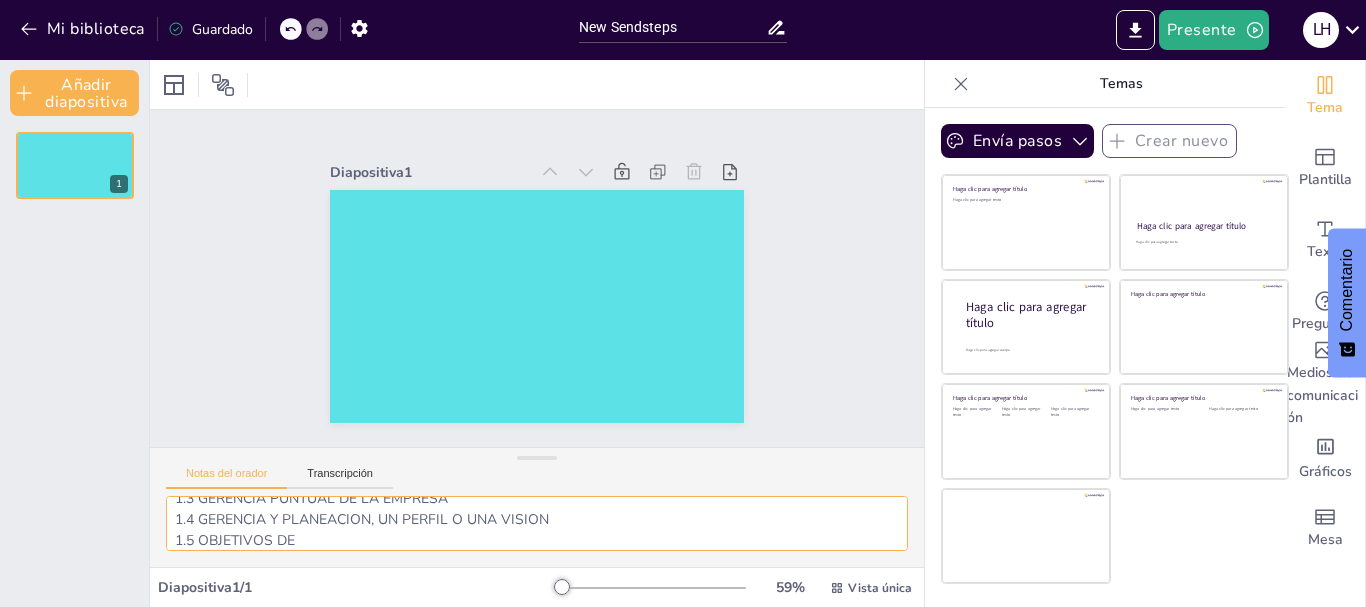 scroll, scrollTop: 120, scrollLeft: 0, axis: vertical 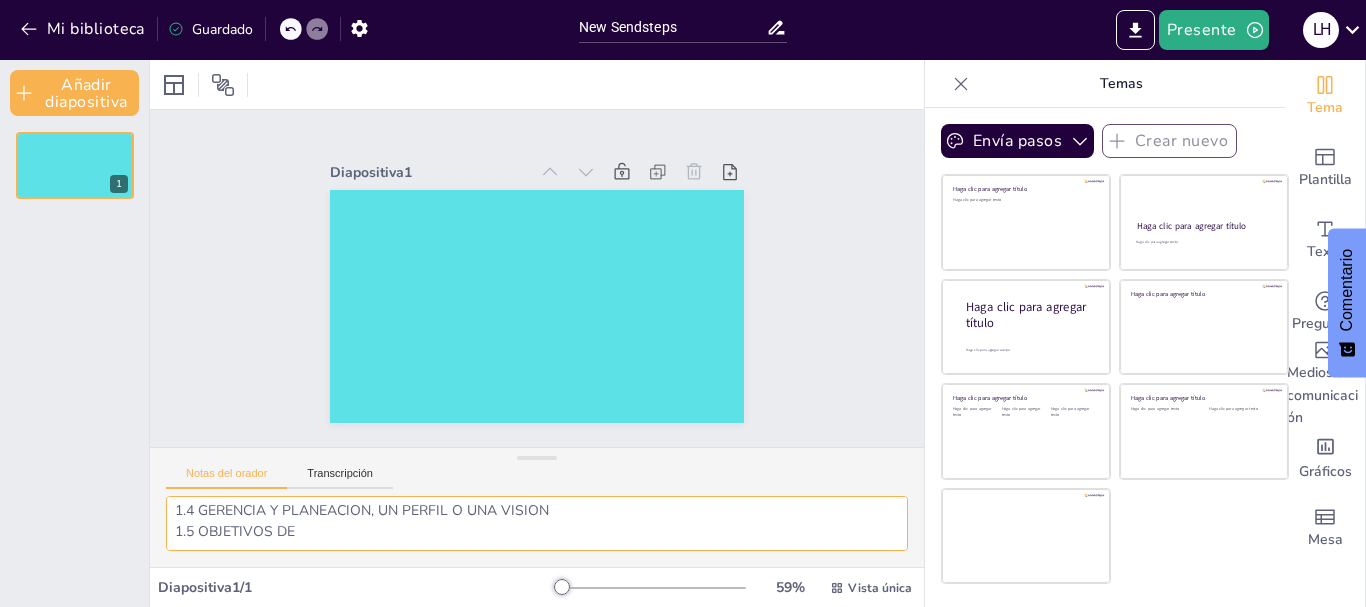 click on "UNIDAD 1 DEFINICION DE GERENCIA
1.1 QUE ES  GERENCIA
1.2 PROCESO ADMINISTRATIVO Y SU INSTRUMENTACION CON LA GERENCIA
1.3 GERENCIA PUNTUAL DE LA EMPRESA
1.4 GERENCIA Y PLANEACION, UN PERFIL O UNA VISION
1.5 OBJETIVOS DE" at bounding box center [537, 523] 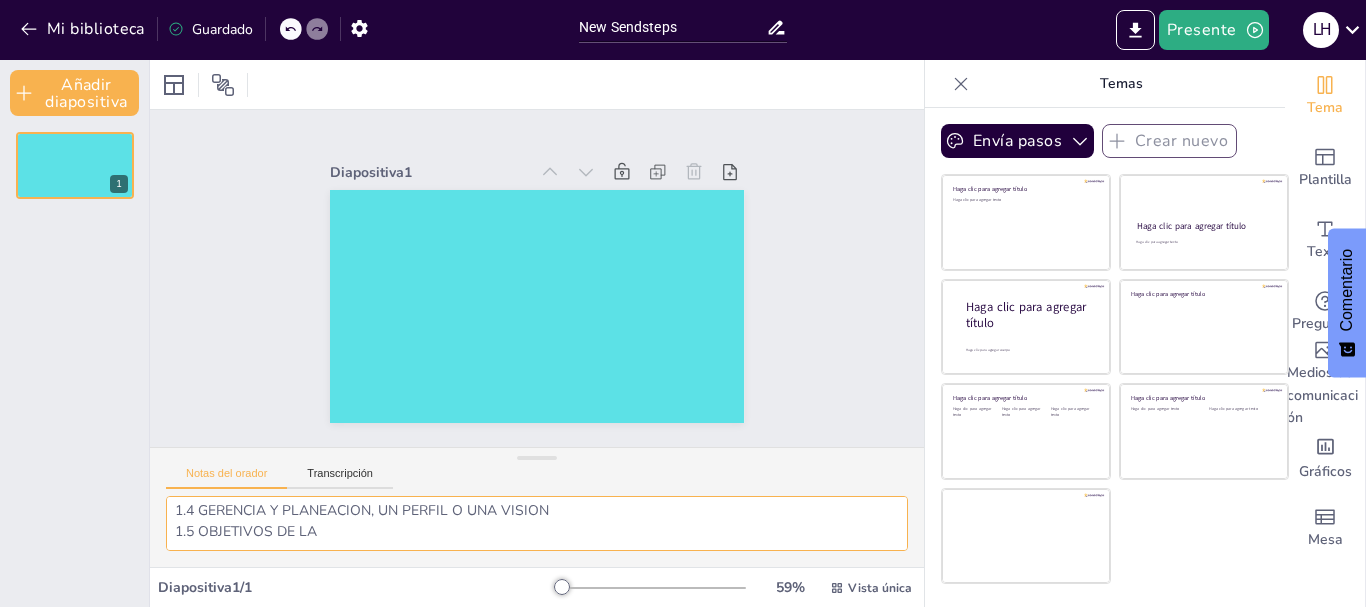 scroll, scrollTop: 114, scrollLeft: 0, axis: vertical 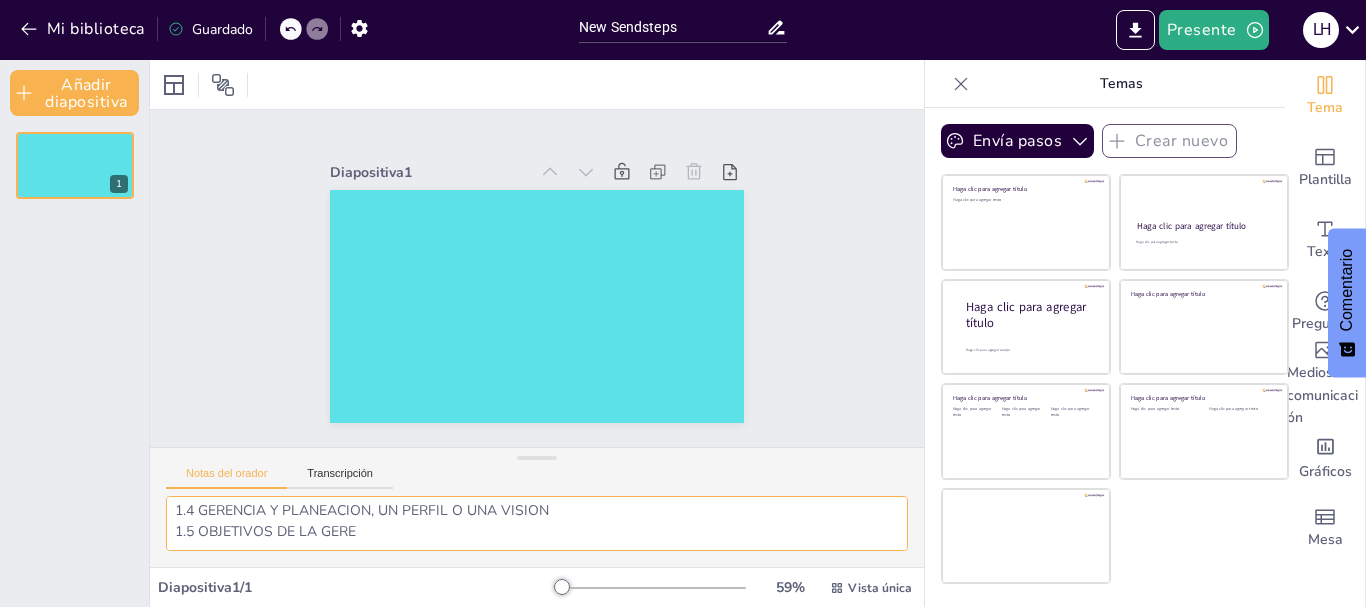 type on "UNIDAD 1 DEFINICION DE GERENCIA
1.1 QUE ES  GERENCIA
1.2 PROCESO ADMINISTRATIVO Y SU INSTRUMENTACION CON LA GERENCIA
1.3 GERENCIA PUNTUAL DE LA EMPRESA
1.4 GERENCIA Y PLANEACION, UN PERFIL O UNA VISION
1.5 OBJETIVOS DE LA GEREN" 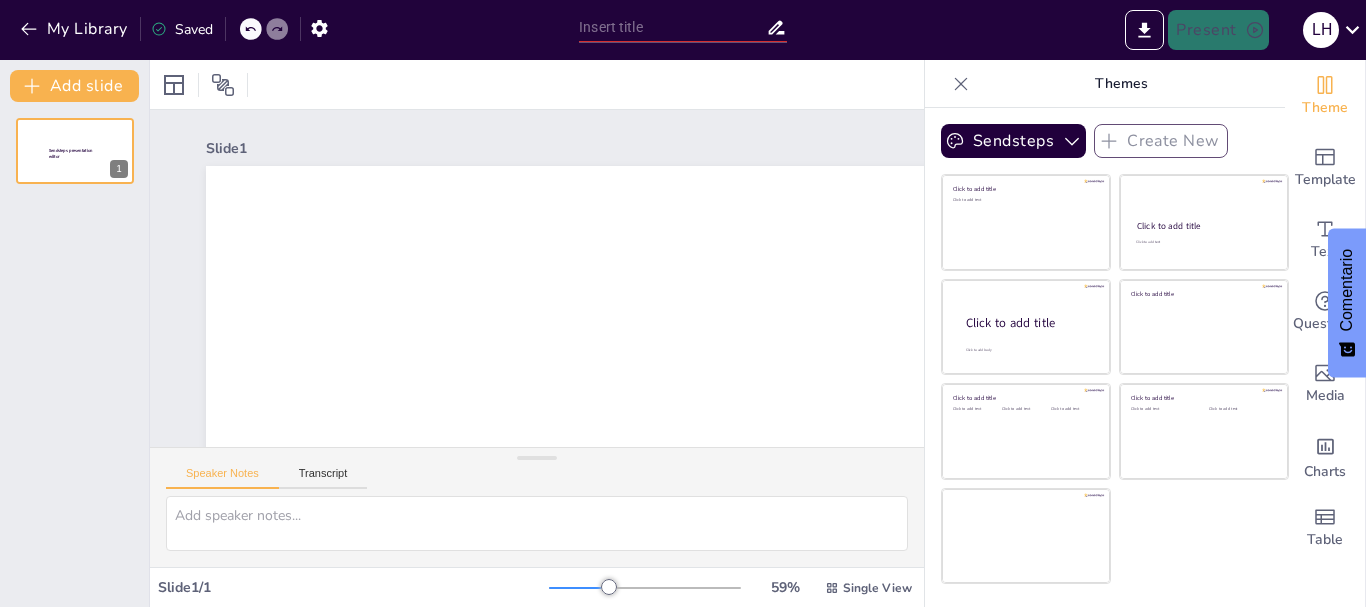 scroll, scrollTop: 0, scrollLeft: 0, axis: both 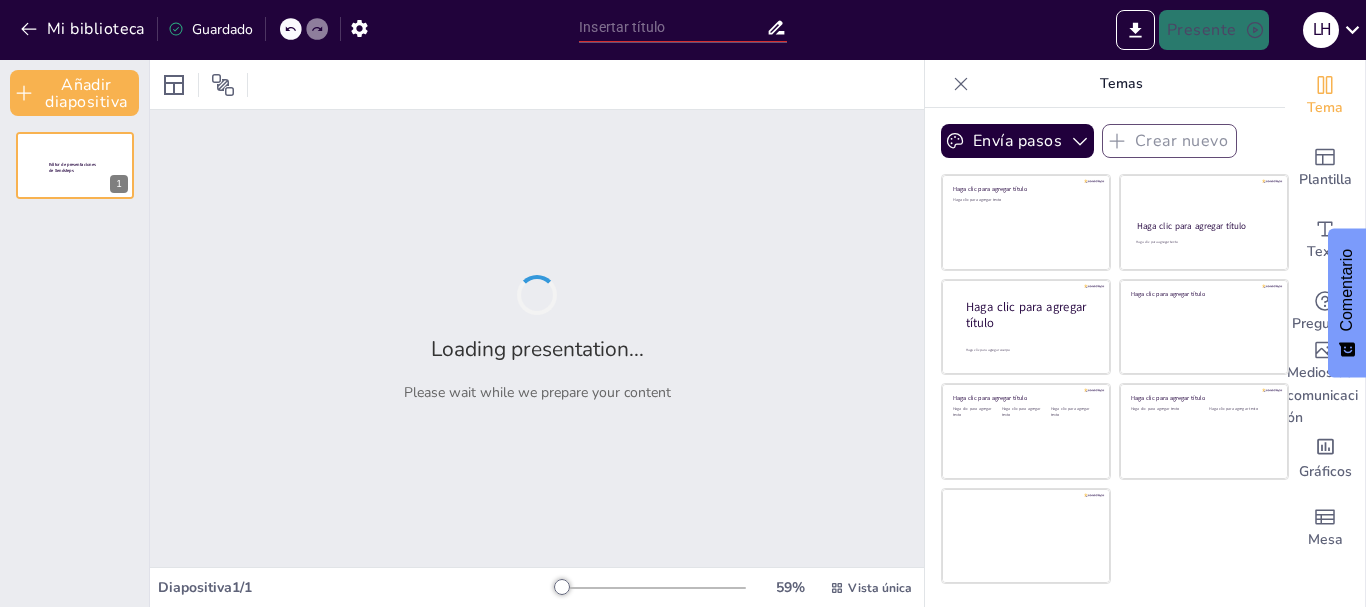 type on "New Sendsteps" 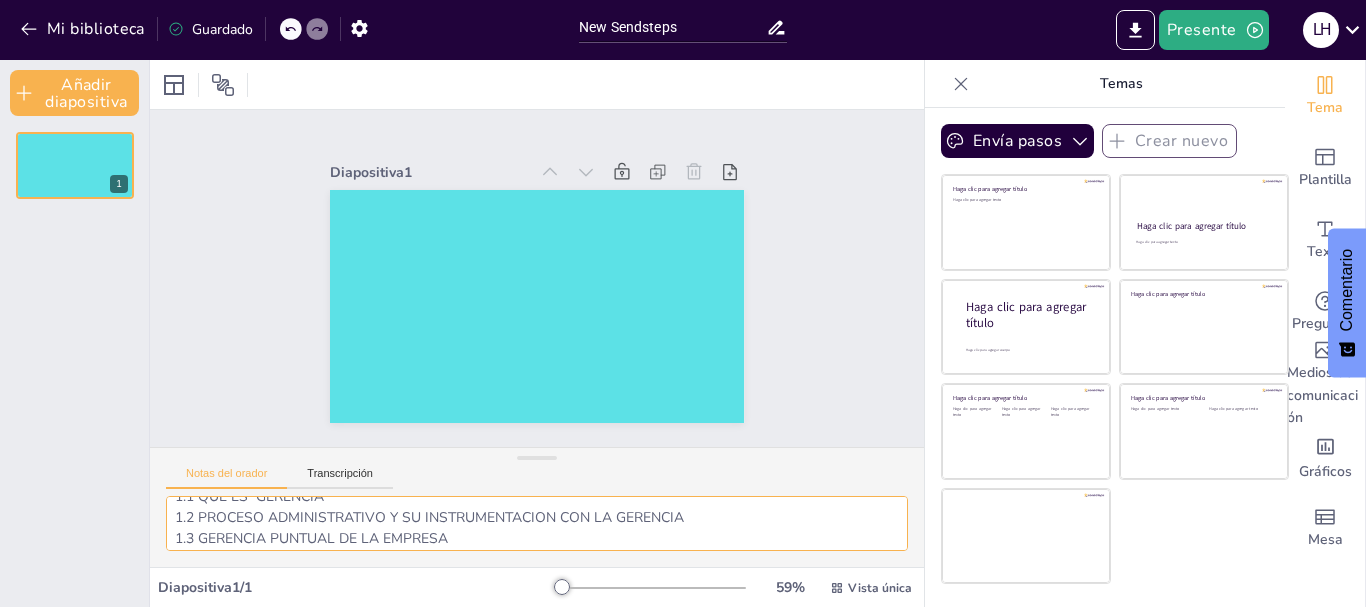 scroll, scrollTop: 80, scrollLeft: 0, axis: vertical 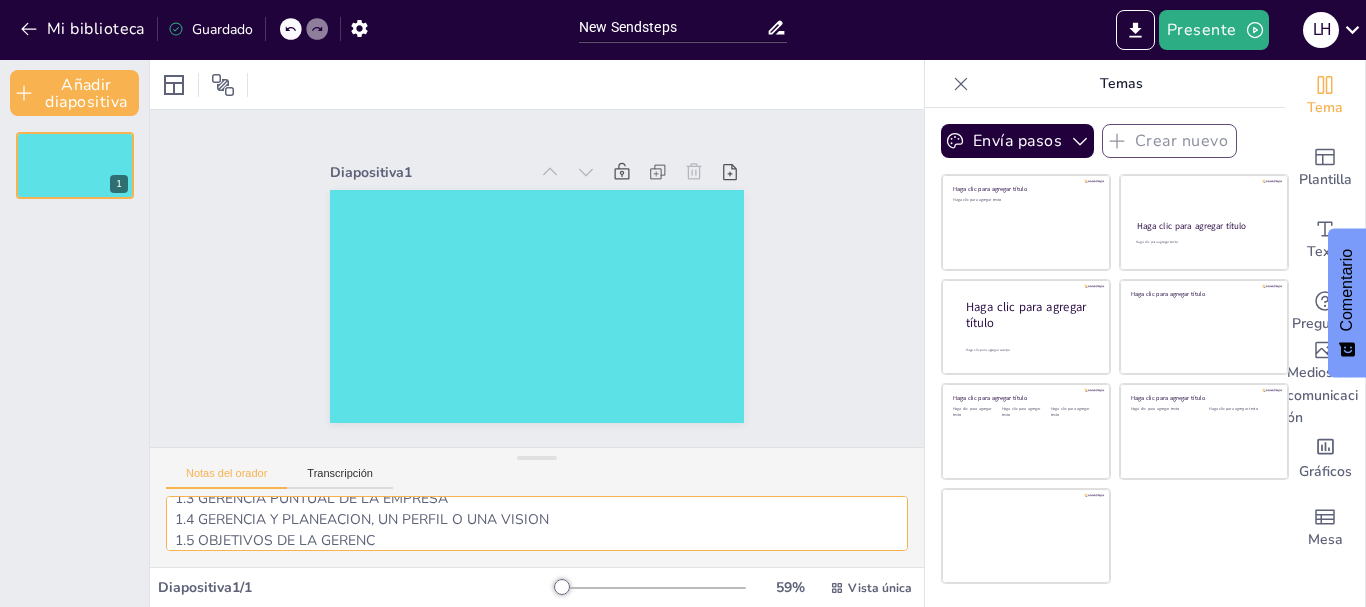click on "UNIDAD 1 DEFINICION DE GERENCIA
1.1 QUE ES  GERENCIA
1.2 PROCESO ADMINISTRATIVO Y SU INSTRUMENTACION CON LA GERENCIA
1.3 GERENCIA PUNTUAL DE LA EMPRESA
1.4 GERENCIA Y PLANEACION, UN PERFIL O UNA VISION
1.5 OBJETIVOS DE LA GERENC" at bounding box center (537, 523) 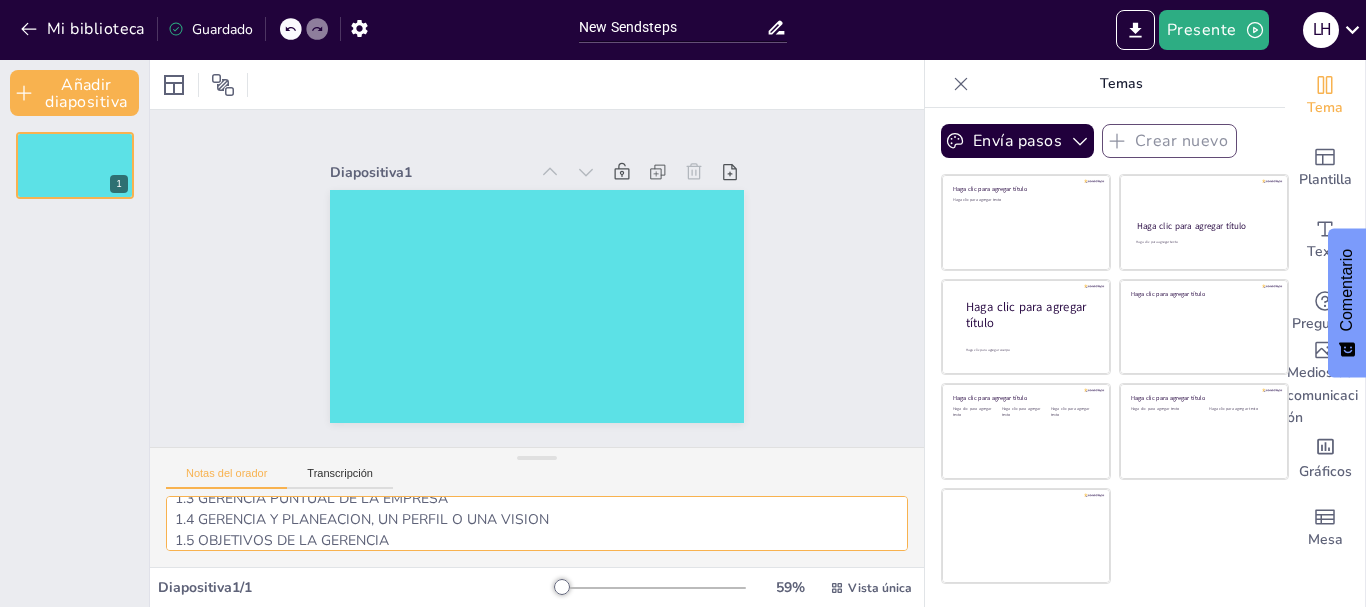 type on "UNIDAD 1 DEFINICION DE GERENCIA
1.1 QUE ES  GERENCIA
1.2 PROCESO ADMINISTRATIVO Y SU INSTRUMENTACION CON LA GERENCIA
1.3 GERENCIA PUNTUAL DE LA EMPRESA
1.4 GERENCIA Y PLANEACION, UN PERFIL O UNA VISION
1.5 OBJETIVOS DE LA GERENCIA" 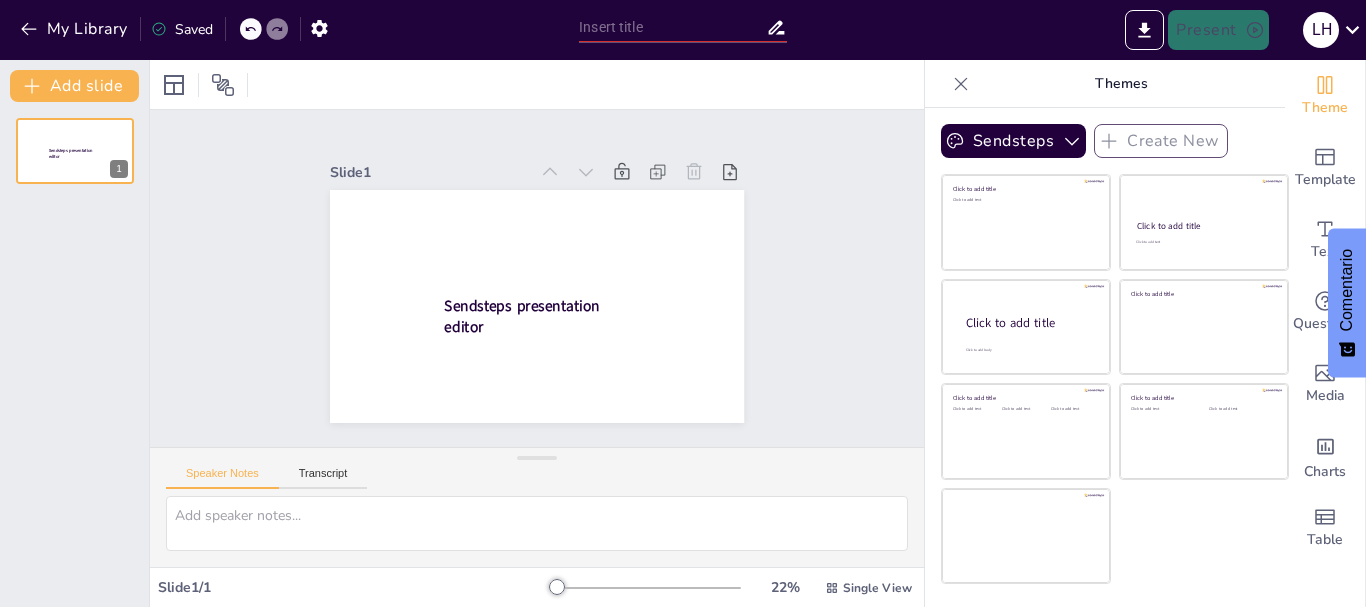 scroll, scrollTop: 0, scrollLeft: 0, axis: both 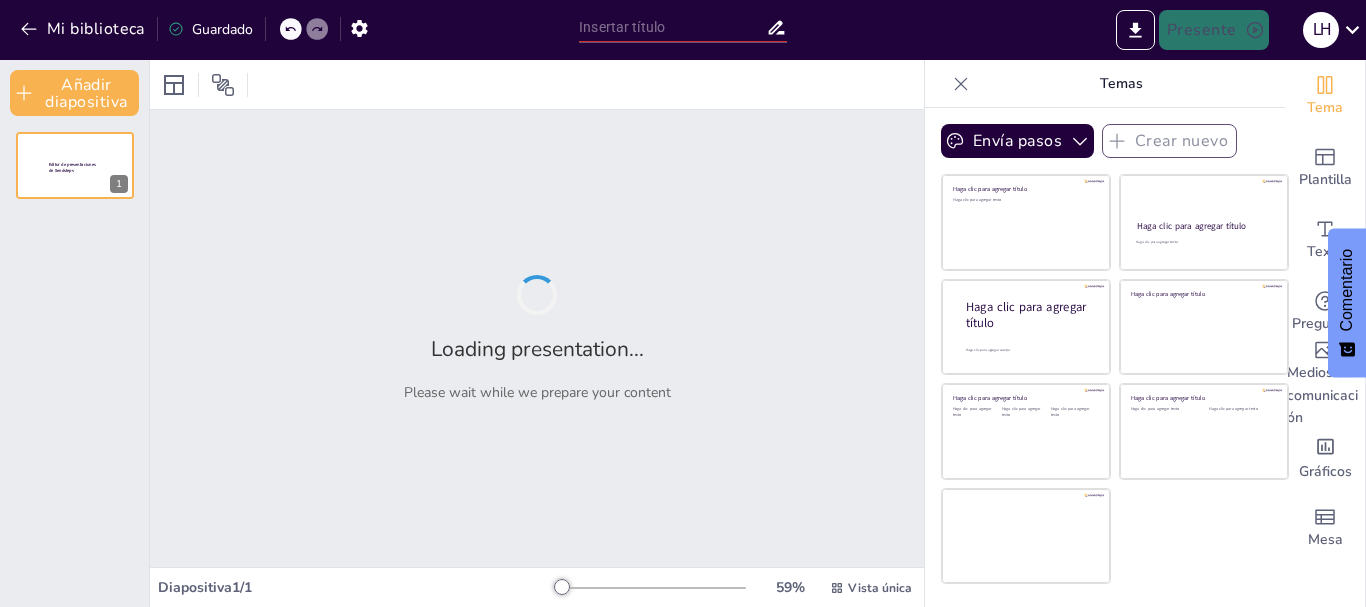 type on "New Sendsteps" 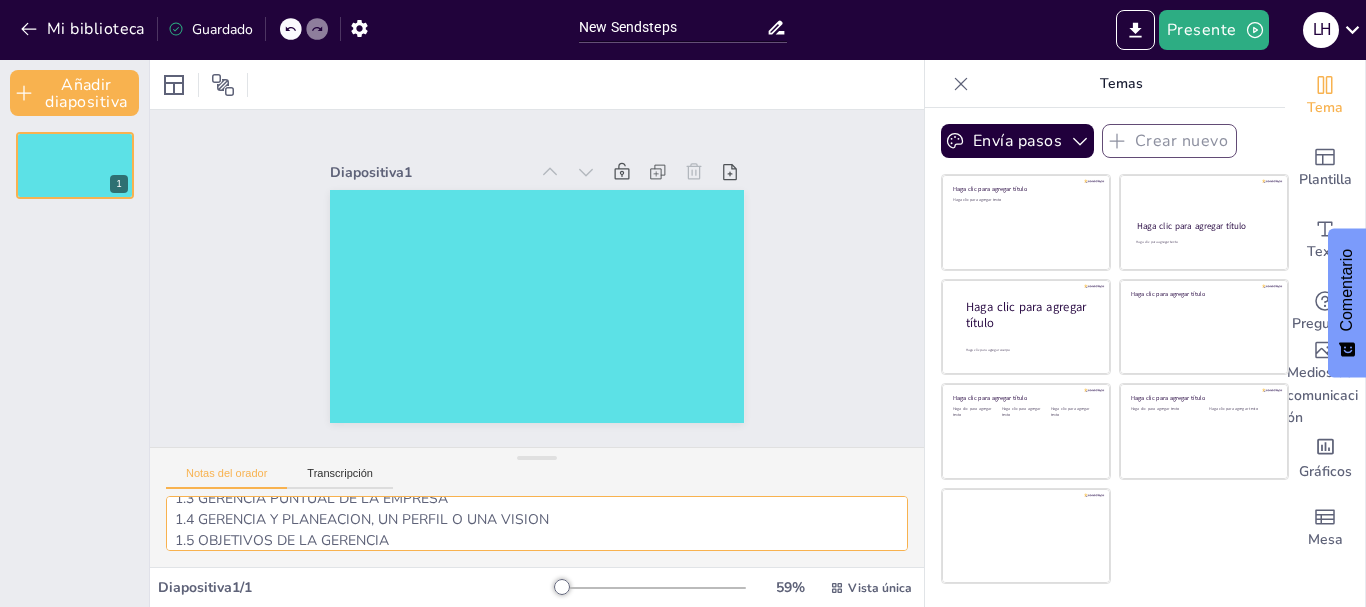 scroll, scrollTop: 120, scrollLeft: 0, axis: vertical 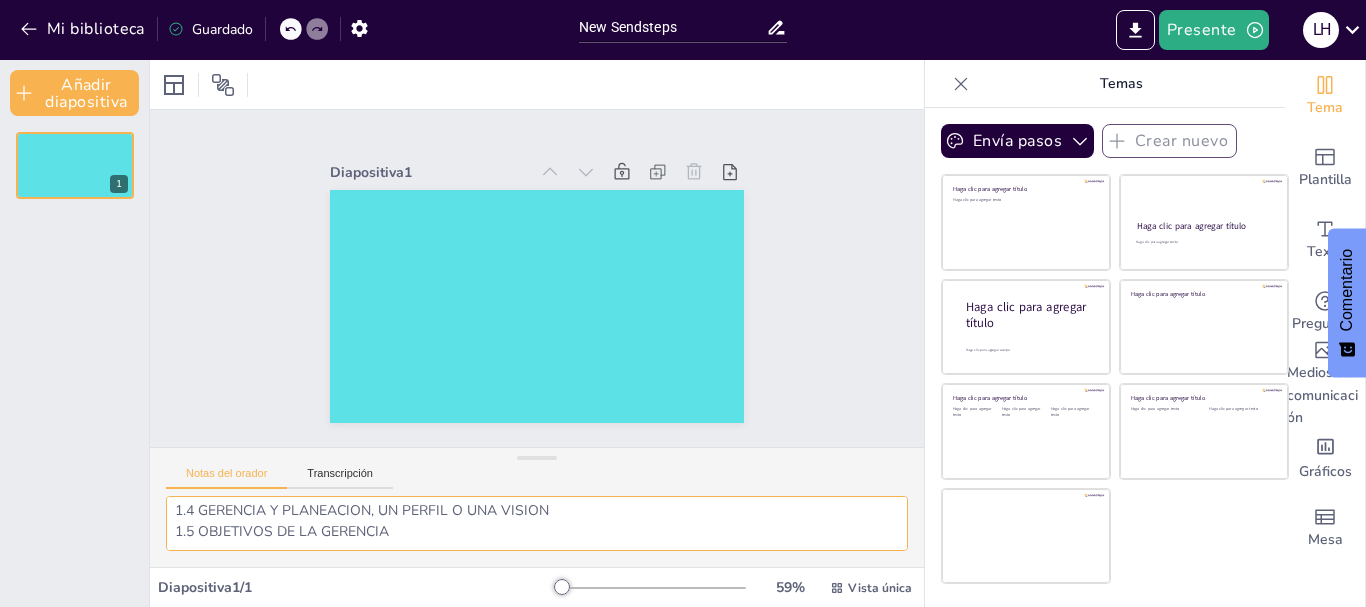 click on "UNIDAD 1 DEFINICION DE GERENCIA
1.1 QUE ES  GERENCIA
1.2 PROCESO ADMINISTRATIVO Y SU INSTRUMENTACION CON LA GERENCIA
1.3 GERENCIA PUNTUAL DE LA EMPRESA
1.4 GERENCIA Y PLANEACION, UN PERFIL O UNA VISION
1.5 OBJETIVOS DE LA GERENCIA" at bounding box center (537, 523) 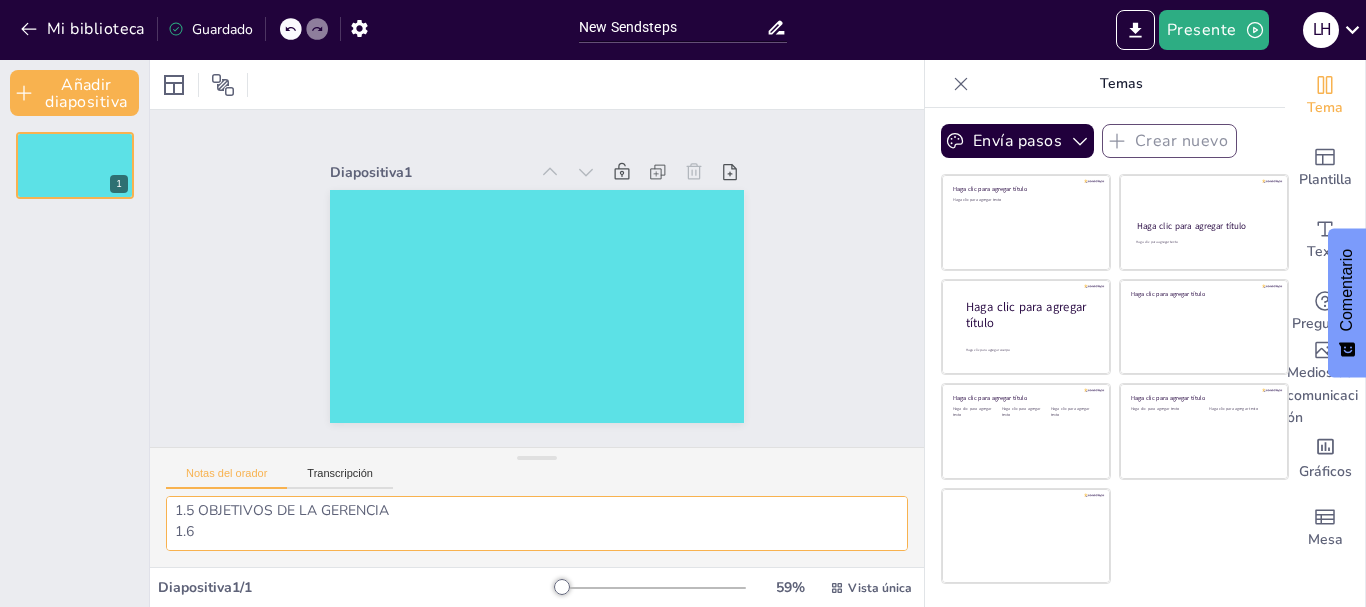 type on "UNIDAD 1 DEFINICION DE GERENCIA
1.1 QUE ES  GERENCIA
1.2 PROCESO ADMINISTRATIVO Y SU INSTRUMENTACION CON LA GERENCIA
1.3 GERENCIA PUNTUAL DE LA EMPRESA
1.4 GERENCIA Y PLANEACION, UN PERFIL O UNA VISION
1.5 OBJETIVOS DE LA GERENCIA
1.6 T" 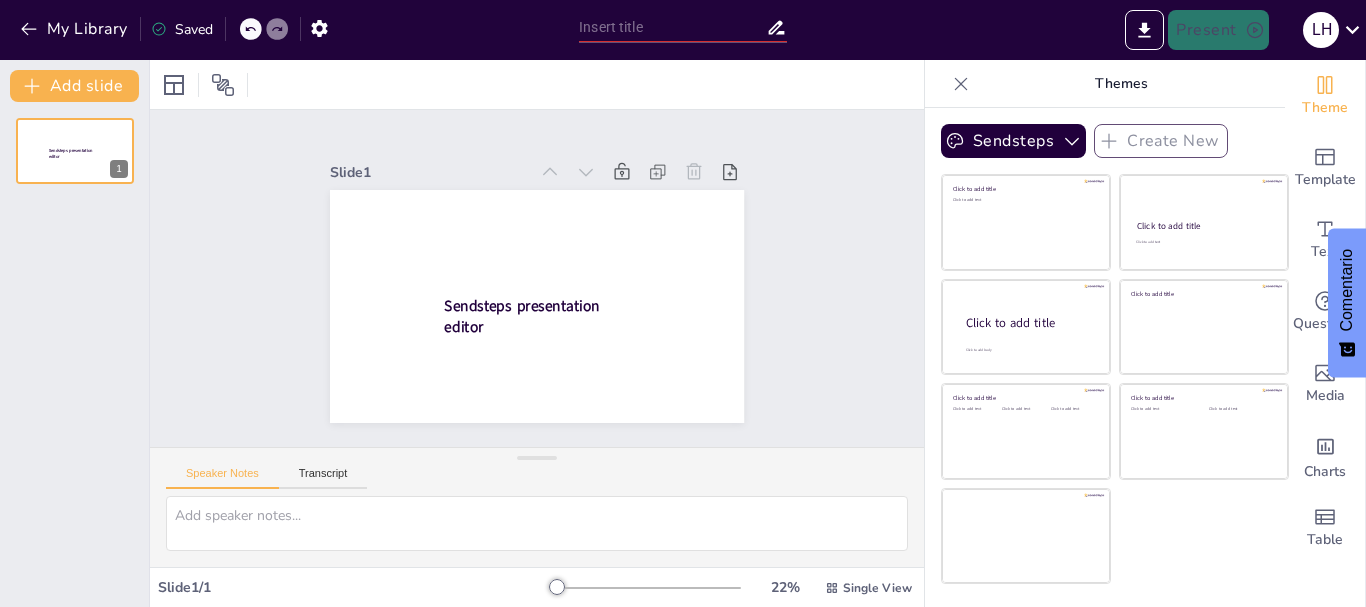 scroll, scrollTop: 0, scrollLeft: 0, axis: both 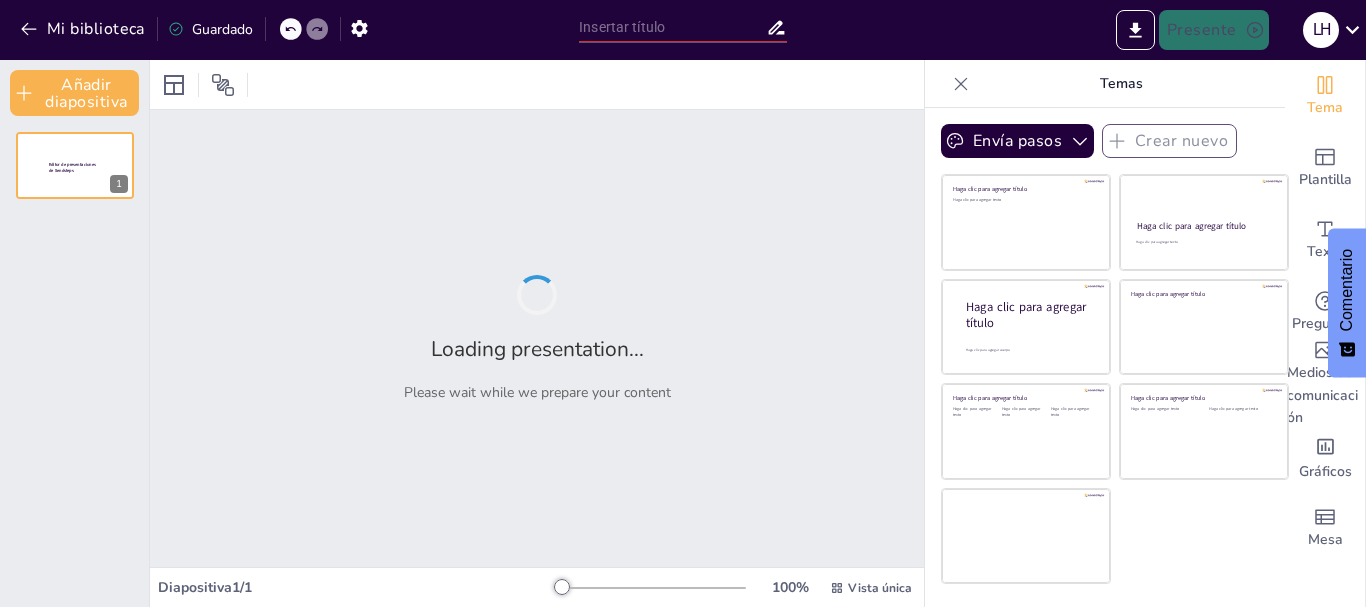 type on "New Sendsteps" 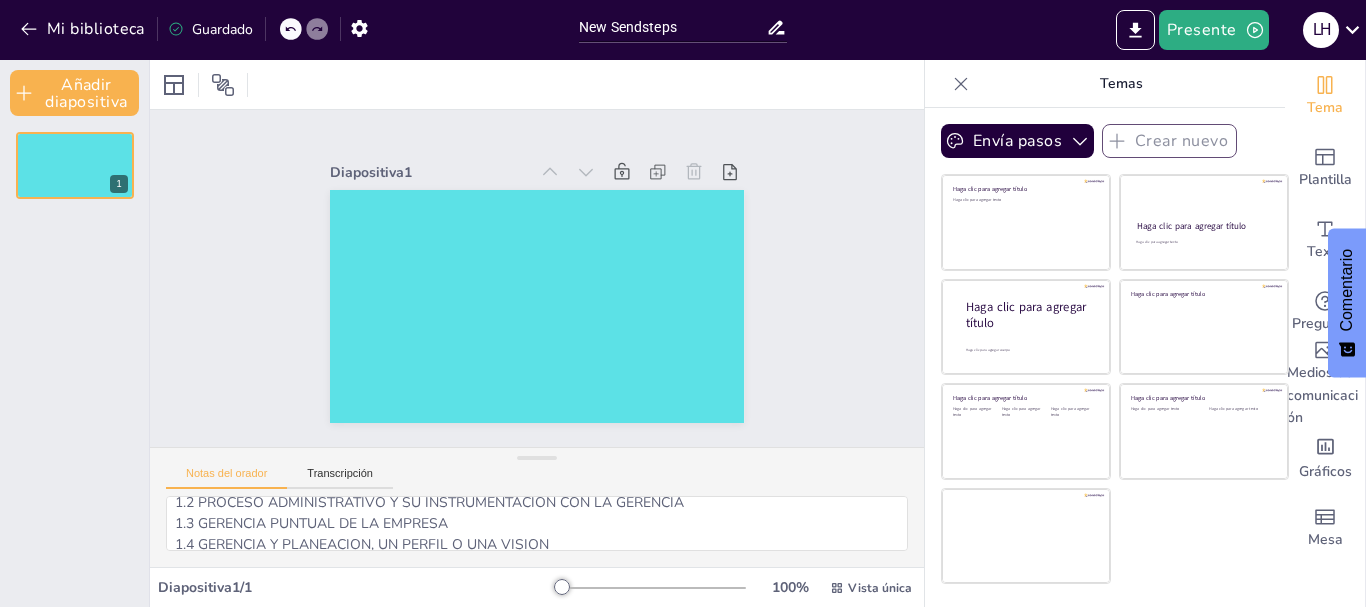 scroll, scrollTop: 100, scrollLeft: 0, axis: vertical 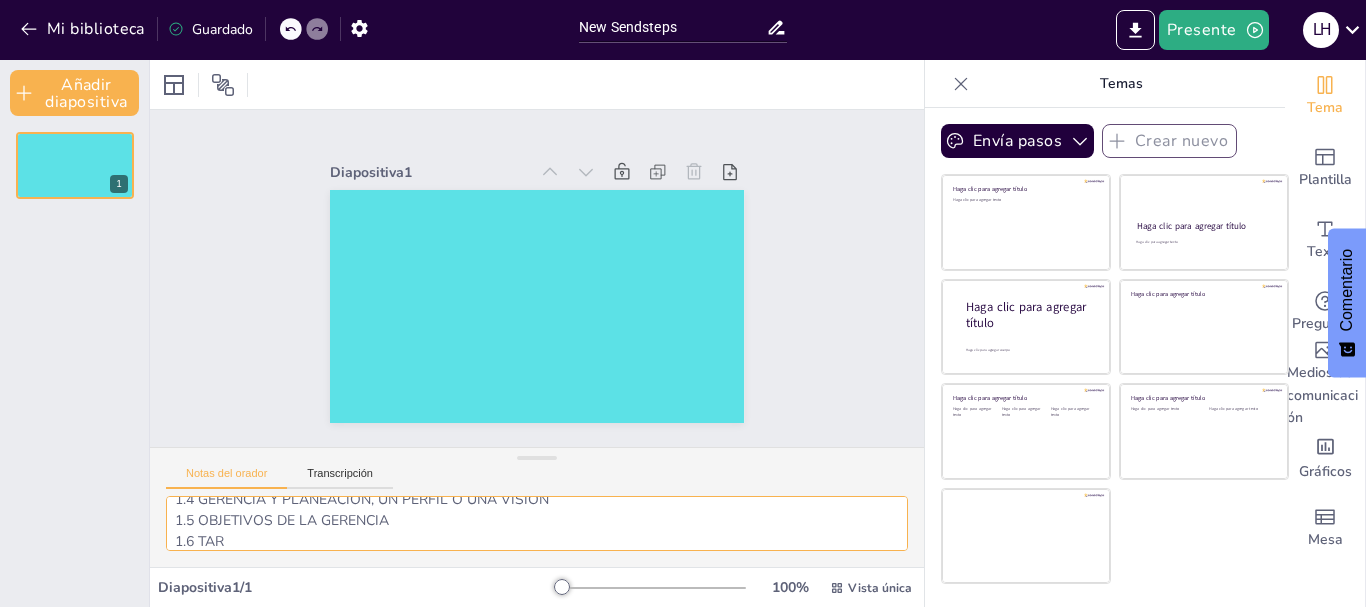 click on "UNIDAD 1 DEFINICION DE GERENCIA
1.1 QUE ES  GERENCIA
1.2 PROCESO ADMINISTRATIVO Y SU INSTRUMENTACION CON LA GERENCIA
1.3 GERENCIA PUNTUAL DE LA EMPRESA
1.4 GERENCIA Y PLANEACION, UN PERFIL O UNA VISION
1.5 OBJETIVOS DE LA GERENCIA
1.6 TAR" at bounding box center (537, 523) 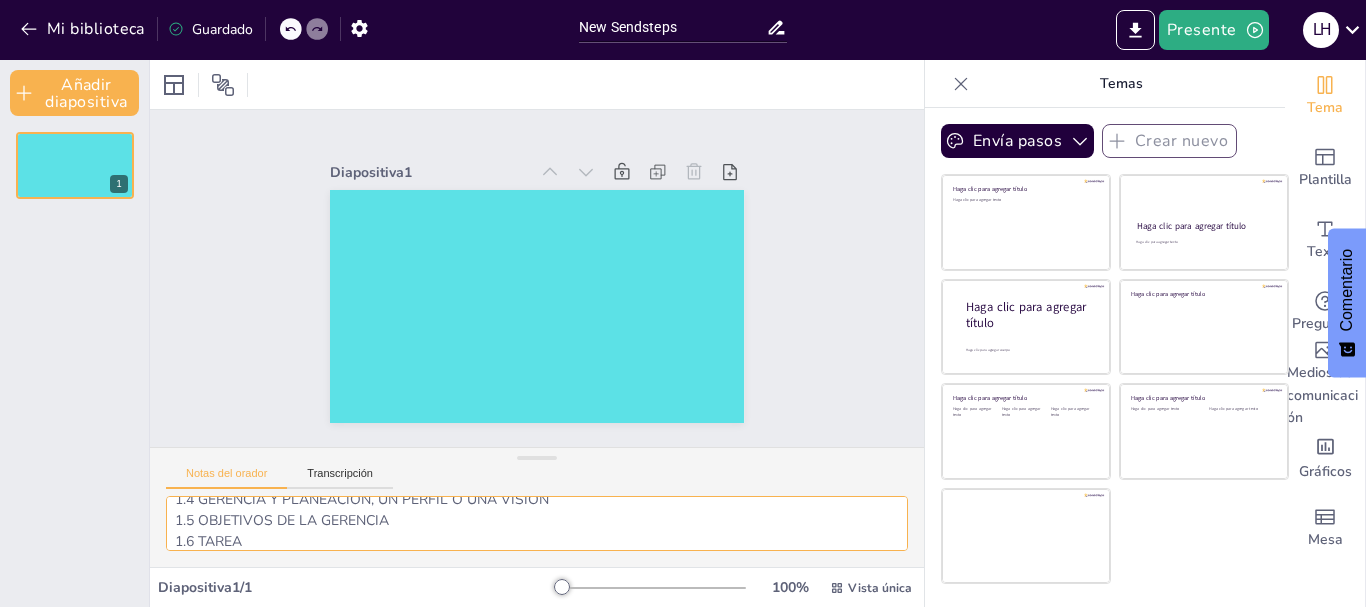 scroll, scrollTop: 101, scrollLeft: 0, axis: vertical 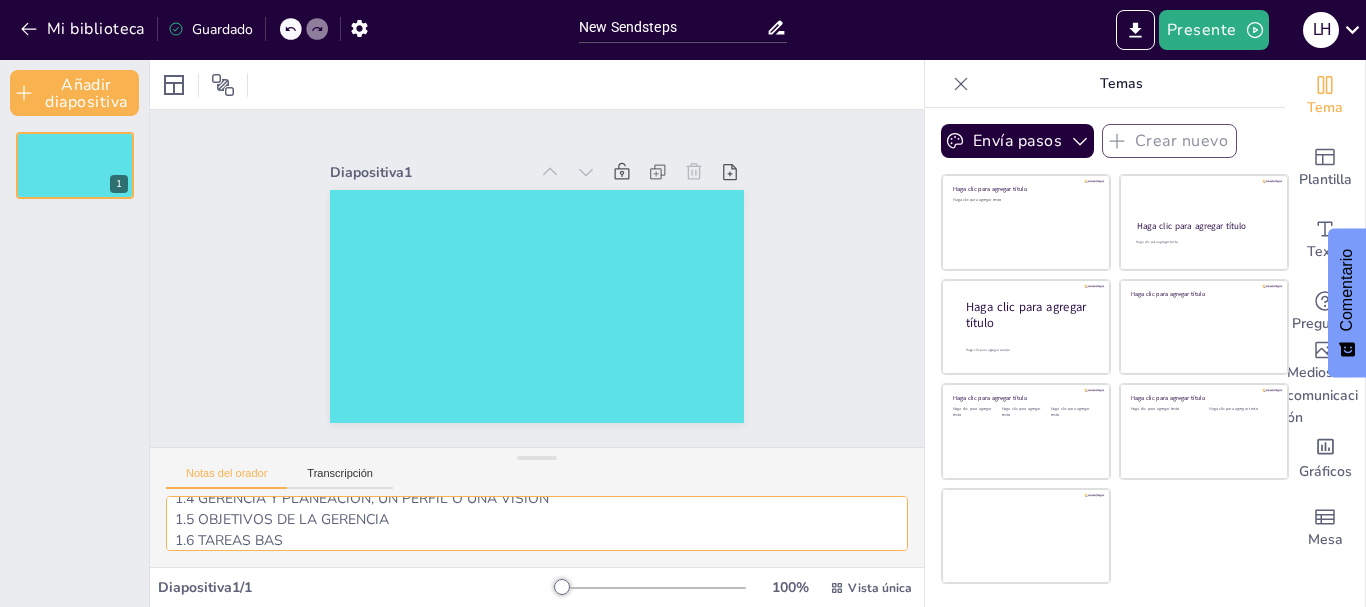 type on "UNIDAD 1 DEFINICION DE GERENCIA
1.1 QUE ES  GERENCIA
1.2 PROCESO ADMINISTRATIVO Y SU INSTRUMENTACION CON LA GERENCIA
1.3 GERENCIA PUNTUAL DE LA EMPRESA
1.4 GERENCIA Y PLANEACION, UN PERFIL O UNA VISION
1.5 OBJETIVOS DE LA GERENCIA
1.6 TAREAS BASI" 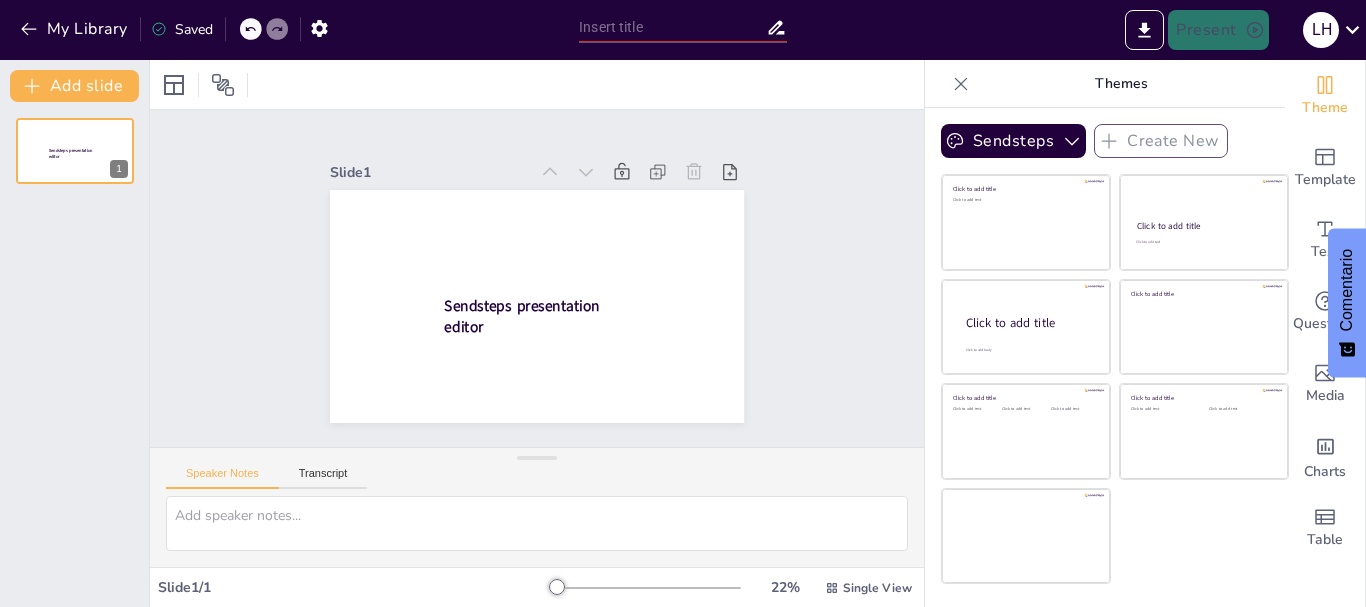 scroll, scrollTop: 0, scrollLeft: 0, axis: both 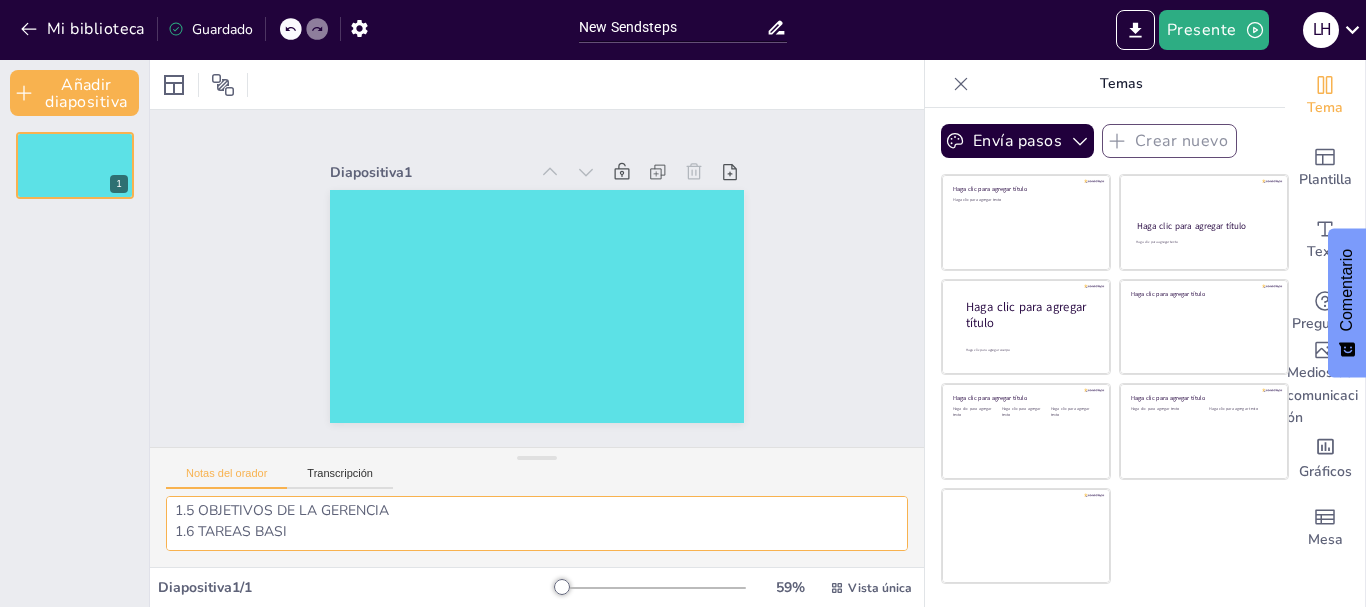 click on "UNIDAD 1 DEFINICION DE GERENCIA
1.1 QUE ES  GERENCIA
1.2 PROCESO ADMINISTRATIVO Y SU INSTRUMENTACION CON LA GERENCIA
1.3 GERENCIA PUNTUAL DE LA EMPRESA
1.4 GERENCIA Y PLANEACION, UN PERFIL O UNA VISION
1.5 OBJETIVOS DE LA GERENCIA
1.6 TAREAS BASI" at bounding box center (537, 523) 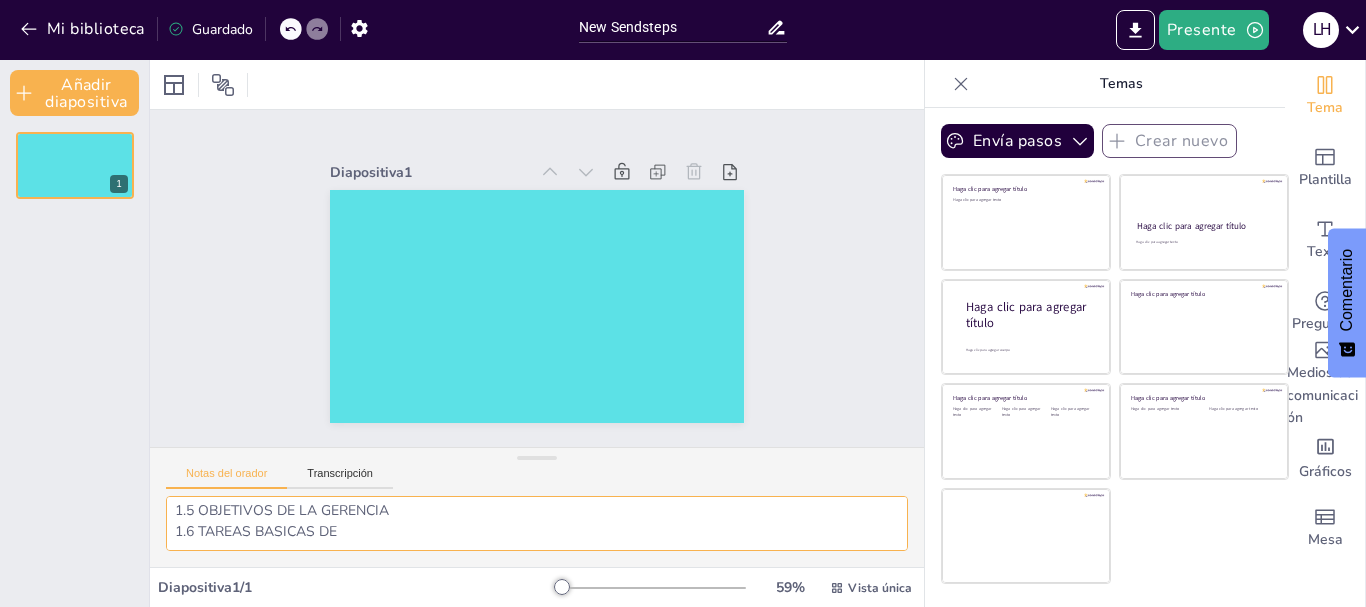 type on "UNIDAD 1 DEFINICION DE GERENCIA
1.1 QUE ES  GERENCIA
1.2 PROCESO ADMINISTRATIVO Y SU INSTRUMENTACION CON LA GERENCIA
1.3 GERENCIA PUNTUAL DE LA EMPRESA
1.4 GERENCIA Y PLANEACION, UN PERFIL O UNA VISION
1.5 OBJETIVOS DE LA GERENCIA
1.6 TAREAS BASICAS DE" 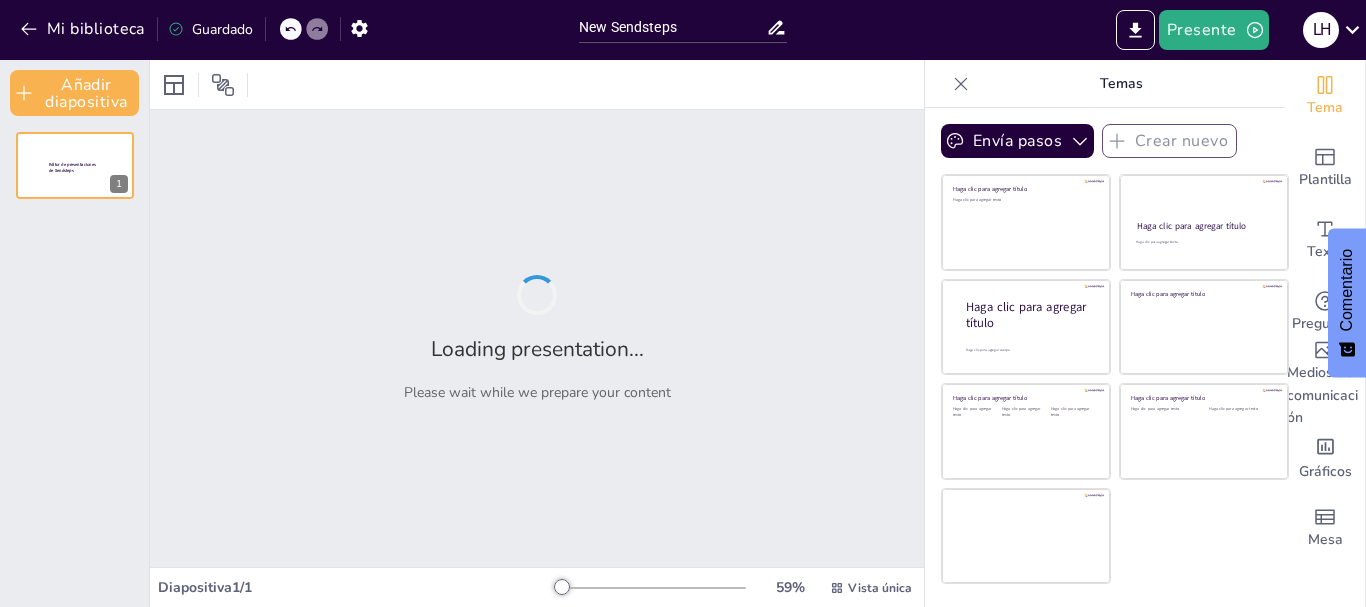 type on "New Sendsteps" 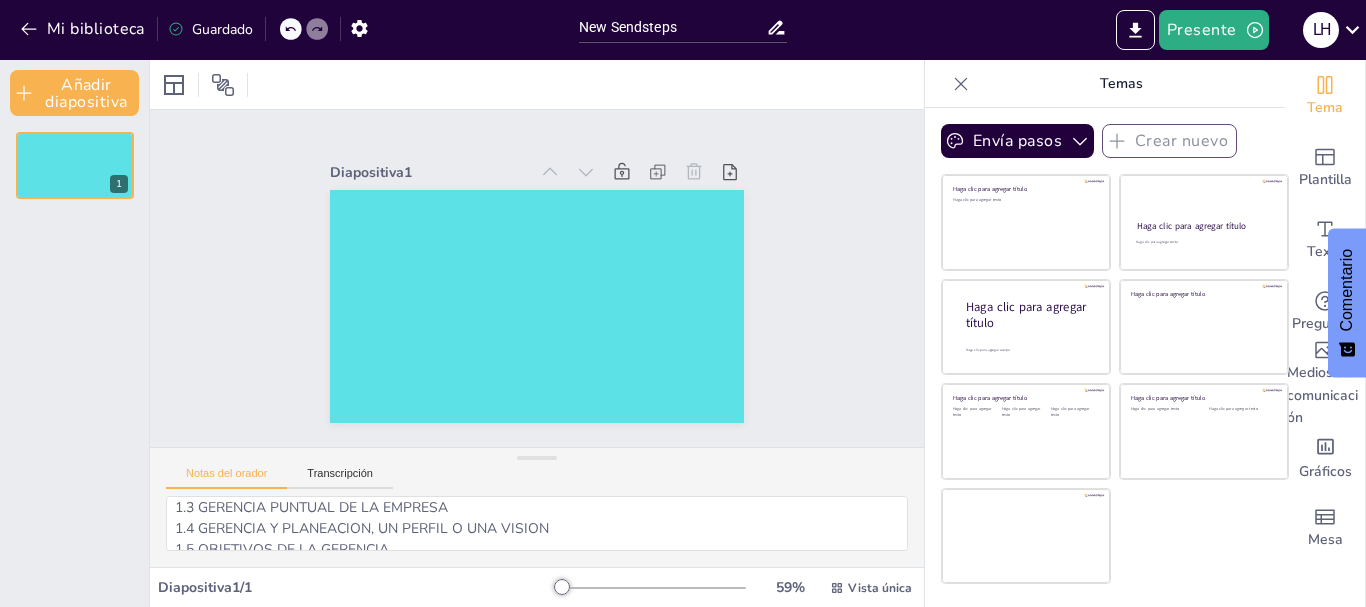 scroll, scrollTop: 100, scrollLeft: 0, axis: vertical 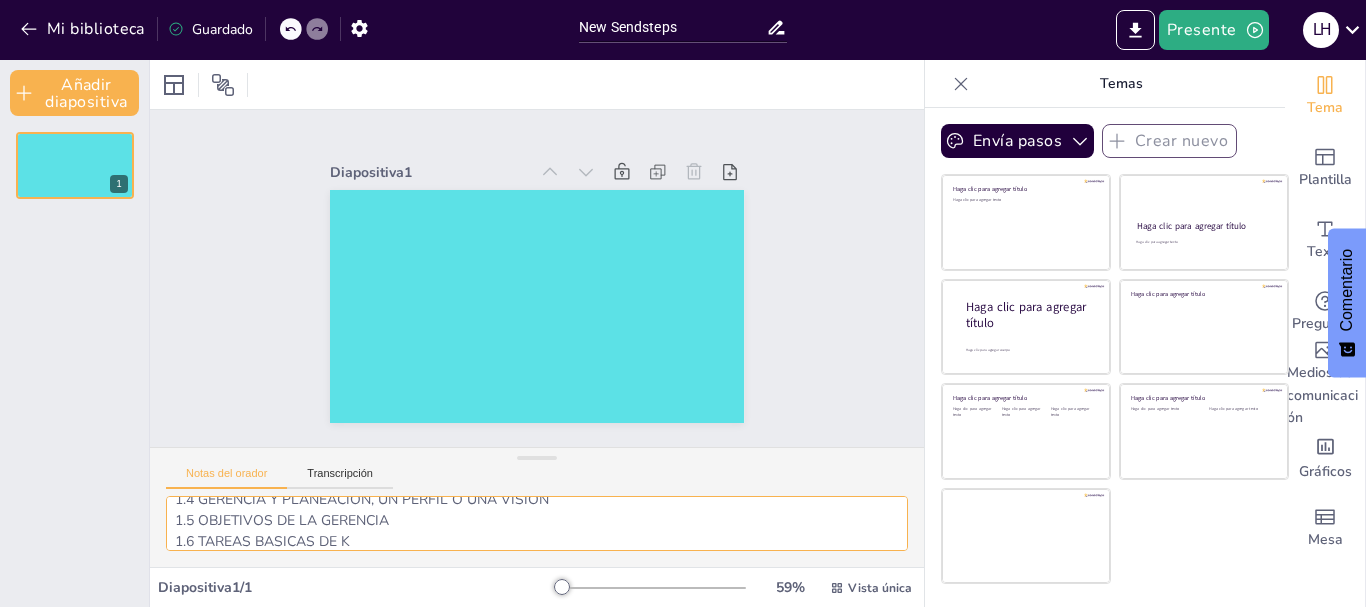 click on "UNIDAD 1 DEFINICION DE GERENCIA
1.1 QUE ES  GERENCIA
1.2 PROCESO ADMINISTRATIVO Y SU INSTRUMENTACION CON LA GERENCIA
1.3 GERENCIA PUNTUAL DE LA EMPRESA
1.4 GERENCIA Y PLANEACION, UN PERFIL O UNA VISION
1.5 OBJETIVOS DE LA GERENCIA
1.6 TAREAS BASICAS DE K" at bounding box center (537, 523) 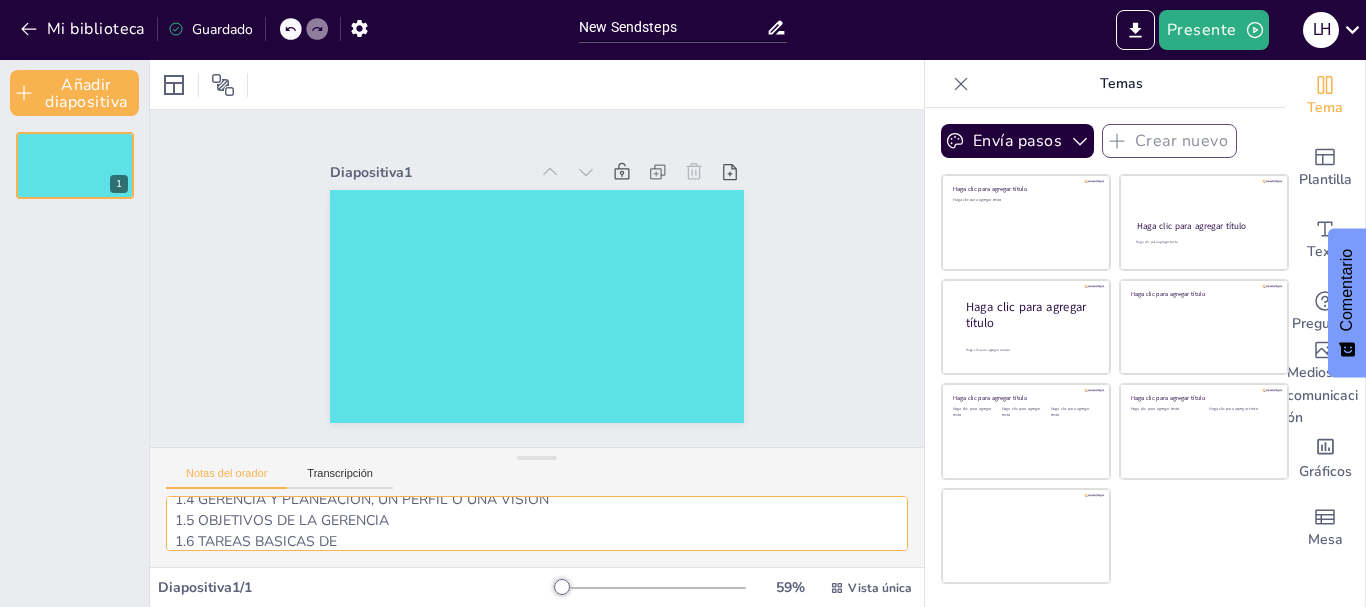 scroll, scrollTop: 101, scrollLeft: 0, axis: vertical 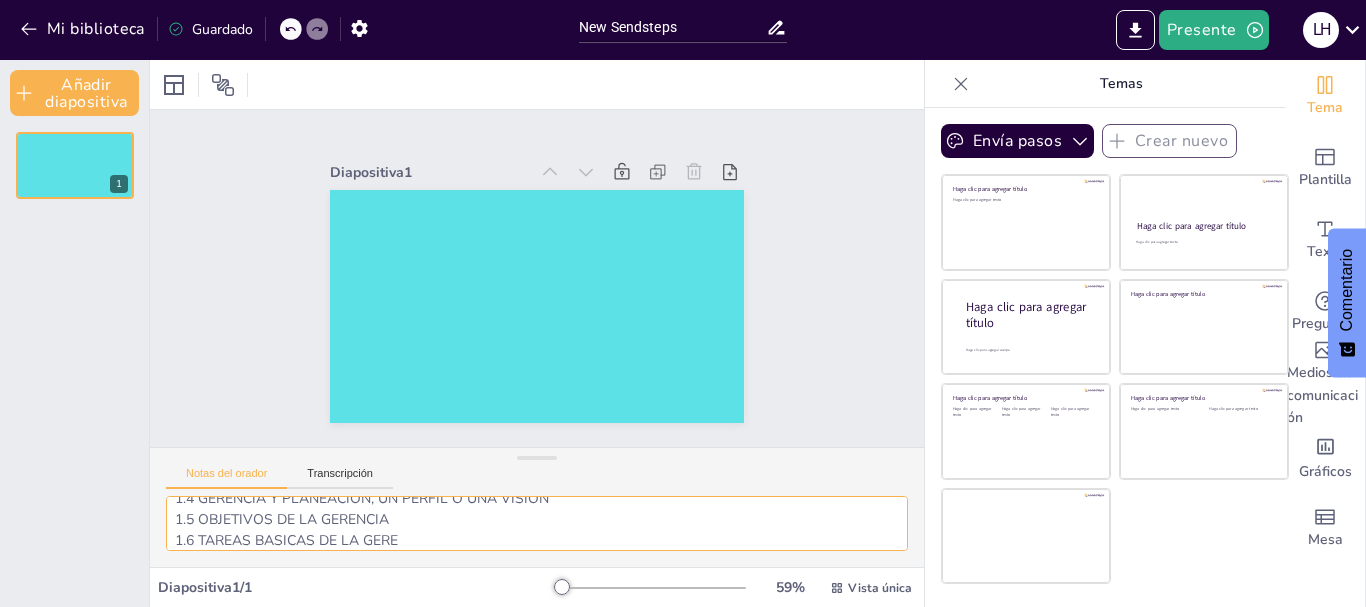 type on "UNIDAD 1 DEFINICION DE GERENCIA
1.1 QUE ES  GERENCIA
1.2 PROCESO ADMINISTRATIVO Y SU INSTRUMENTACION CON LA GERENCIA
1.3 GERENCIA PUNTUAL DE LA EMPRESA
1.4 GERENCIA Y PLANEACION, UN PERFIL O UNA VISION
1.5 OBJETIVOS DE LA GERENCIA
1.6 TAREAS BASICAS DE LA GEREN" 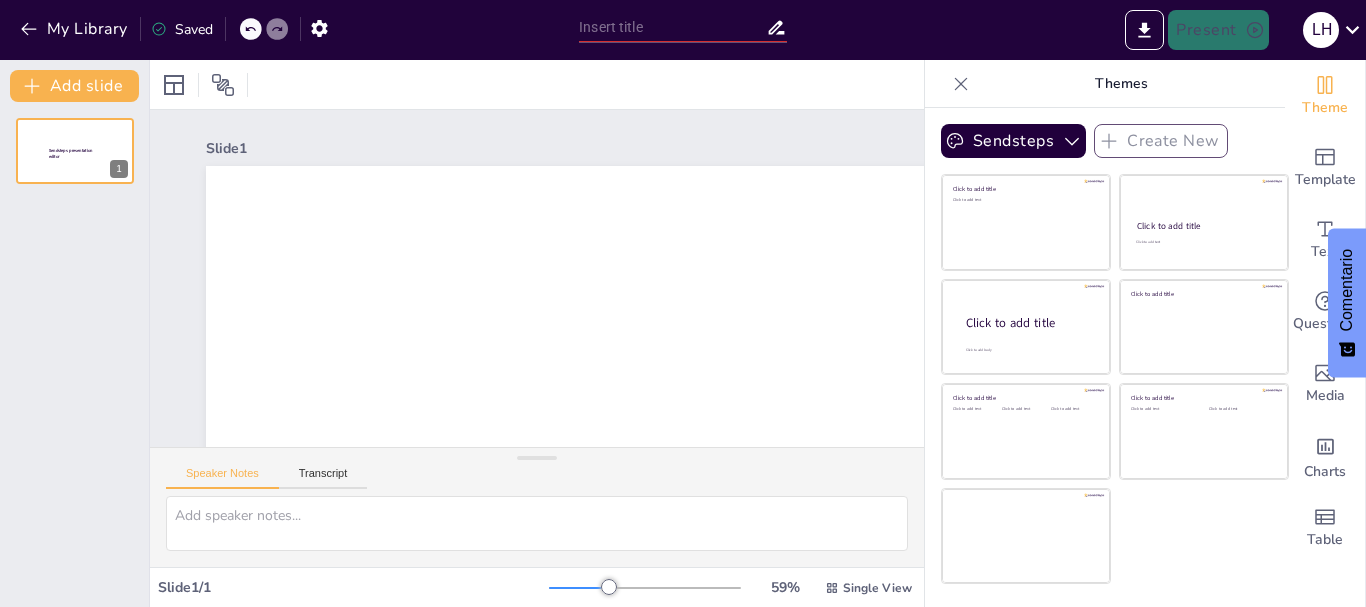 scroll, scrollTop: 0, scrollLeft: 0, axis: both 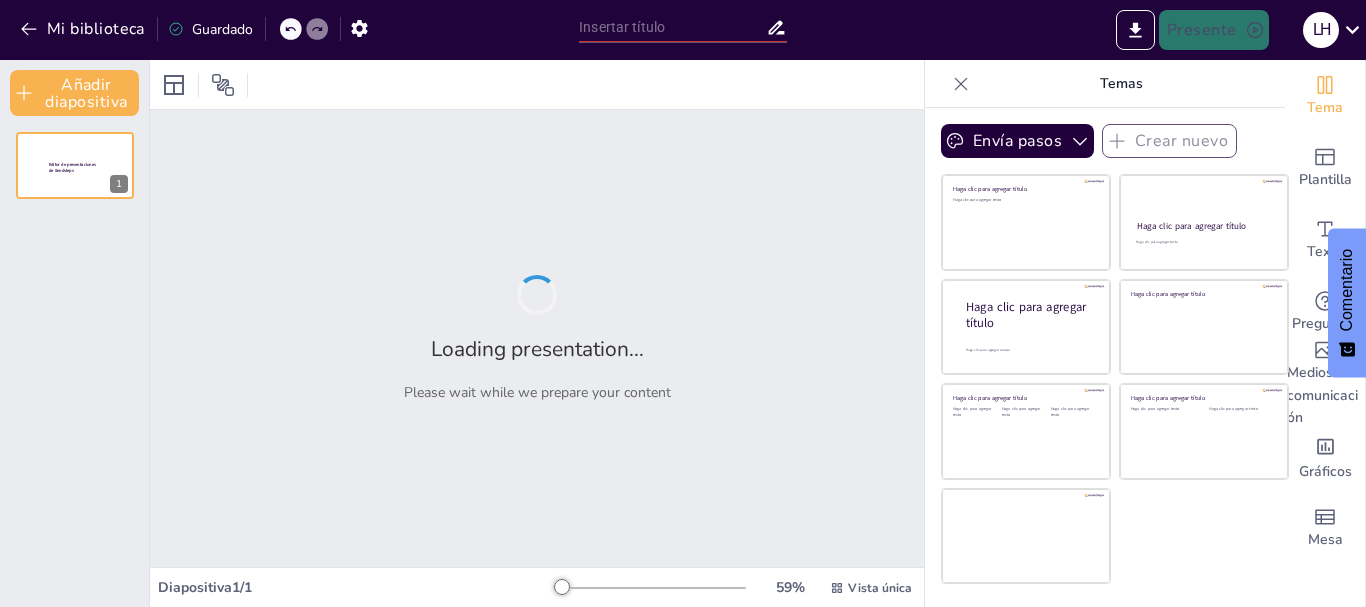 type on "New Sendsteps" 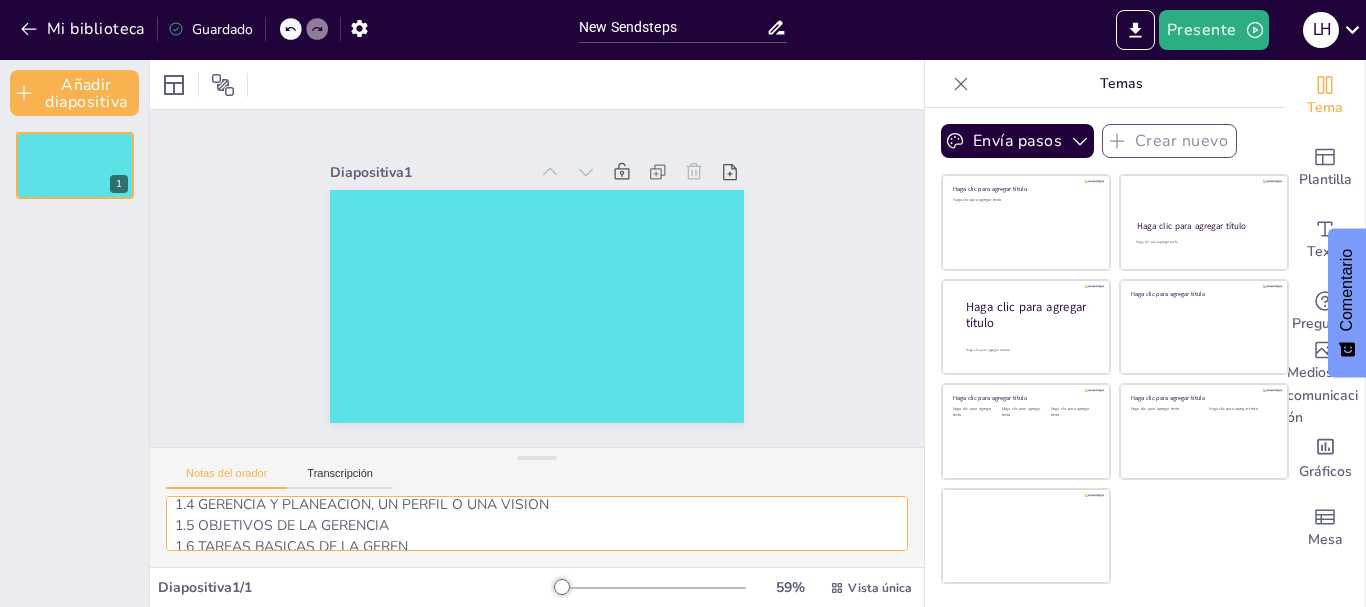scroll, scrollTop: 60, scrollLeft: 0, axis: vertical 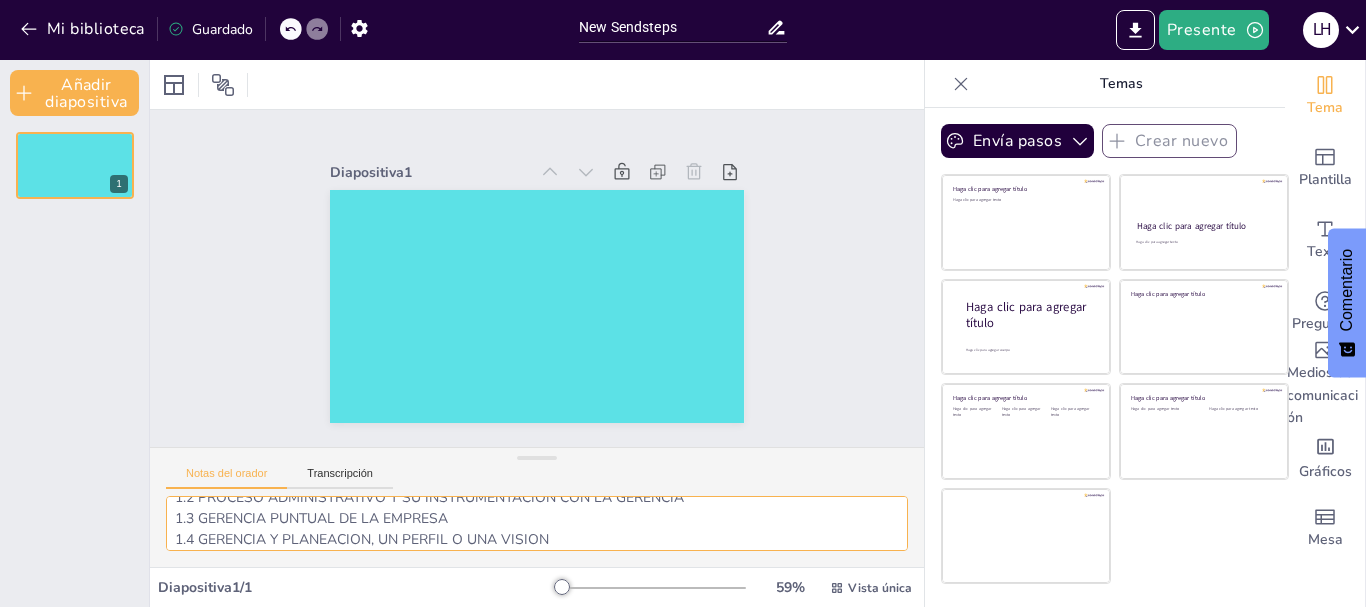 click on "UNIDAD 1 DEFINICION DE GERENCIA
1.1 QUE ES  GERENCIA
1.2 PROCESO ADMINISTRATIVO Y SU INSTRUMENTACION CON LA GERENCIA
1.3 GERENCIA PUNTUAL DE LA EMPRESA
1.4 GERENCIA Y PLANEACION, UN PERFIL O UNA VISION
1.5 OBJETIVOS DE LA GERENCIA
1.6 TAREAS BASICAS DE LA GEREN" at bounding box center [537, 523] 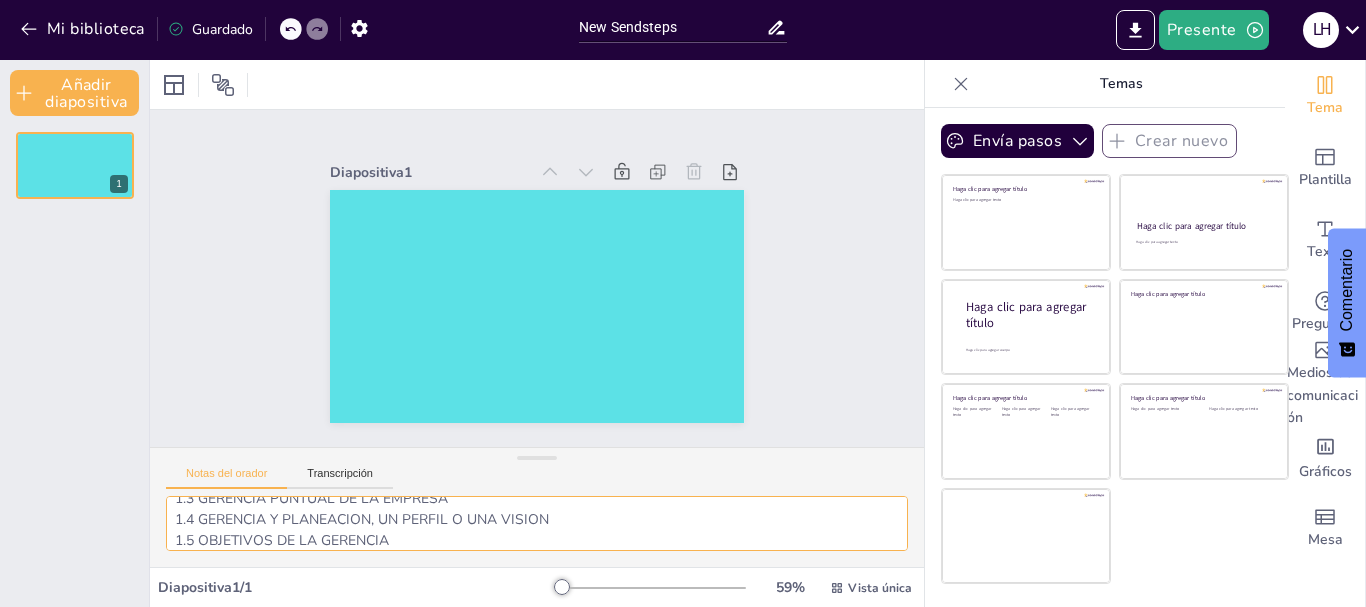 scroll, scrollTop: 101, scrollLeft: 0, axis: vertical 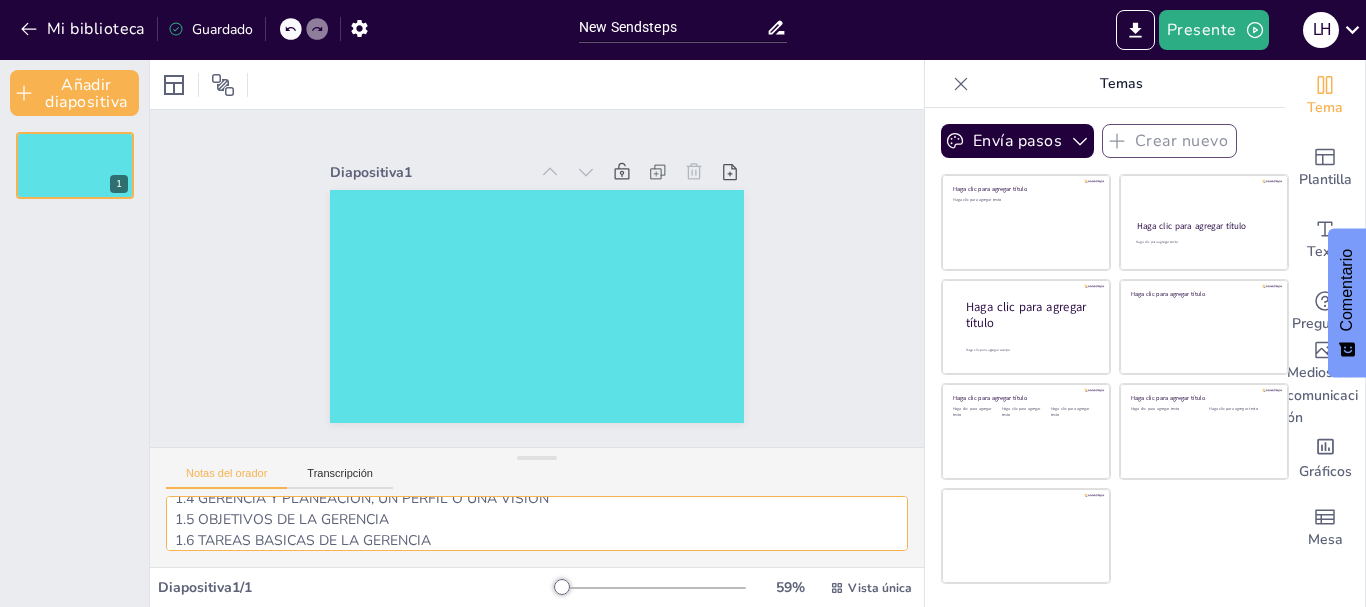 type on "UNIDAD 1 DEFINICION DE GERENCIA
1.1 QUE ES  GERENCIA
1.2 PROCESO ADMINISTRATIVO Y SU INSTRUMENTACION CON LA GERENCIA
1.3 GERENCIA PUNTUAL DE LA EMPRESA
1.4 GERENCIA Y PLANEACION, UN PERFIL O UNA VISION
1.5 OBJETIVOS DE LA GERENCIA
1.6 TAREAS BASICAS DE LA GERENCIA" 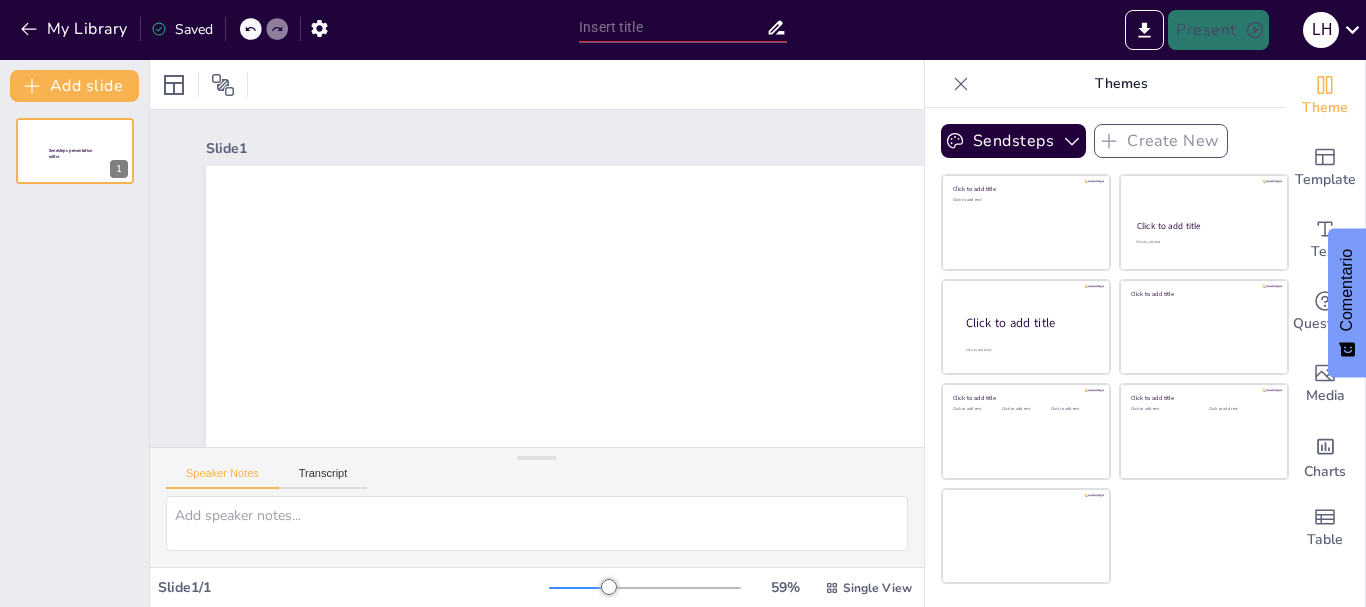 scroll, scrollTop: 0, scrollLeft: 0, axis: both 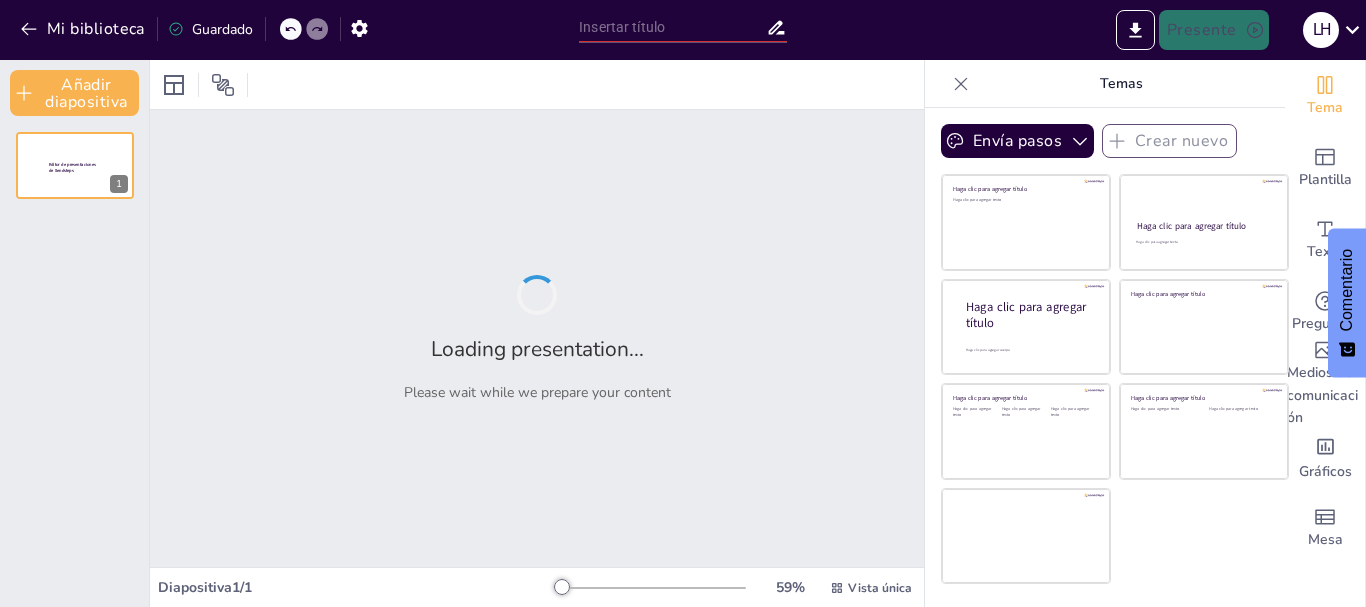 type on "New Sendsteps" 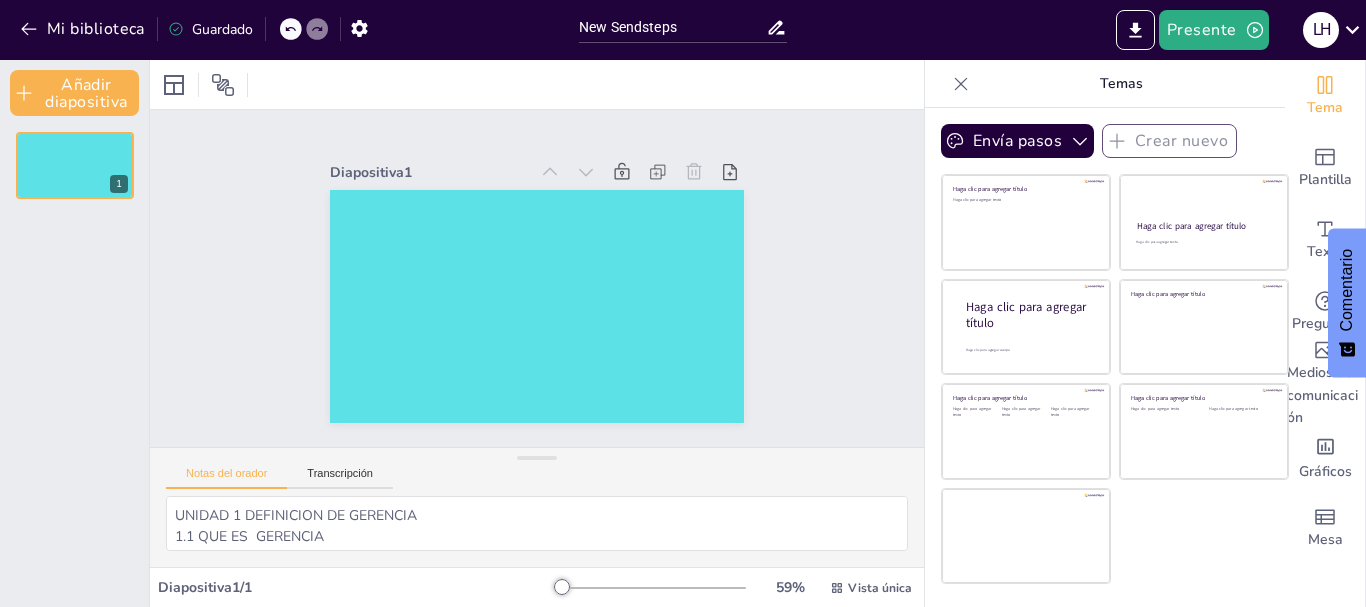 click 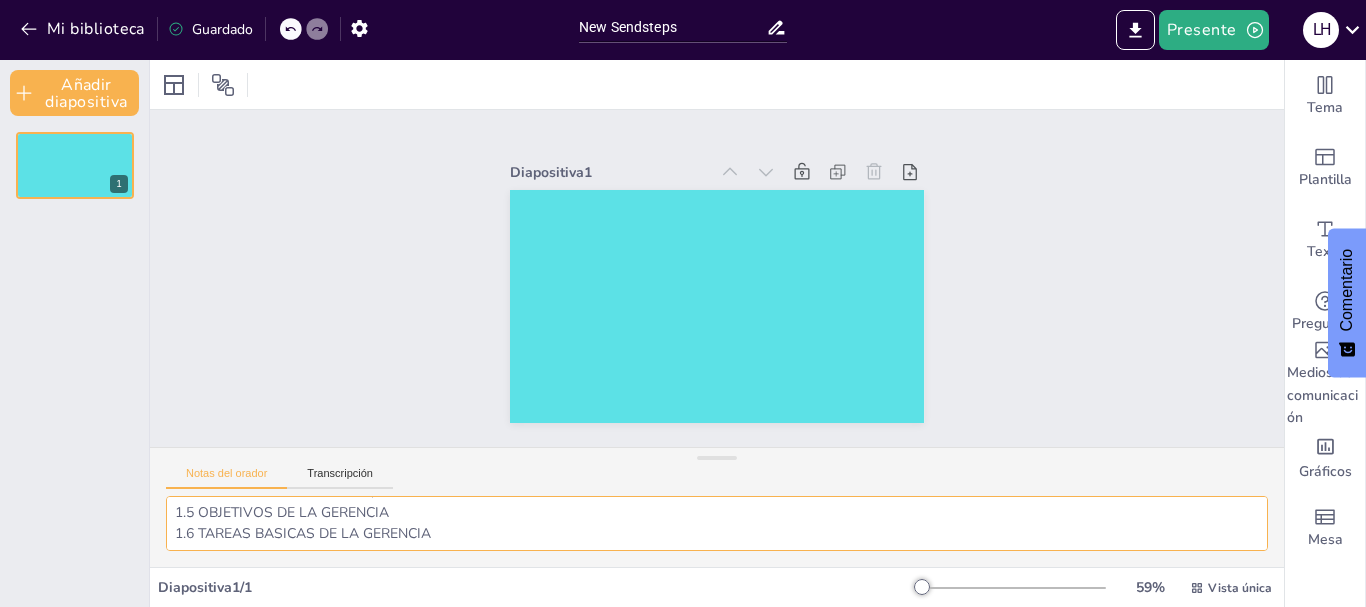 scroll, scrollTop: 120, scrollLeft: 0, axis: vertical 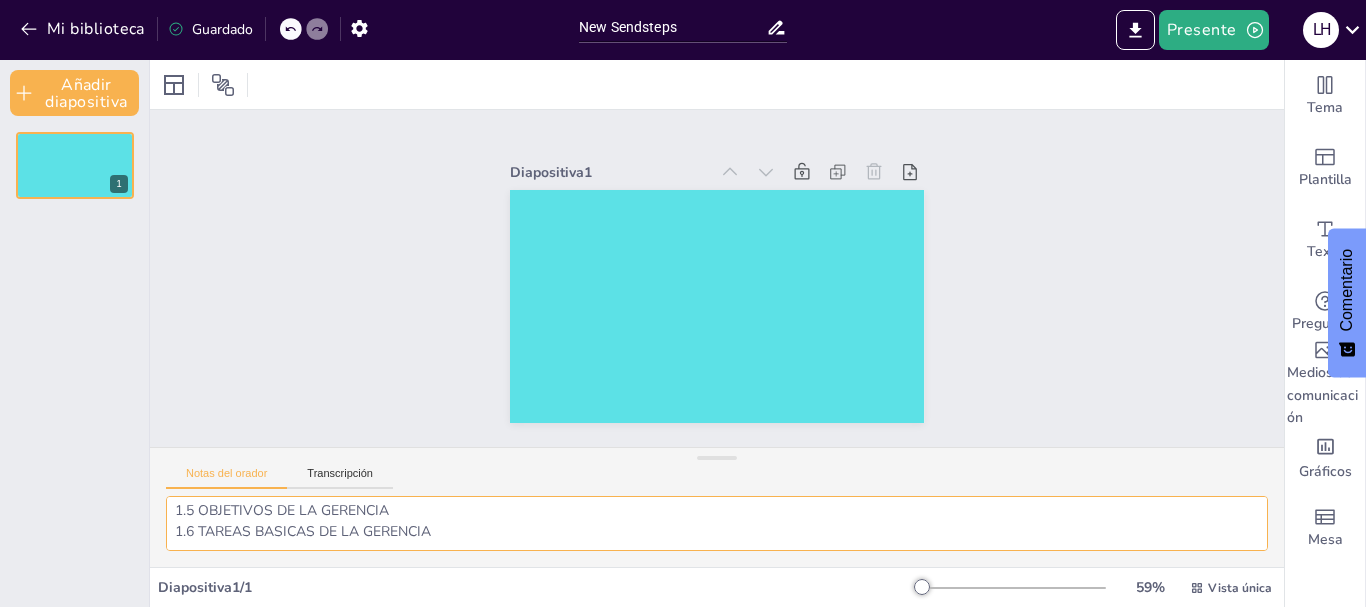 click on "UNIDAD 1 DEFINICION DE GERENCIA
1.1 QUE ES  GERENCIA
1.2 PROCESO ADMINISTRATIVO Y SU INSTRUMENTACION CON LA GERENCIA
1.3 GERENCIA PUNTUAL DE LA EMPRESA
1.4 GERENCIA Y PLANEACION, UN PERFIL O UNA VISION
1.5 OBJETIVOS DE LA GERENCIA
1.6 TAREAS BASICAS DE LA GERENCIA" at bounding box center (717, 523) 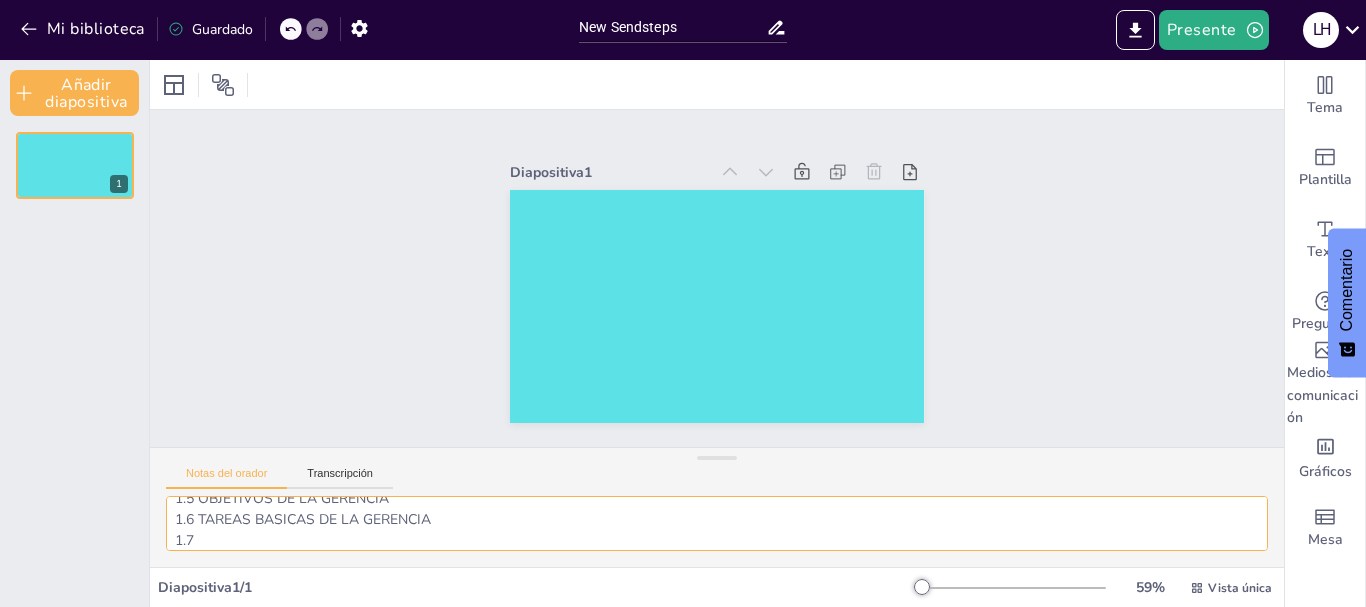 type on "UNIDAD 1 DEFINICION DE GERENCIA
1.1 QUE ES  GERENCIA
1.2 PROCESO ADMINISTRATIVO Y SU INSTRUMENTACION CON LA GERENCIA
1.3 GERENCIA PUNTUAL DE LA EMPRESA
1.4 GERENCIA Y PLANEACION, UN PERFIL O UNA VISION
1.5 OBJETIVOS DE LA GERENCIA
1.6 TAREAS BASICAS DE LA GERENCIA
1.7" 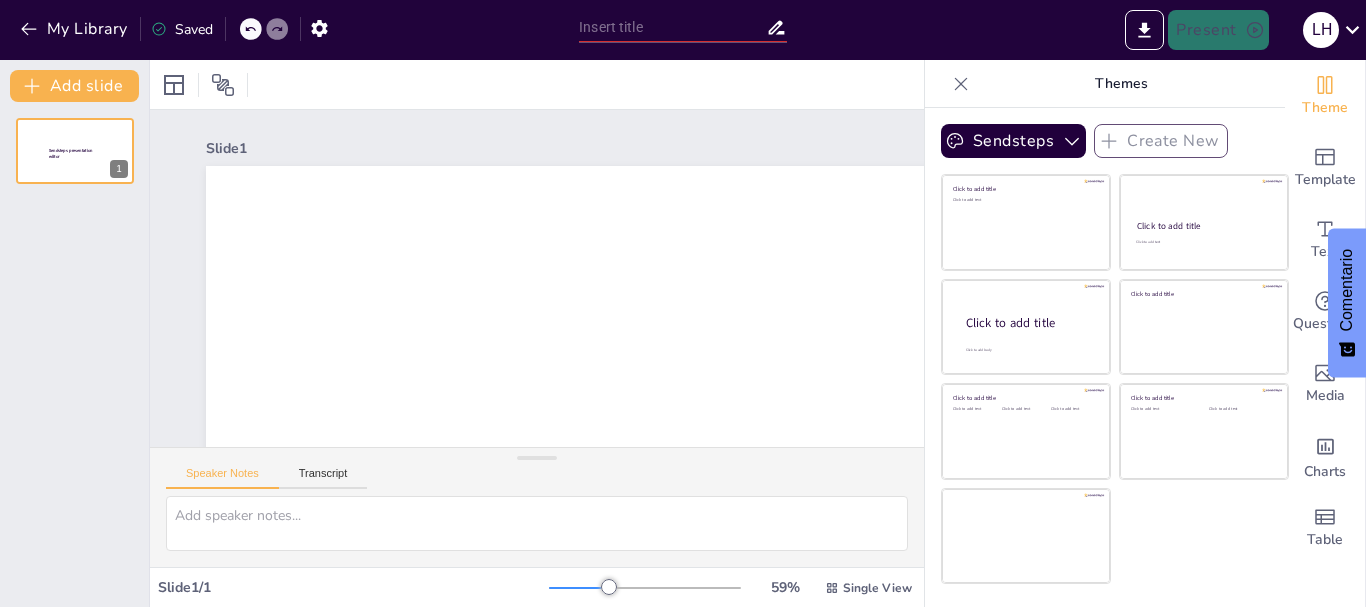 scroll, scrollTop: 0, scrollLeft: 0, axis: both 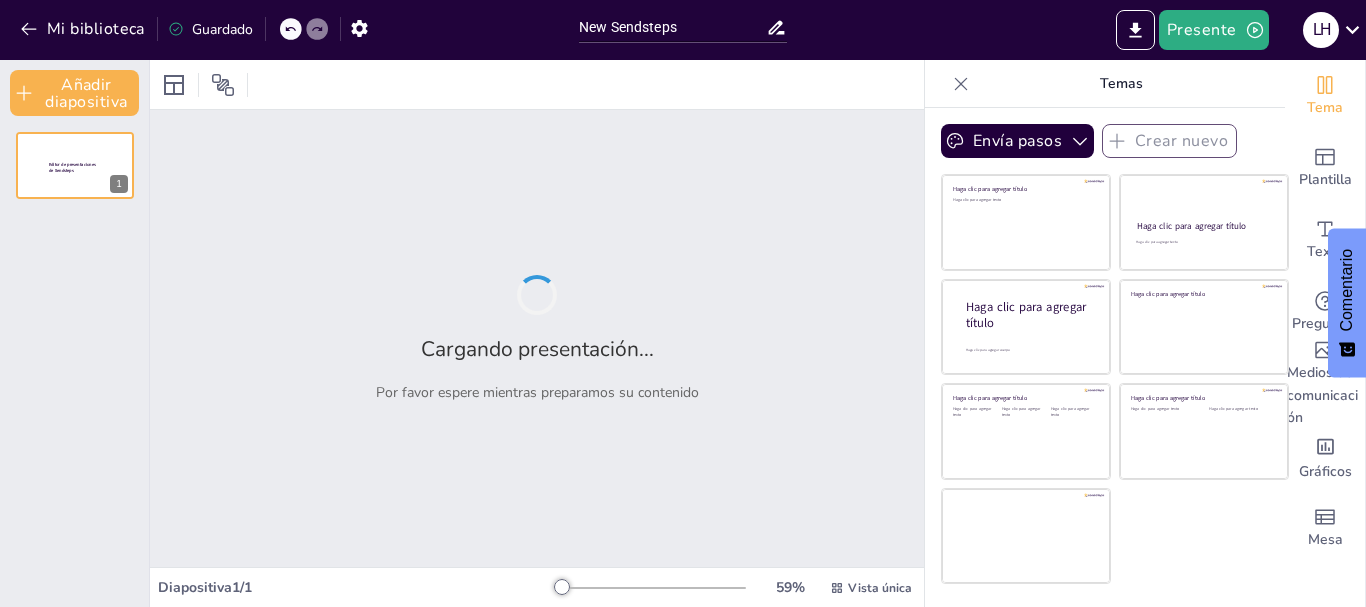 type on "New Sendsteps" 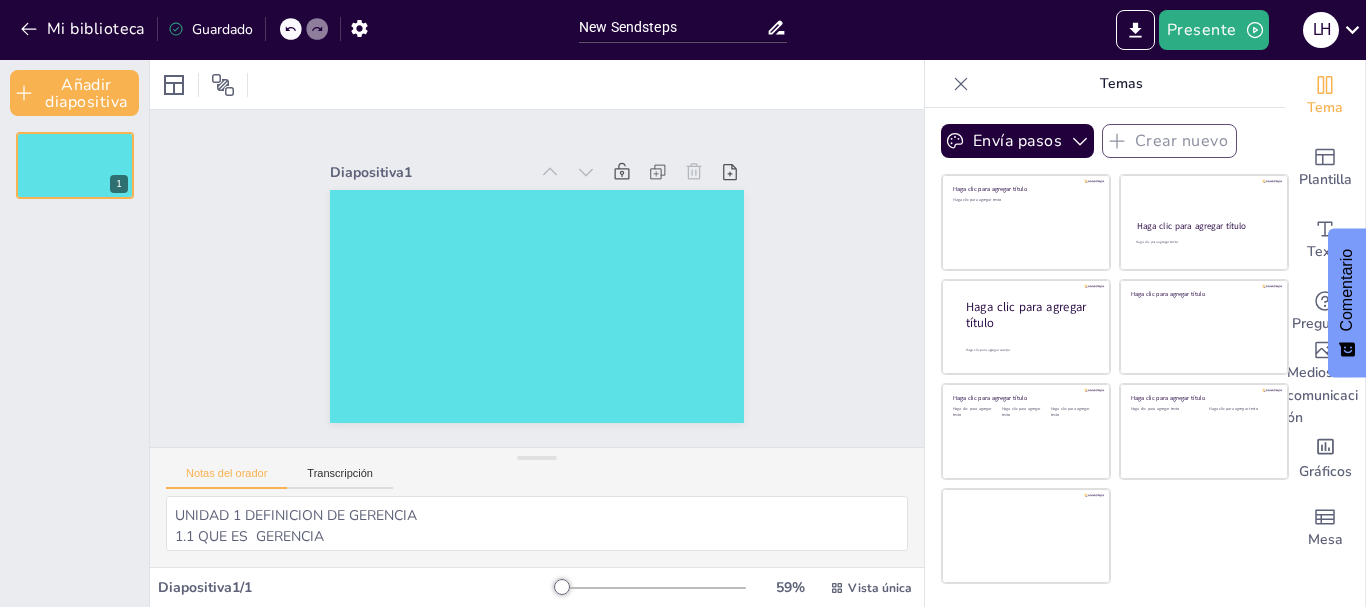 click 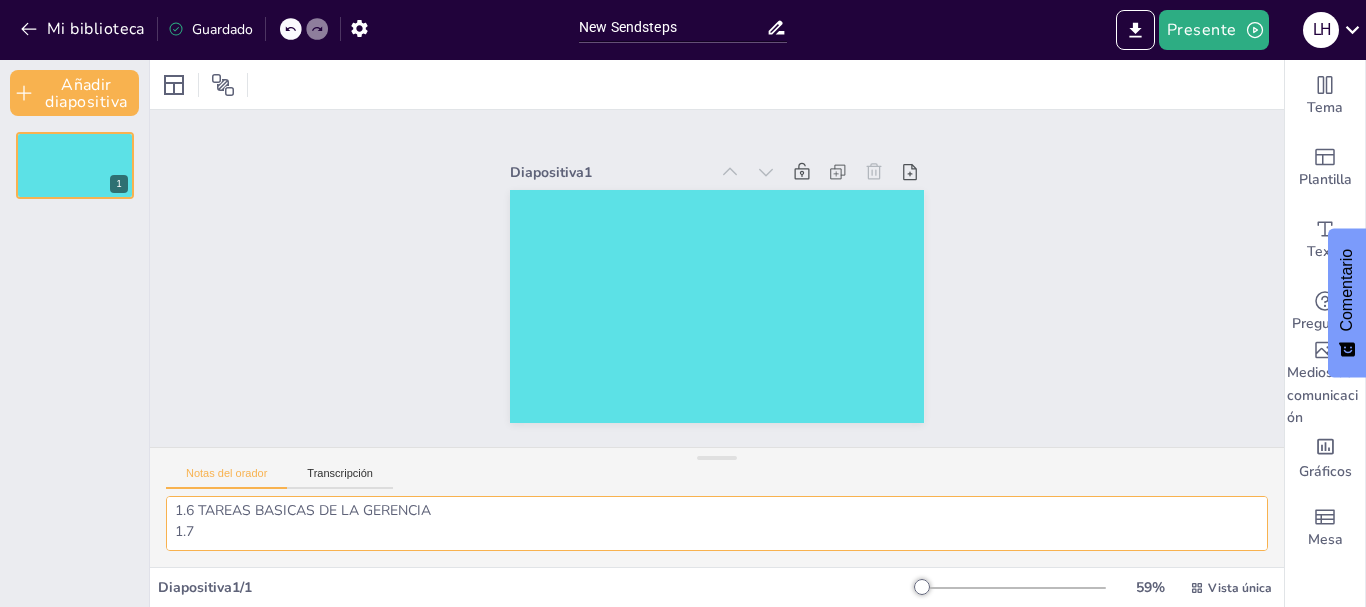 scroll, scrollTop: 160, scrollLeft: 0, axis: vertical 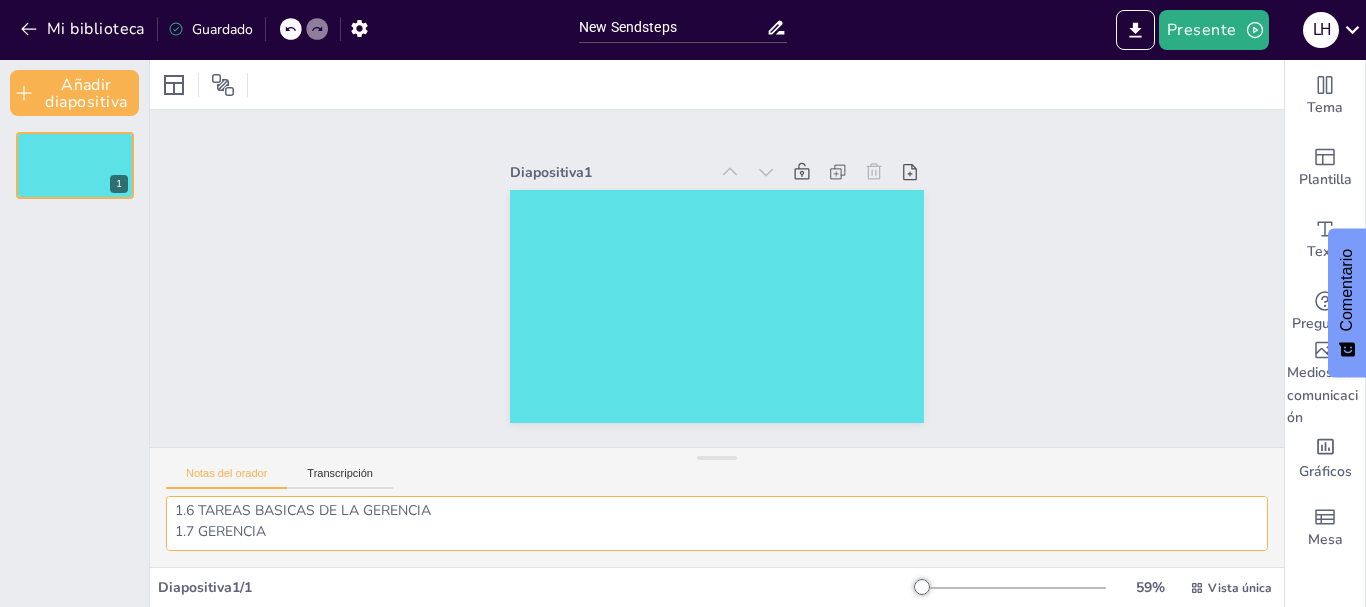 type on "UNIDAD 1 DEFINICION DE GERENCIA
1.1 QUE ES  GERENCIA
1.2 PROCESO ADMINISTRATIVO Y SU INSTRUMENTACION CON LA GERENCIA
1.3 GERENCIA PUNTUAL DE LA EMPRESA
1.4 GERENCIA Y PLANEACION, UN PERFIL O UNA VISION
1.5 OBJETIVOS DE LA GERENCIA
1.6 TAREAS BASICAS DE LA GERENCIA
1.7 GERENCIA" 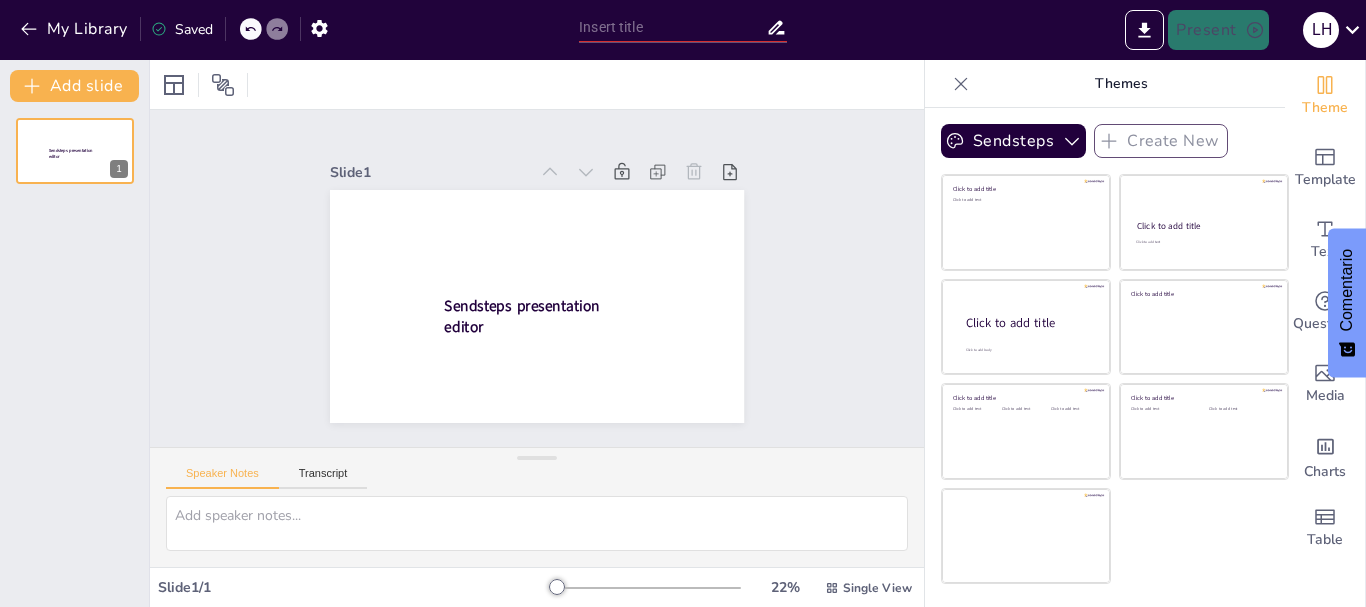 scroll, scrollTop: 0, scrollLeft: 0, axis: both 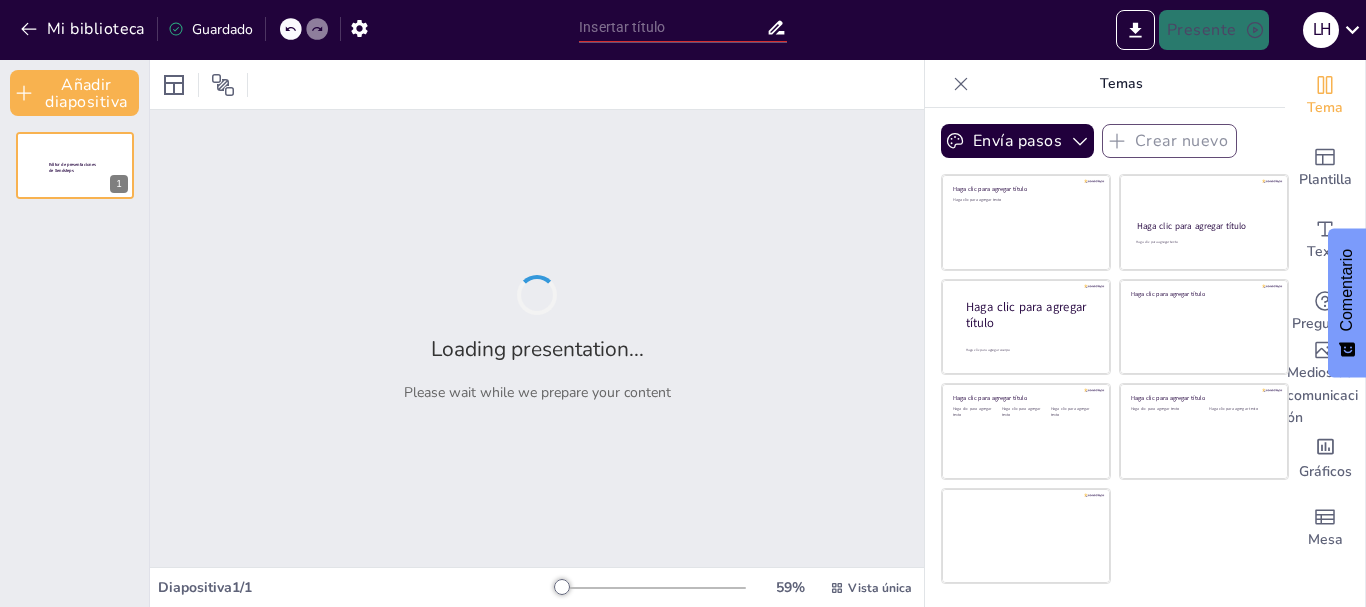 type on "New Sendsteps" 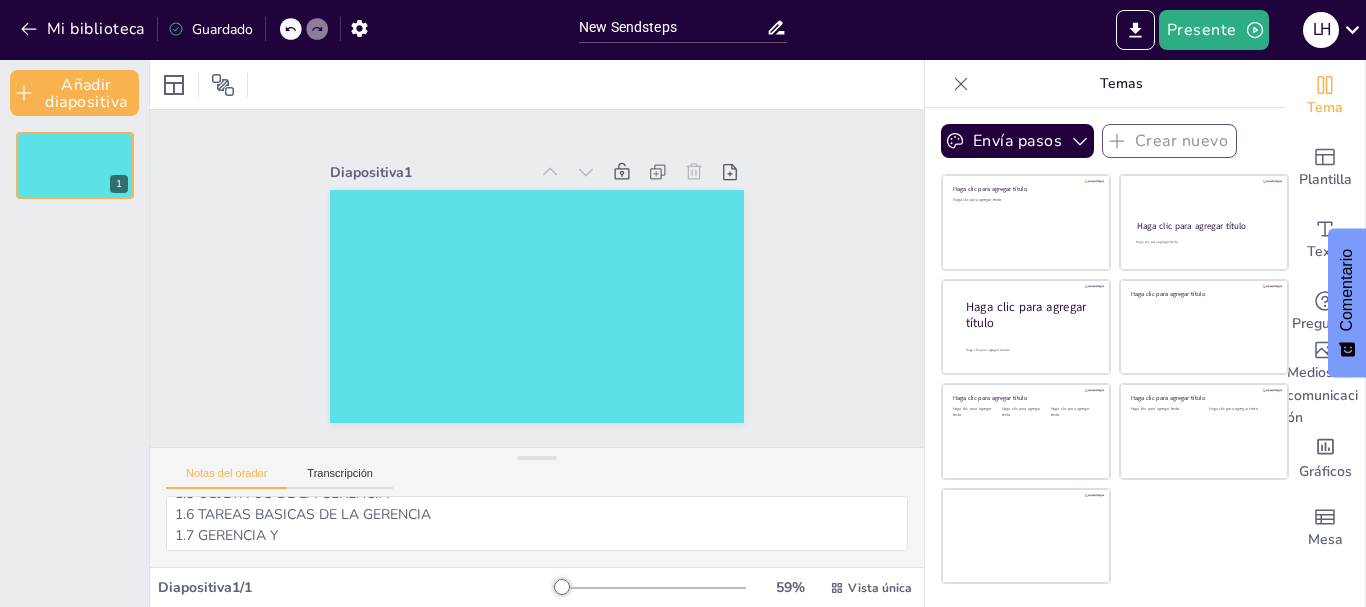 scroll, scrollTop: 100, scrollLeft: 0, axis: vertical 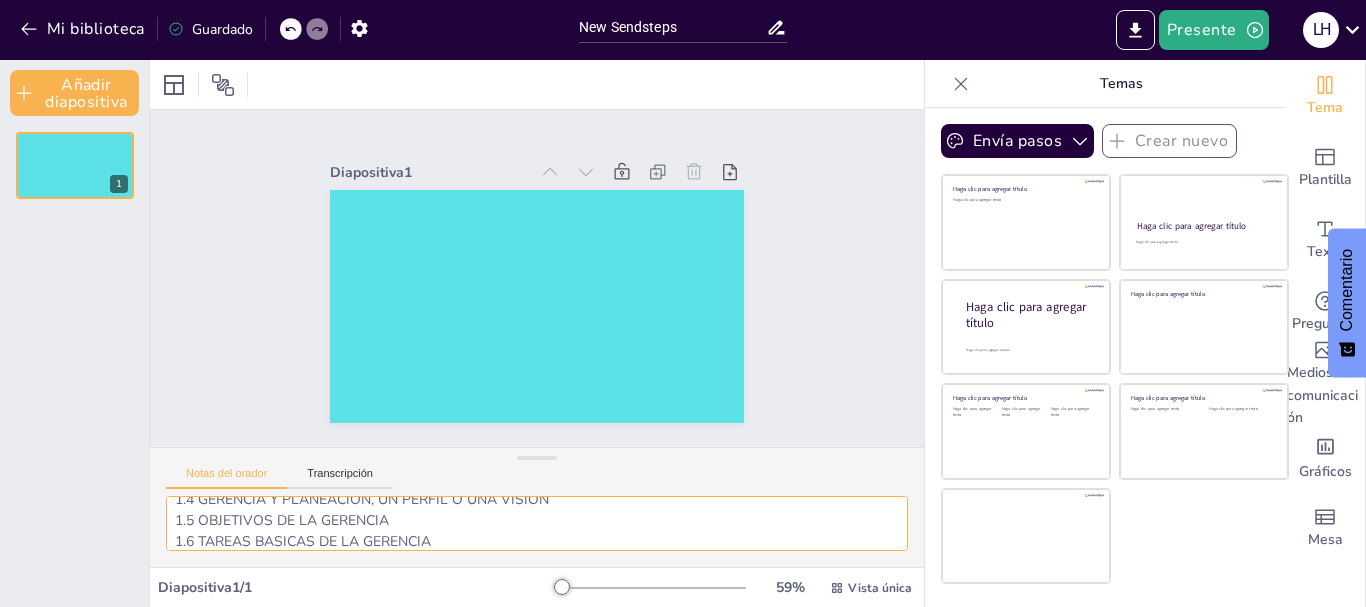click on "UNIDAD 1 DEFINICION DE GERENCIA
1.1 QUE ES  GERENCIA
1.2 PROCESO ADMINISTRATIVO Y SU INSTRUMENTACION CON LA GERENCIA
1.3 GERENCIA PUNTUAL DE LA EMPRESA
1.4 GERENCIA Y PLANEACION, UN PERFIL O UNA VISION
1.5 OBJETIVOS DE LA GERENCIA
1.6 TAREAS BASICAS DE LA GERENCIA
1.7 GERENCIA Y" at bounding box center [537, 523] 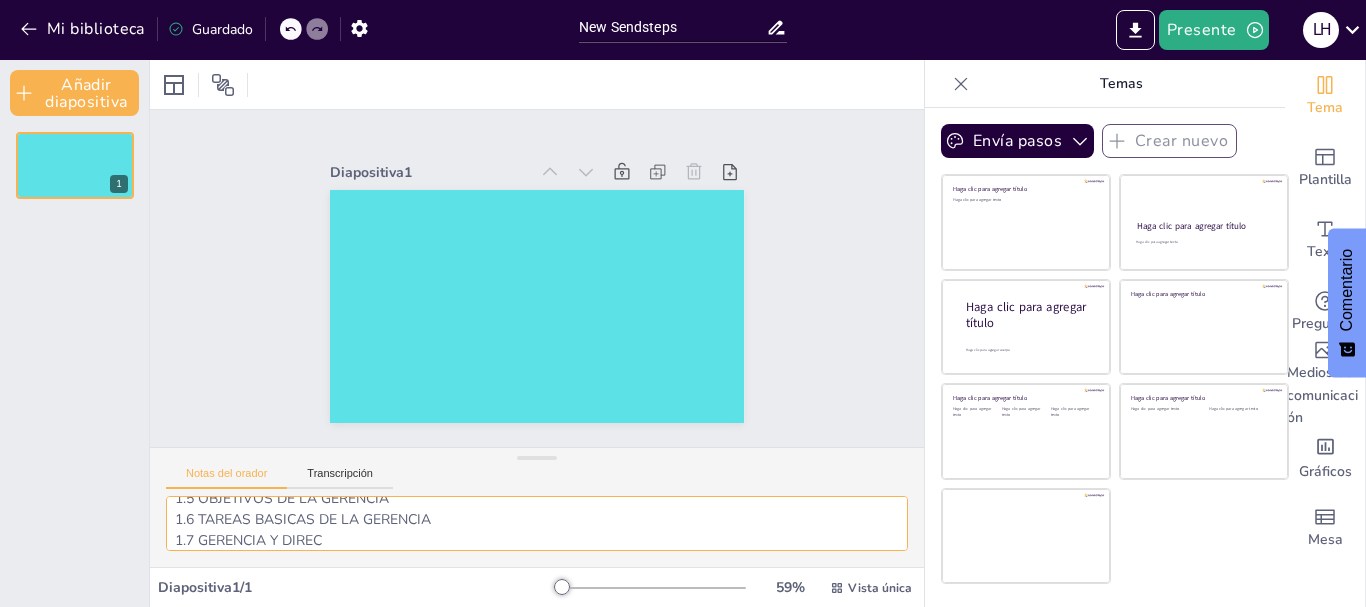 type on "UNIDAD 1 DEFINICION DE GERENCIA
1.1 QUE ES  GERENCIA
1.2 PROCESO ADMINISTRATIVO Y SU INSTRUMENTACION CON LA GERENCIA
1.3 GERENCIA PUNTUAL DE LA EMPRESA
1.4 GERENCIA Y PLANEACION, UN PERFIL O UNA VISION
1.5 OBJETIVOS DE LA GERENCIA
1.6 TAREAS BASICAS DE LA GERENCIA
1.7 GERENCIA Y DIRECC" 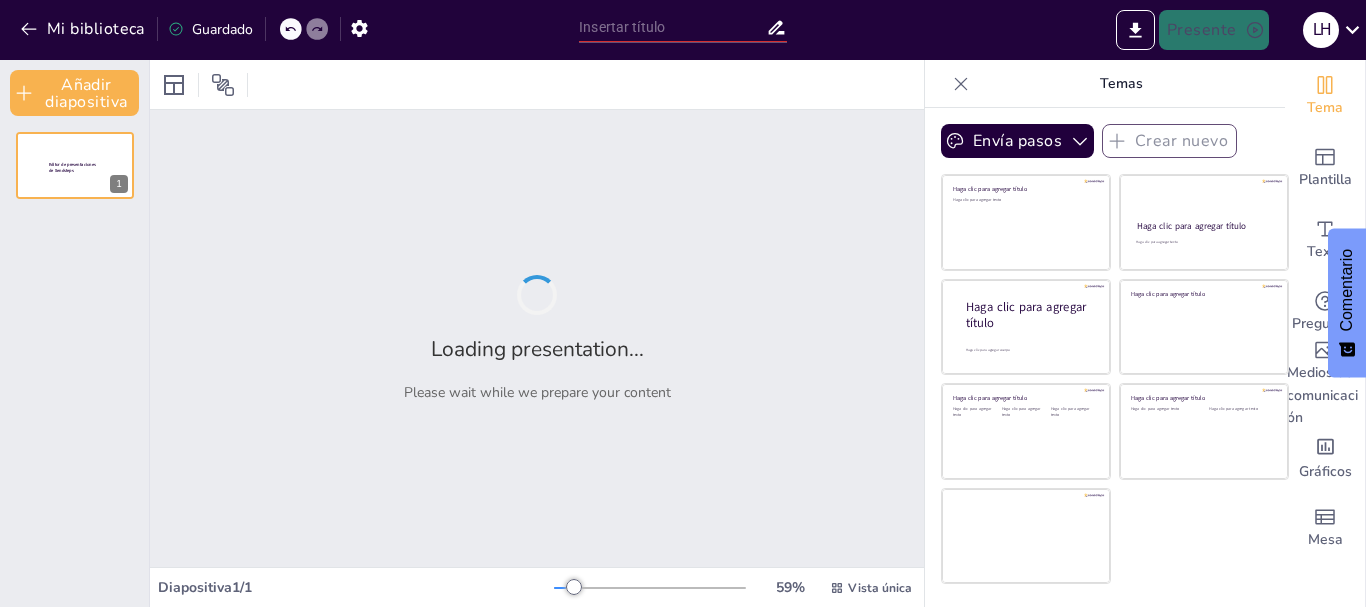 type on "New Sendsteps" 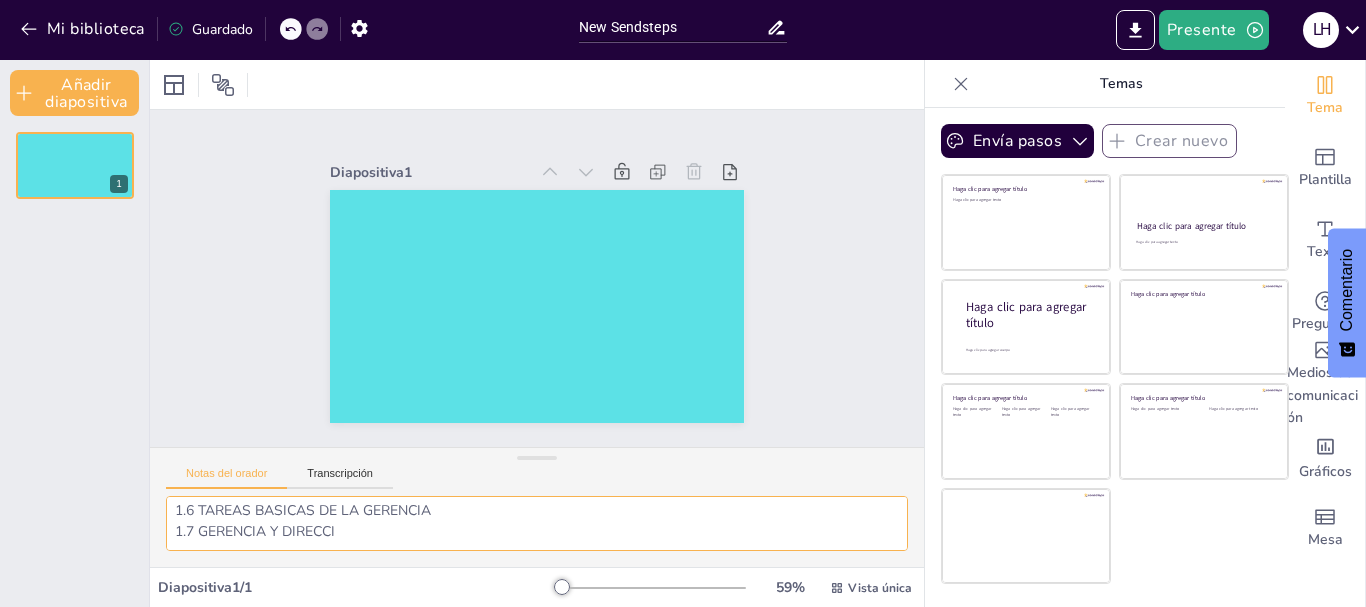scroll, scrollTop: 160, scrollLeft: 0, axis: vertical 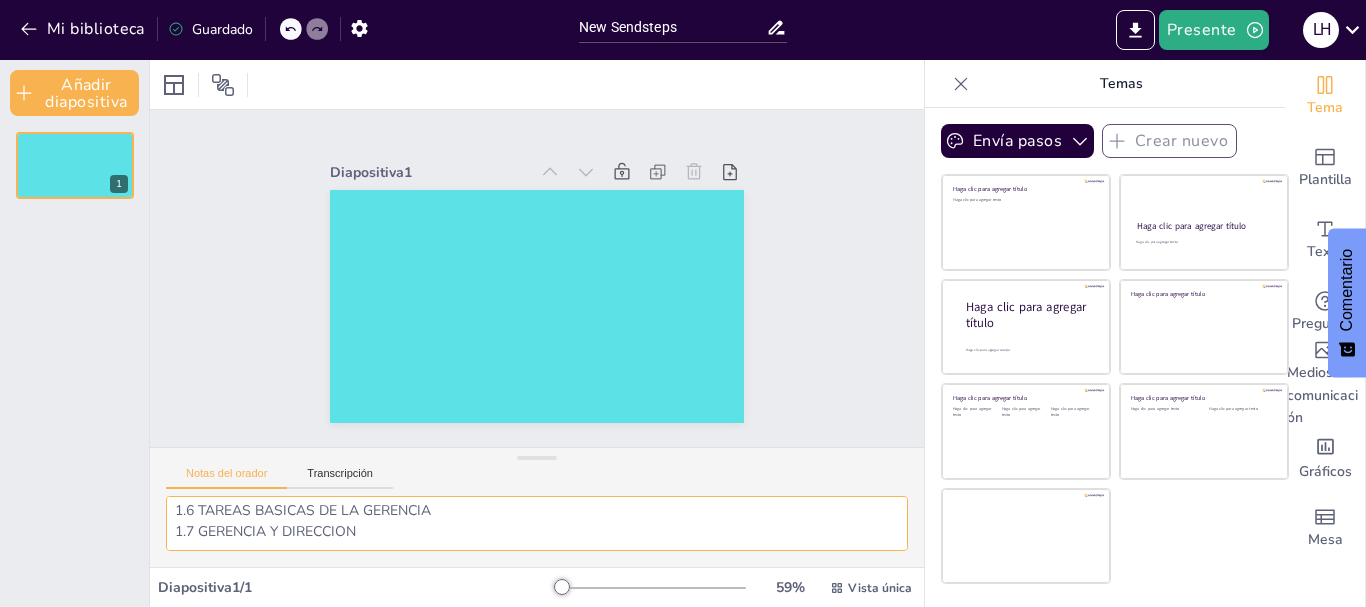 type on "UNIDAD 1 DEFINICION DE GERENCIA
1.1 QUE ES  GERENCIA
1.2 PROCESO ADMINISTRATIVO Y SU INSTRUMENTACION CON LA GERENCIA
1.3 GERENCIA PUNTUAL DE LA EMPRESA
1.4 GERENCIA Y PLANEACION, UN PERFIL O UNA VISION
1.5 OBJETIVOS DE LA GERENCIA
1.6 TAREAS BASICAS DE LA GERENCIA
1.7 GERENCIA Y DIRECCION" 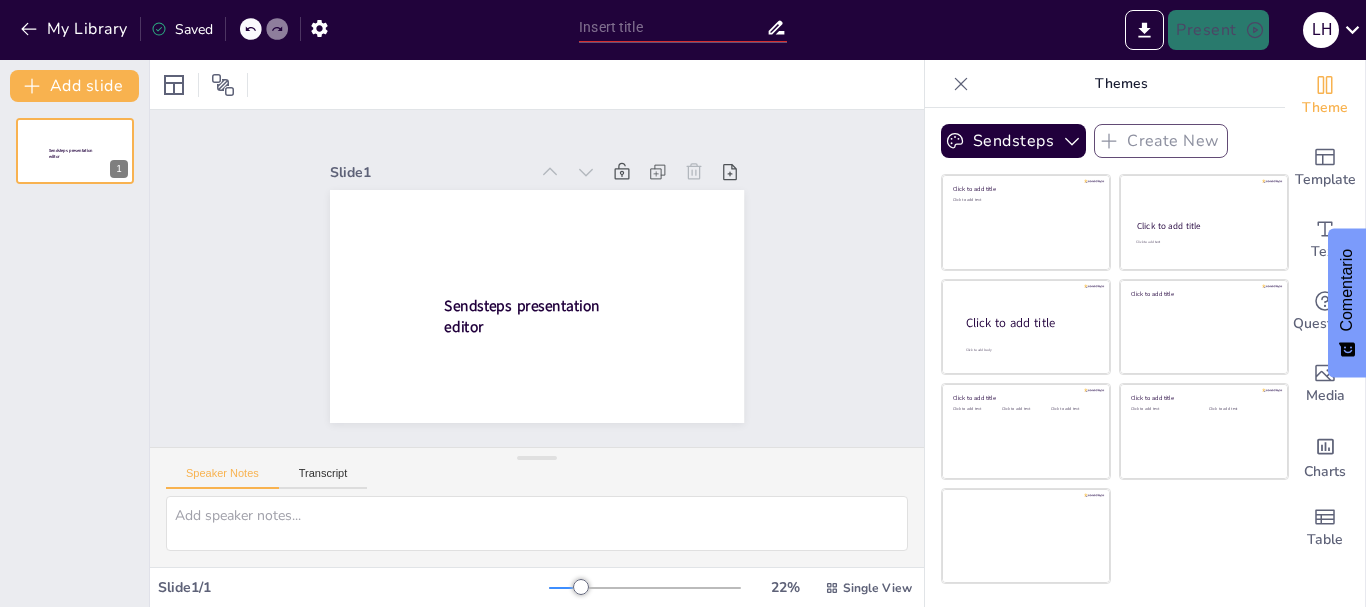 scroll, scrollTop: 0, scrollLeft: 0, axis: both 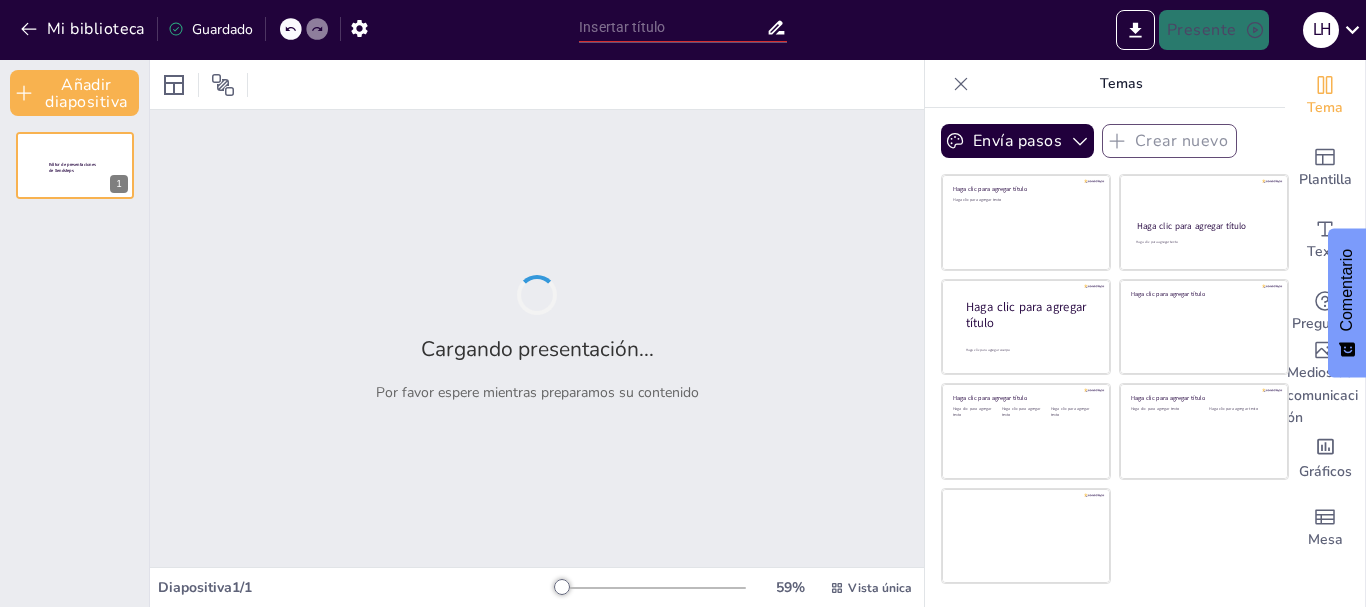 type on "New Sendsteps" 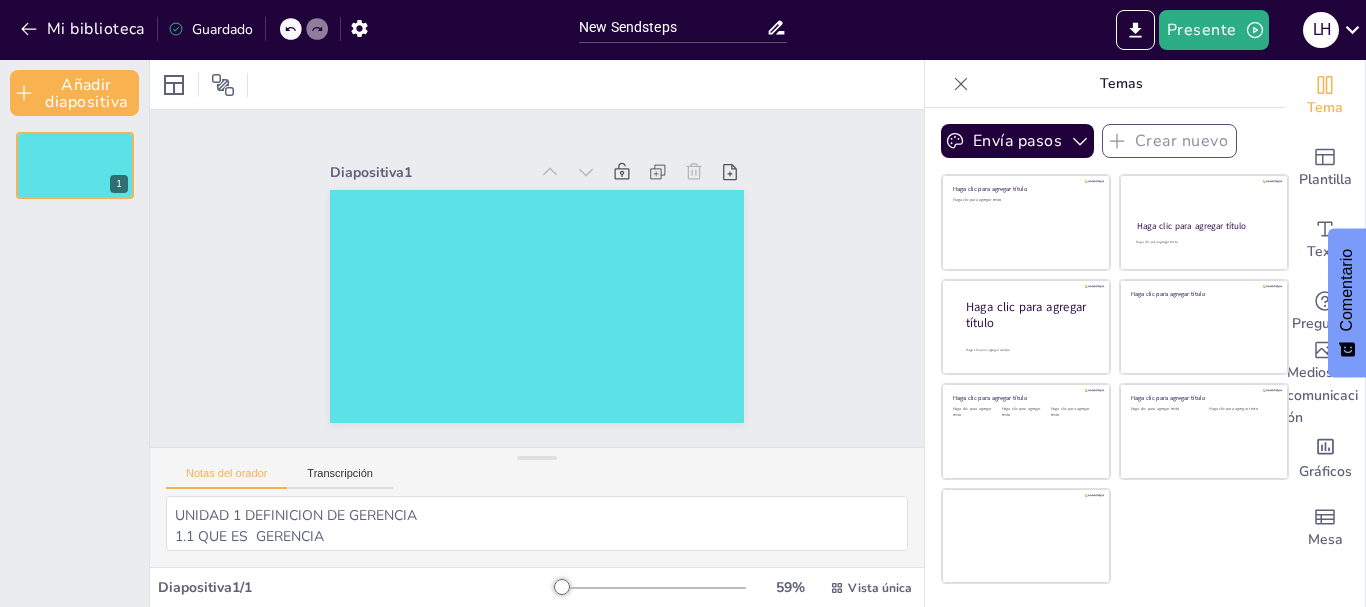click 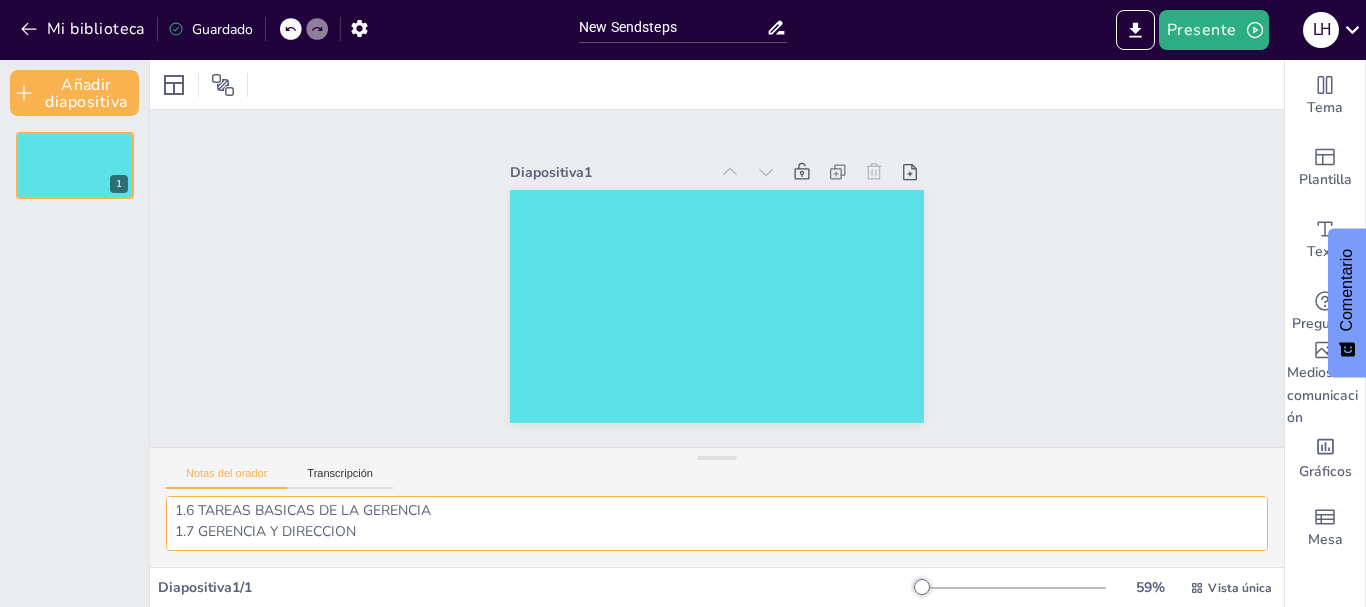 scroll, scrollTop: 136, scrollLeft: 0, axis: vertical 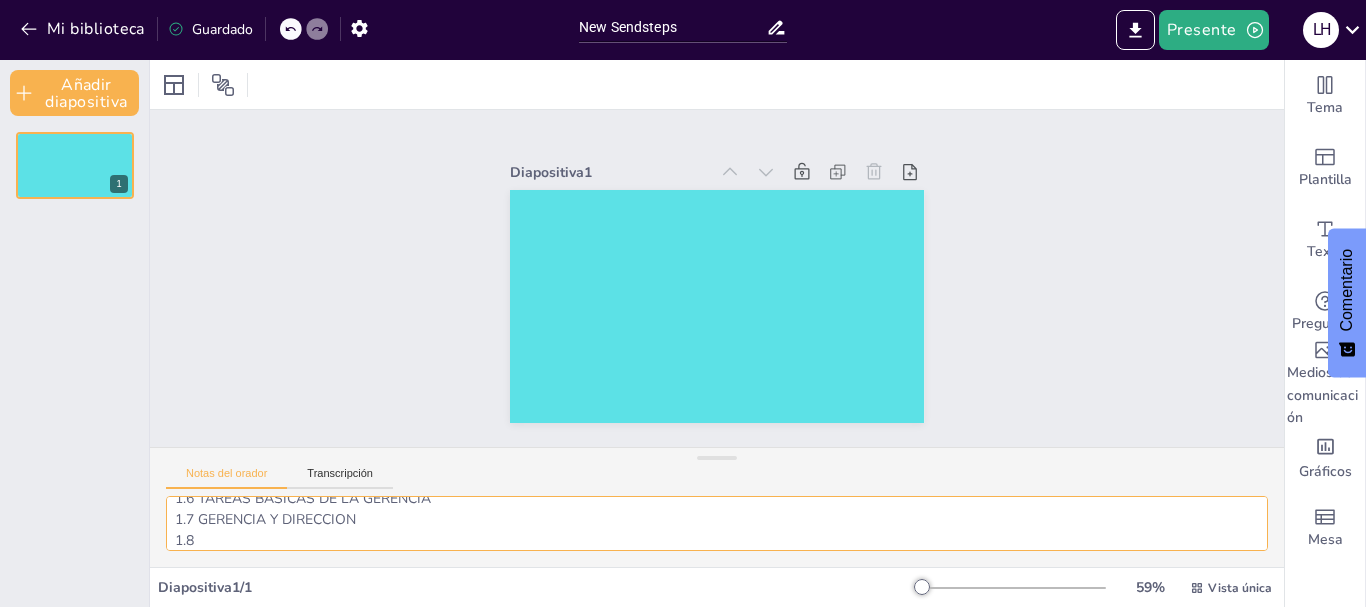 type on "UNIDAD 1 DEFINICION DE GERENCIA
1.1 QUE ES  GERENCIA
1.2 PROCESO ADMINISTRATIVO Y SU INSTRUMENTACION CON LA GERENCIA
1.3 GERENCIA PUNTUAL DE LA EMPRESA
1.4 GERENCIA Y PLANEACION, UN PERFIL O UNA VISION
1.5 OBJETIVOS DE LA GERENCIA
1.6 TAREAS BASICAS DE LA GERENCIA
1.7 GERENCIA Y DIRECCION
1.8" 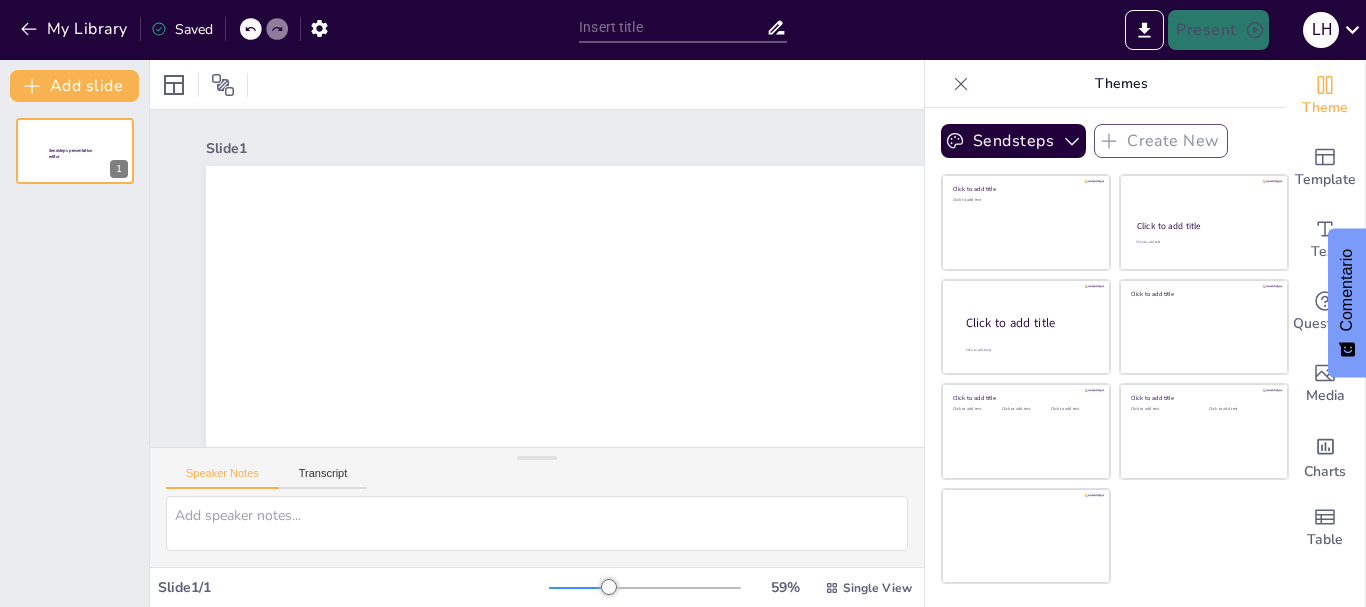 scroll, scrollTop: 0, scrollLeft: 0, axis: both 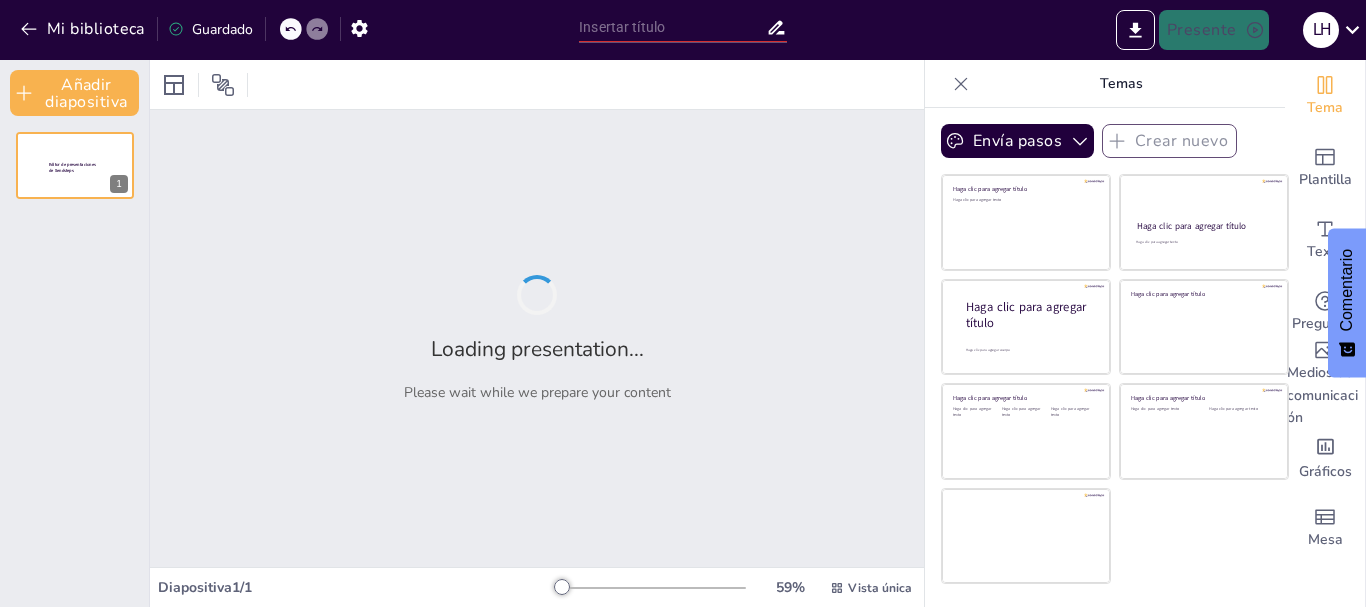 type on "New Sendsteps" 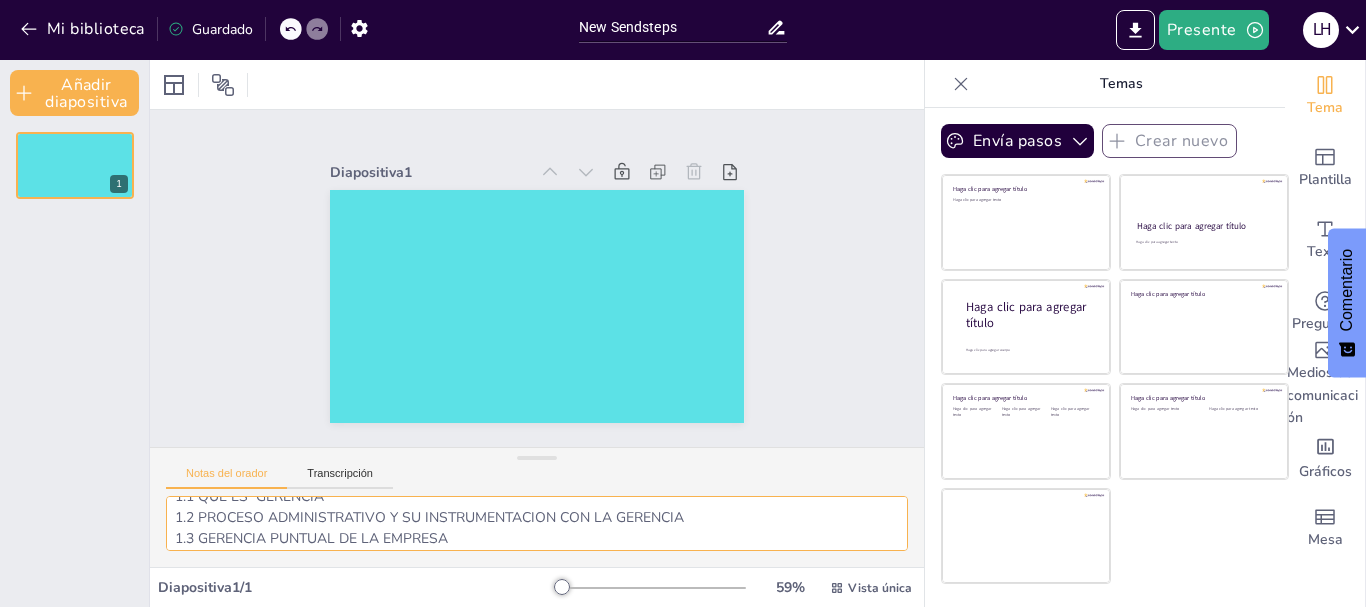 scroll, scrollTop: 133, scrollLeft: 0, axis: vertical 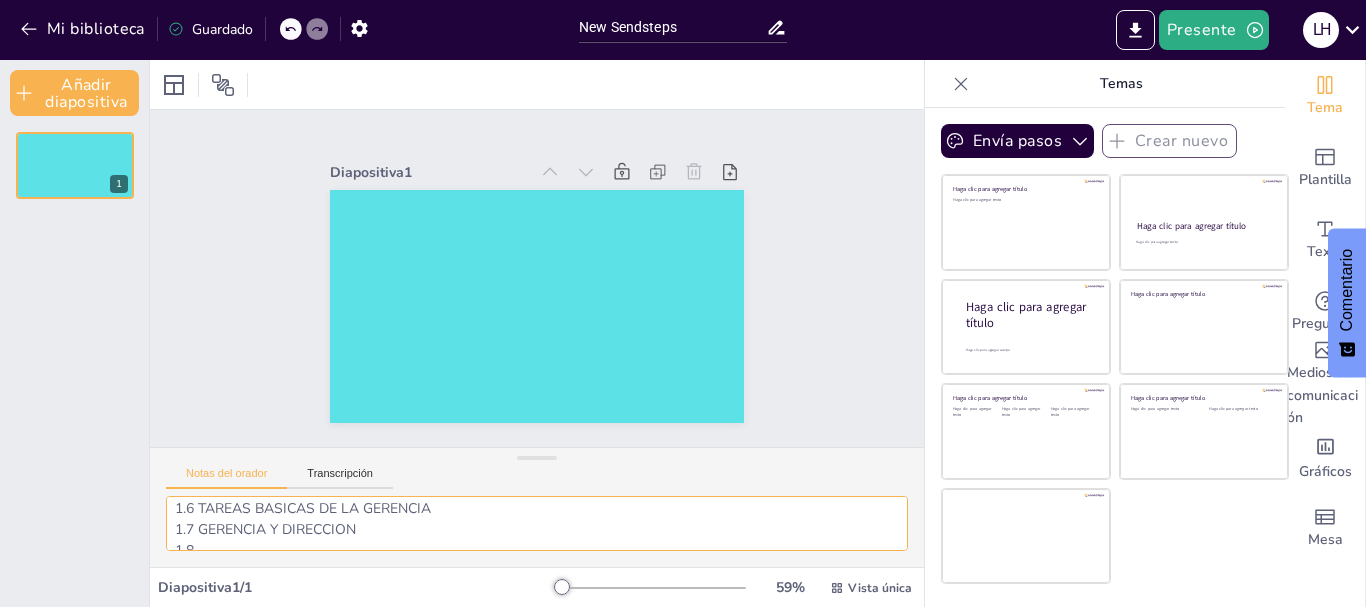 click on "UNIDAD 1 DEFINICION DE GERENCIA
1.1 QUE ES  GERENCIA
1.2 PROCESO ADMINISTRATIVO Y SU INSTRUMENTACION CON LA GERENCIA
1.3 GERENCIA PUNTUAL DE LA EMPRESA
1.4 GERENCIA Y PLANEACION, UN PERFIL O UNA VISION
1.5 OBJETIVOS DE LA GERENCIA
1.6 TAREAS BASICAS DE LA GERENCIA
1.7 GERENCIA Y DIRECCION
1.8" at bounding box center (537, 523) 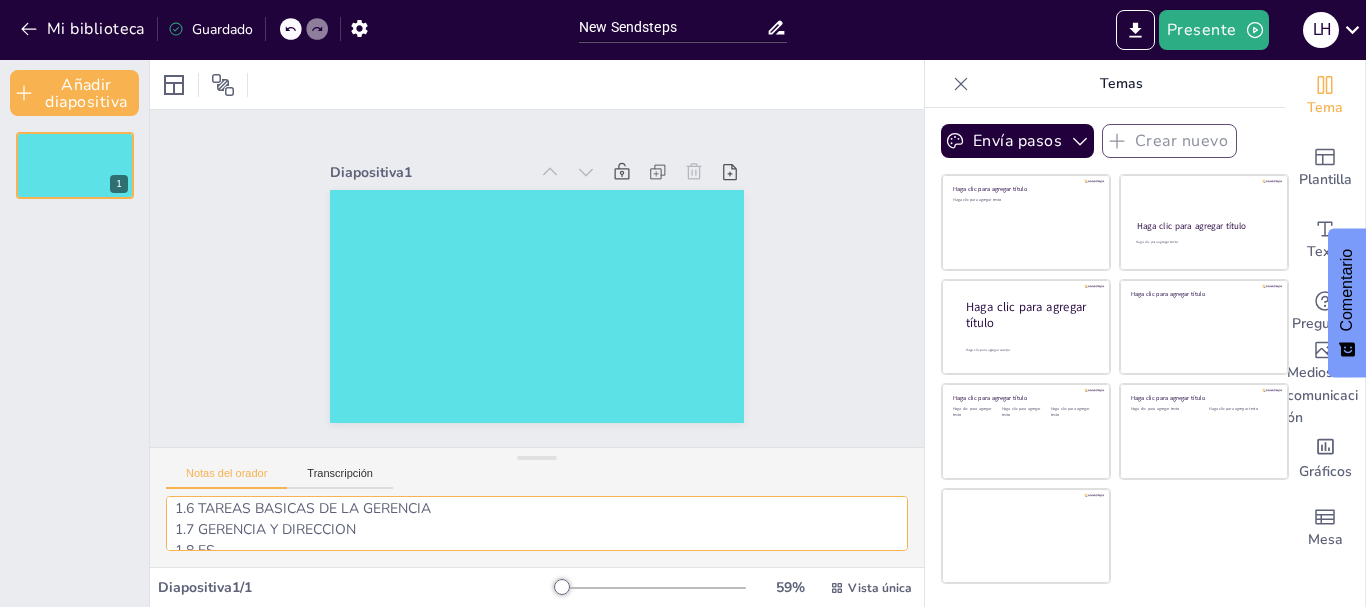 scroll, scrollTop: 143, scrollLeft: 0, axis: vertical 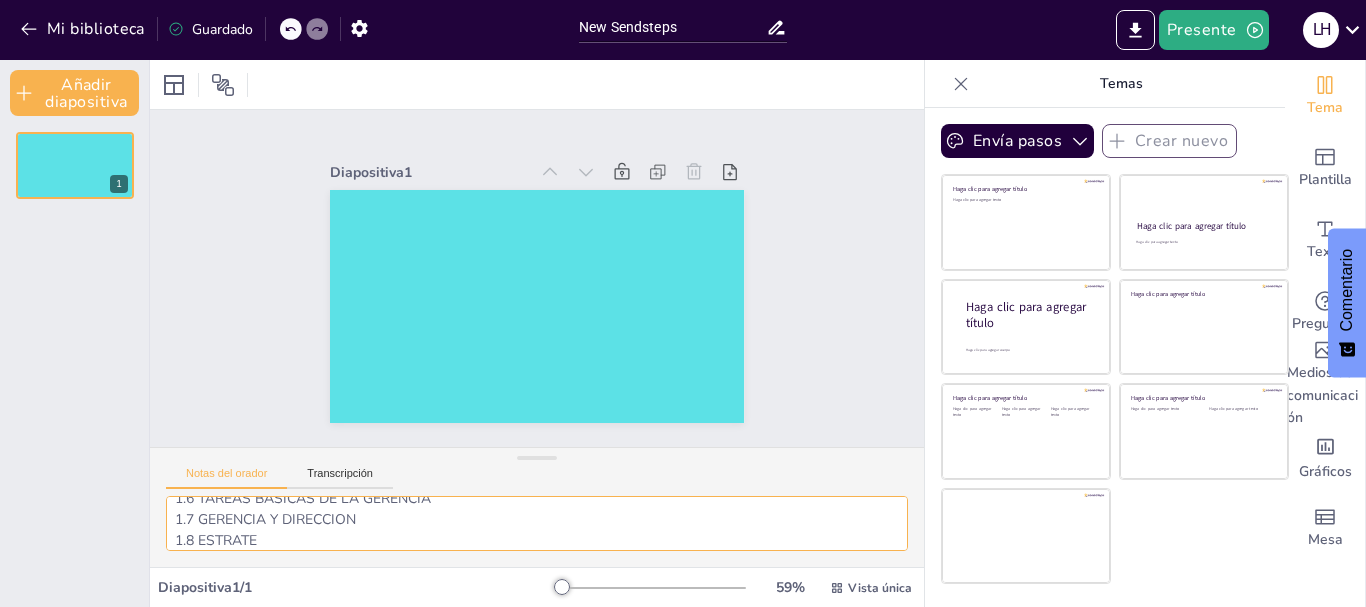 type on "UNIDAD 1 DEFINICION DE GERENCIA
1.1 QUE ES  GERENCIA
1.2 PROCESO ADMINISTRATIVO Y SU INSTRUMENTACION CON LA GERENCIA
1.3 GERENCIA PUNTUAL DE LA EMPRESA
1.4 GERENCIA Y PLANEACION, UN PERFIL O UNA VISION
1.5 OBJETIVOS DE LA GERENCIA
1.6 TAREAS BASICAS DE LA GERENCIA
1.7 GERENCIA Y DIRECCION
1.8 ESTRATEG" 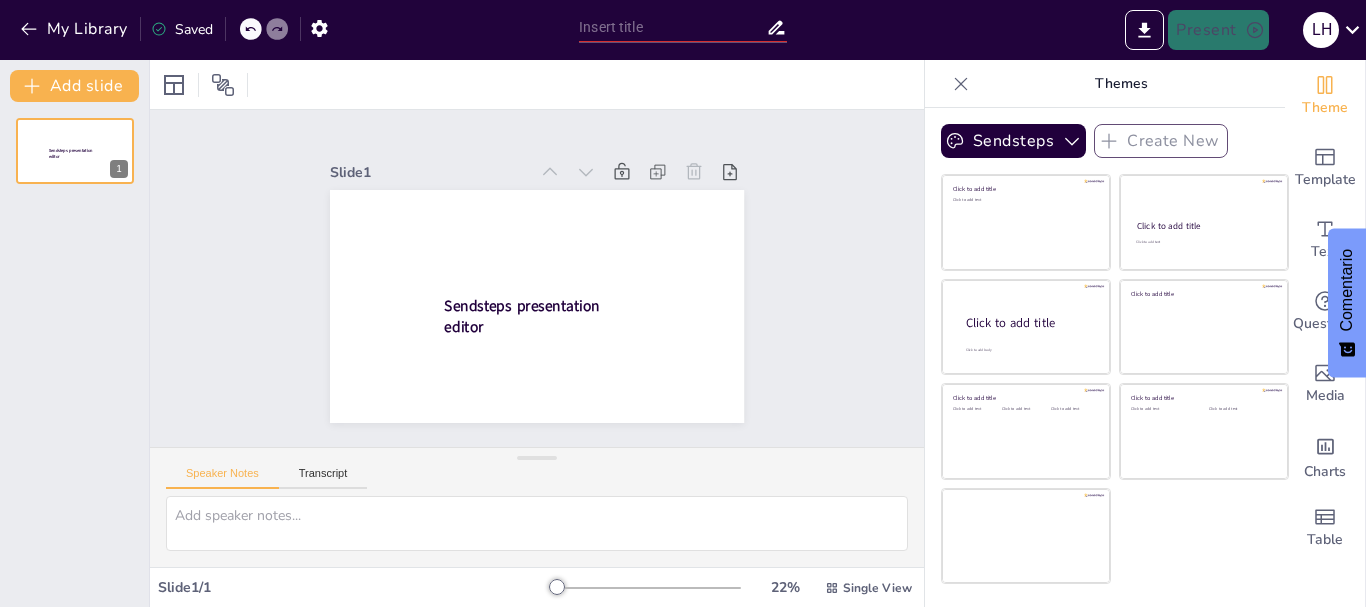 scroll, scrollTop: 0, scrollLeft: 0, axis: both 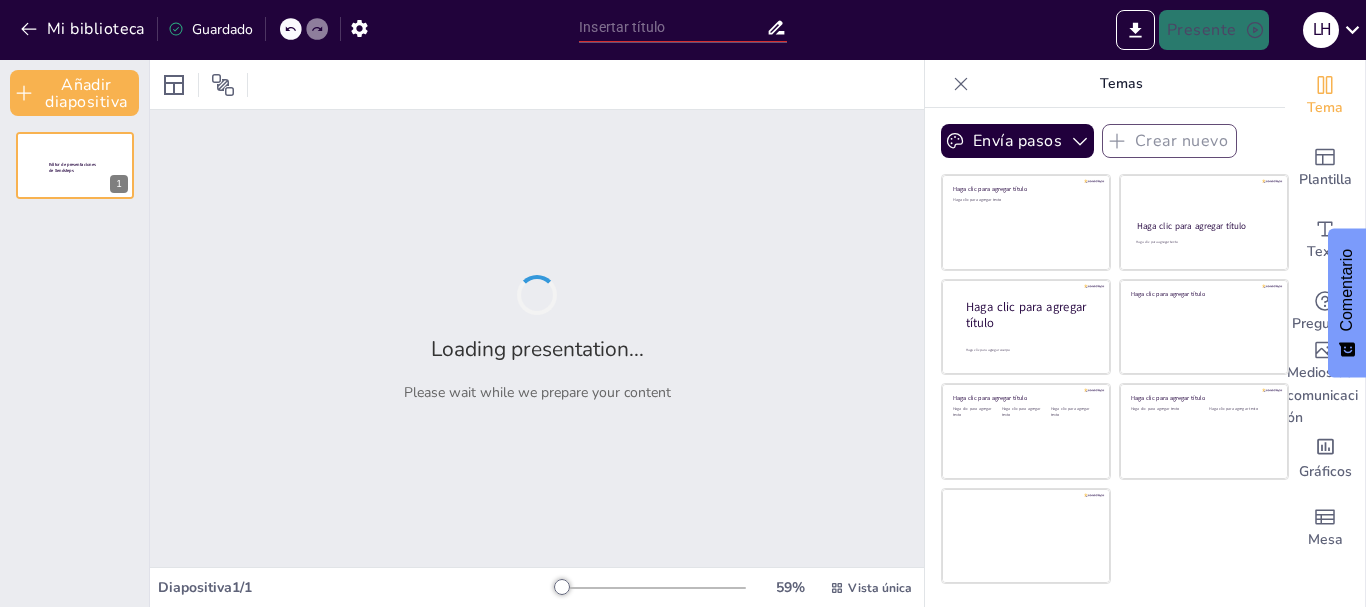type on "New Sendsteps" 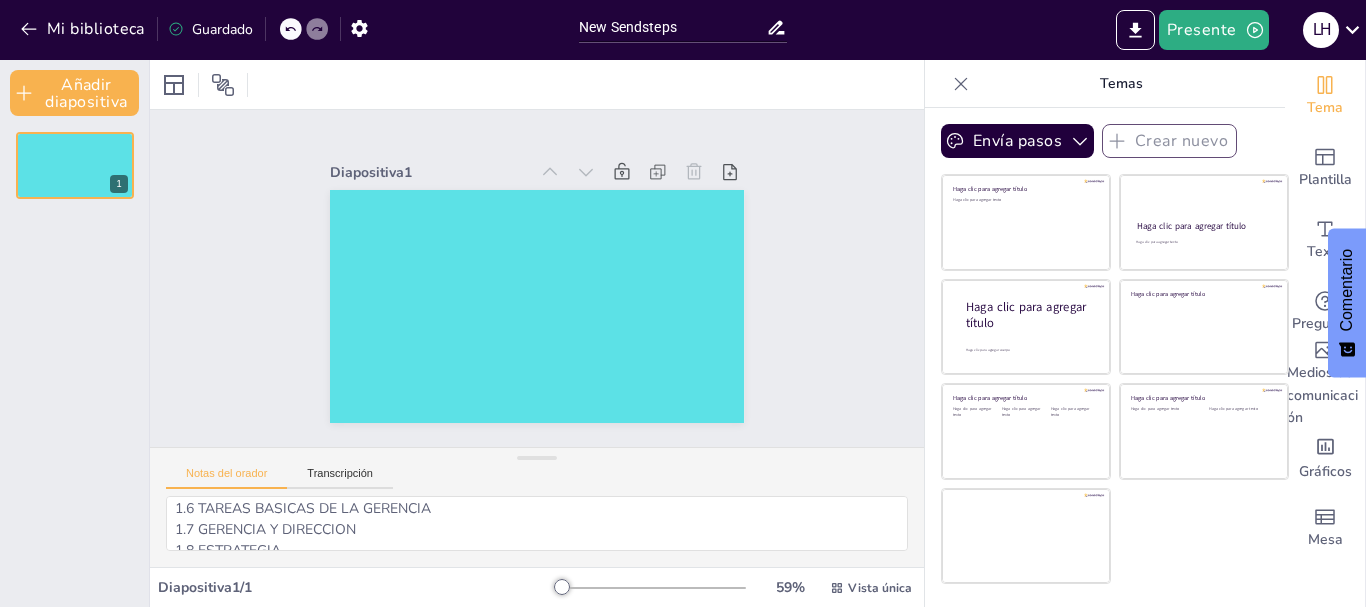 scroll, scrollTop: 100, scrollLeft: 0, axis: vertical 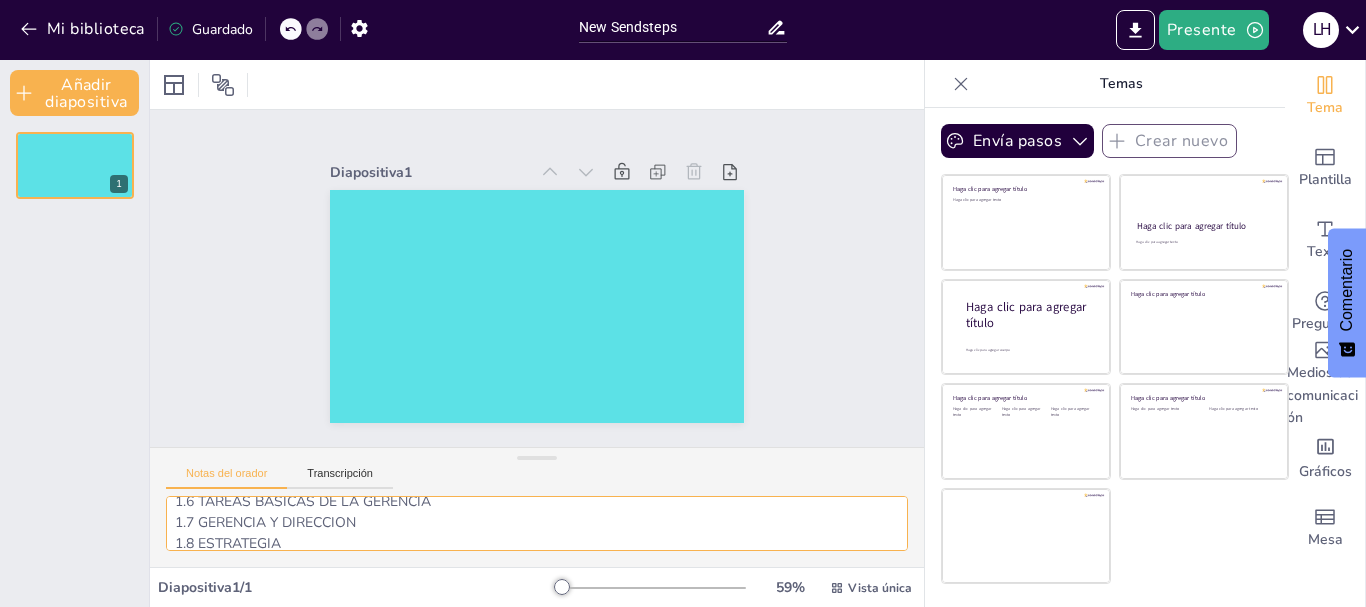 click on "UNIDAD 1 DEFINICION DE GERENCIA
1.1 QUE ES  GERENCIA
1.2 PROCESO ADMINISTRATIVO Y SU INSTRUMENTACION CON LA GERENCIA
1.3 GERENCIA PUNTUAL DE LA EMPRESA
1.4 GERENCIA Y PLANEACION, UN PERFIL O UNA VISION
1.5 OBJETIVOS DE LA GERENCIA
1.6 TAREAS BASICAS DE LA GERENCIA
1.7 GERENCIA Y DIRECCION
1.8 ESTRATEGIA" at bounding box center [537, 523] 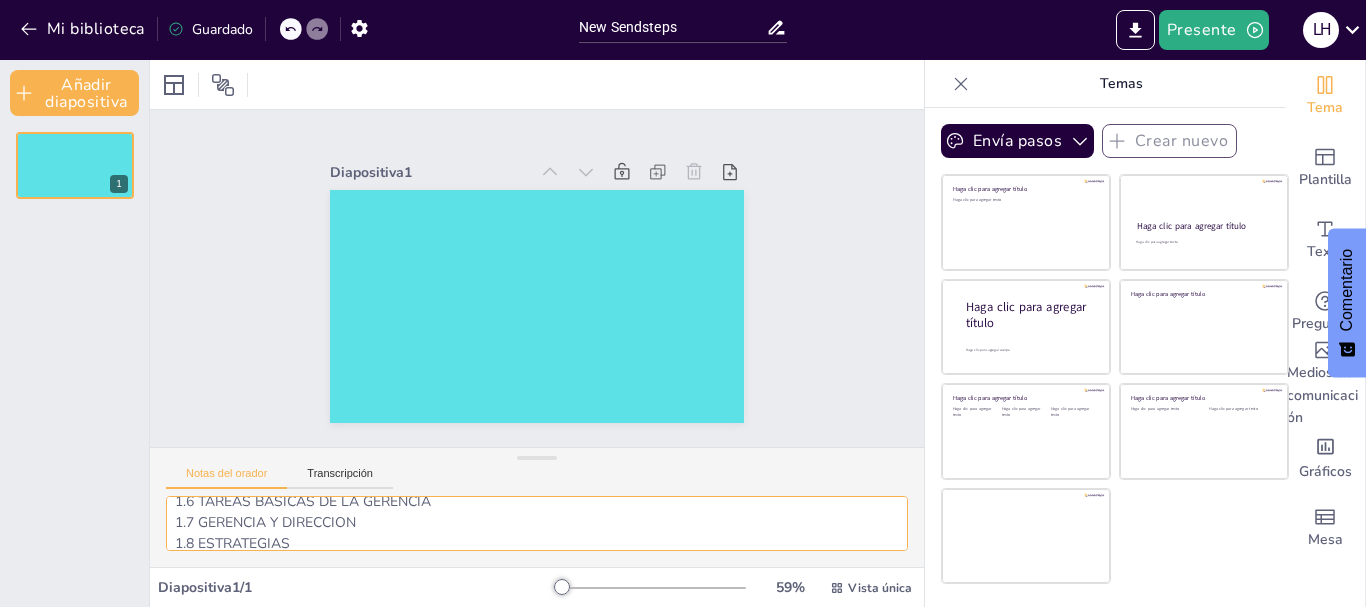 scroll, scrollTop: 143, scrollLeft: 0, axis: vertical 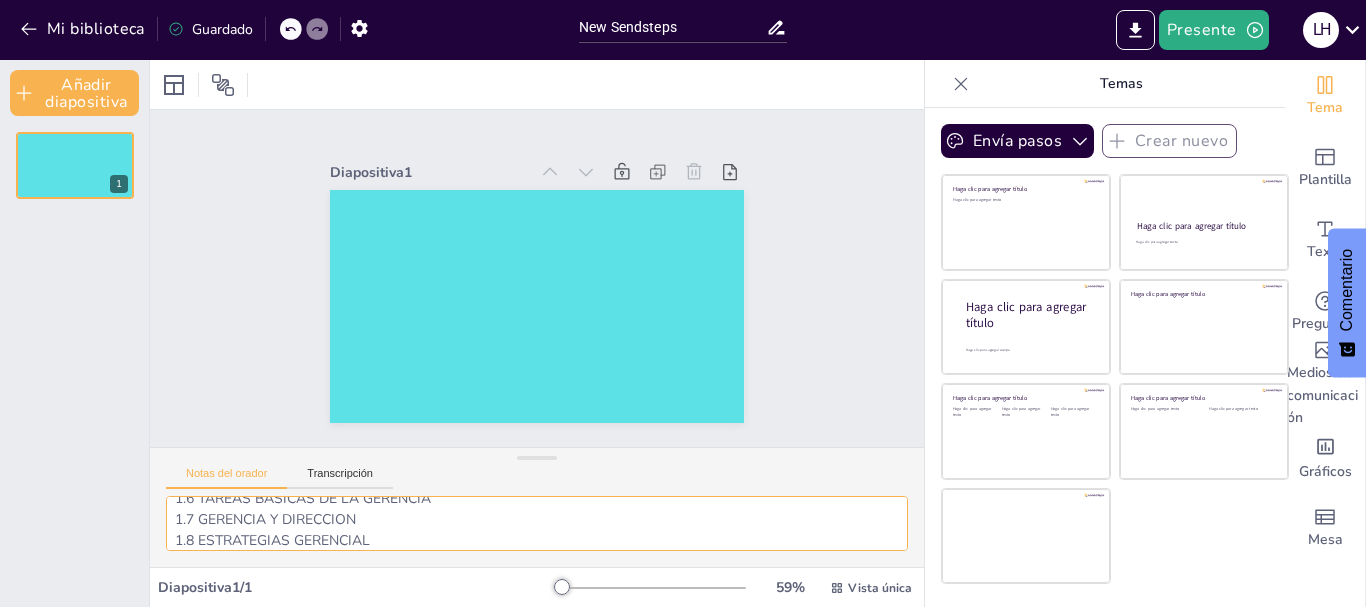 type on "UNIDAD 1 DEFINICION DE GERENCIA
1.1 QUE ES  GERENCIA
1.2 PROCESO ADMINISTRATIVO Y SU INSTRUMENTACION CON LA GERENCIA
1.3 GERENCIA PUNTUAL DE LA EMPRESA
1.4 GERENCIA Y PLANEACION, UN PERFIL O UNA VISION
1.5 OBJETIVOS DE LA GERENCIA
1.6 TAREAS BASICAS DE LA GERENCIA
1.7 GERENCIA Y DIRECCION
1.8 ESTRATEGIAS GERENCIALE" 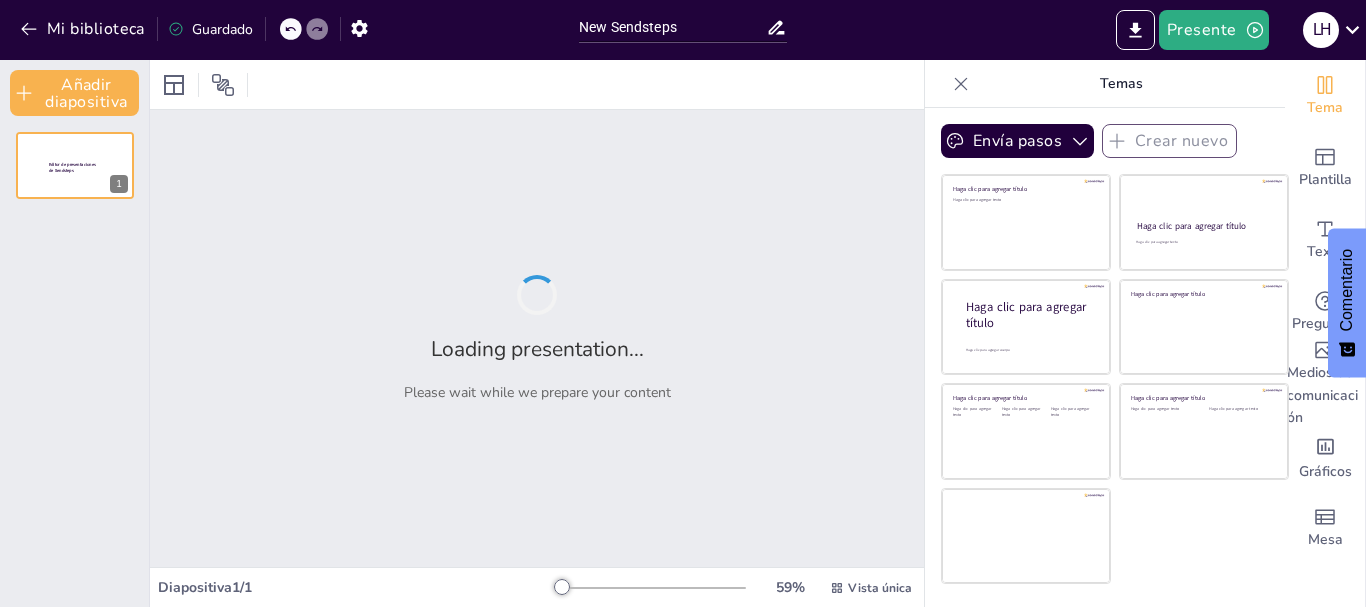type on "New Sendsteps" 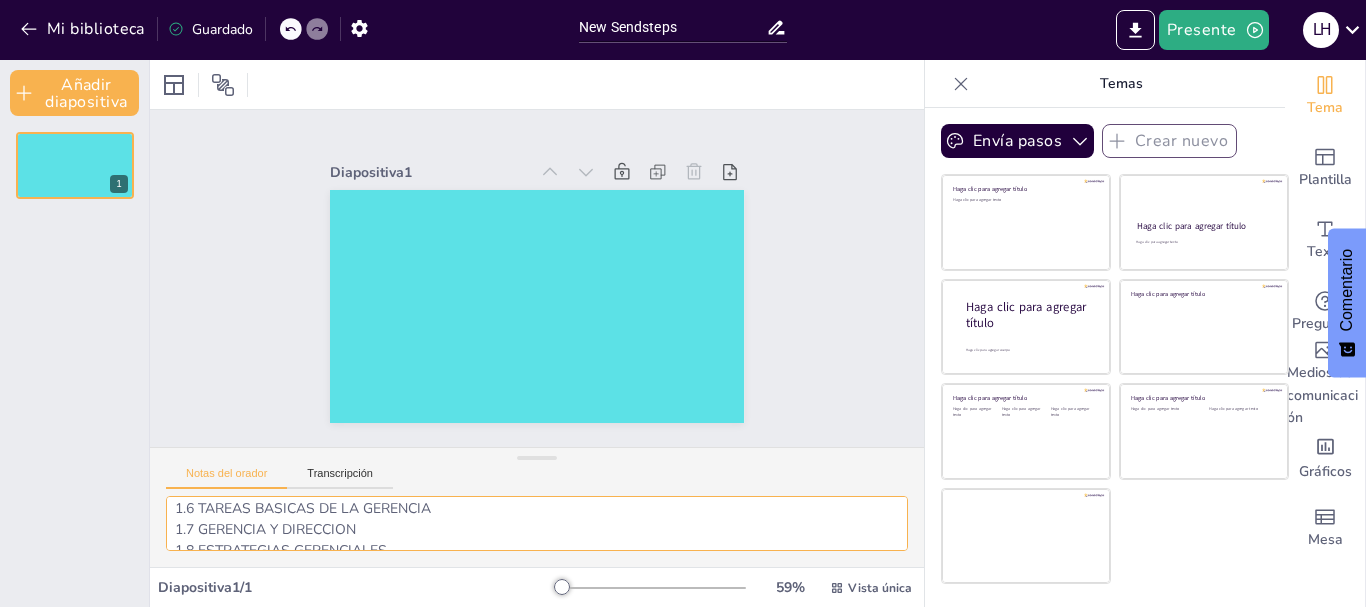 scroll, scrollTop: 173, scrollLeft: 0, axis: vertical 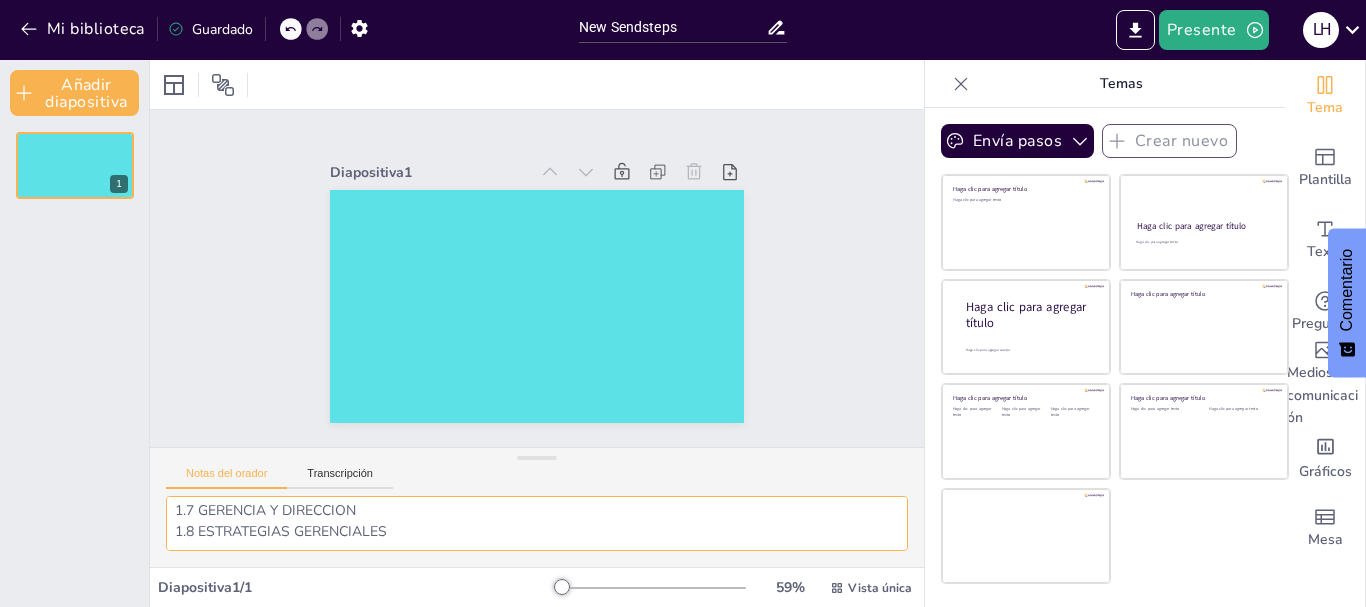 click on "UNIDAD 1 DEFINICION DE GERENCIA
1.1 QUE ES  GERENCIA
1.2 PROCESO ADMINISTRATIVO Y SU INSTRUMENTACION CON LA GERENCIA
1.3 GERENCIA PUNTUAL DE LA EMPRESA
1.4 GERENCIA Y PLANEACION, UN PERFIL O UNA VISION
1.5 OBJETIVOS DE LA GERENCIA
1.6 TAREAS BASICAS DE LA GERENCIA
1.7 GERENCIA Y DIRECCION
1.8 ESTRATEGIAS GERENCIALES" at bounding box center [537, 523] 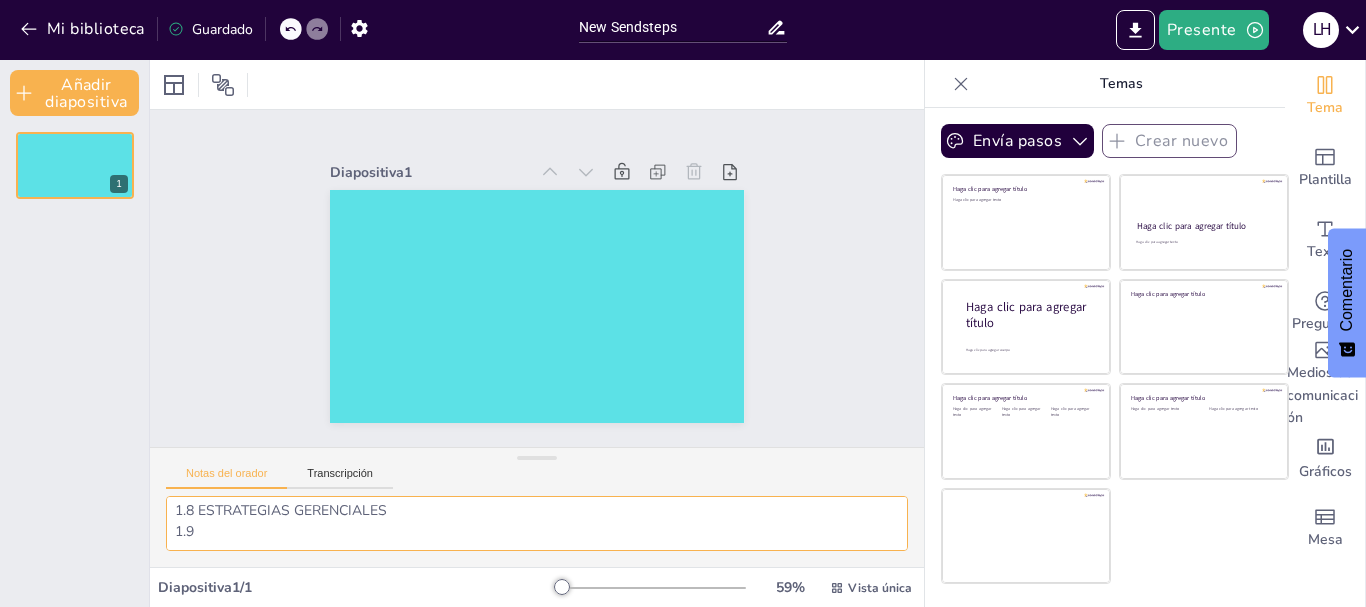 type on "UNIDAD 1 DEFINICION DE GERENCIA
1.1 QUE ES  GERENCIA
1.2 PROCESO ADMINISTRATIVO Y SU INSTRUMENTACION CON LA GERENCIA
1.3 GERENCIA PUNTUAL DE LA EMPRESA
1.4 GERENCIA Y PLANEACION, UN PERFIL O UNA VISION
1.5 OBJETIVOS DE LA GERENCIA
1.6 TAREAS BASICAS DE LA GERENCIA
1.7 GERENCIA Y DIRECCION
1.8 ESTRATEGIAS GERENCIALES
1.9" 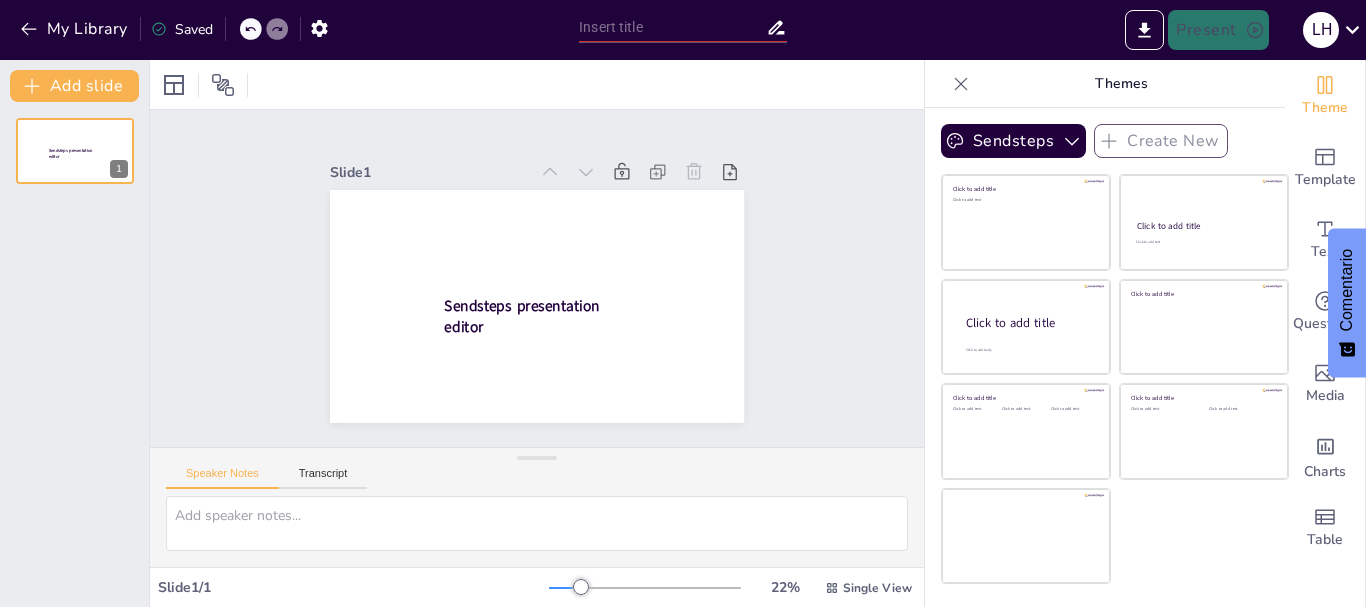 scroll, scrollTop: 0, scrollLeft: 0, axis: both 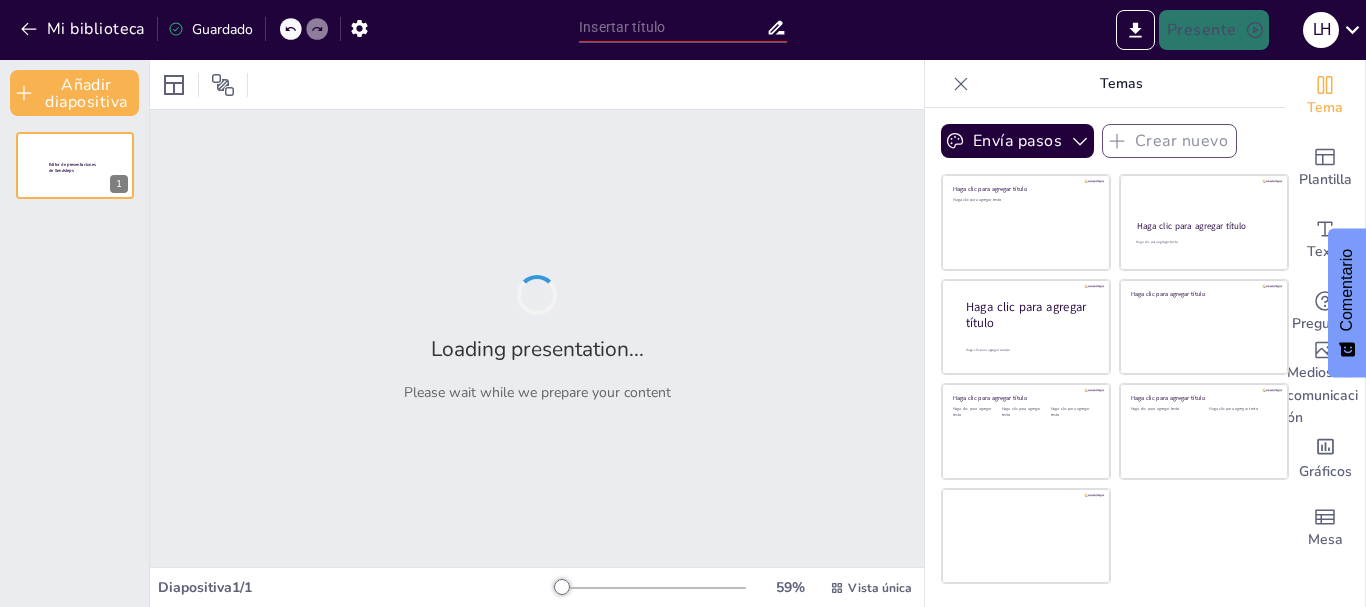 type on "New Sendsteps" 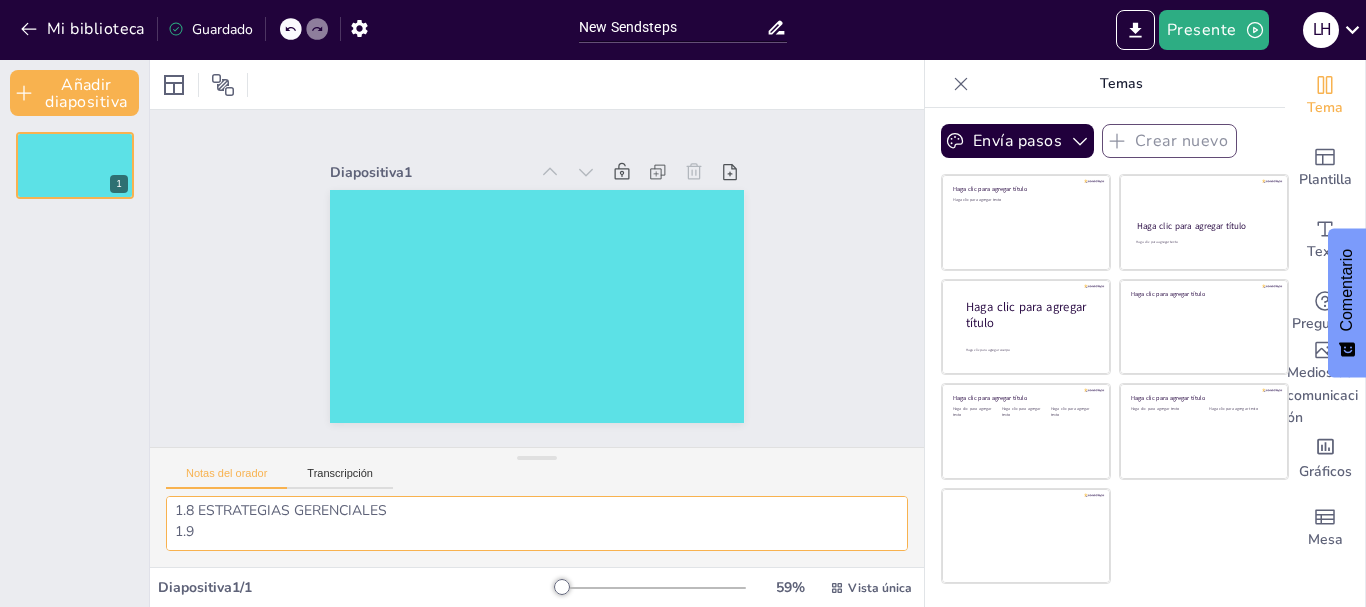 scroll, scrollTop: 166, scrollLeft: 0, axis: vertical 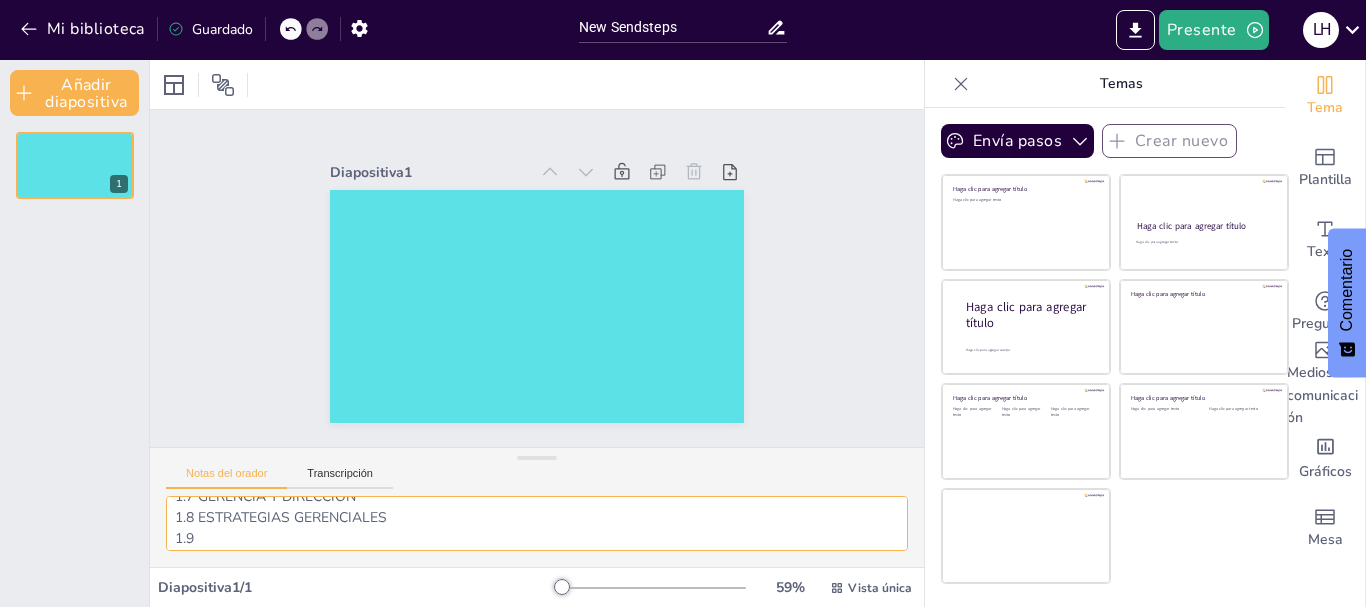 click on "UNIDAD 1 DEFINICION DE GERENCIA
1.1 QUE ES  GERENCIA
1.2 PROCESO ADMINISTRATIVO Y SU INSTRUMENTACION CON LA GERENCIA
1.3 GERENCIA PUNTUAL DE LA EMPRESA
1.4 GERENCIA Y PLANEACION, UN PERFIL O UNA VISION
1.5 OBJETIVOS DE LA GERENCIA
1.6 TAREAS BASICAS DE LA GERENCIA
1.7 GERENCIA Y DIRECCION
1.8 ESTRATEGIAS GERENCIALES
1.9" at bounding box center (537, 523) 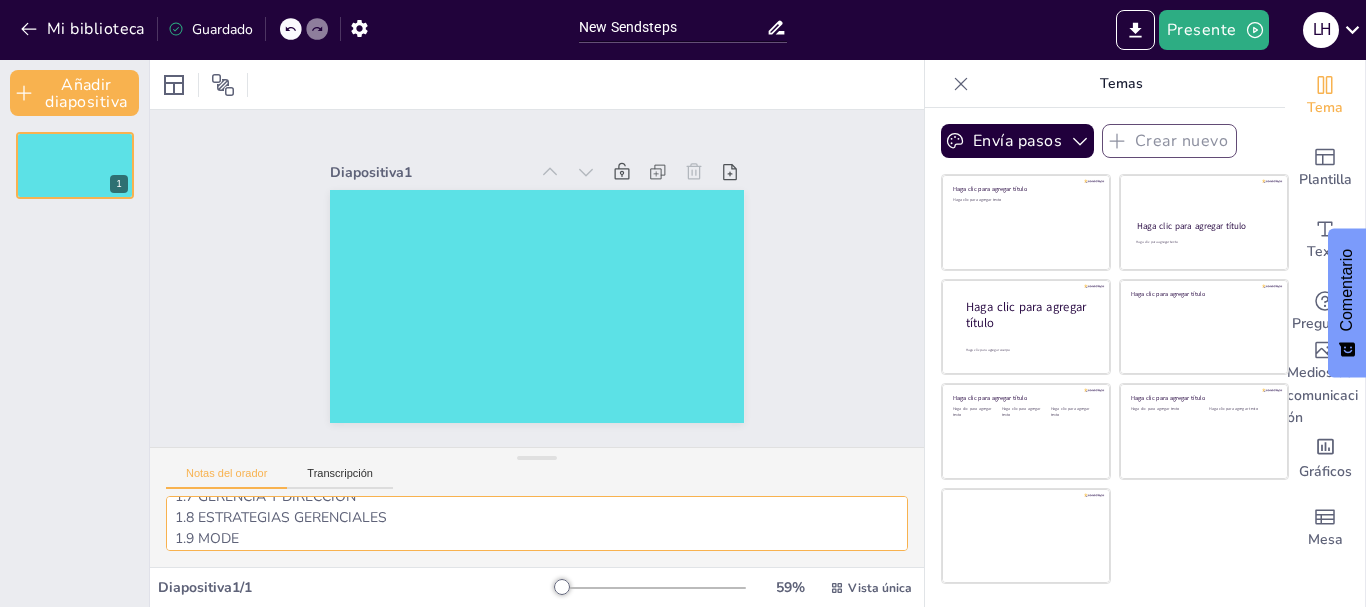 type on "UNIDAD 1 DEFINICION DE GERENCIA
1.1 QUE ES  GERENCIA
1.2 PROCESO ADMINISTRATIVO Y SU INSTRUMENTACION CON LA GERENCIA
1.3 GERENCIA PUNTUAL DE LA EMPRESA
1.4 GERENCIA Y PLANEACION, UN PERFIL O UNA VISION
1.5 OBJETIVOS DE LA GERENCIA
1.6 TAREAS BASICAS DE LA GERENCIA
1.7 GERENCIA Y DIRECCION
1.8 ESTRATEGIAS GERENCIALES
1.9 MODEL" 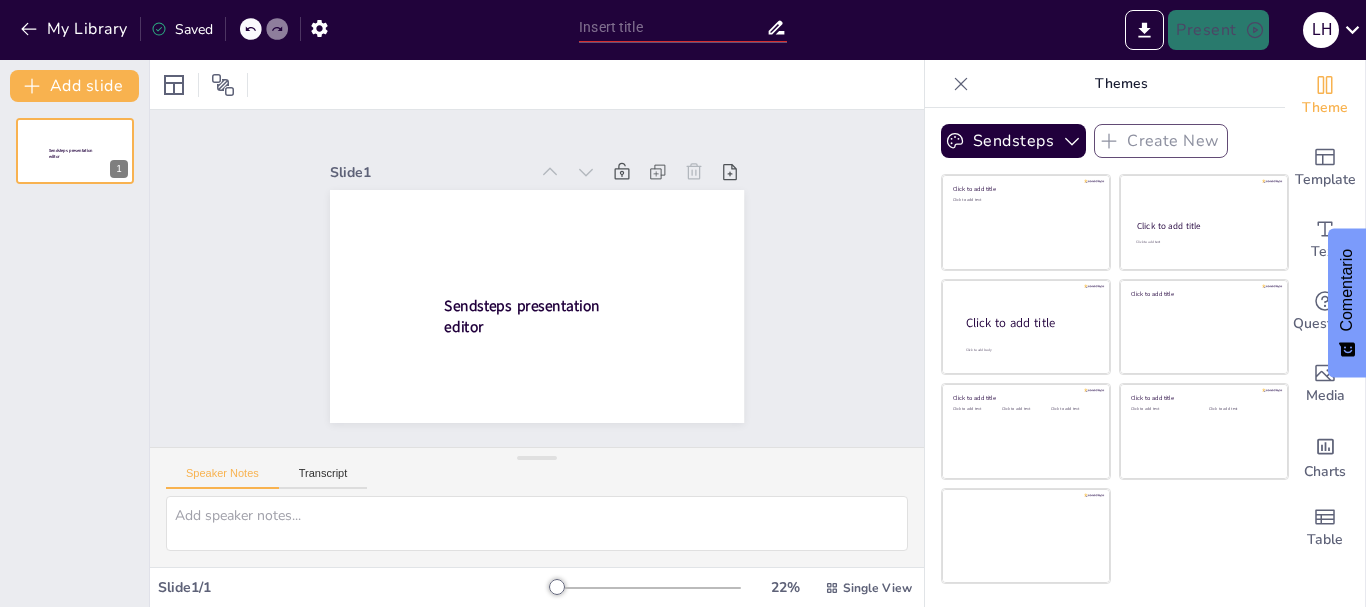 scroll, scrollTop: 0, scrollLeft: 0, axis: both 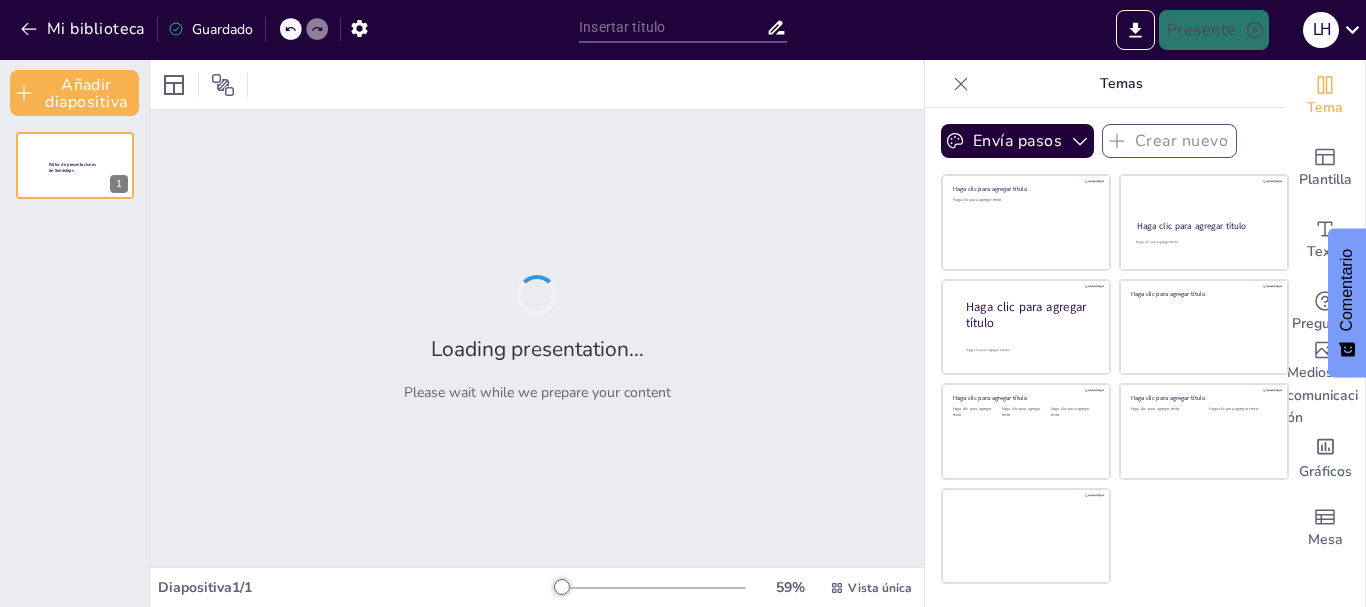 type on "New Sendsteps" 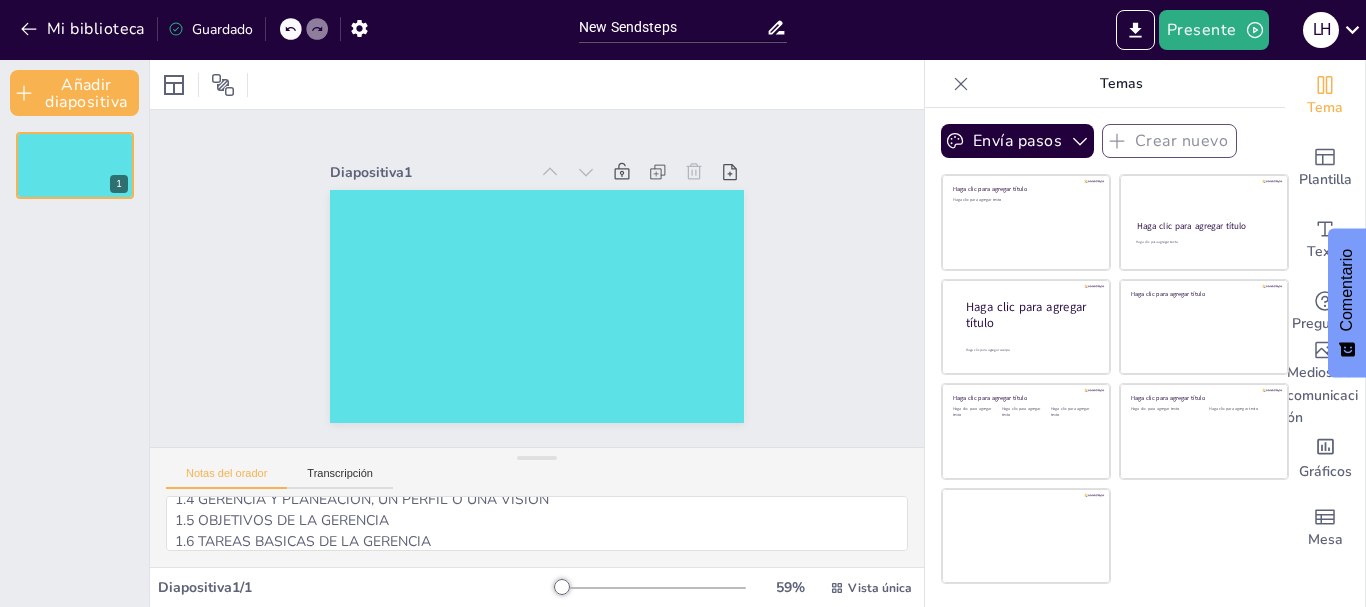 scroll, scrollTop: 200, scrollLeft: 0, axis: vertical 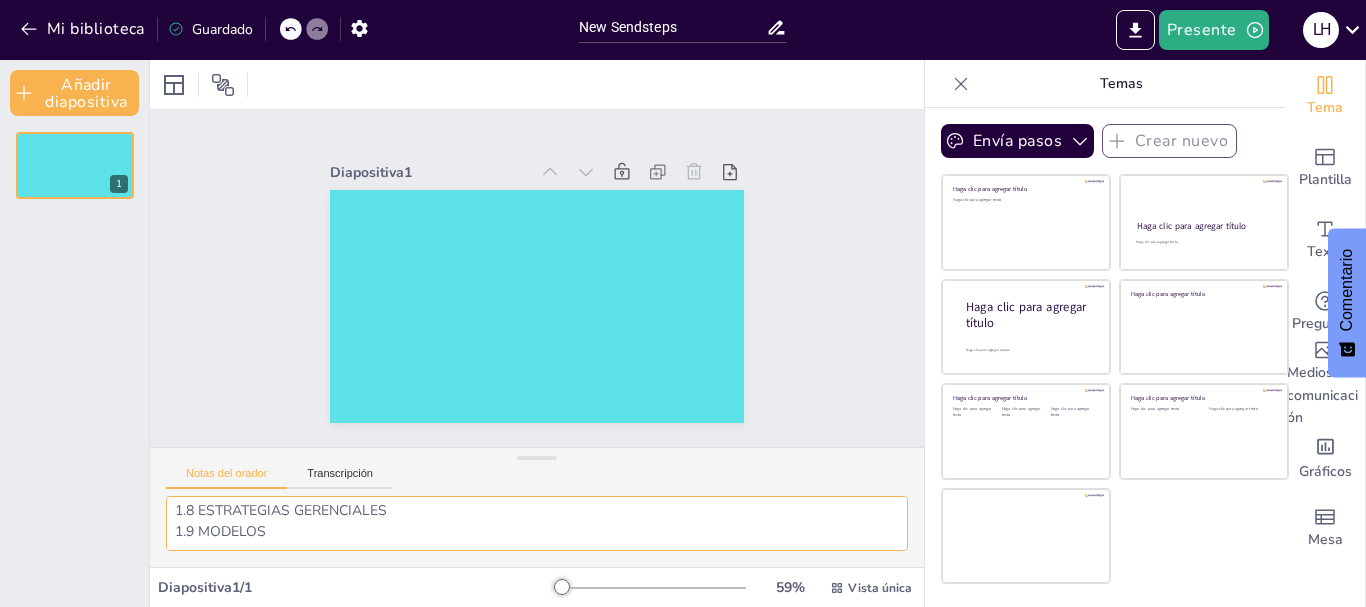 click on "UNIDAD 1 DEFINICION DE GERENCIA
1.1 QUE ES  GERENCIA
1.2 PROCESO ADMINISTRATIVO Y SU INSTRUMENTACION CON LA GERENCIA
1.3 GERENCIA PUNTUAL DE LA EMPRESA
1.4 GERENCIA Y PLANEACION, UN PERFIL O UNA VISION
1.5 OBJETIVOS DE LA GERENCIA
1.6 TAREAS BASICAS DE LA GERENCIA
1.7 GERENCIA Y DIRECCION
1.8 ESTRATEGIAS GERENCIALES
1.9 MODELOS" at bounding box center [537, 523] 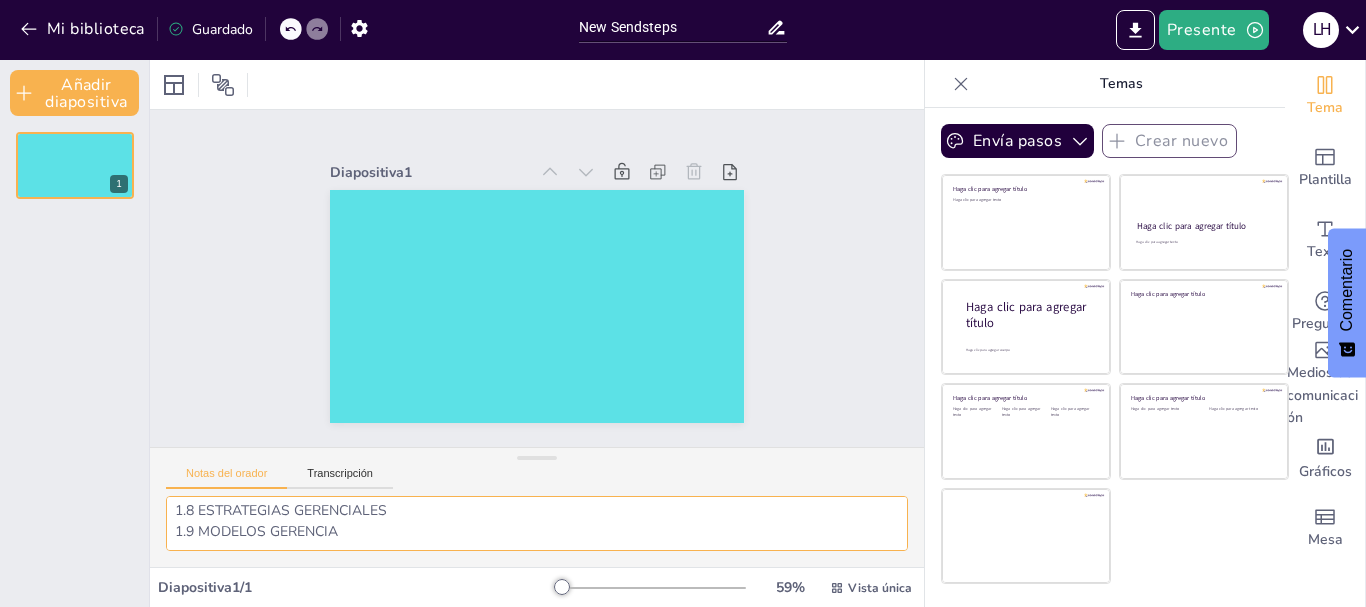 type on "UNIDAD 1 DEFINICION DE GERENCIA
1.1 QUE ES  GERENCIA
1.2 PROCESO ADMINISTRATIVO Y SU INSTRUMENTACION CON LA GERENCIA
1.3 GERENCIA PUNTUAL DE LA EMPRESA
1.4 GERENCIA Y PLANEACION, UN PERFIL O UNA VISION
1.5 OBJETIVOS DE LA GERENCIA
1.6 TAREAS BASICAS DE LA GERENCIA
1.7 GERENCIA Y DIRECCION
1.8 ESTRATEGIAS GERENCIALES
1.9 MODELOS GERENCIAL" 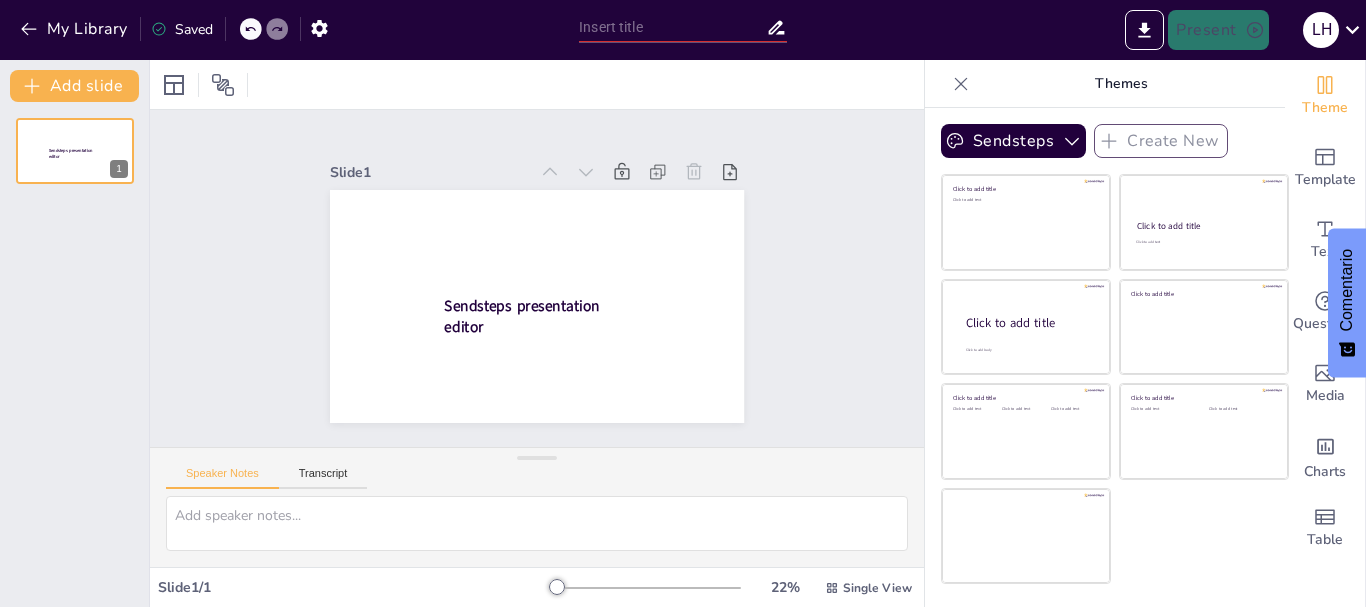 scroll, scrollTop: 0, scrollLeft: 0, axis: both 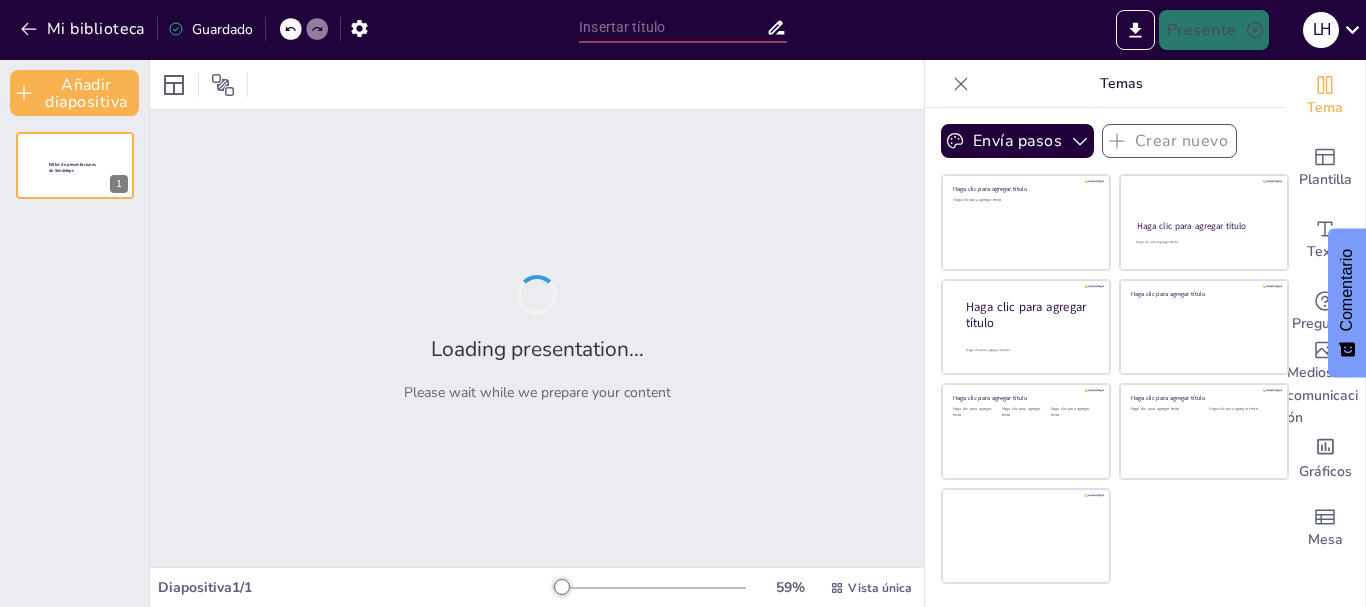 type on "New Sendsteps" 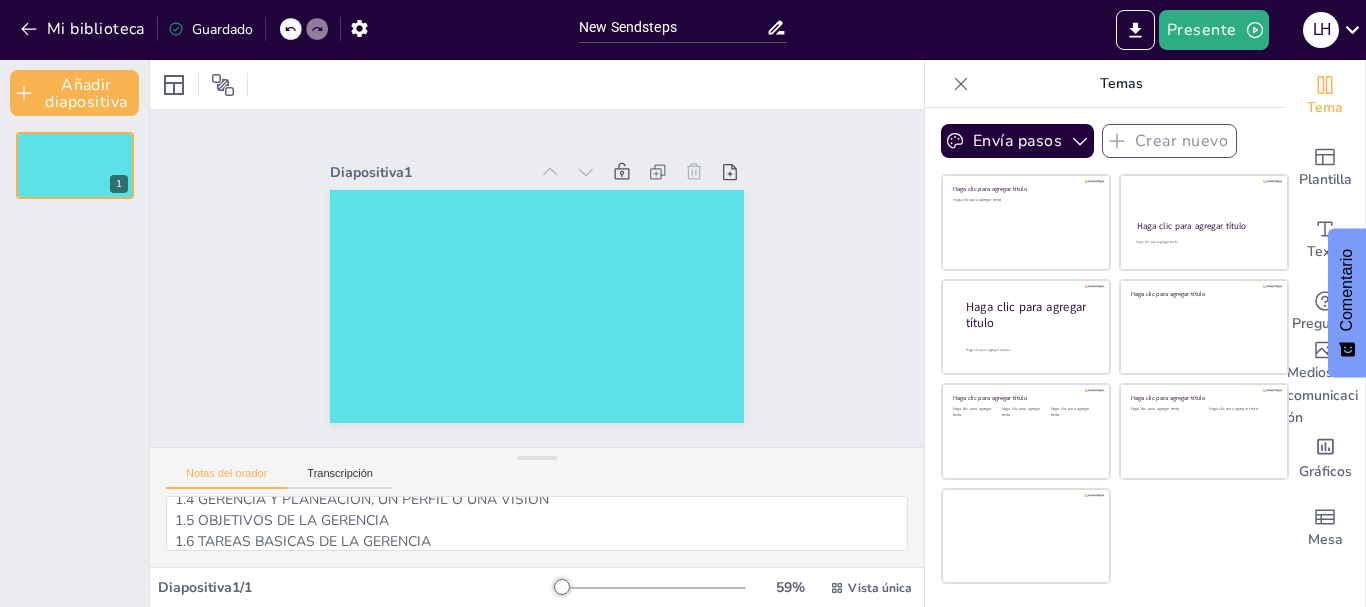 scroll, scrollTop: 200, scrollLeft: 0, axis: vertical 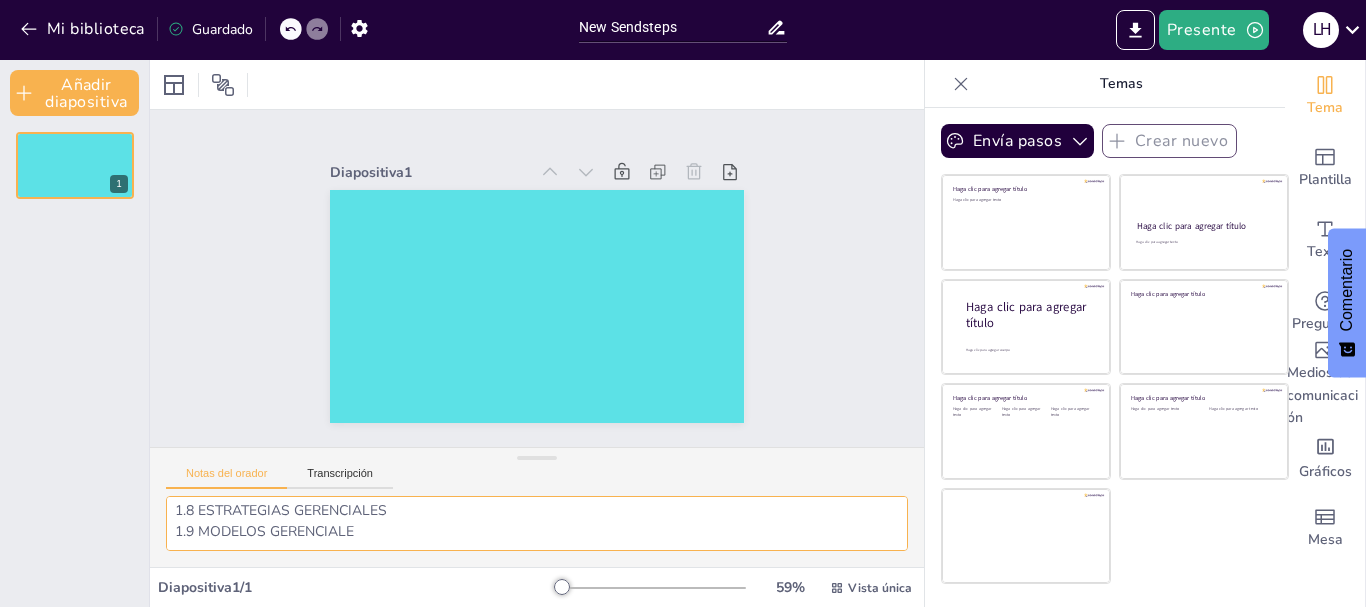 click on "UNIDAD 1 DEFINICION DE GERENCIA
1.1 QUE ES  GERENCIA
1.2 PROCESO ADMINISTRATIVO Y SU INSTRUMENTACION CON LA GERENCIA
1.3 GERENCIA PUNTUAL DE LA EMPRESA
1.4 GERENCIA Y PLANEACION, UN PERFIL O UNA VISION
1.5 OBJETIVOS DE LA GERENCIA
1.6 TAREAS BASICAS DE LA GERENCIA
1.7 GERENCIA Y DIRECCION
1.8 ESTRATEGIAS GERENCIALES
1.9 MODELOS GERENCIALE" at bounding box center (537, 523) 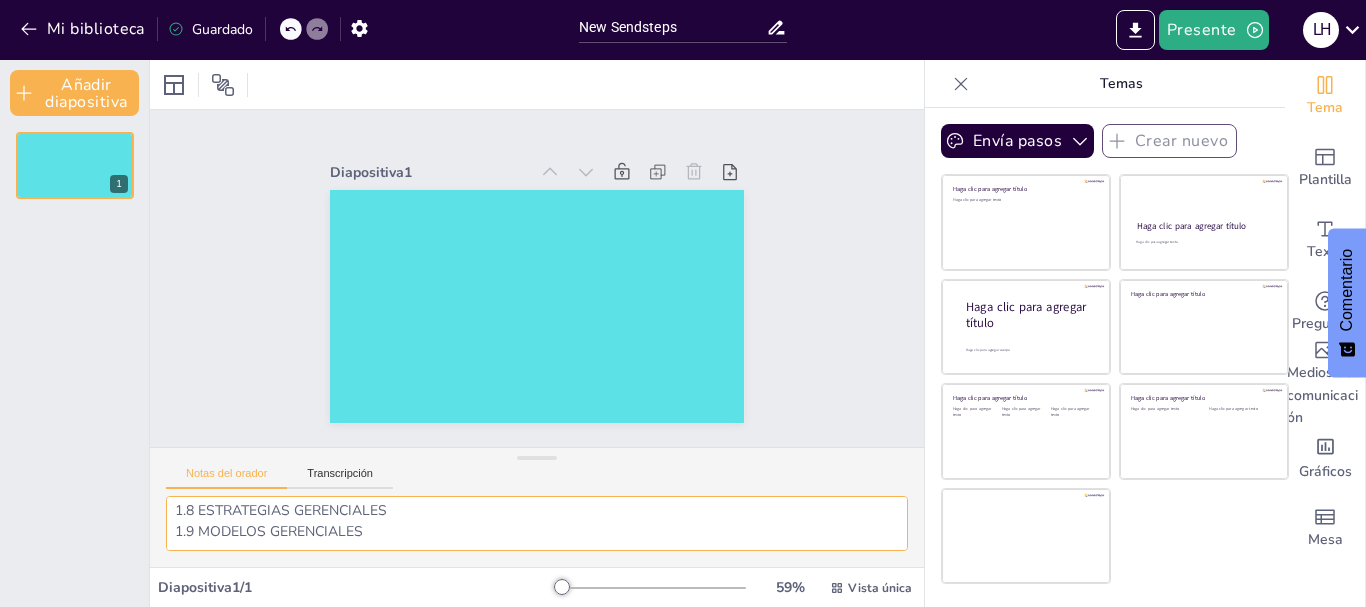 scroll, scrollTop: 278, scrollLeft: 0, axis: vertical 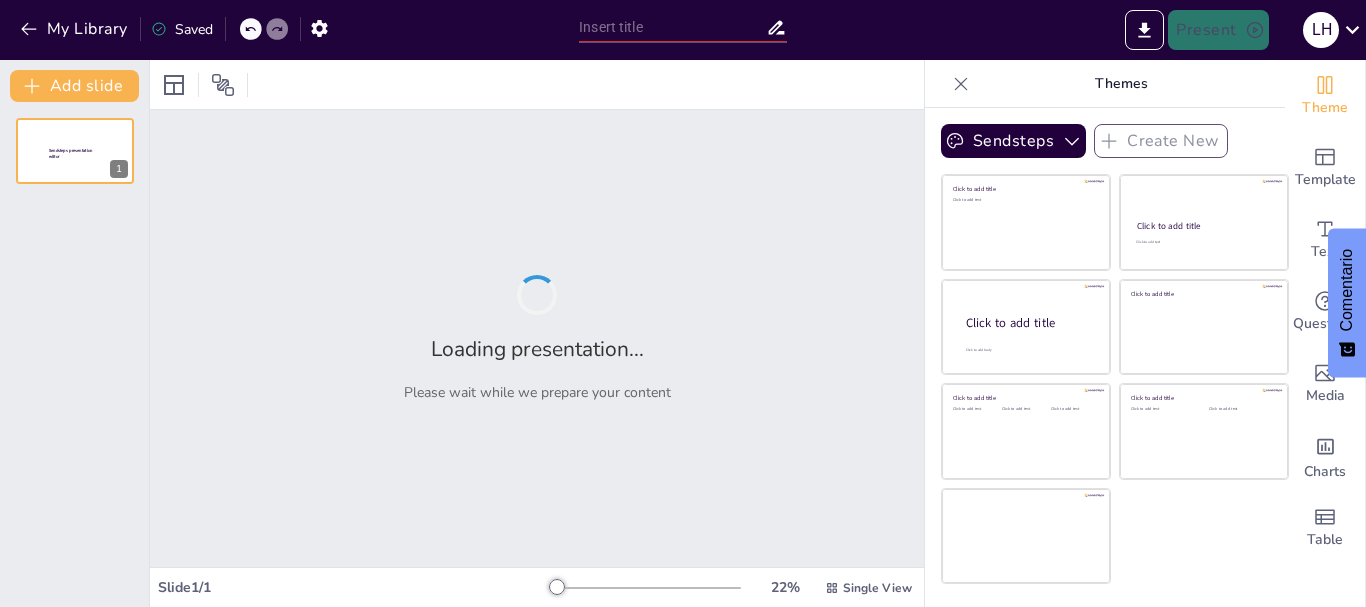 type on "New Sendsteps" 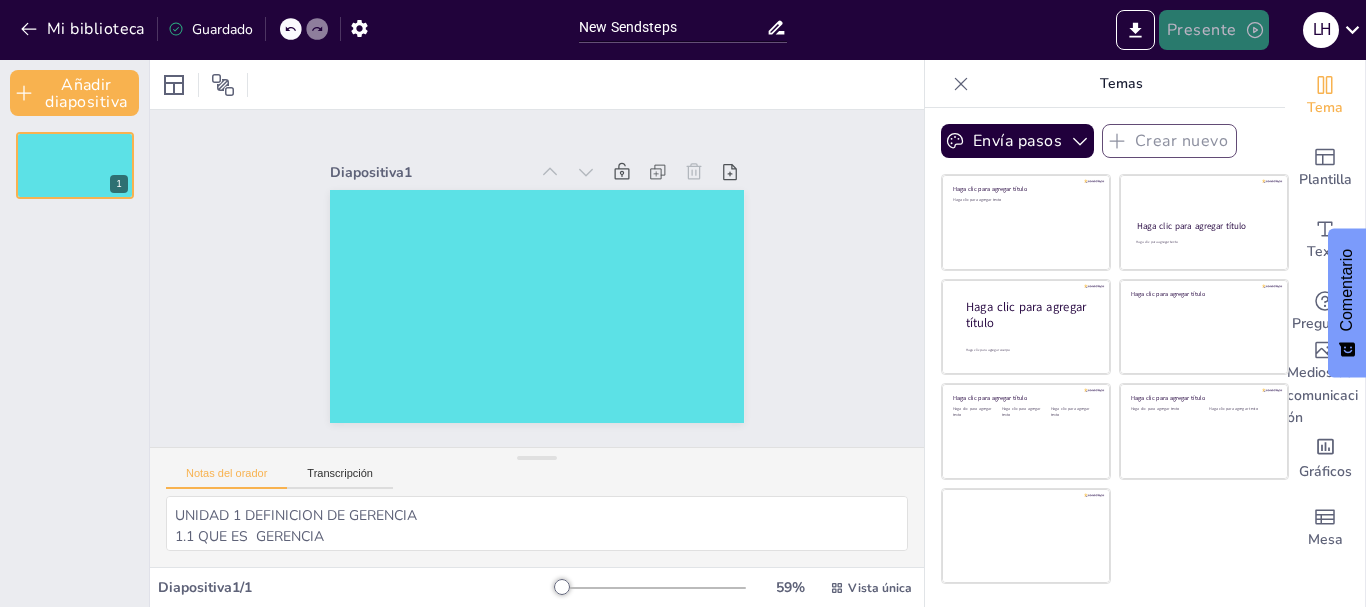 click on "Presente" at bounding box center [1202, 31] 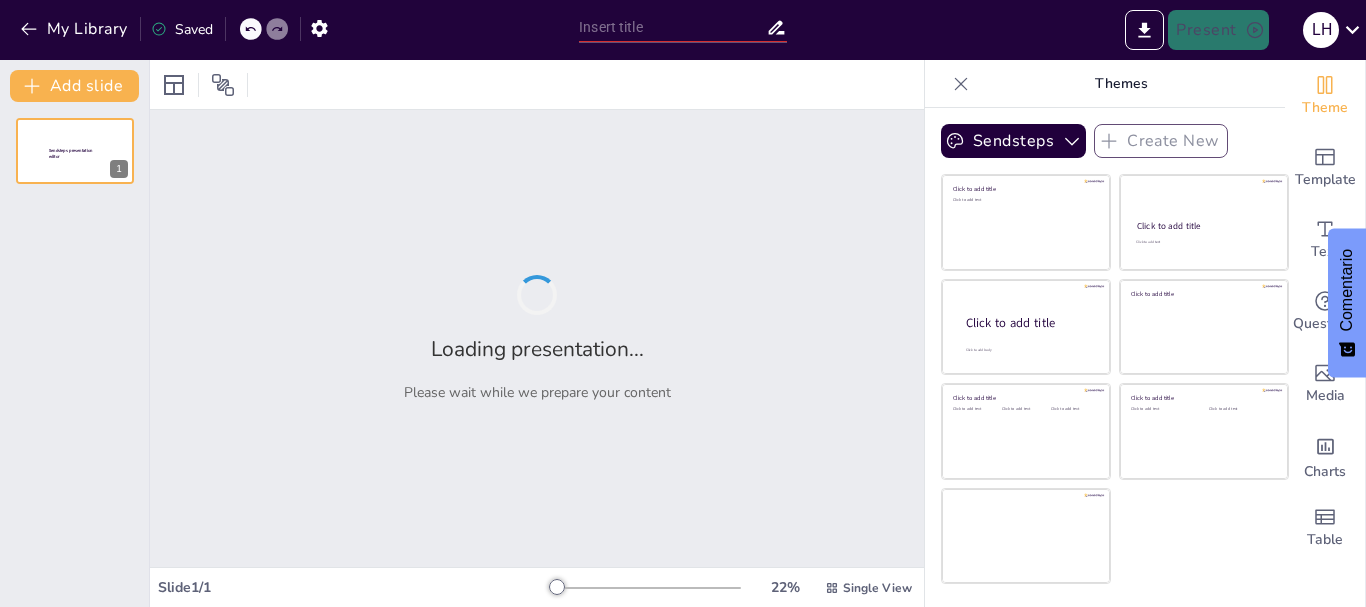 type on "New Sendsteps" 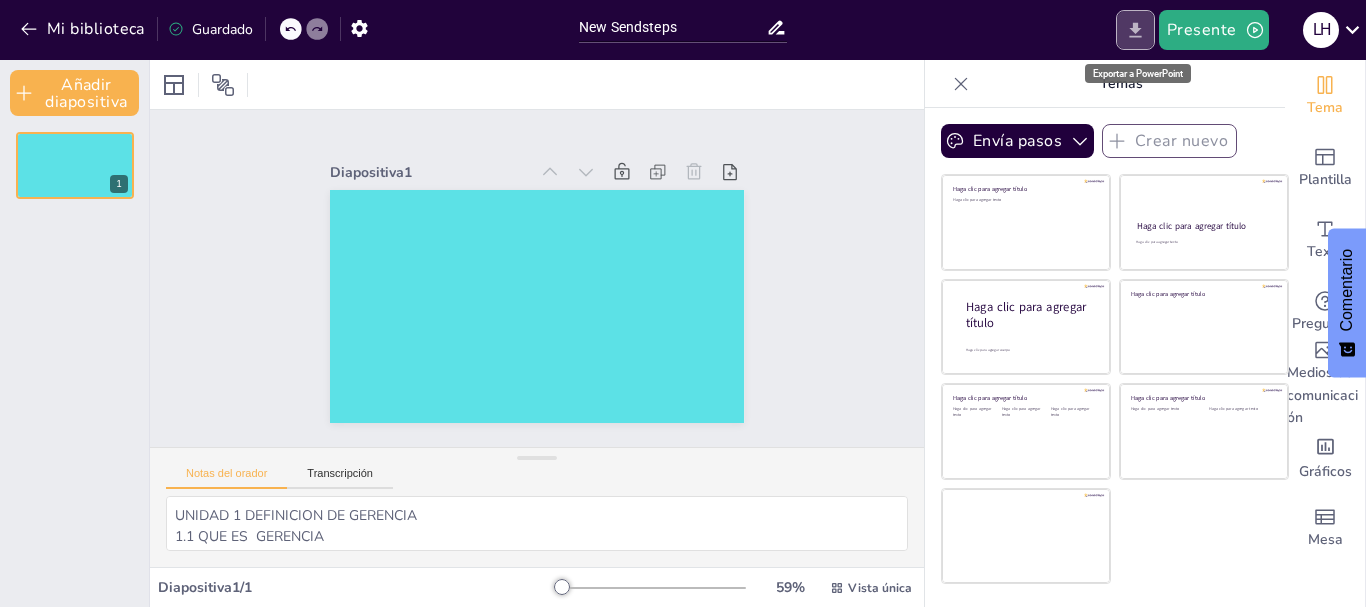 click 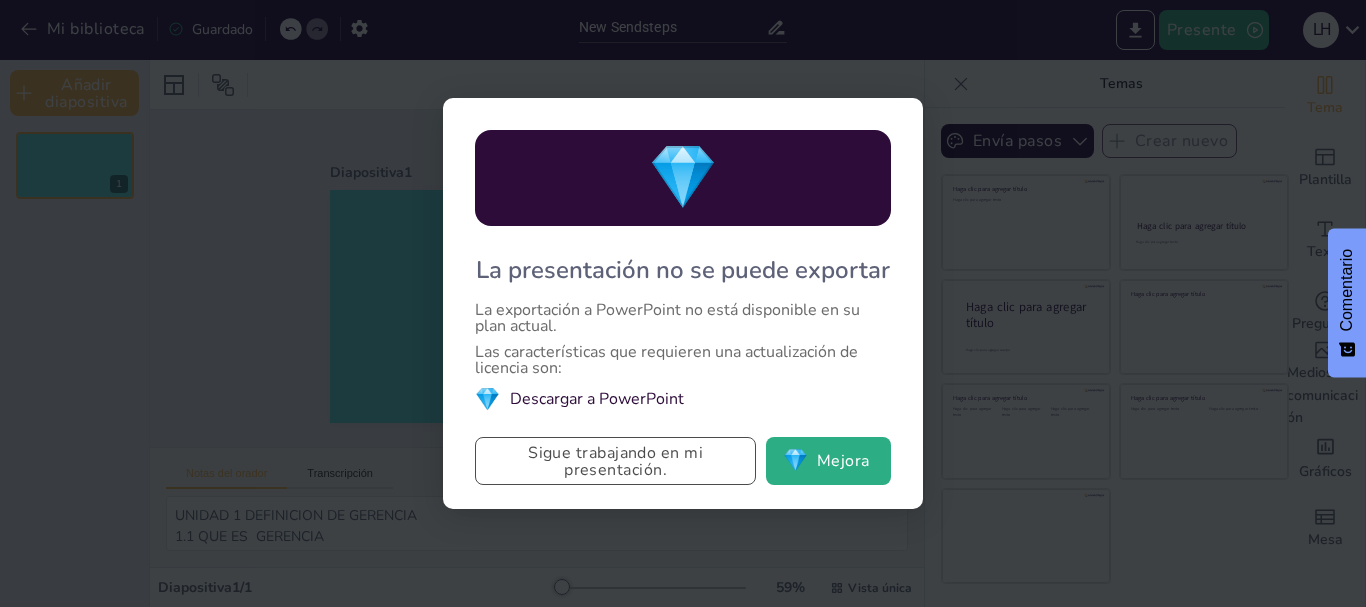 click on "Sigue trabajando en mi presentación." at bounding box center (615, 461) 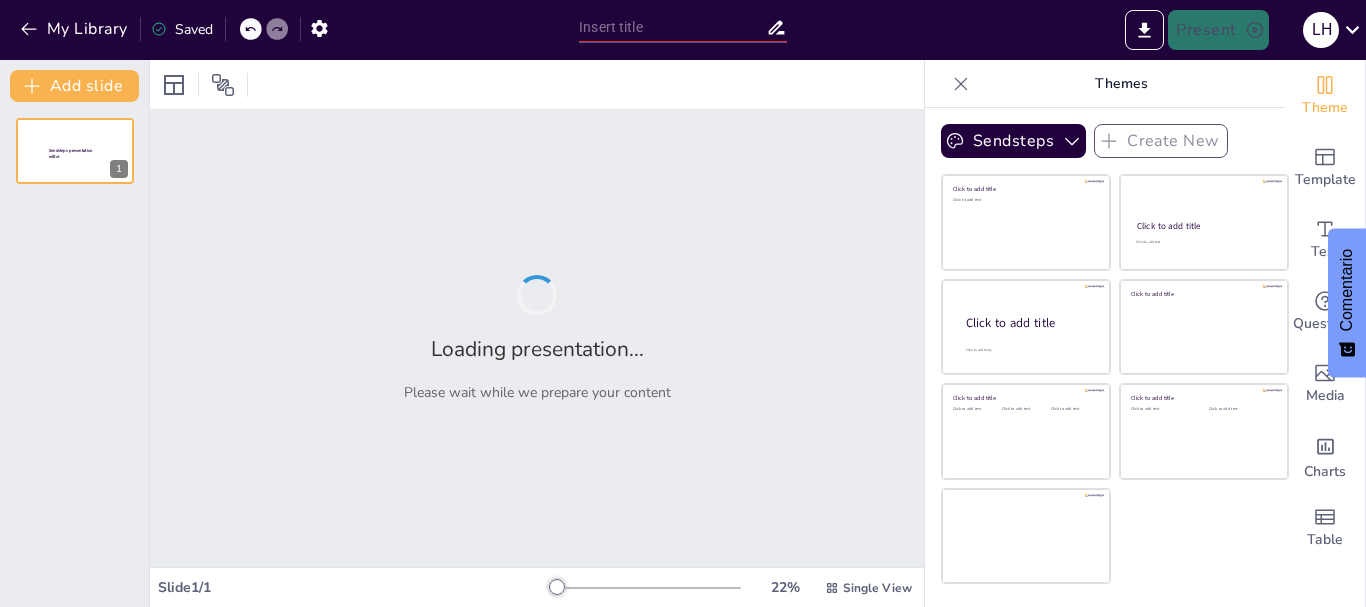 type on "New Sendsteps" 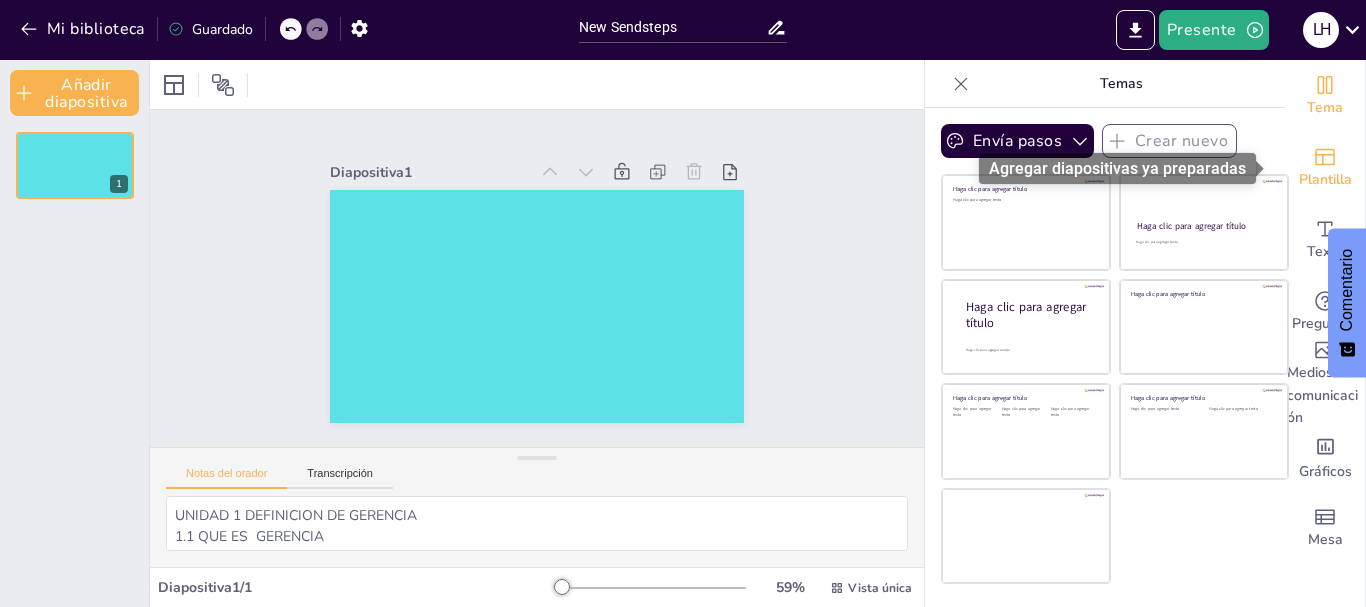 click 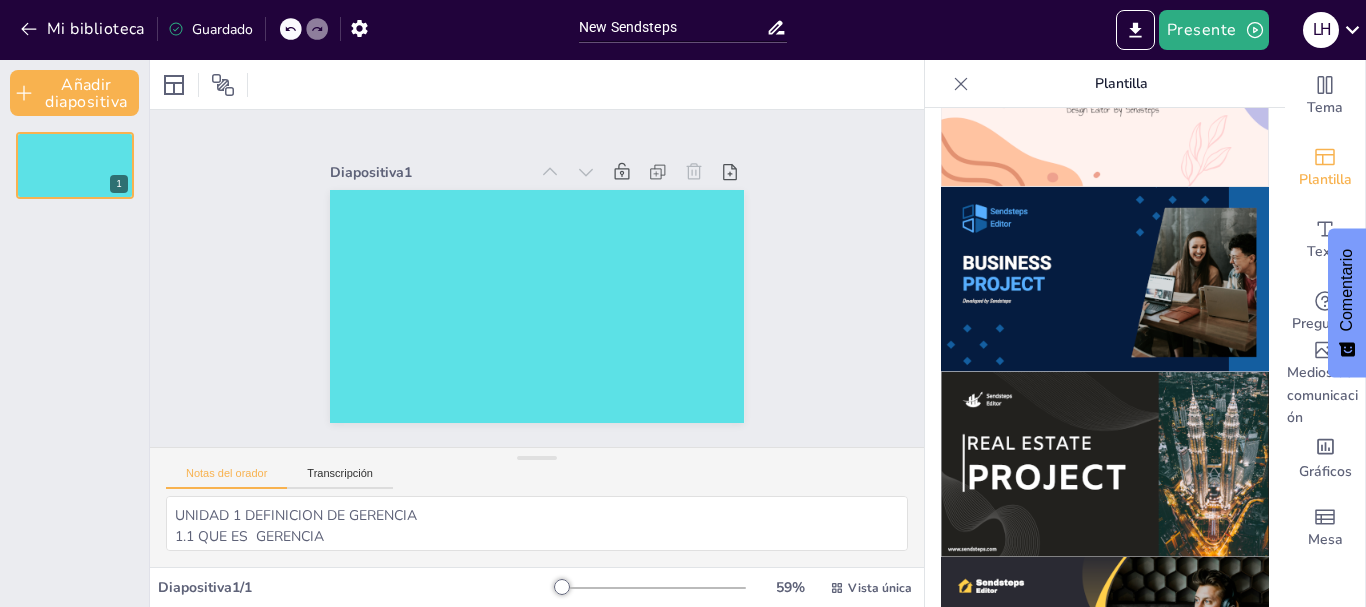 scroll, scrollTop: 1700, scrollLeft: 0, axis: vertical 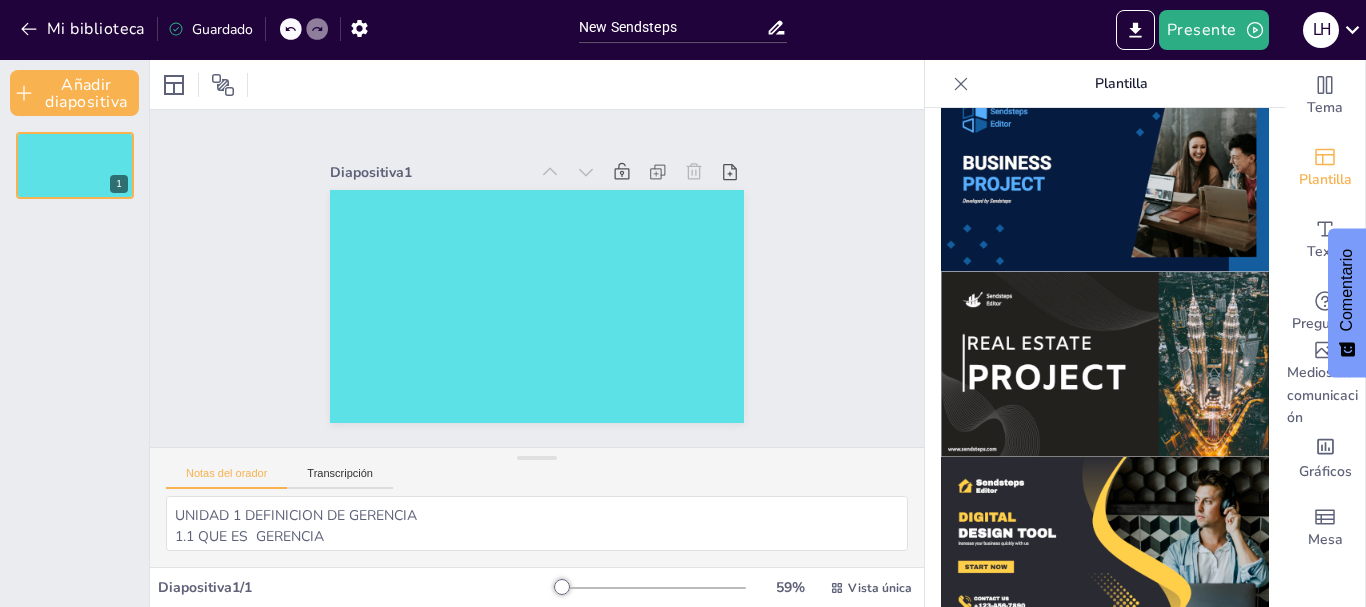 click at bounding box center (1105, 549) 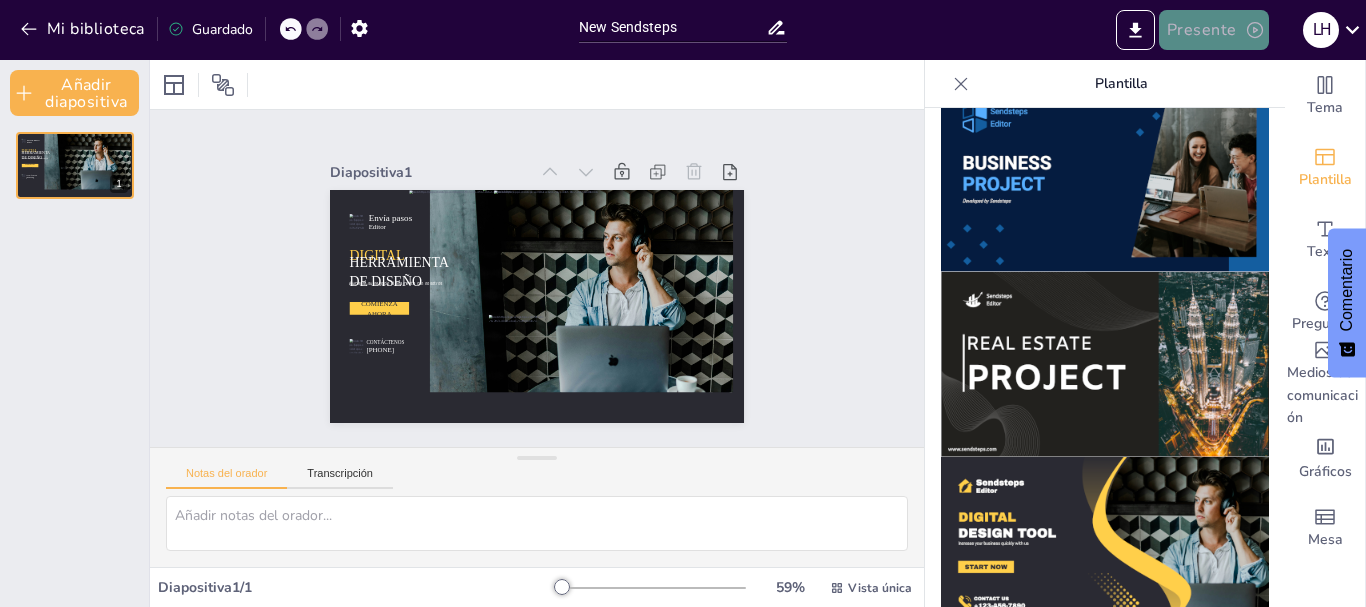 click on "Presente" at bounding box center (1202, 31) 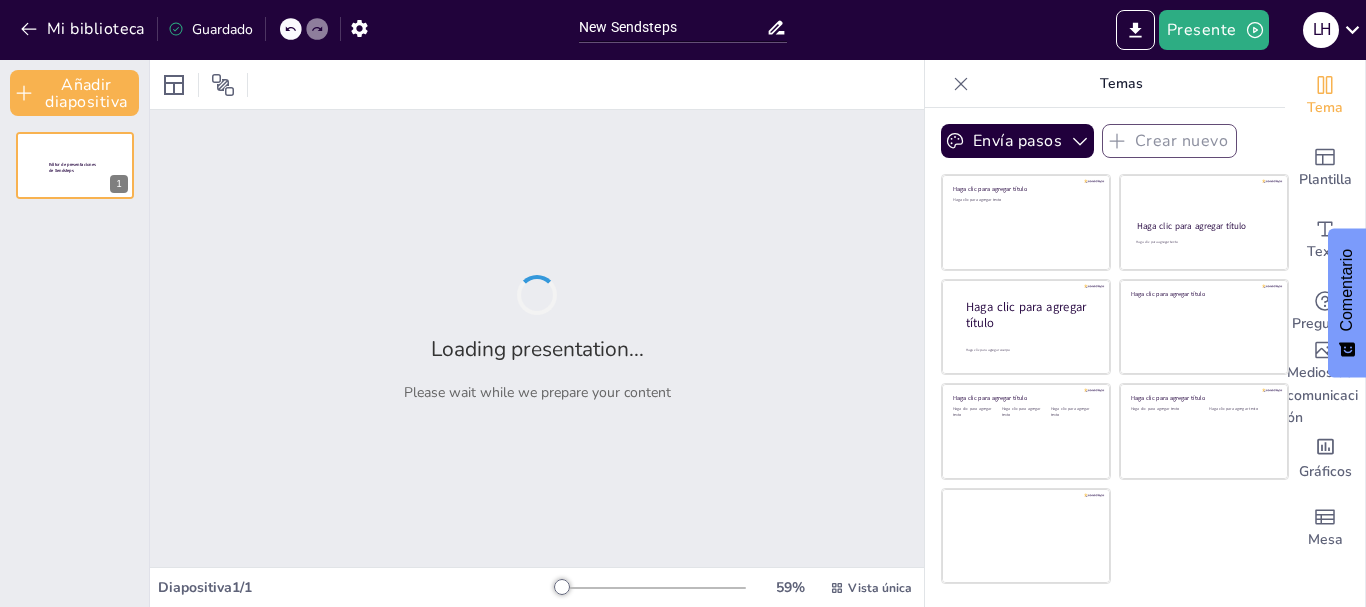 type on "New Sendsteps" 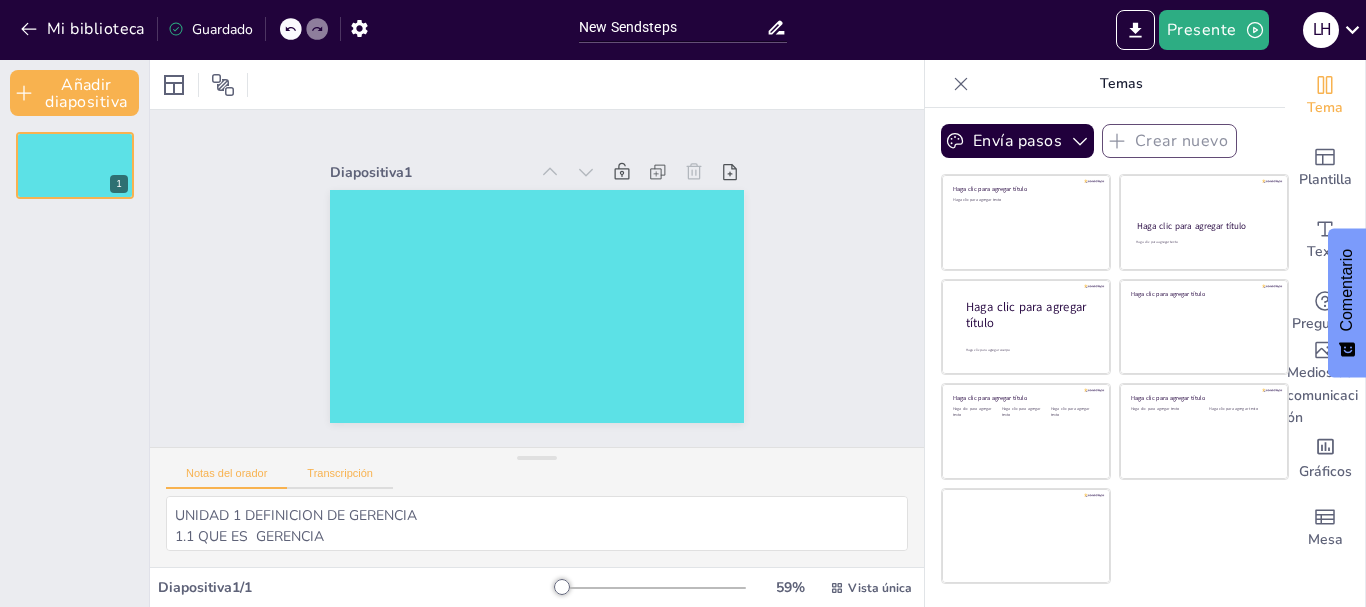 click on "Transcripción" at bounding box center [340, 473] 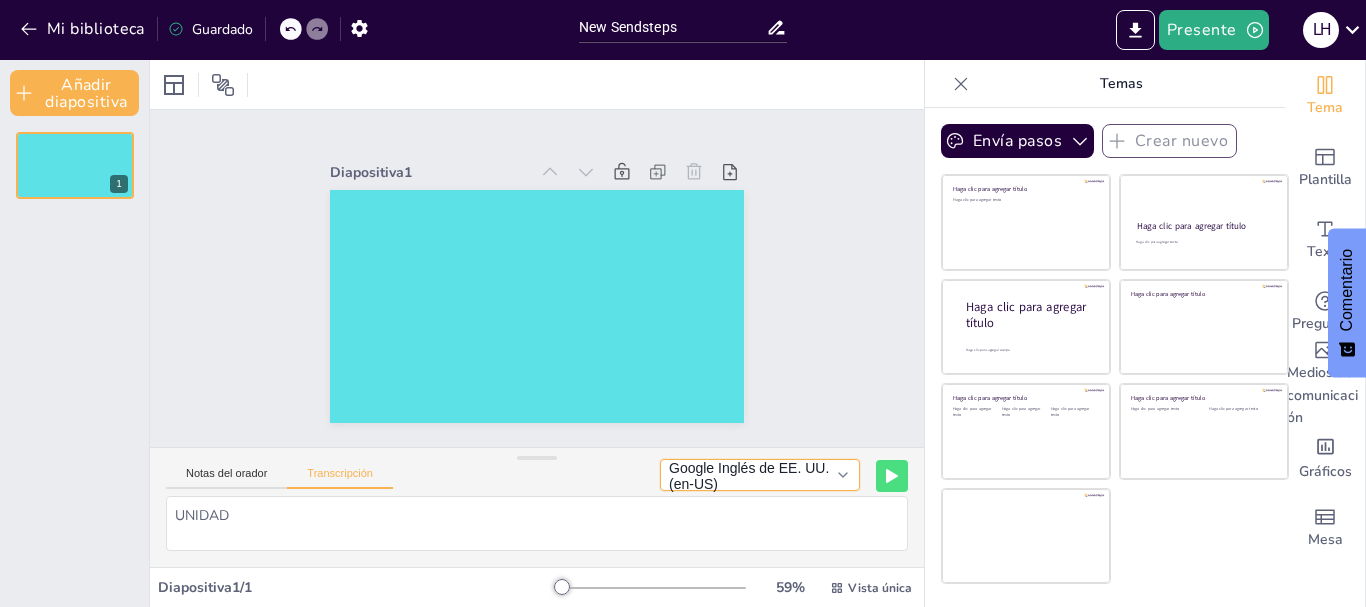 click on "Google Inglés de EE. UU. (en-US)" at bounding box center [760, 475] 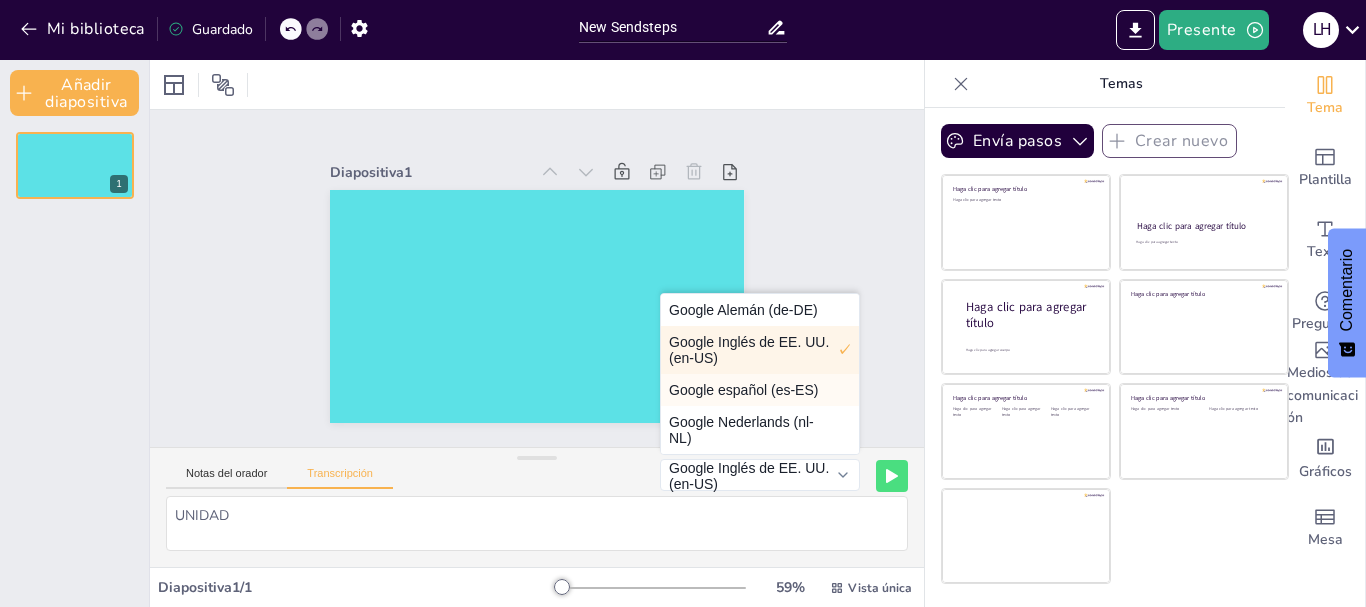 click on "Google español (es-ES)" at bounding box center (743, 390) 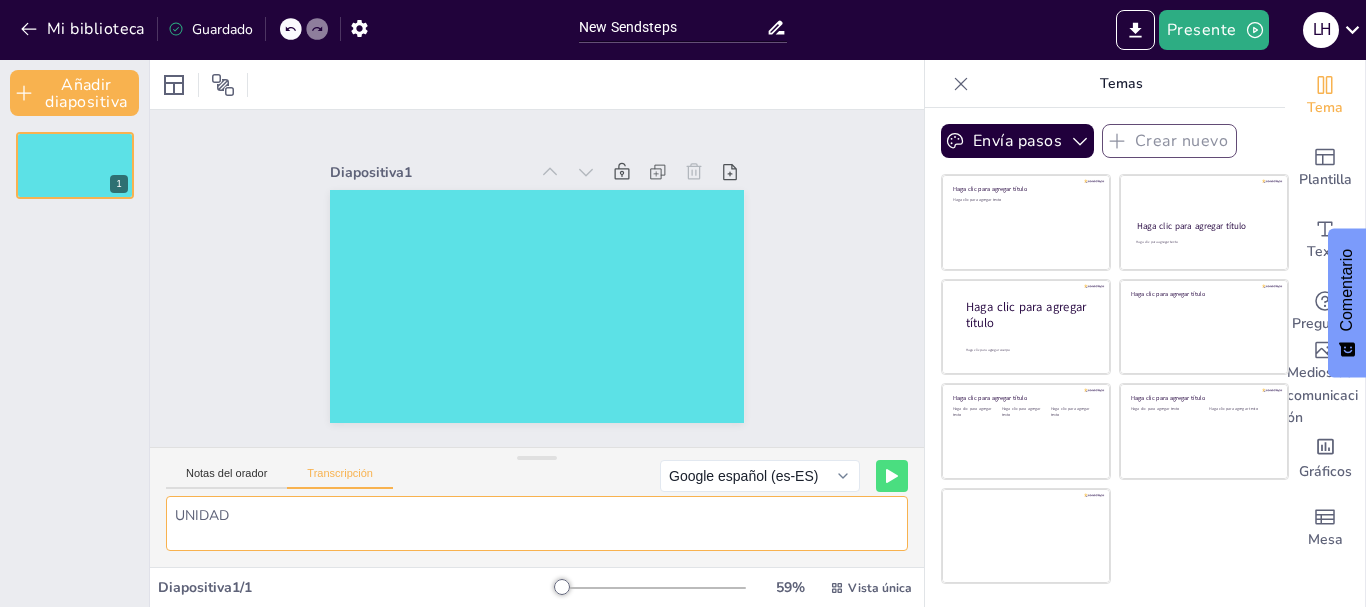 click on "UNIDAD" at bounding box center [537, 523] 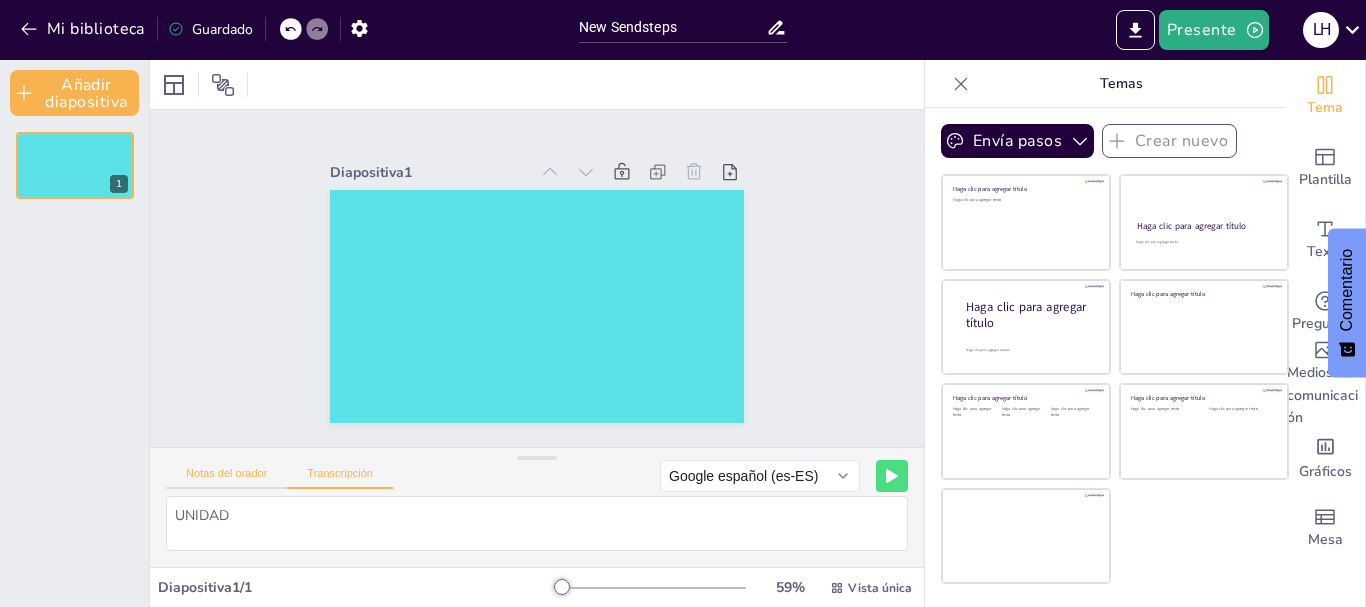 click on "Notas del orador" at bounding box center [226, 473] 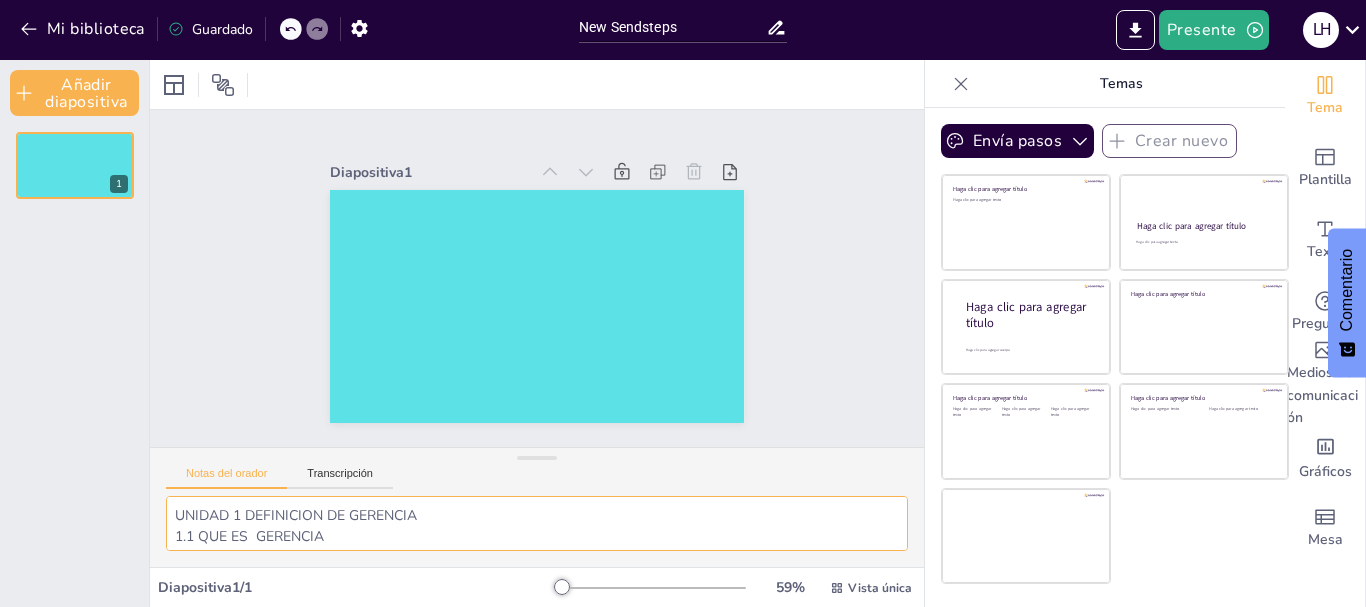 click on "UNIDAD 1 DEFINICION DE GERENCIA
1.1 QUE ES  GERENCIA
1.2 PROCESO ADMINISTRATIVO Y SU INSTRUMENTACION CON LA GERENCIA
1.3 GERENCIA PUNTUAL DE LA EMPRESA
1.4 GERENCIA Y PLANEACION, UN PERFIL O UNA VISION
1.5 OBJETIVOS DE LA GERENCIA
1.6 TAREAS BASICAS DE LA GERENCIA
1.7 GERENCIA Y DIRECCION
1.8 ESTRATEGIAS GERENCIALES
1.9 MODELOS GERENCIALES" at bounding box center [537, 523] 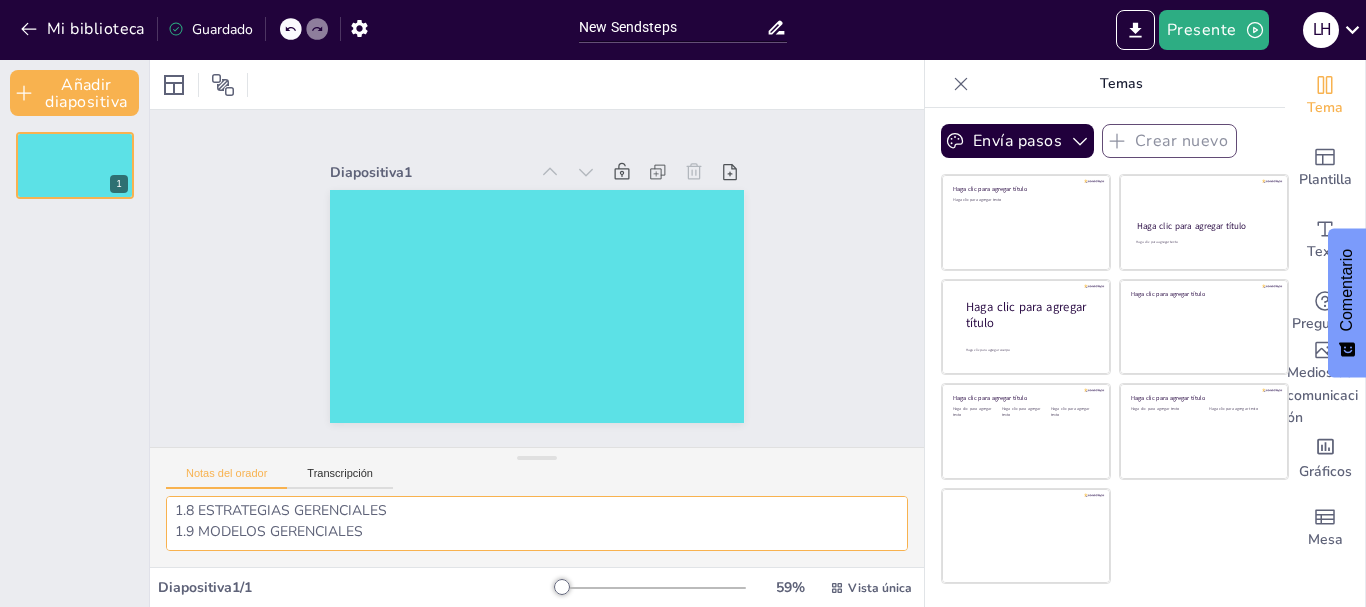 scroll, scrollTop: 198, scrollLeft: 0, axis: vertical 